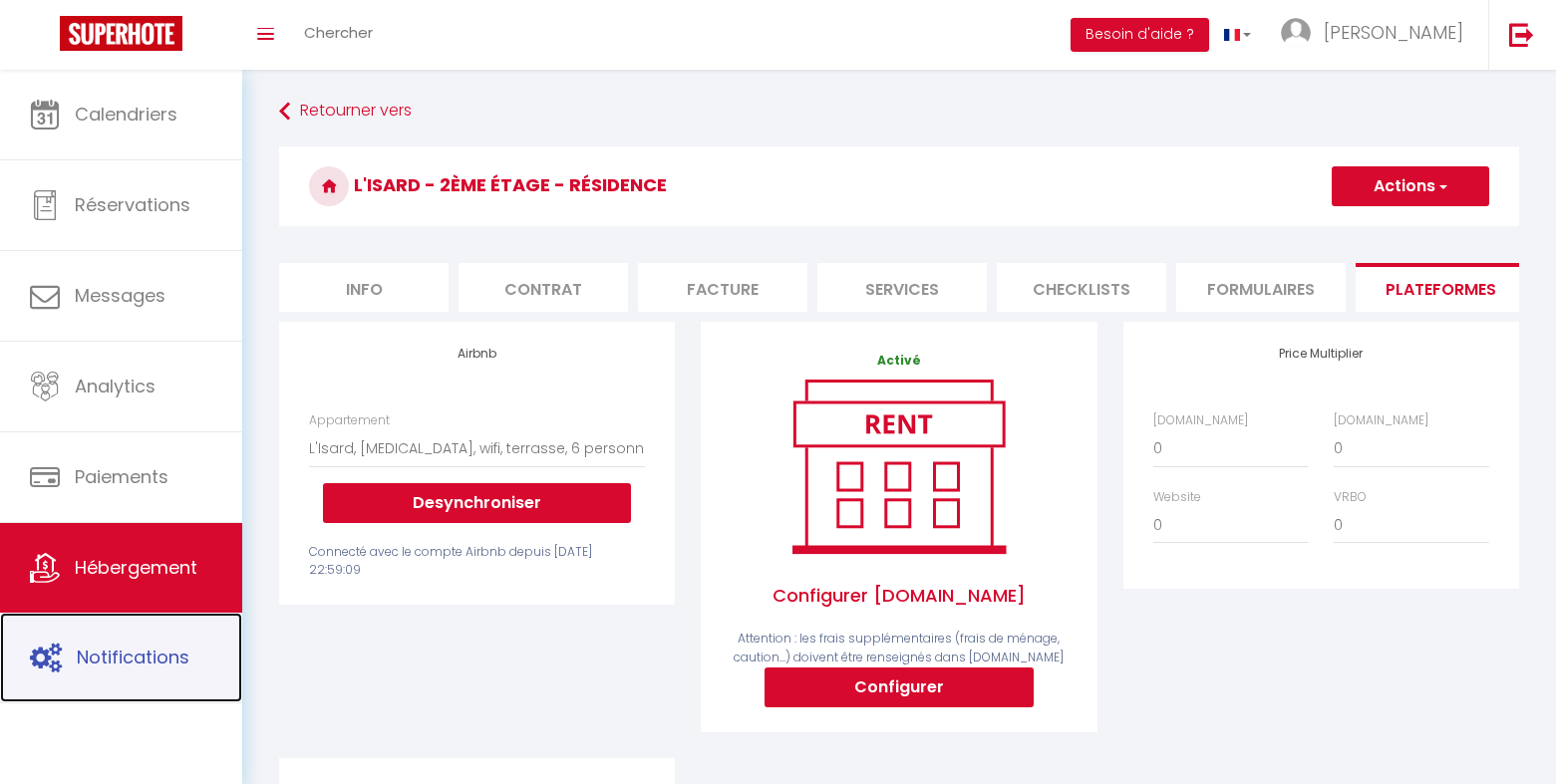 click on "Notifications" at bounding box center (133, 656) 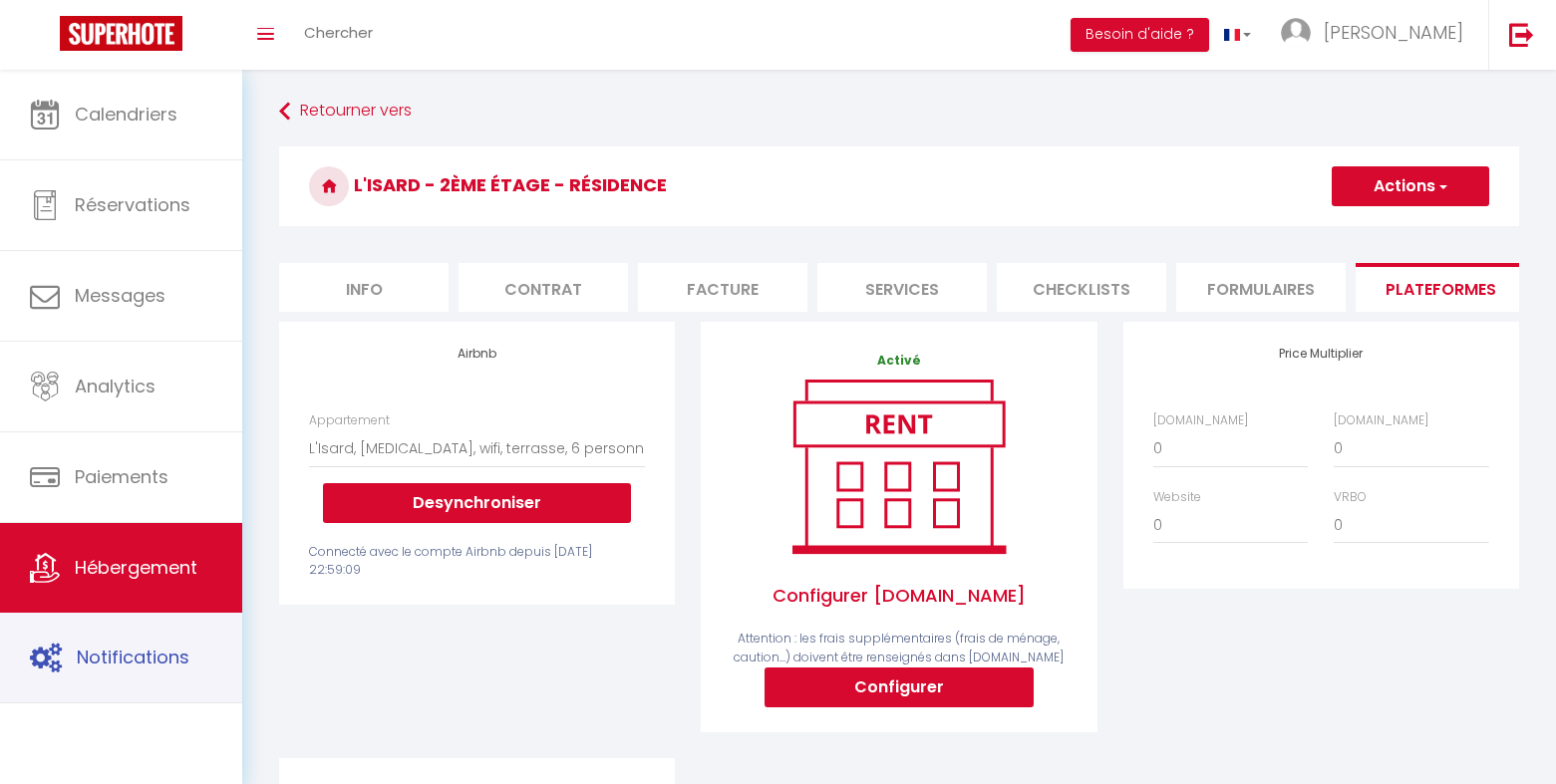 scroll, scrollTop: 0, scrollLeft: 0, axis: both 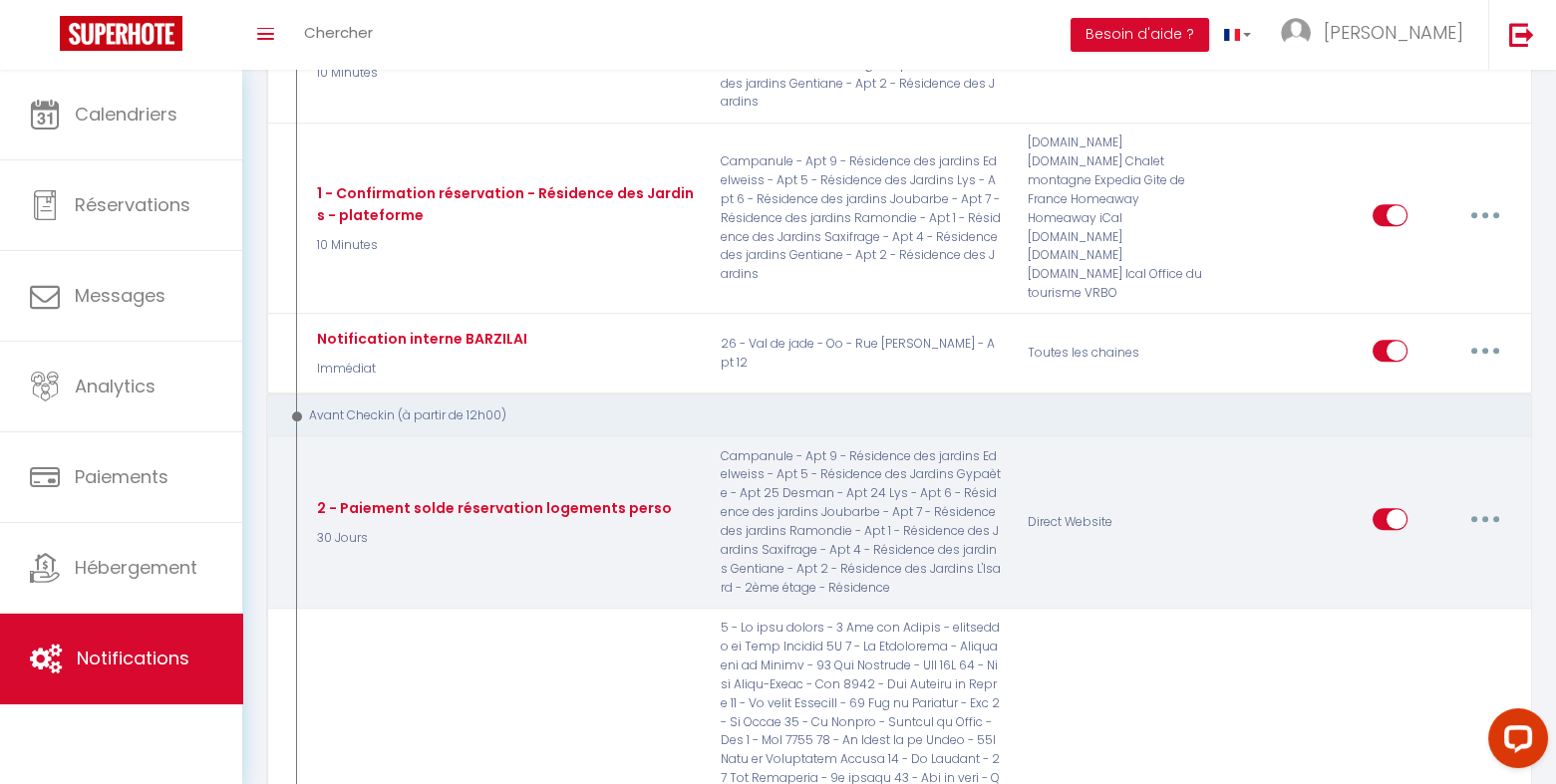 click at bounding box center (1485, 519) 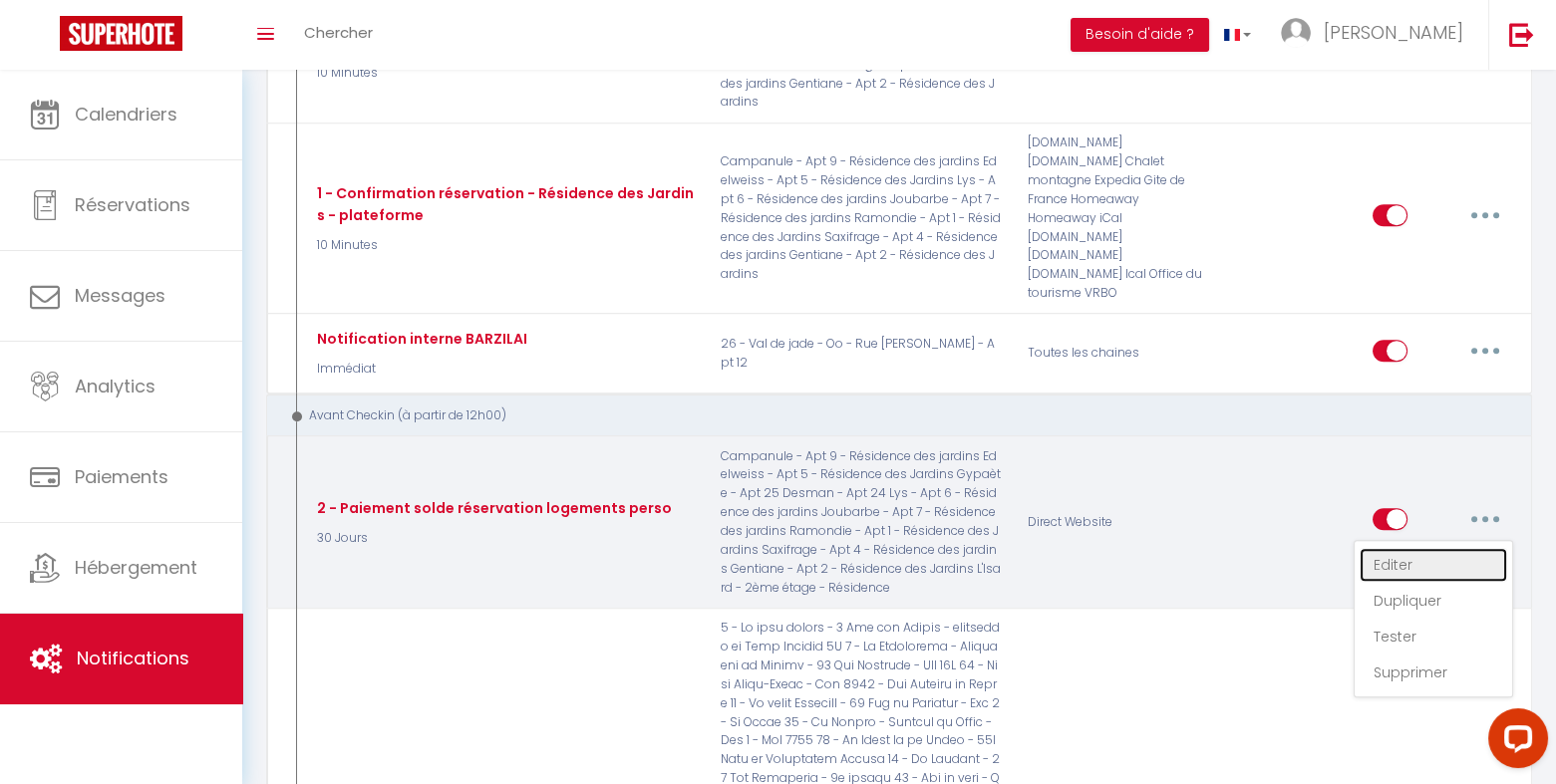 click on "Editer" at bounding box center (1433, 565) 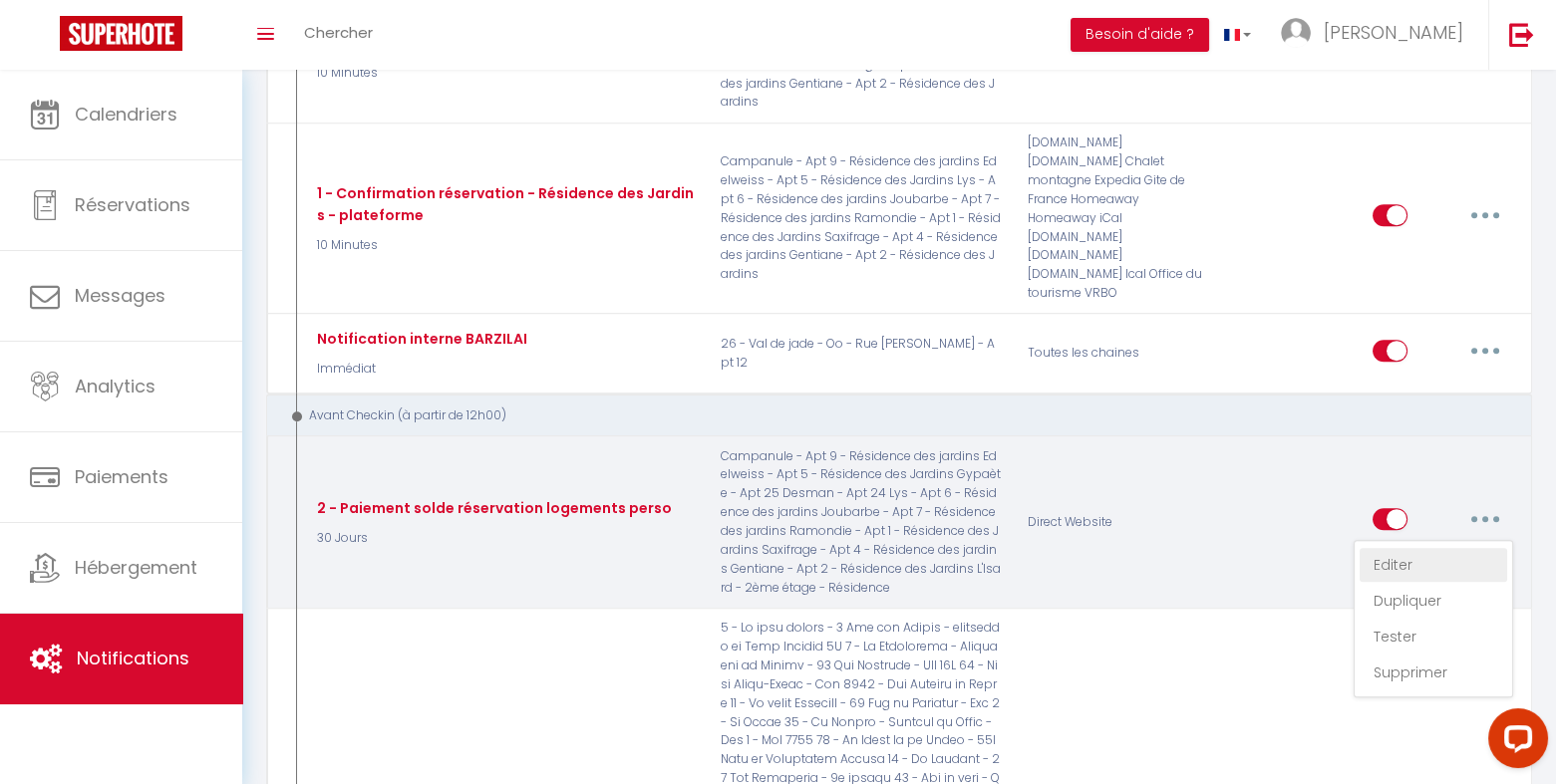 type on "2 - Paiement solde réservation logements perso" 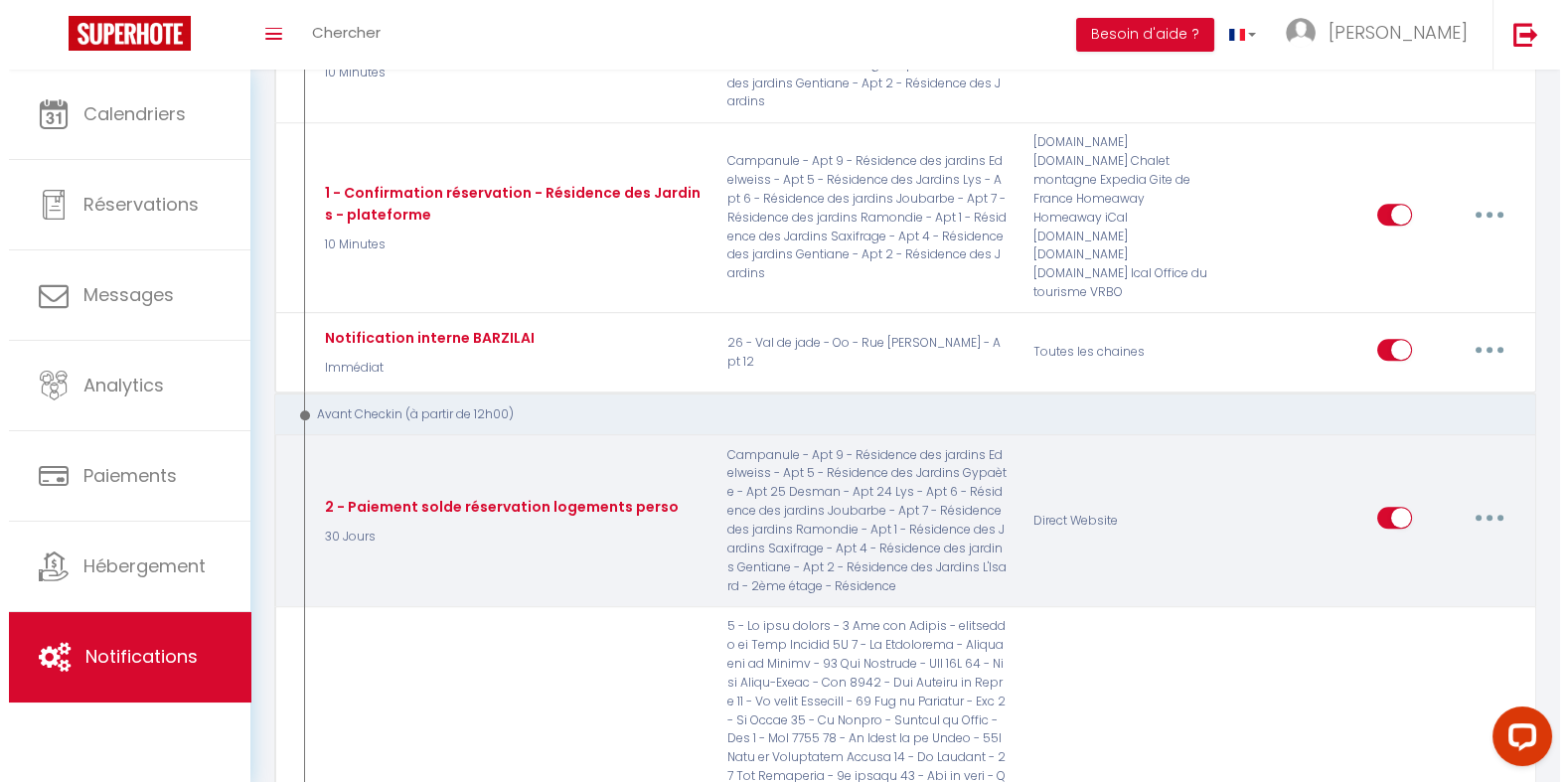 scroll, scrollTop: 1942, scrollLeft: 0, axis: vertical 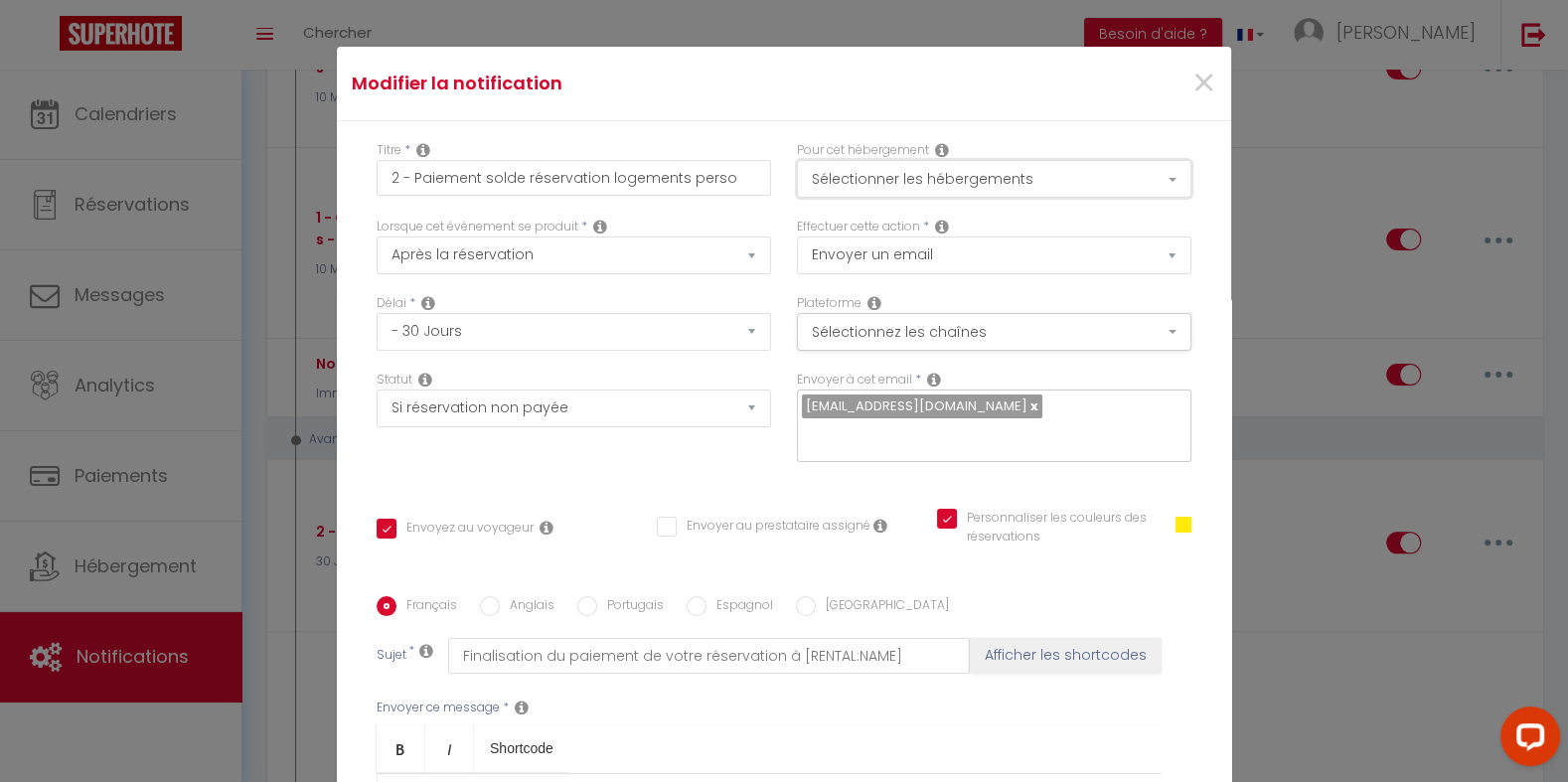 click on "Sélectionner les hébergements" at bounding box center [994, 179] 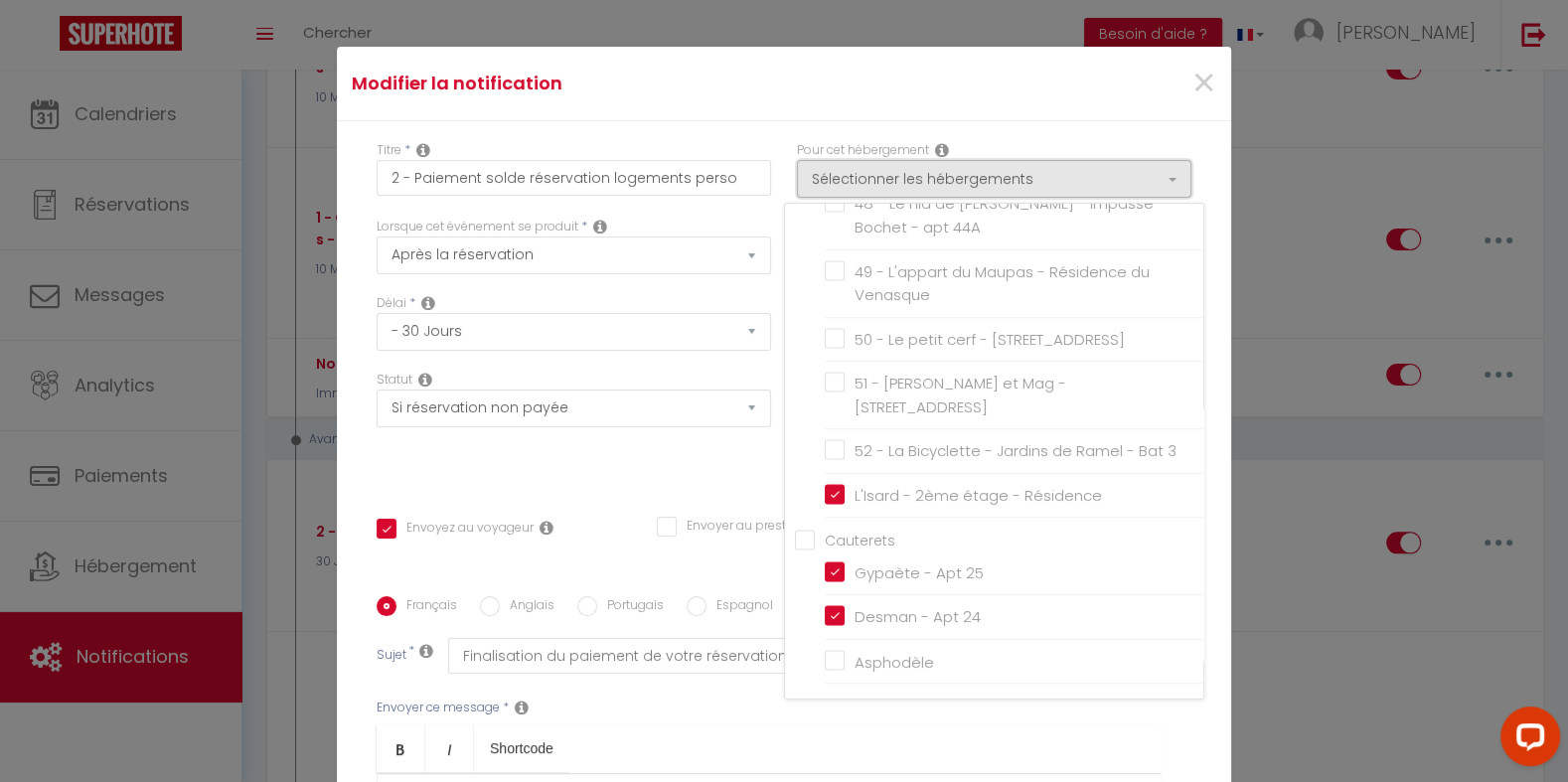scroll, scrollTop: 3164, scrollLeft: 0, axis: vertical 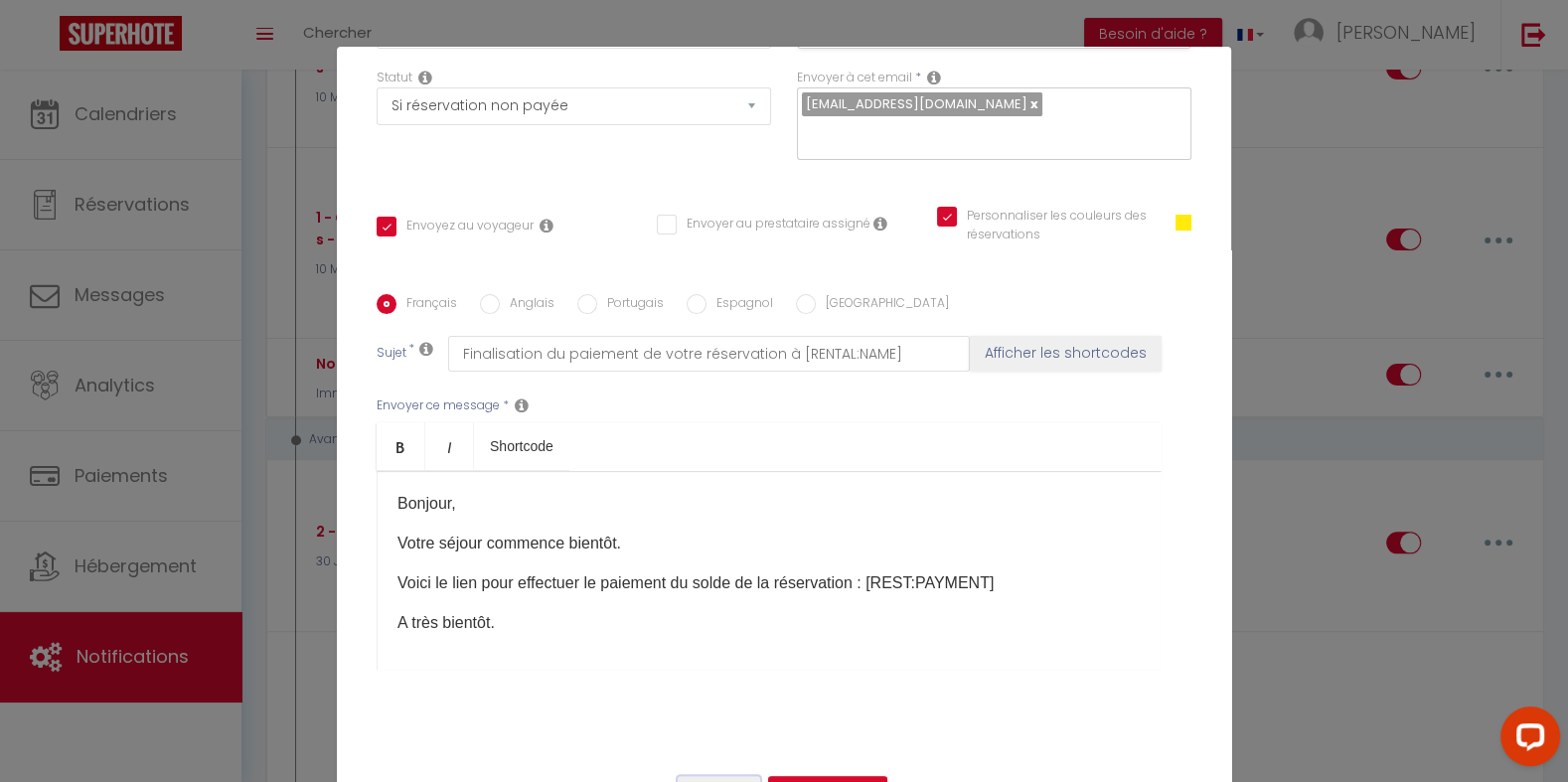 click on "Annuler" at bounding box center [718, 793] 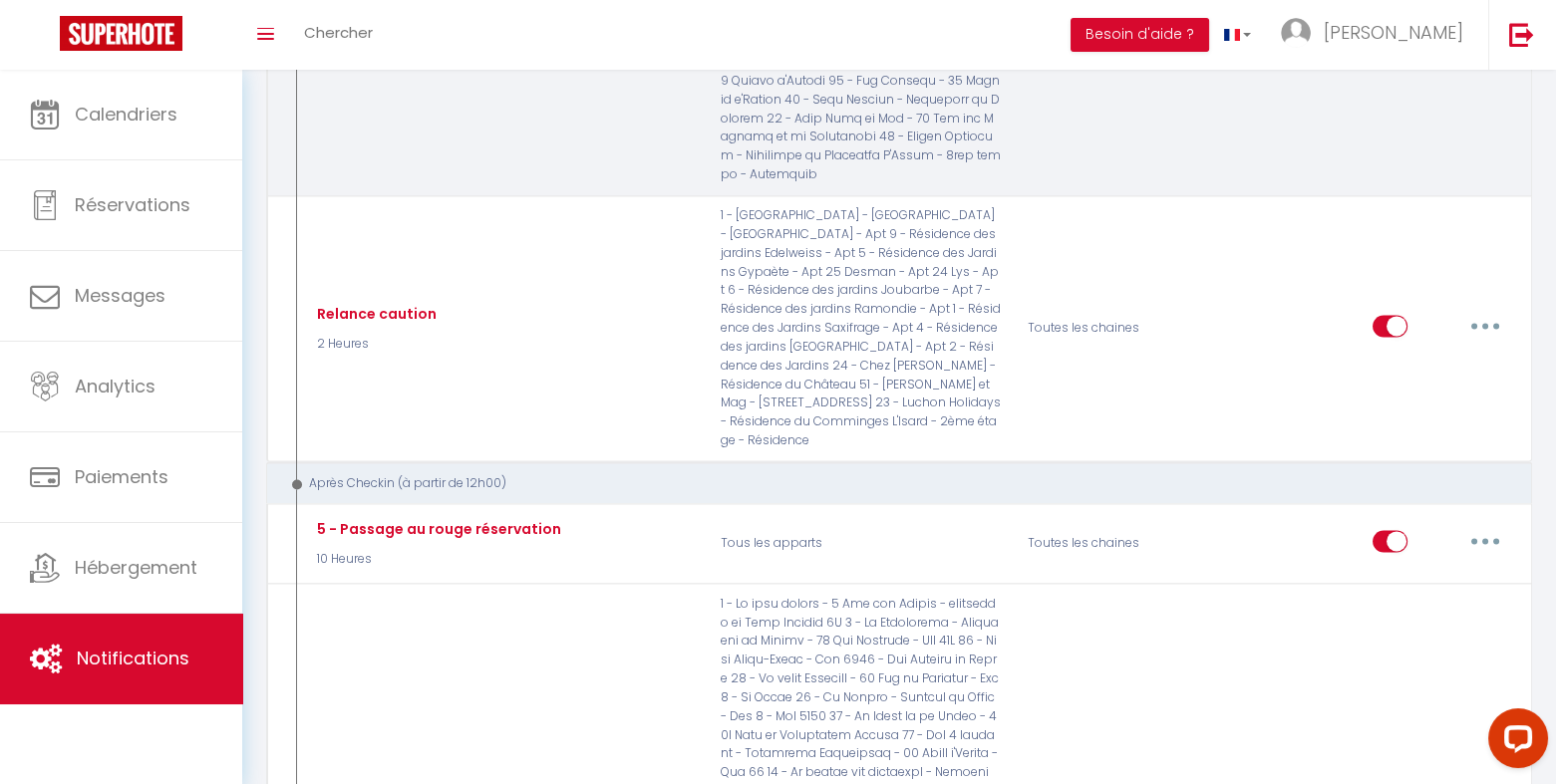 scroll, scrollTop: 5419, scrollLeft: 0, axis: vertical 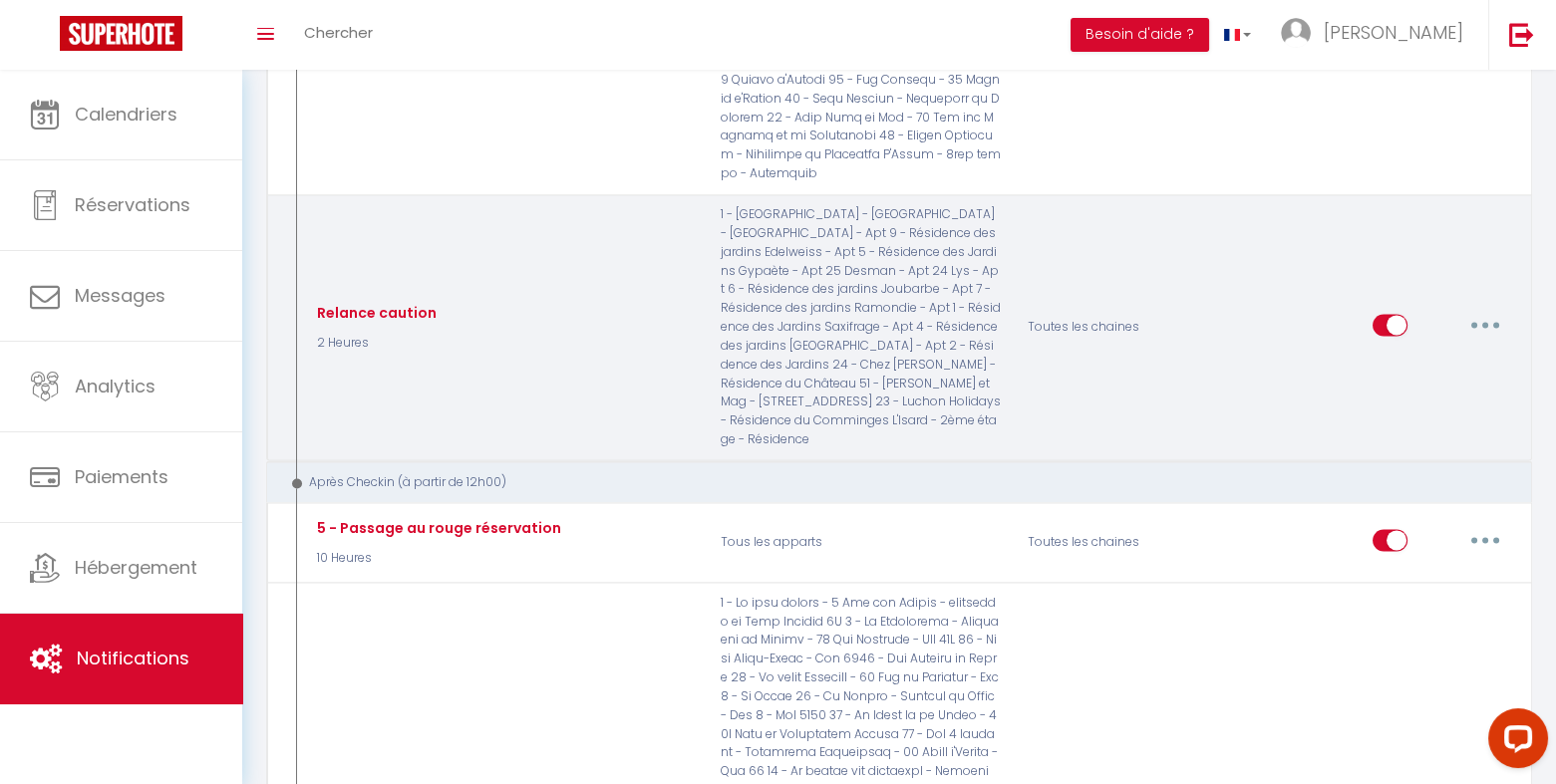 click at bounding box center [1485, 325] 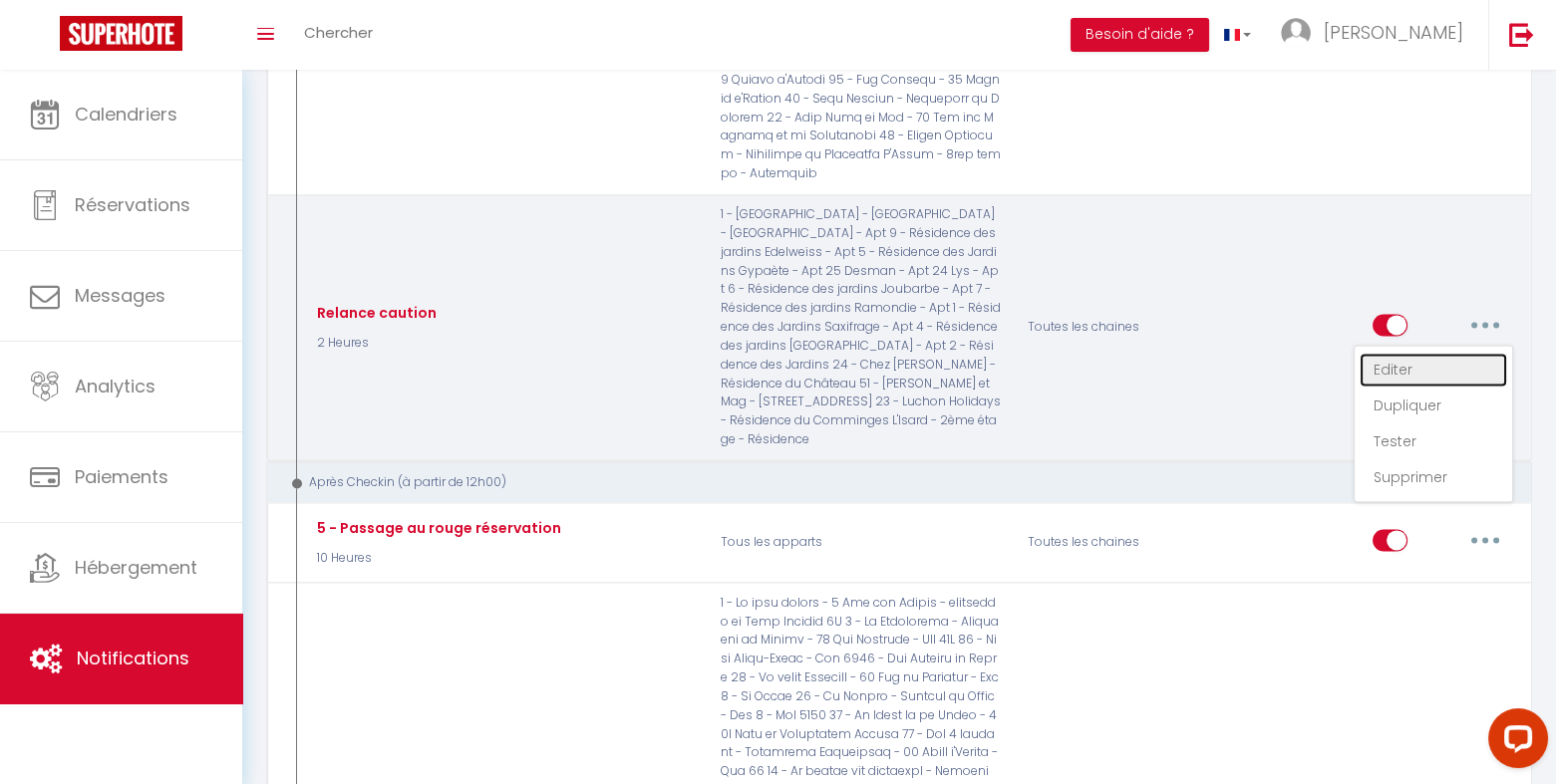 click on "Editer" at bounding box center [1433, 370] 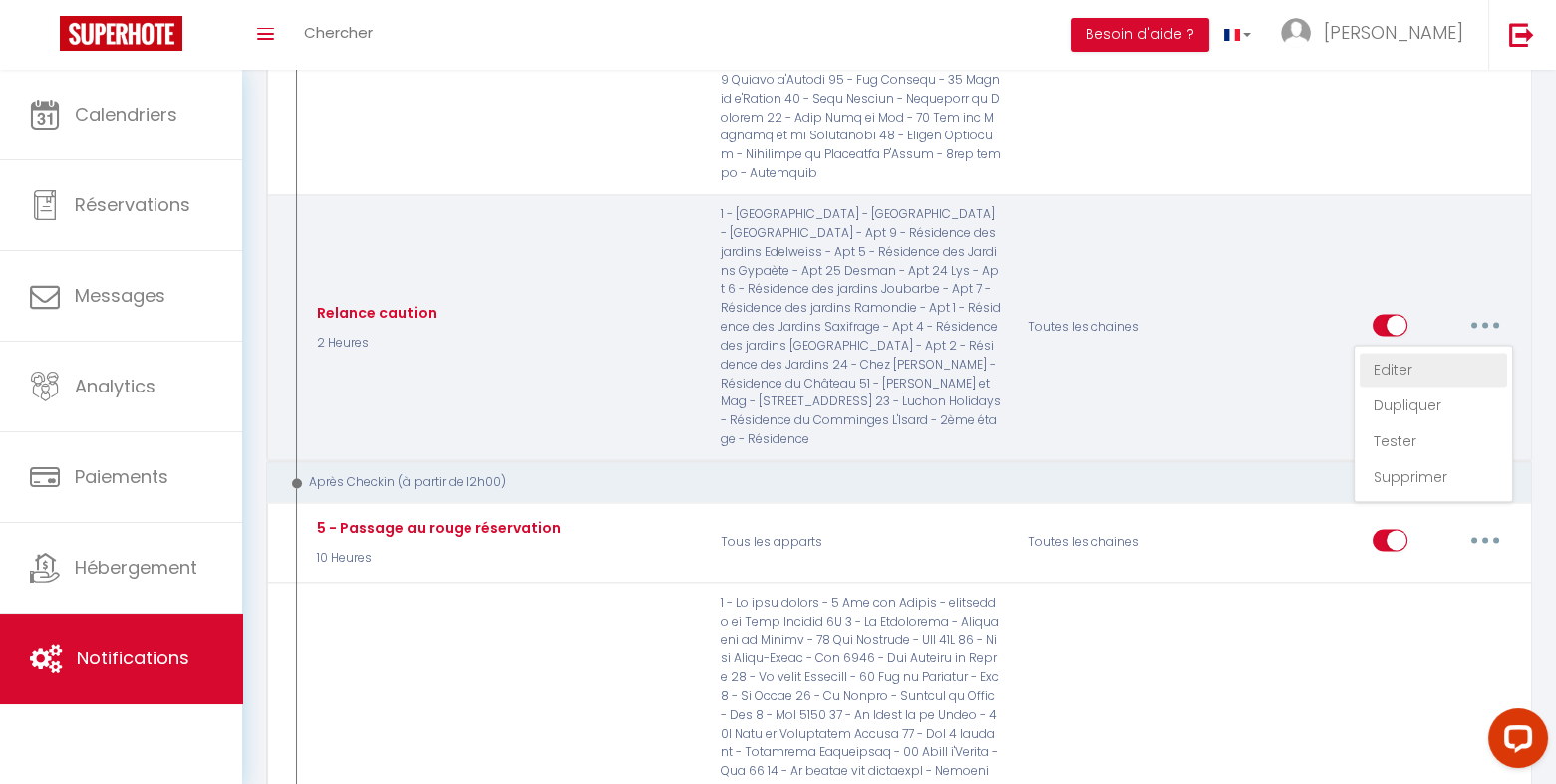 type on "Relance caution" 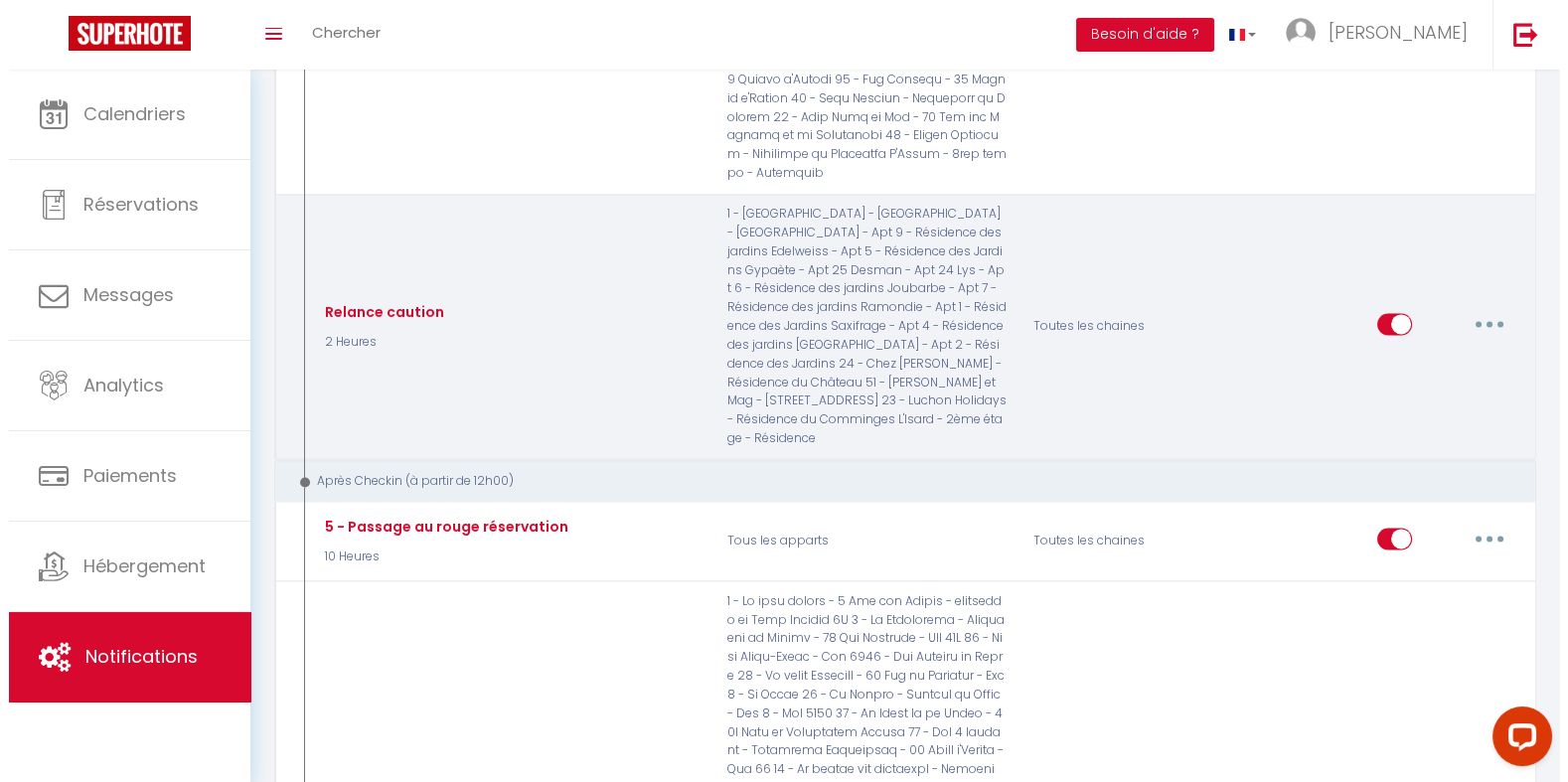 scroll, scrollTop: 5316, scrollLeft: 0, axis: vertical 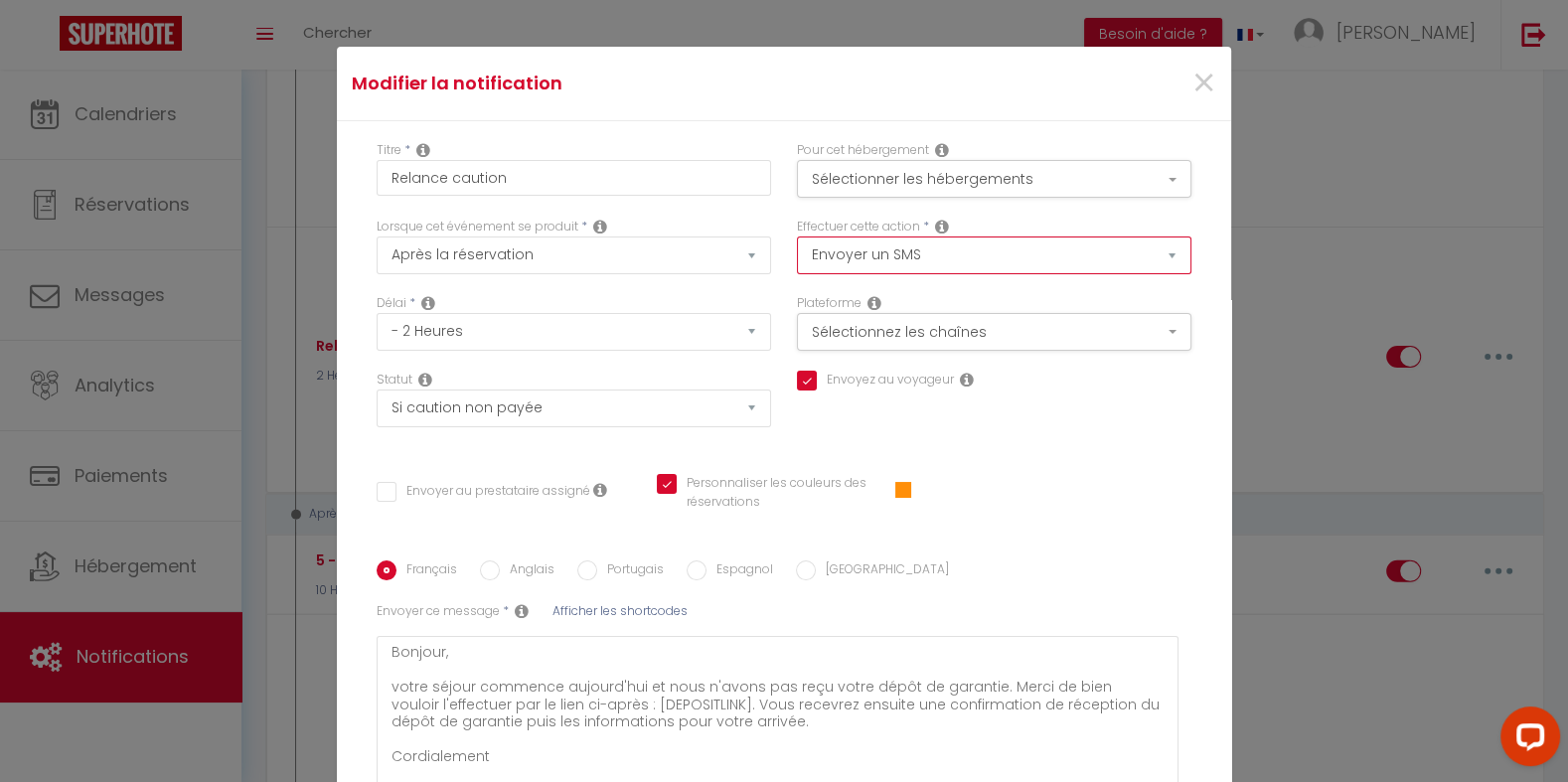 click on "Envoyer un email   Envoyer un SMS   Envoyer une notification push" at bounding box center (994, 255) 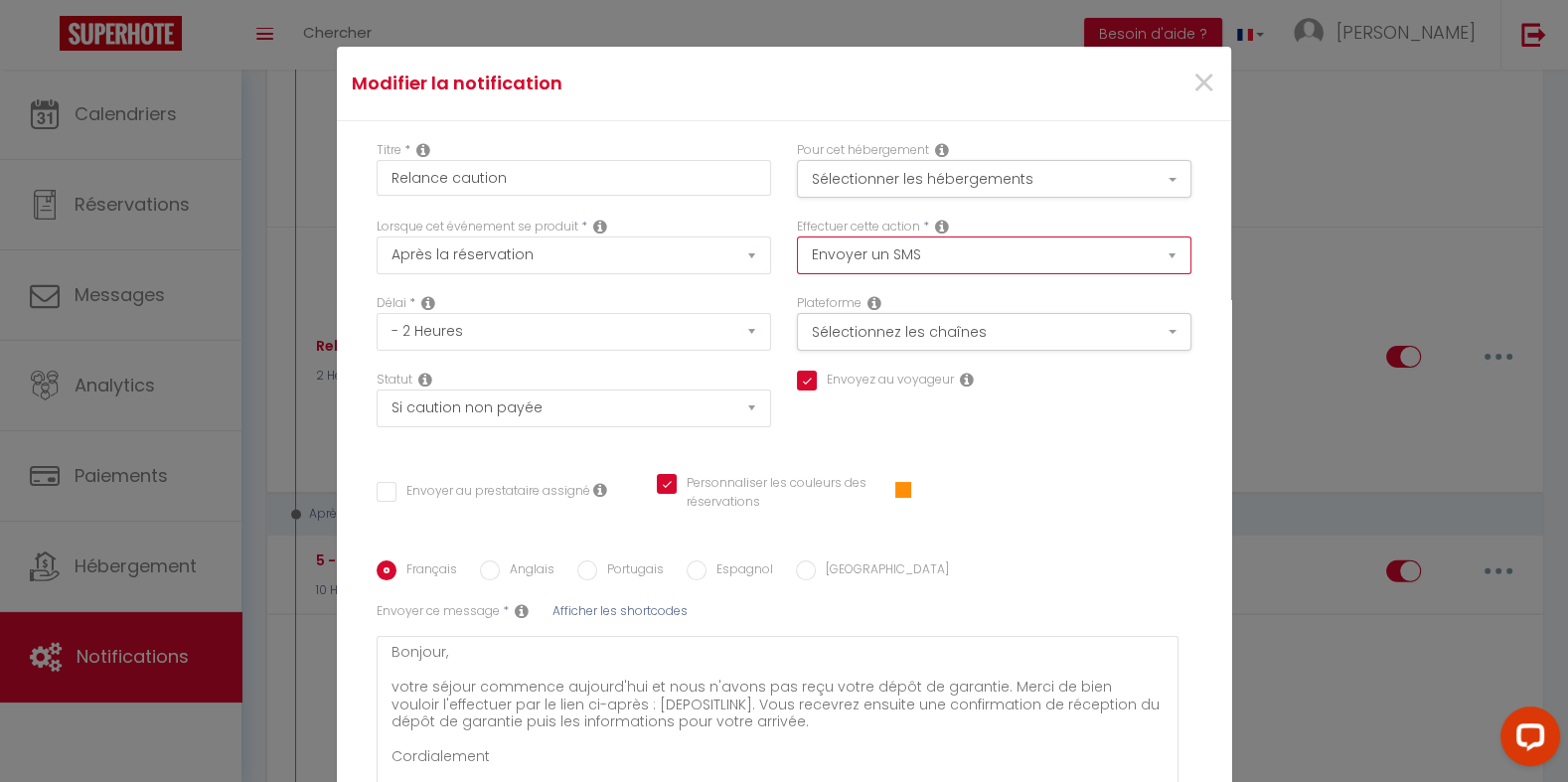 select on "email" 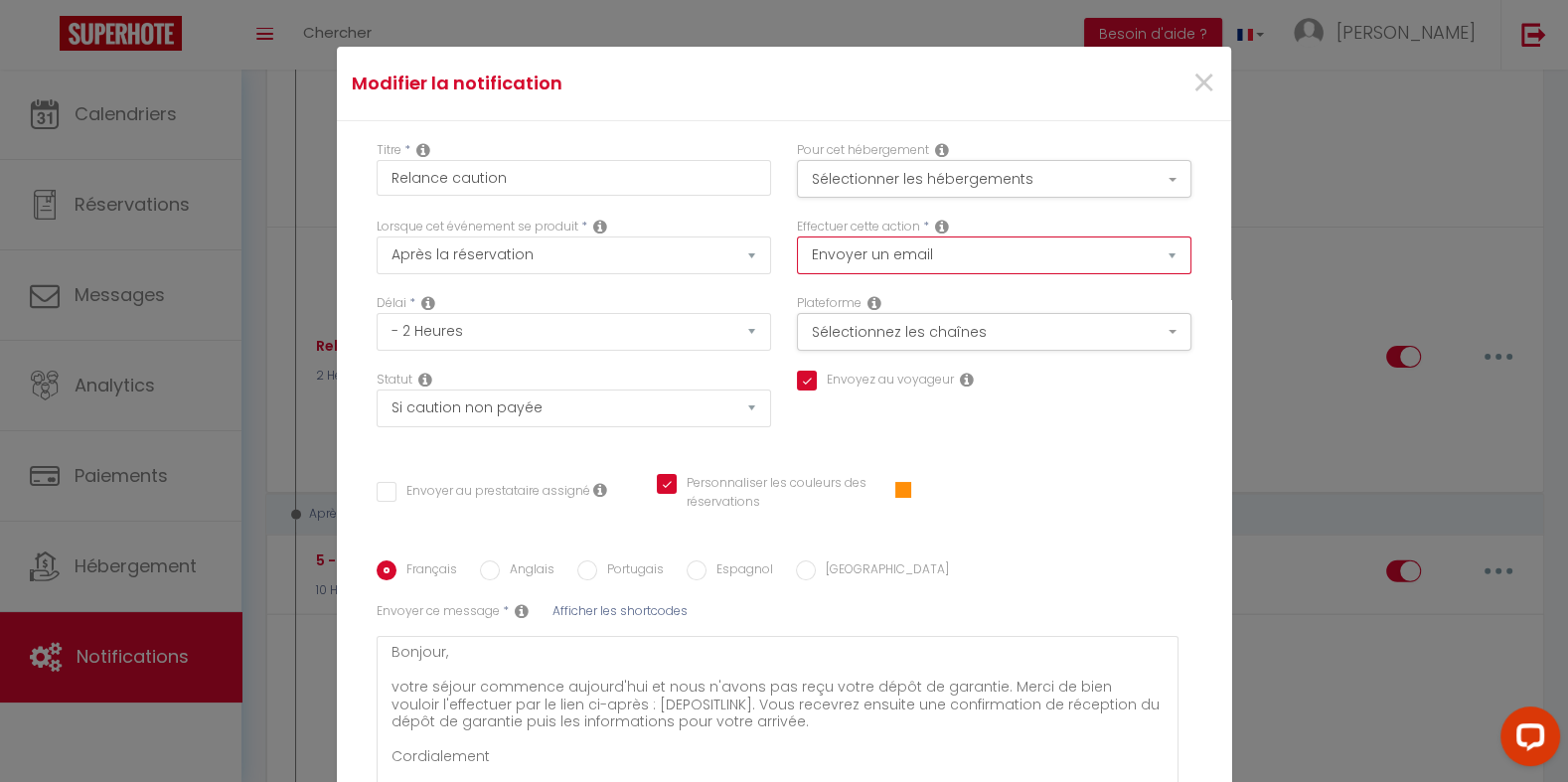 click on "Envoyer un email   Envoyer un SMS   Envoyer une notification push" at bounding box center (994, 255) 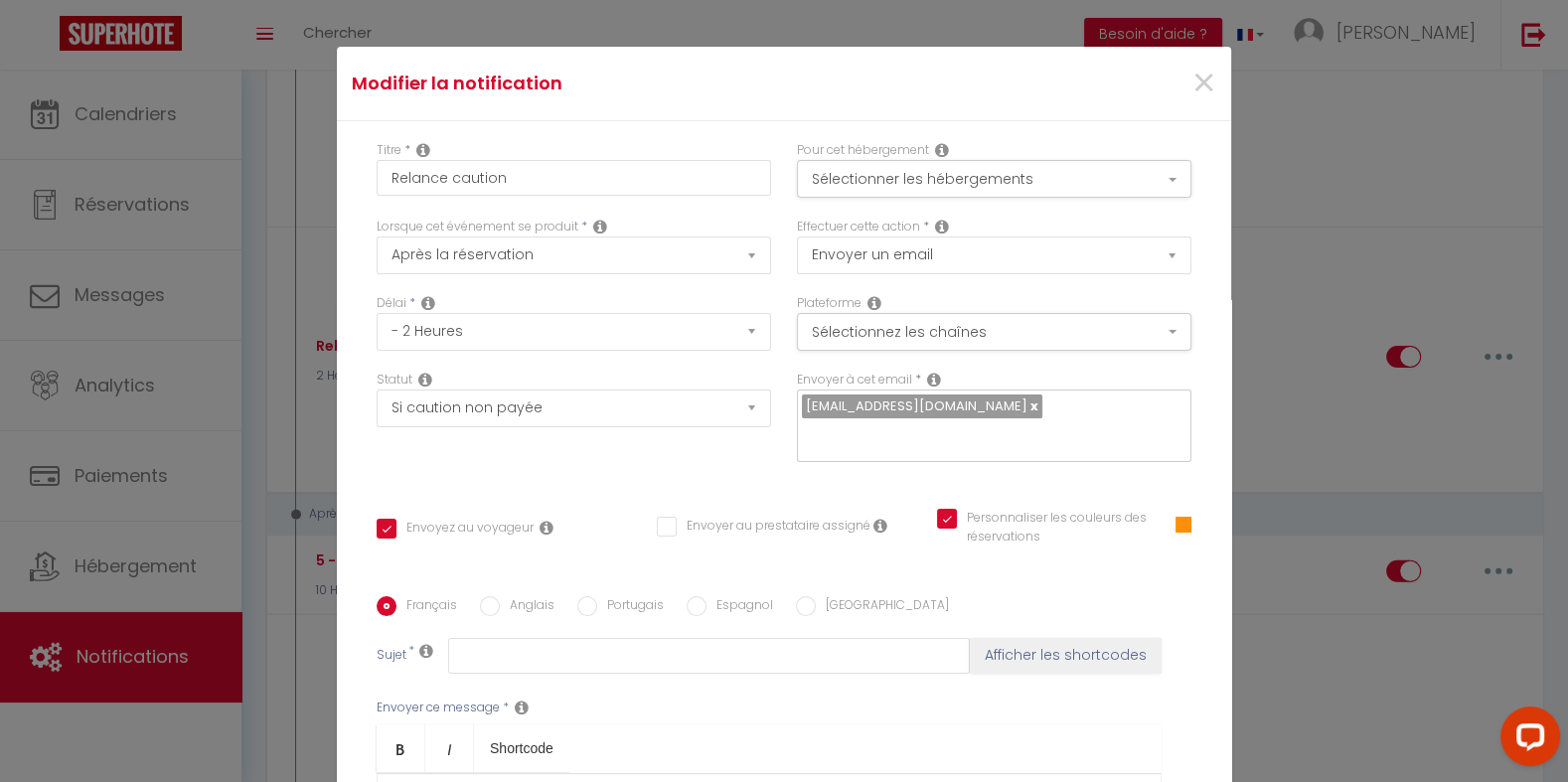 click at bounding box center (934, 380) 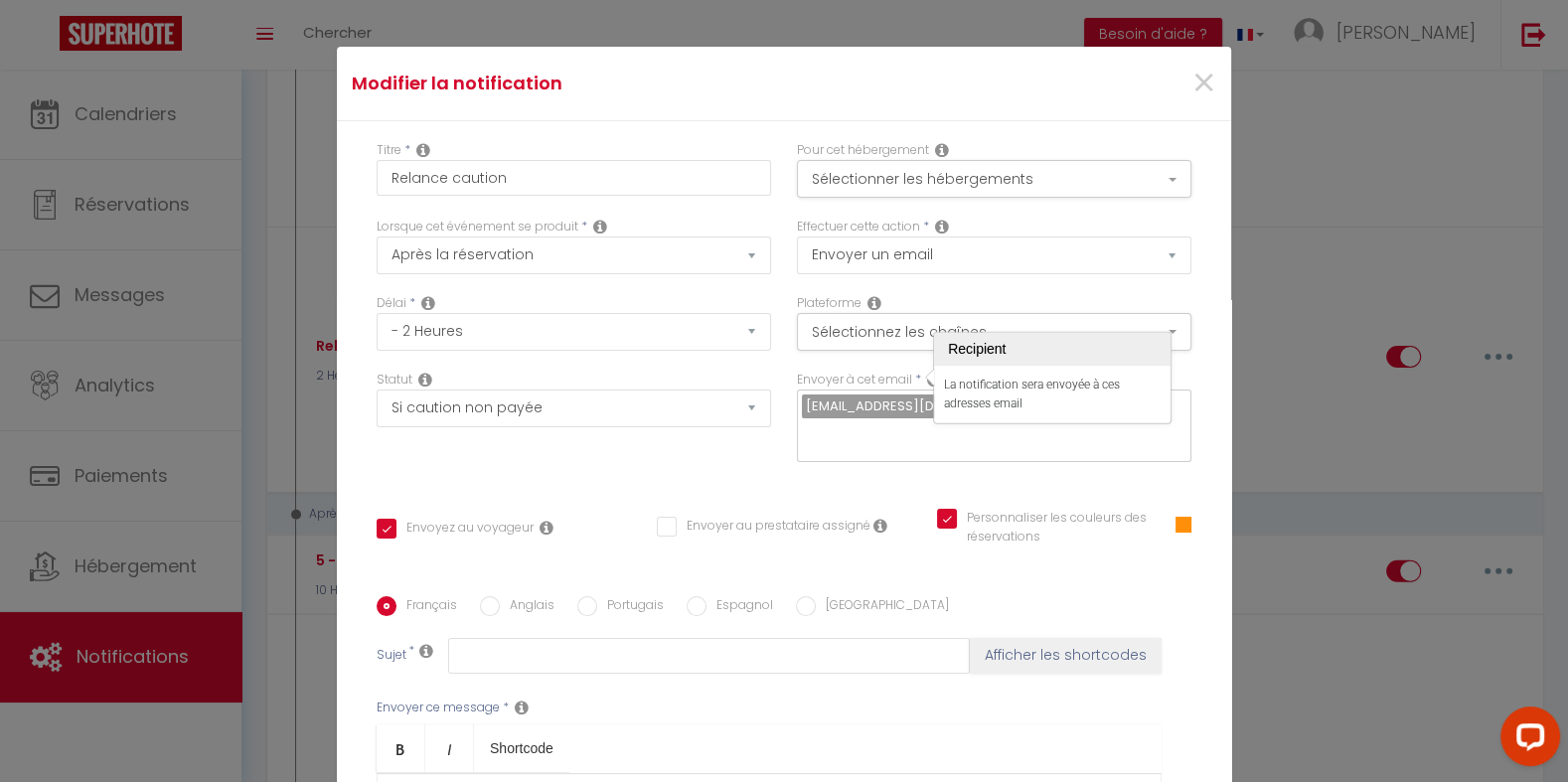 click on "Statut     Aucun   Si la réservation est payée   Si réservation non payée   Si la caution a été prise   Si caution non payée" at bounding box center (573, 426) 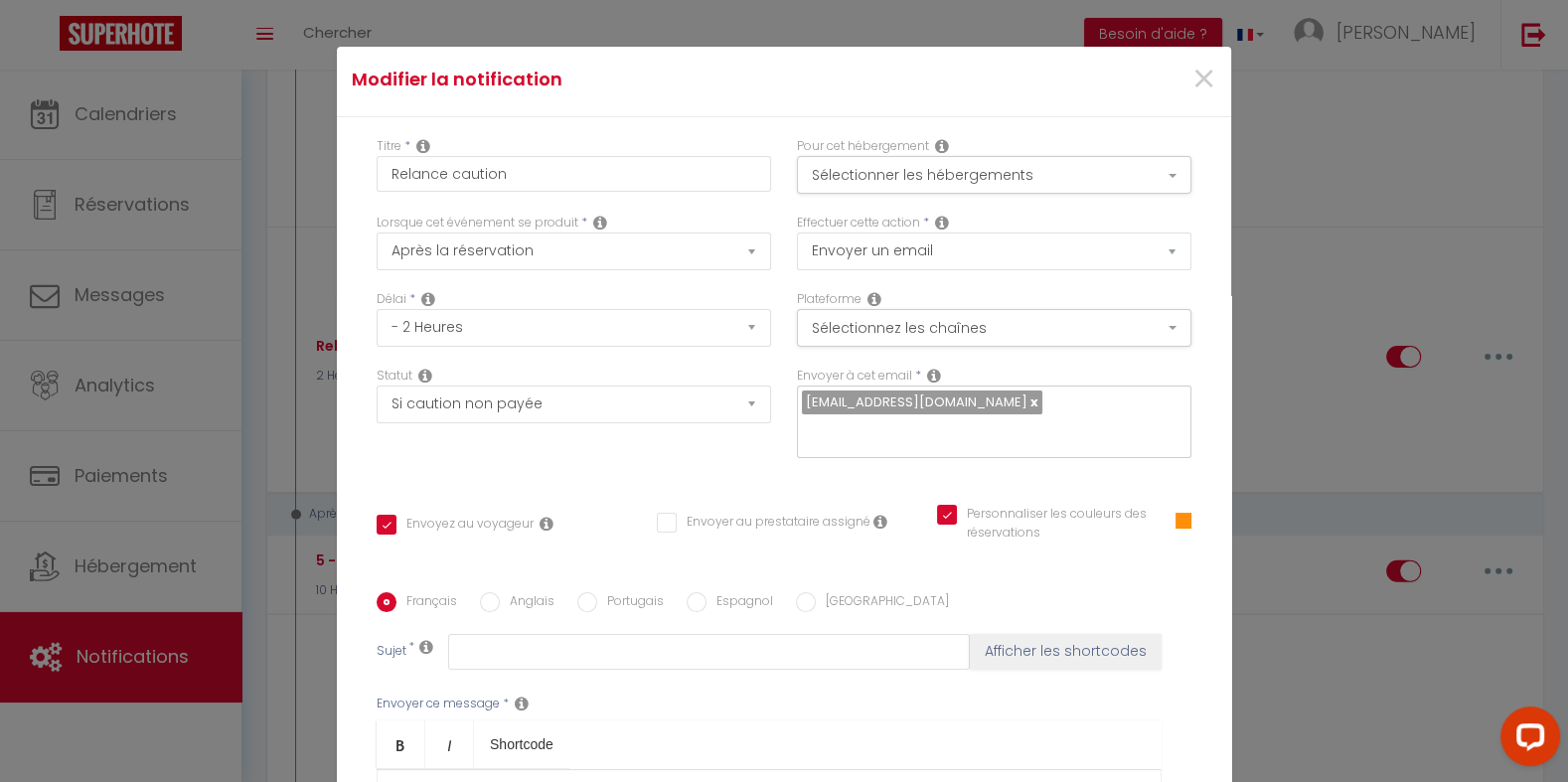 scroll, scrollTop: 0, scrollLeft: 0, axis: both 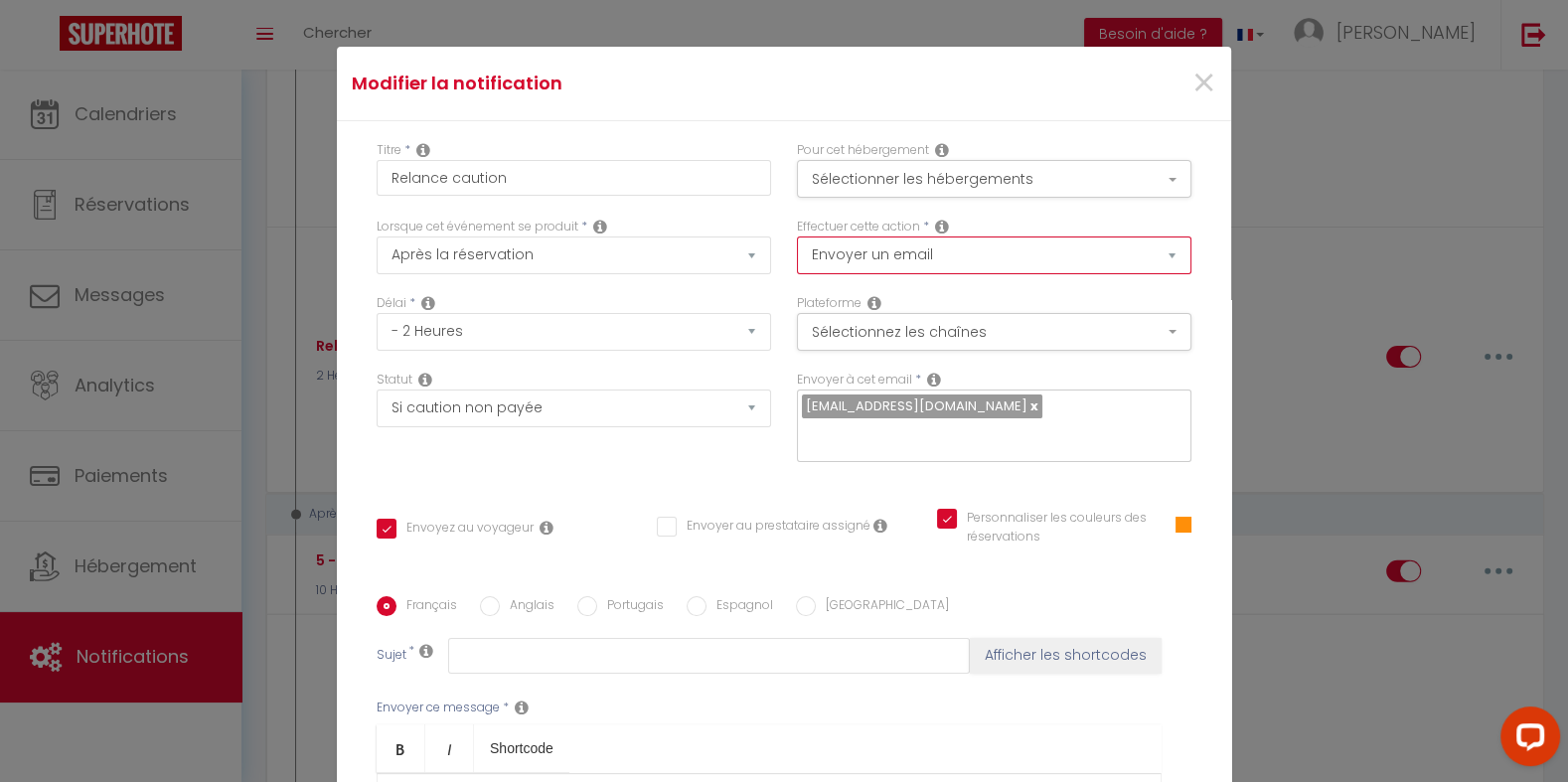 click on "Envoyer un email   Envoyer un SMS   Envoyer une notification push" at bounding box center [994, 255] 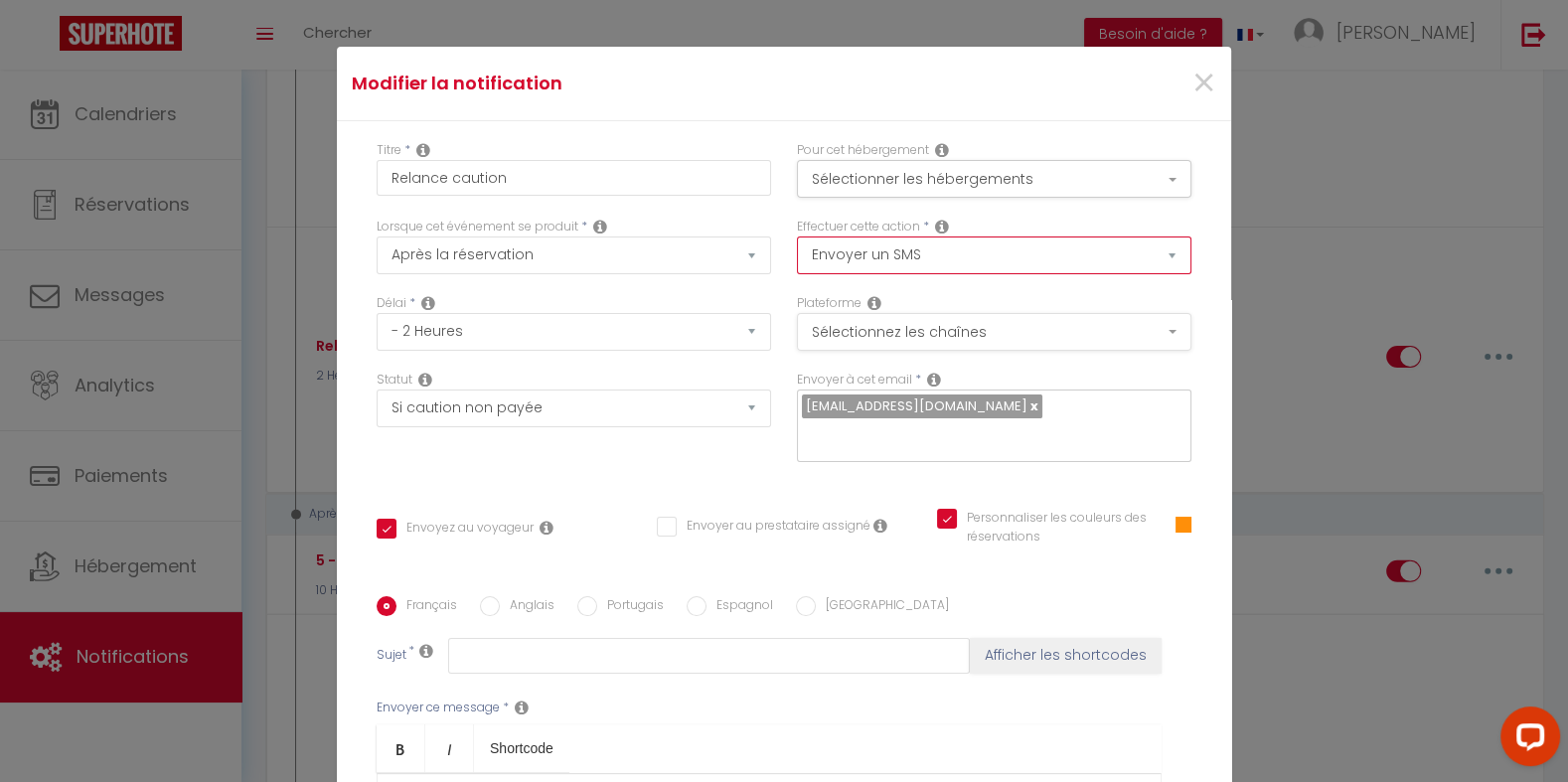 checkbox on "true" 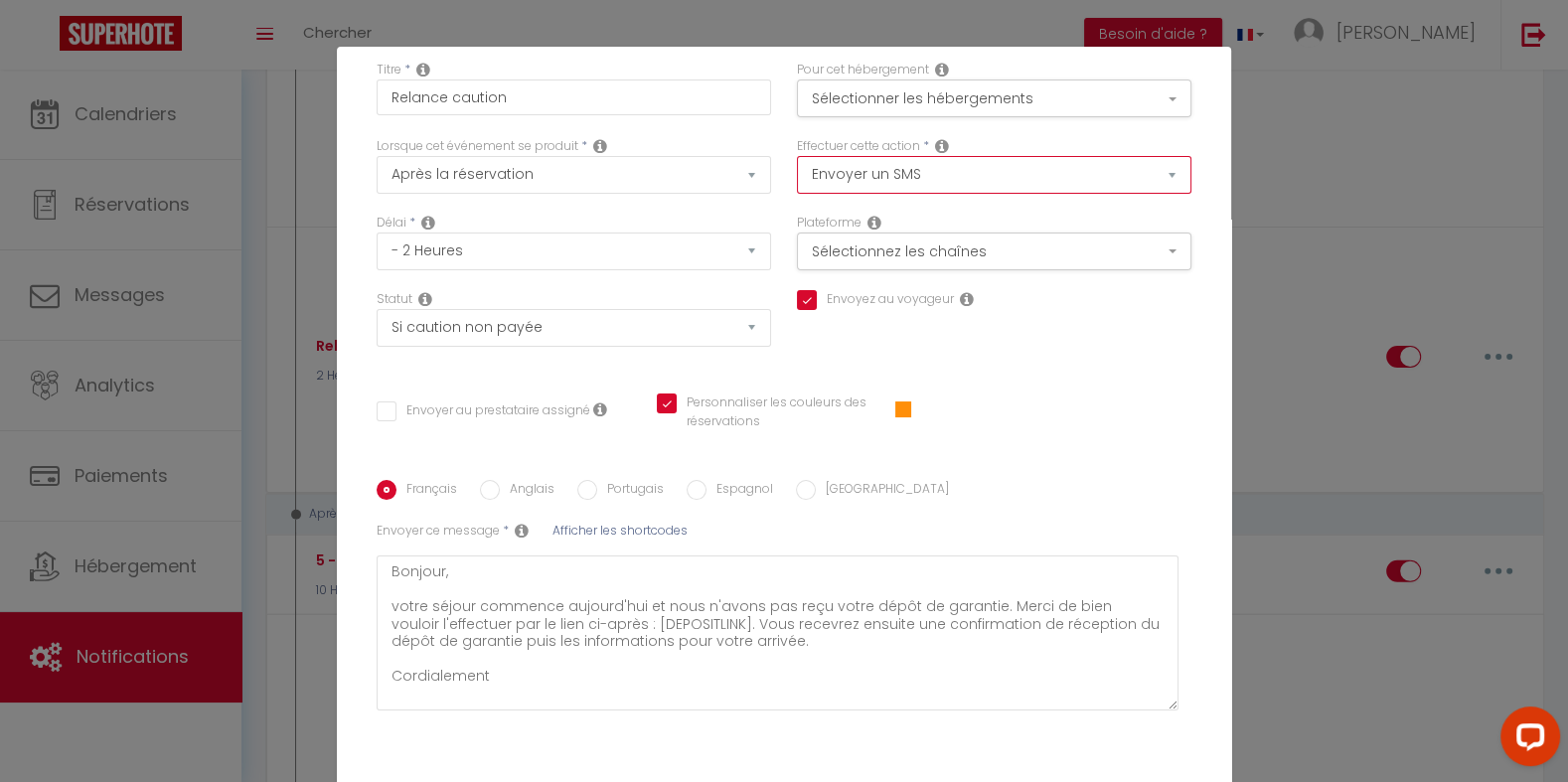 scroll, scrollTop: 117, scrollLeft: 0, axis: vertical 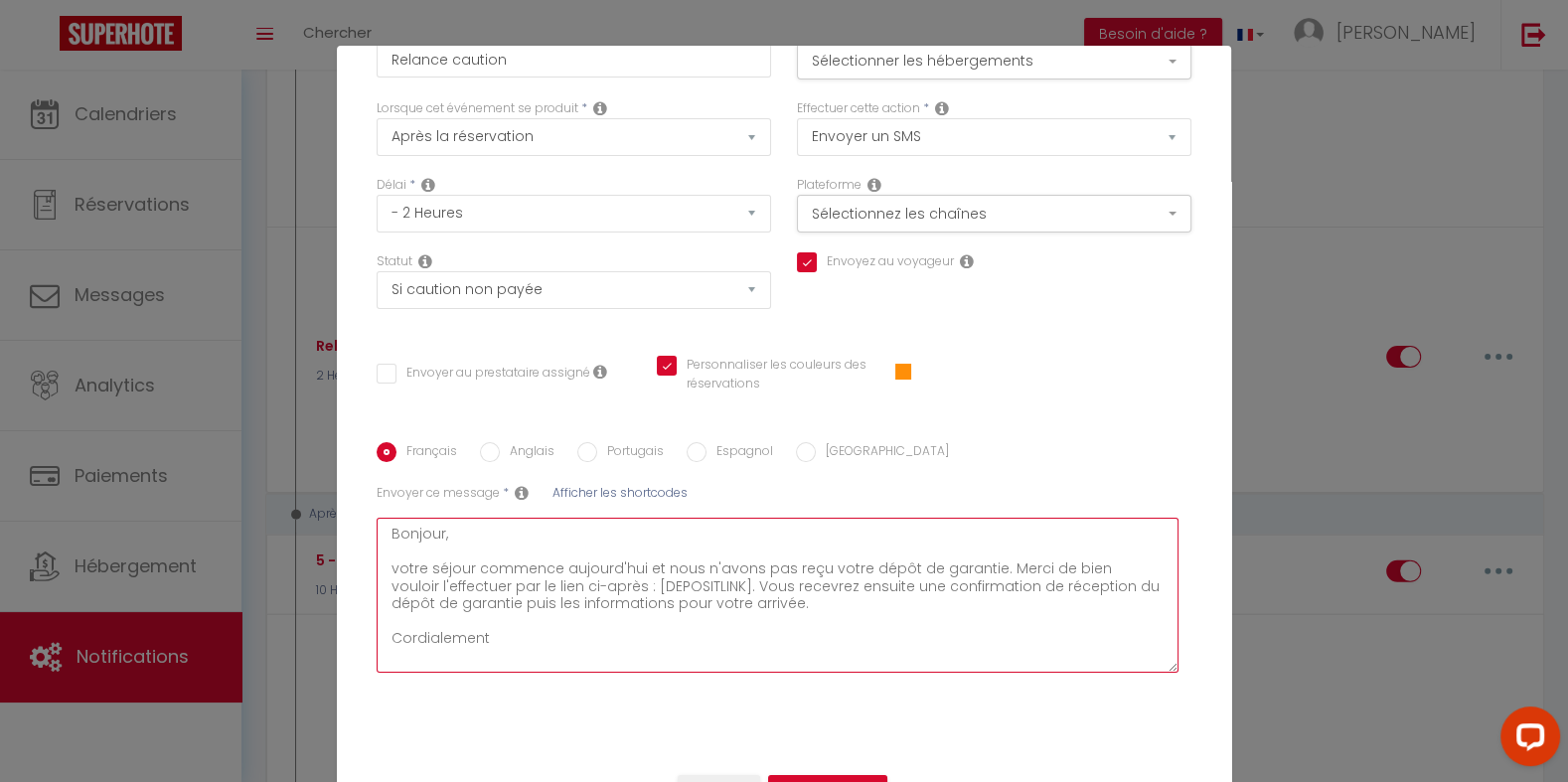 drag, startPoint x: 510, startPoint y: 630, endPoint x: 383, endPoint y: 539, distance: 156.237 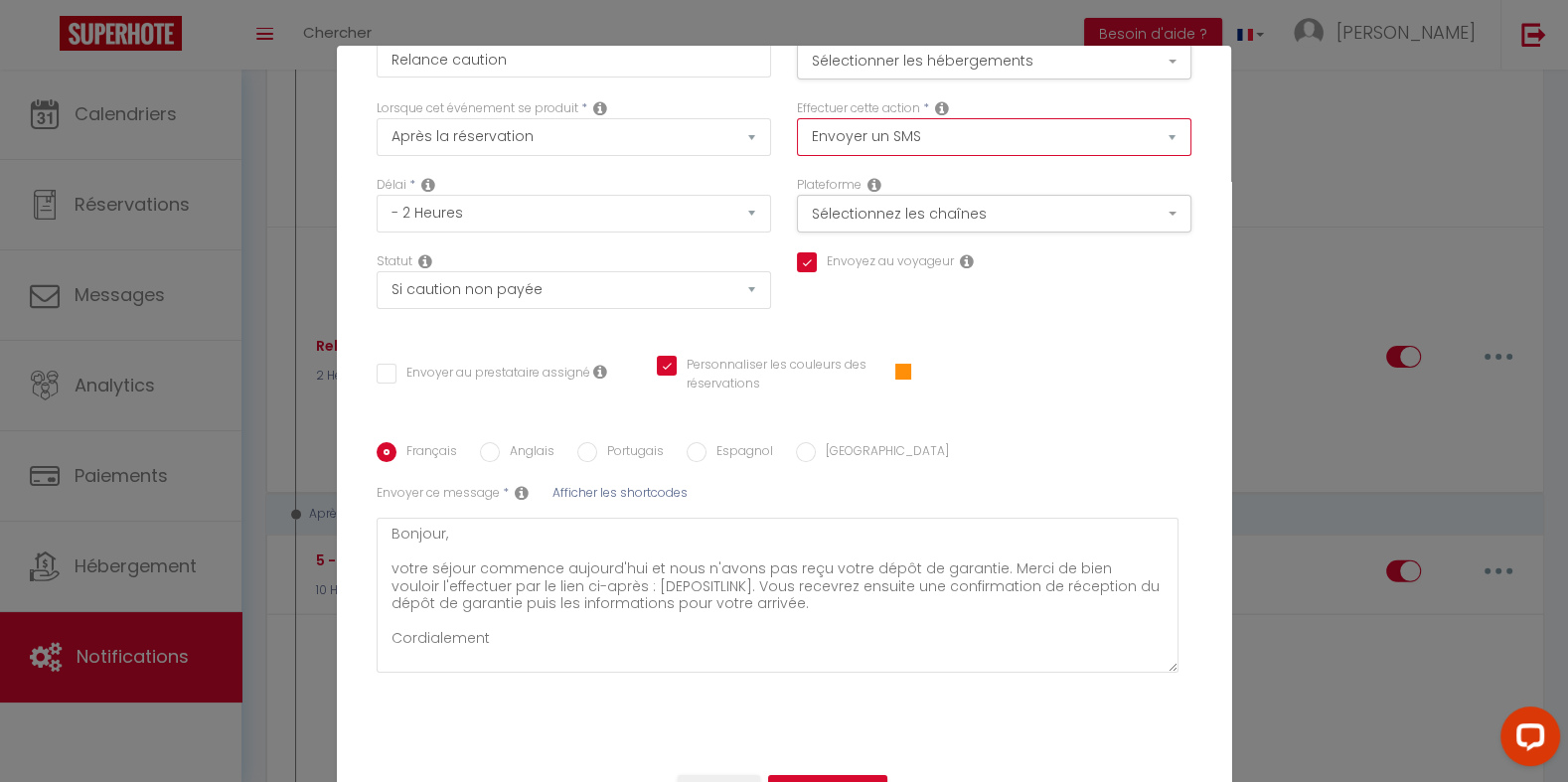 click on "Envoyer un email   Envoyer un SMS   Envoyer une notification push" at bounding box center [994, 137] 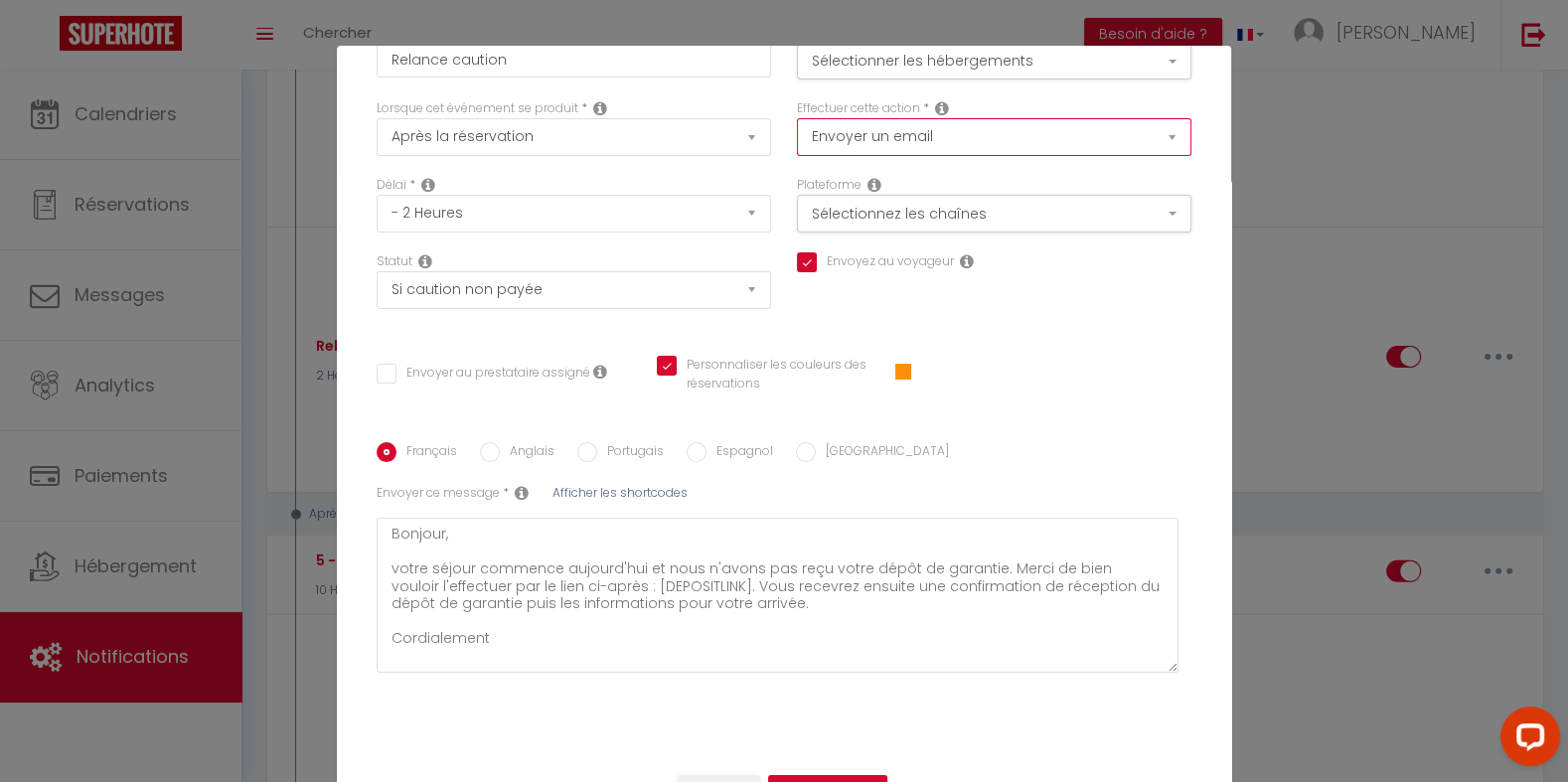 click on "Envoyer un email   Envoyer un SMS   Envoyer une notification push" at bounding box center [994, 137] 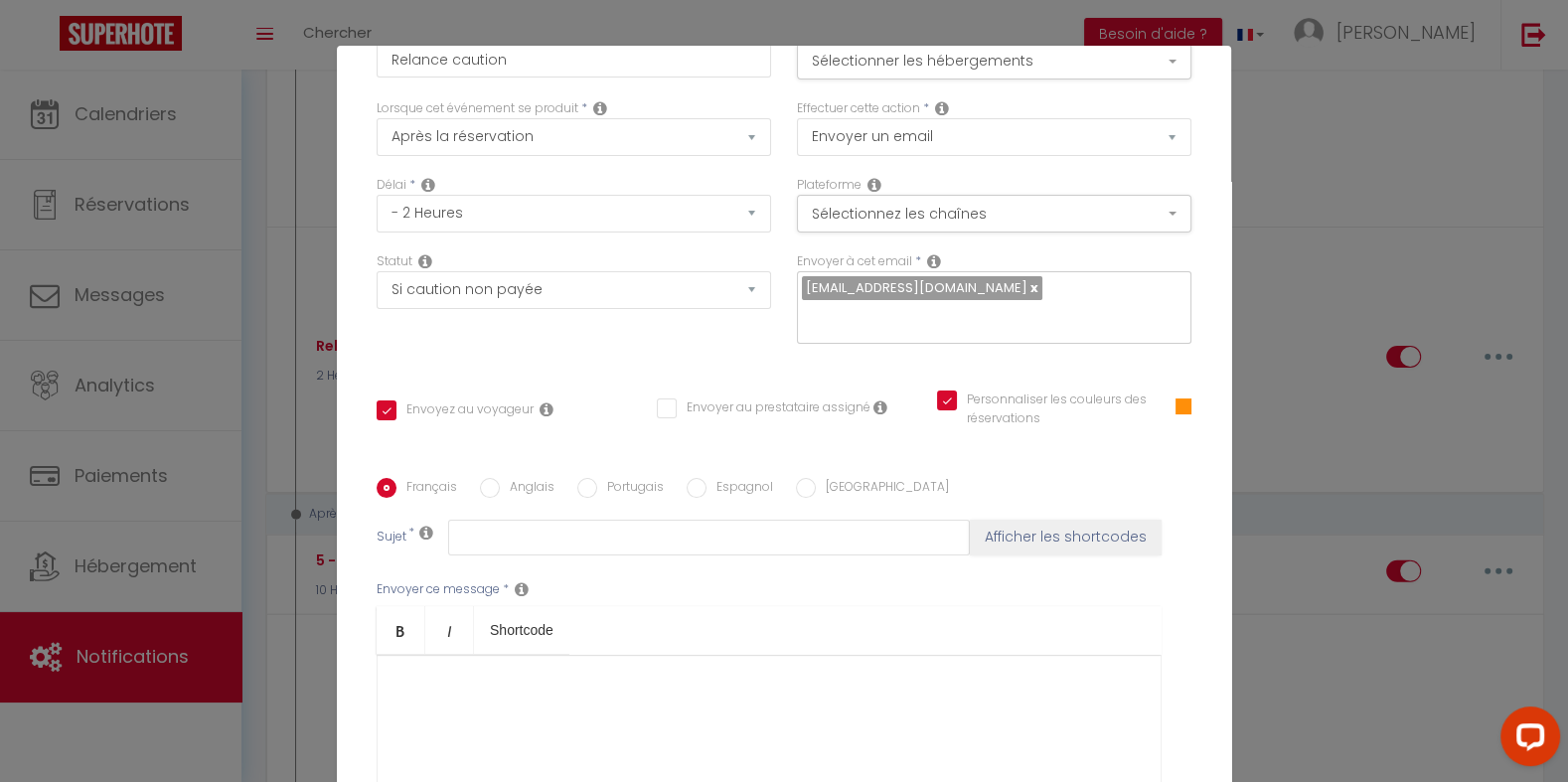click at bounding box center [769, 754] 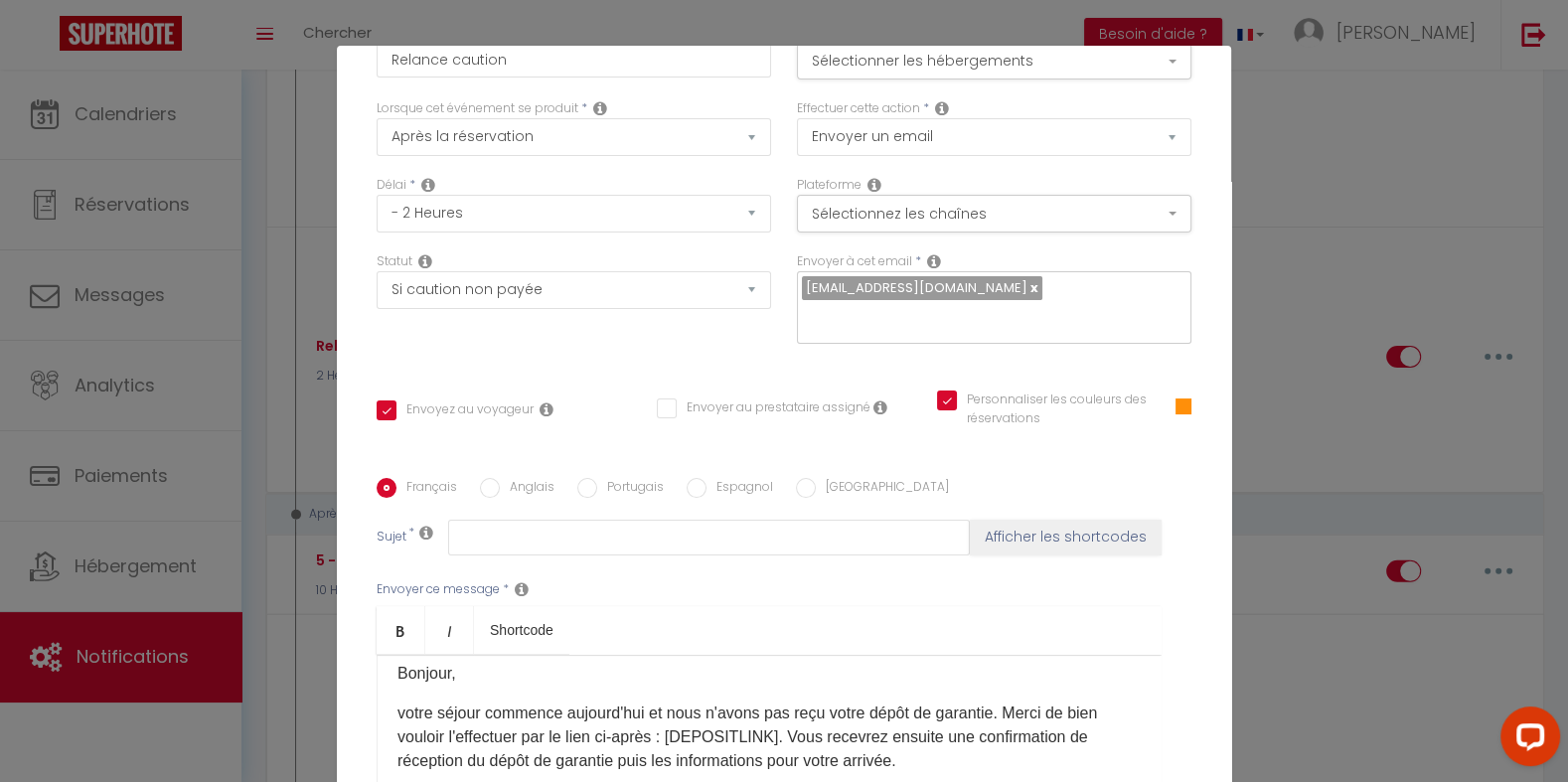 scroll, scrollTop: 37, scrollLeft: 0, axis: vertical 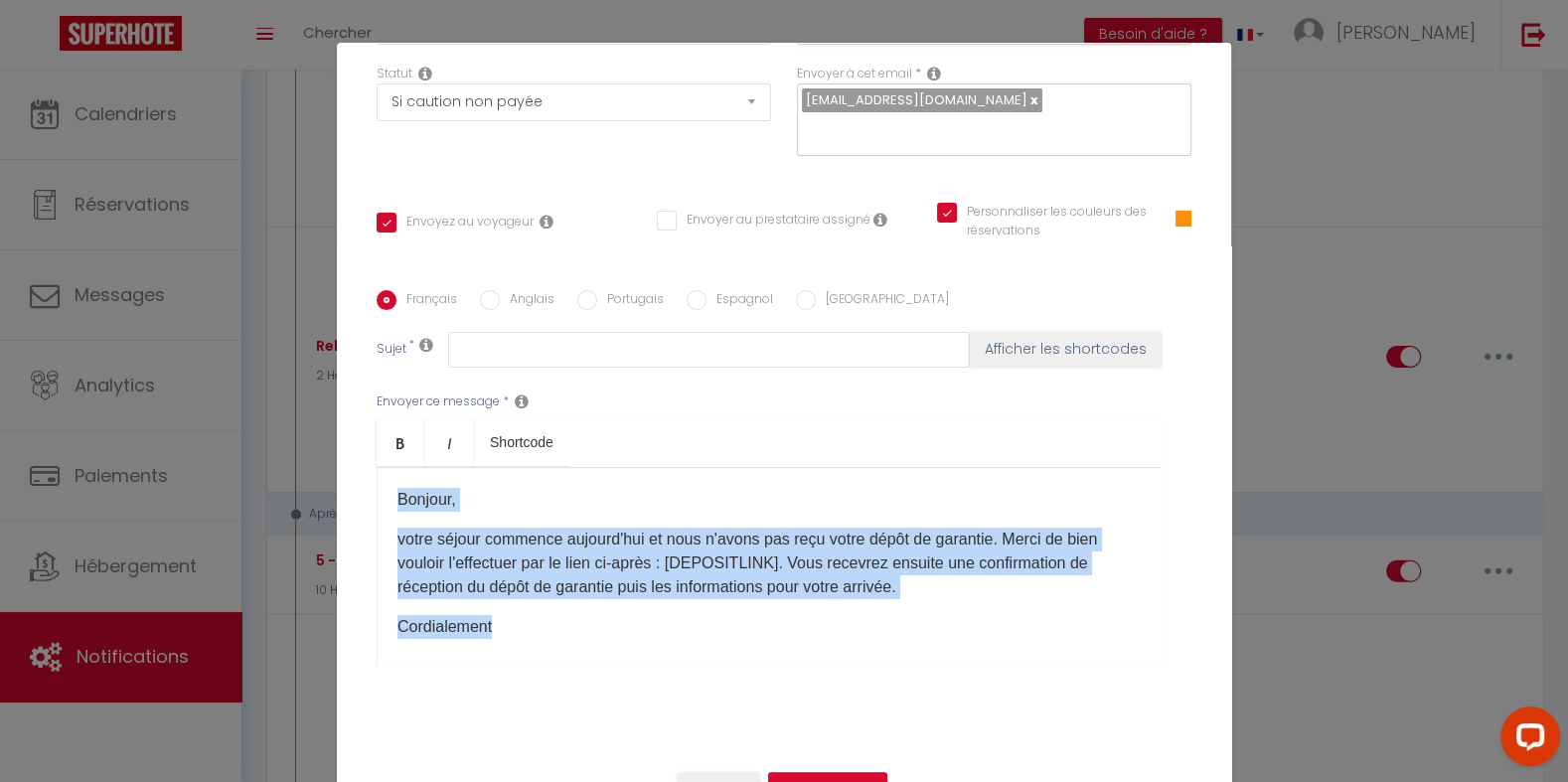 drag, startPoint x: 488, startPoint y: 582, endPoint x: 350, endPoint y: 447, distance: 193.05181 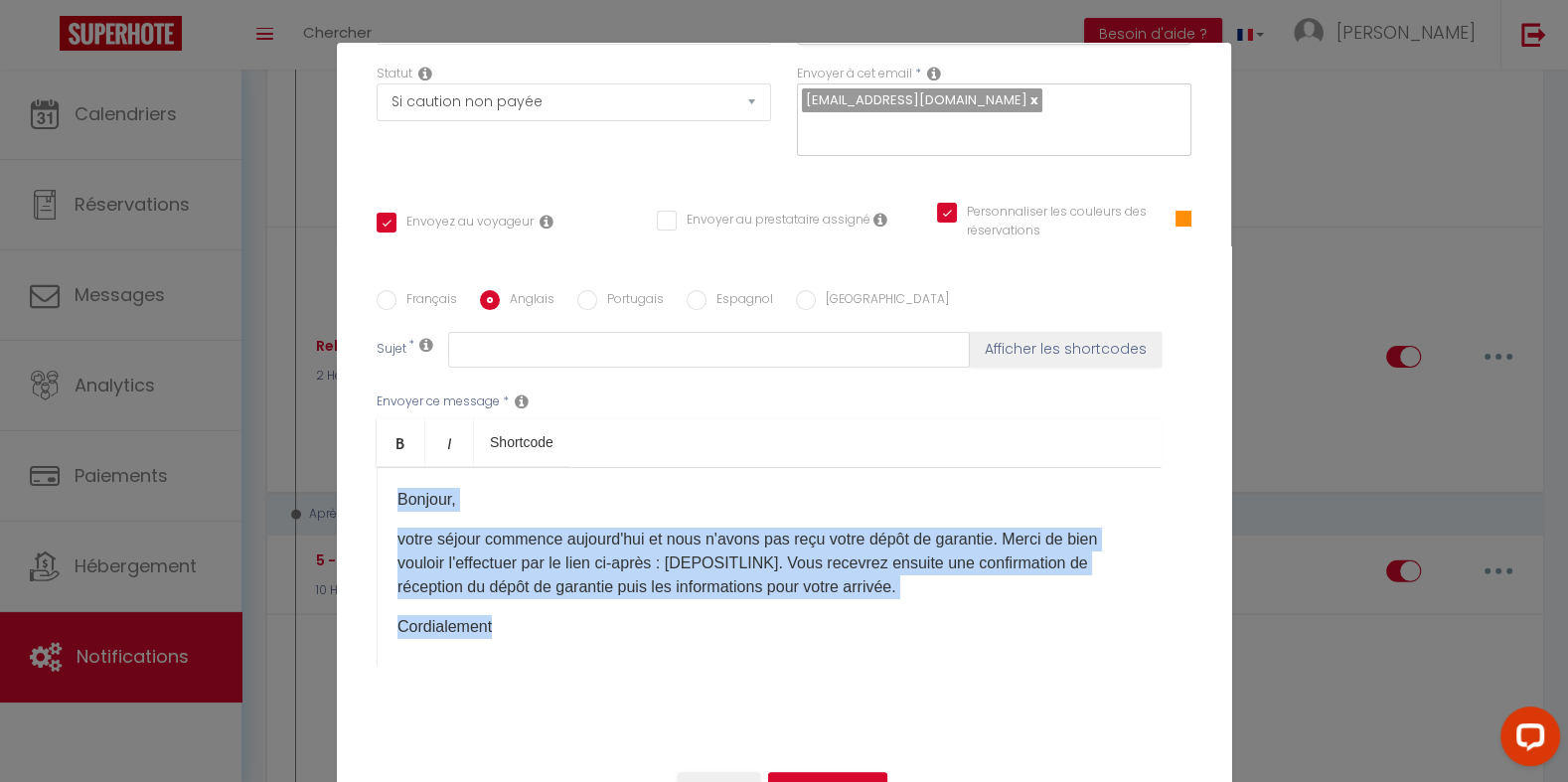 checkbox on "true" 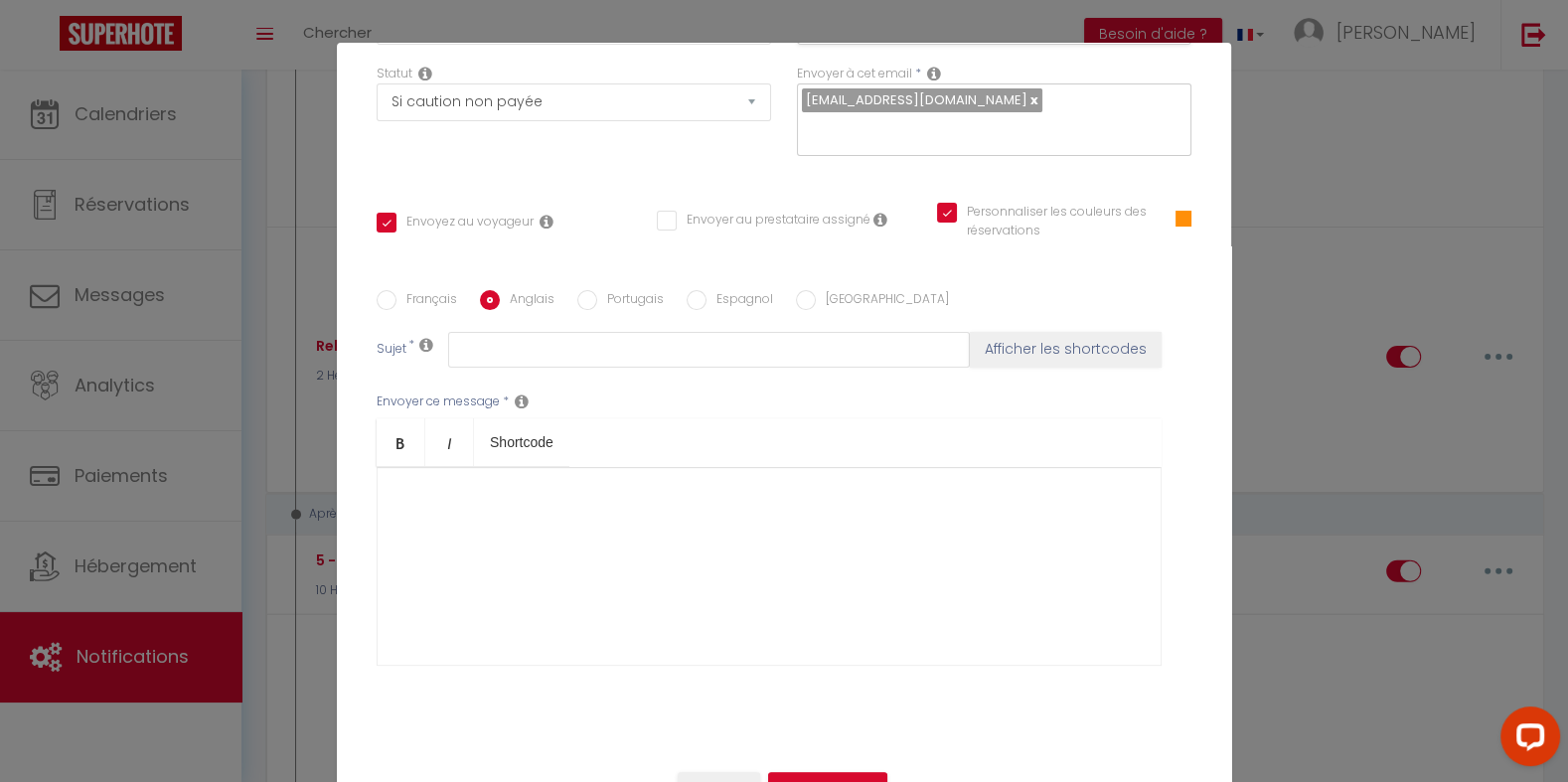 click at bounding box center (769, 566) 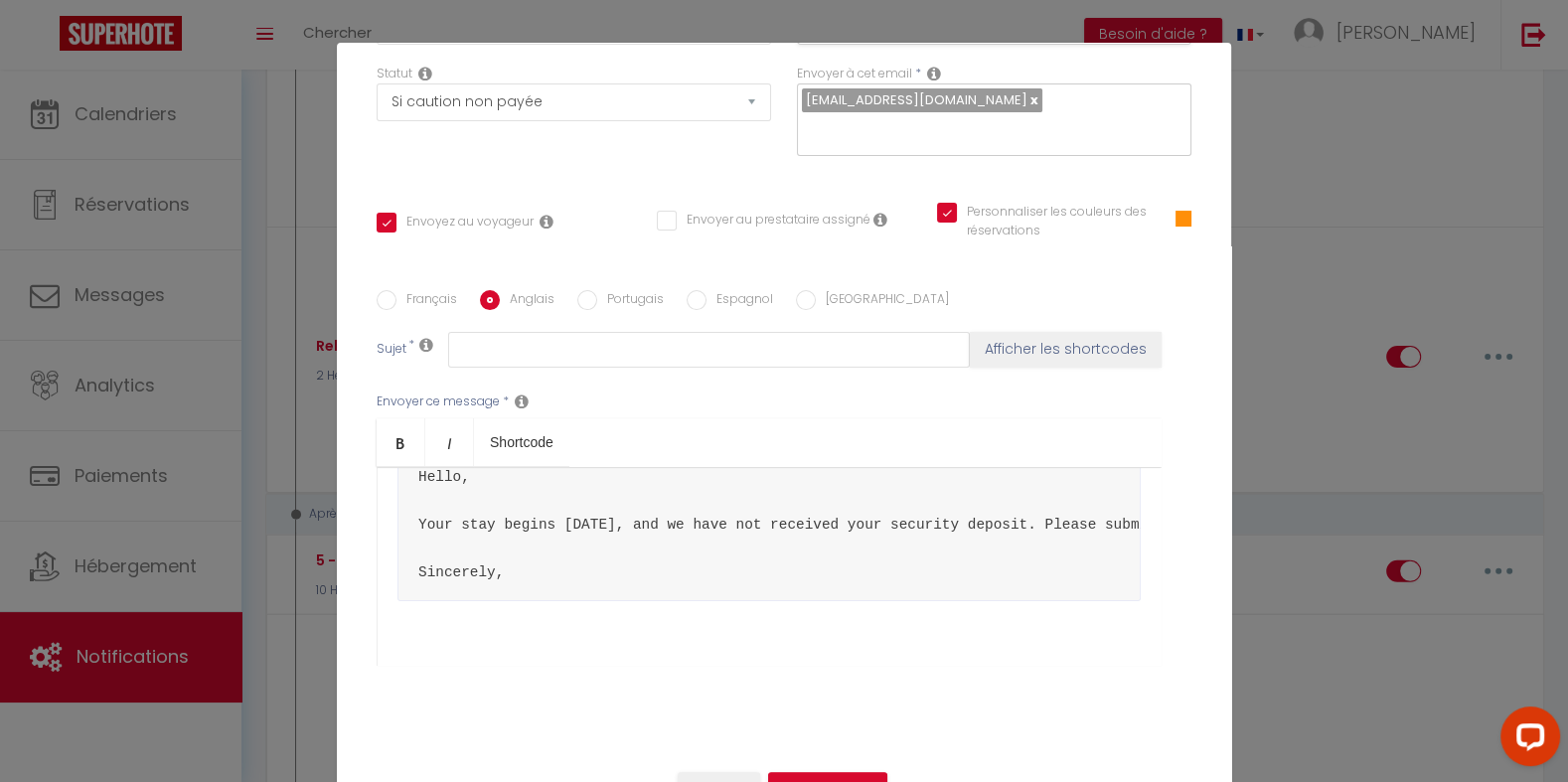 scroll, scrollTop: 72, scrollLeft: 0, axis: vertical 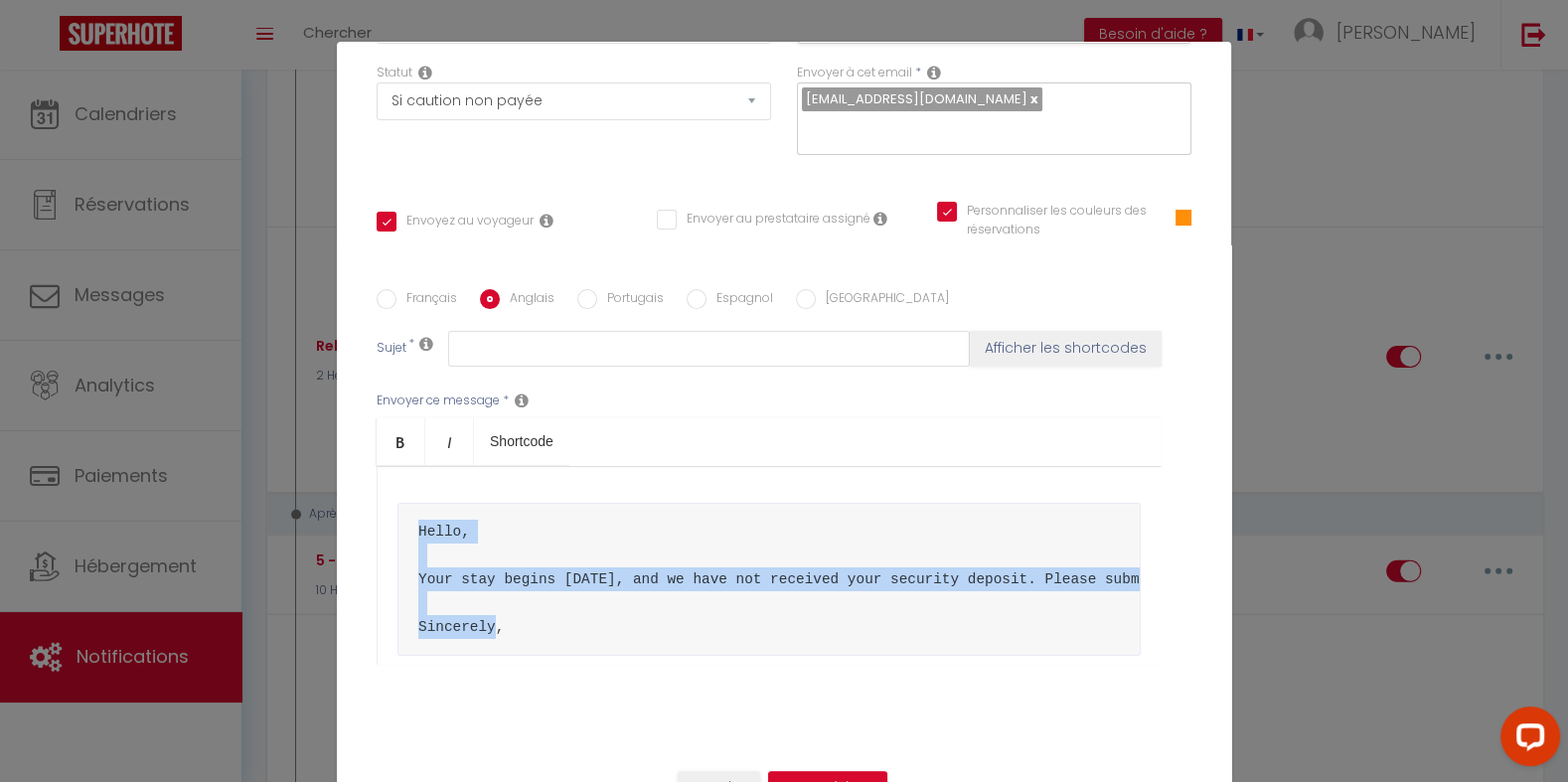 drag, startPoint x: 709, startPoint y: 580, endPoint x: 306, endPoint y: 426, distance: 431.42207 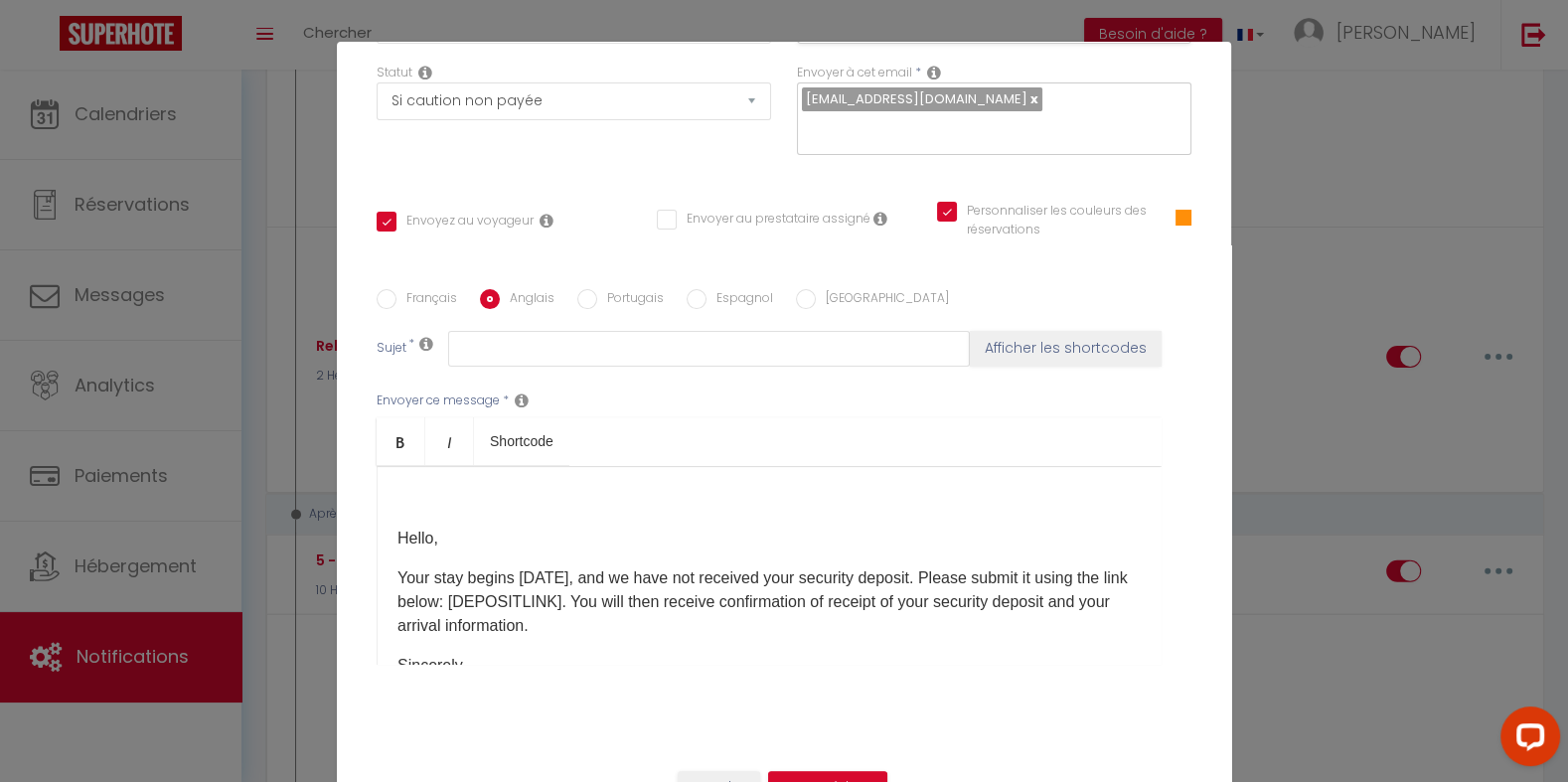 click on "​ Hello,
Your stay begins today, and we have not received your security deposit. Please submit it using the link below: [DEPOSITLINK]. You will then receive confirmation of receipt of your security deposit and your arrival information.
Sincerely," at bounding box center [769, 565] 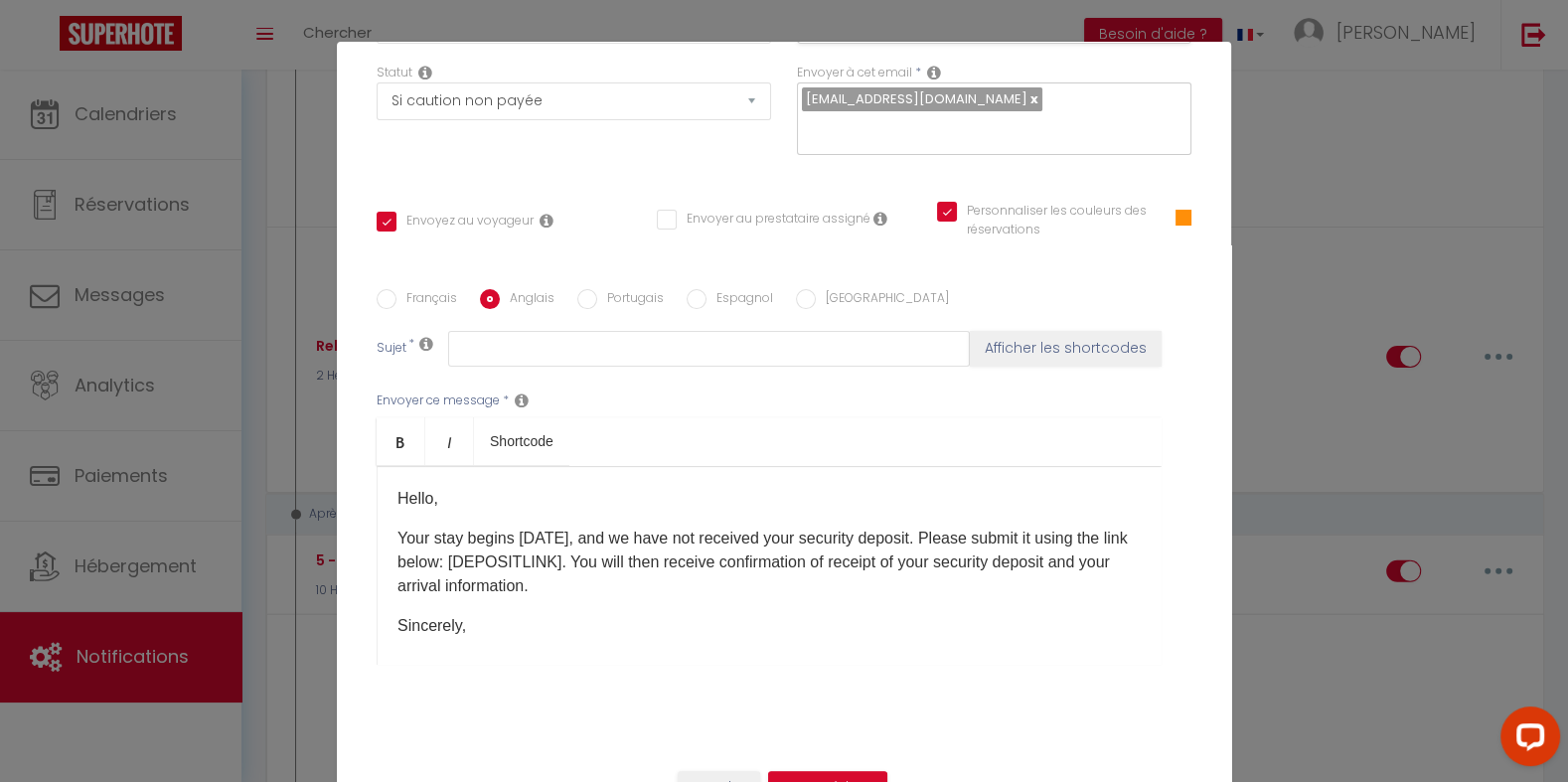 click on "Espagnol" at bounding box center [697, 299] 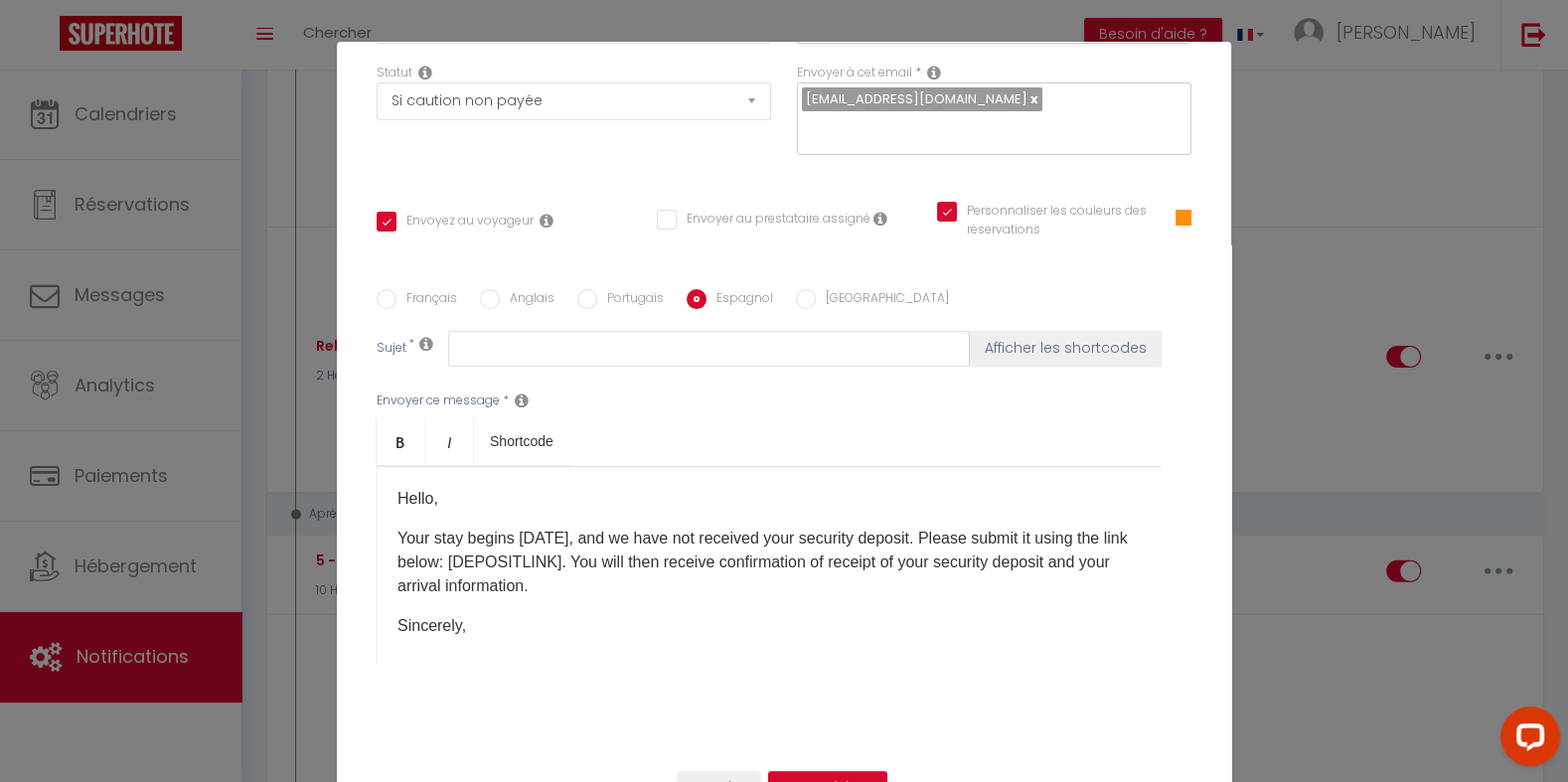 checkbox on "true" 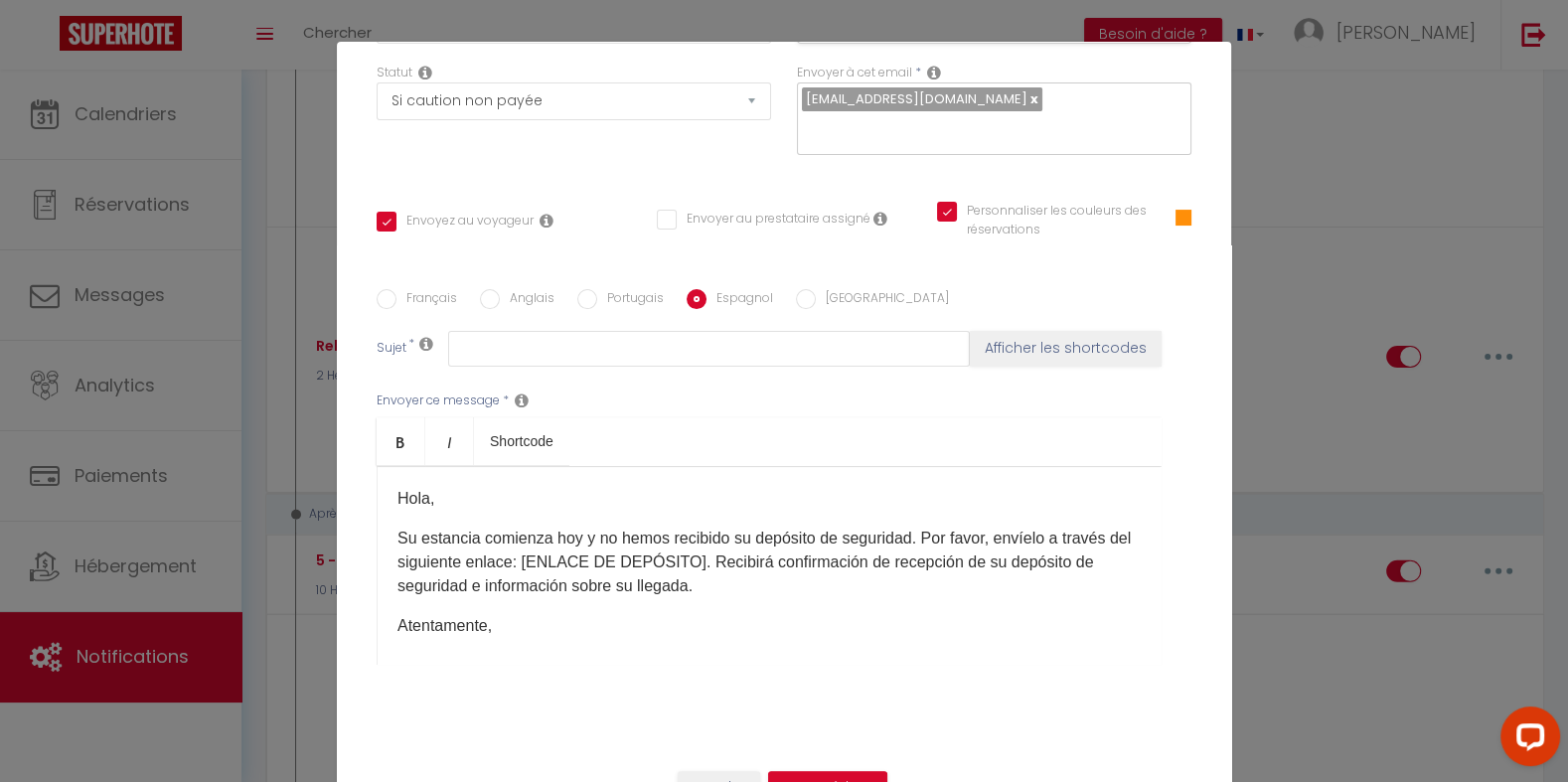 click on "Français" at bounding box center [387, 299] 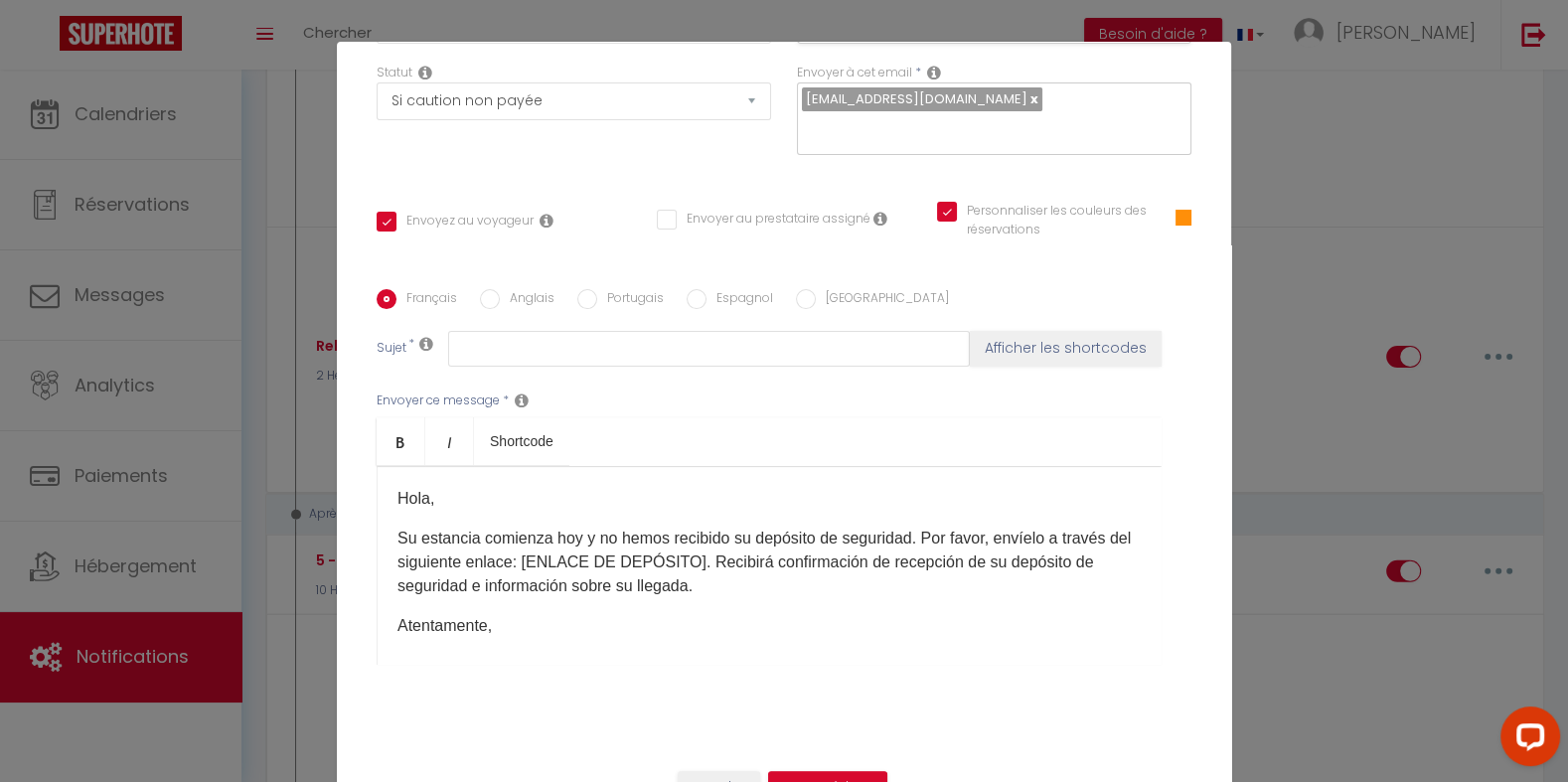 checkbox on "true" 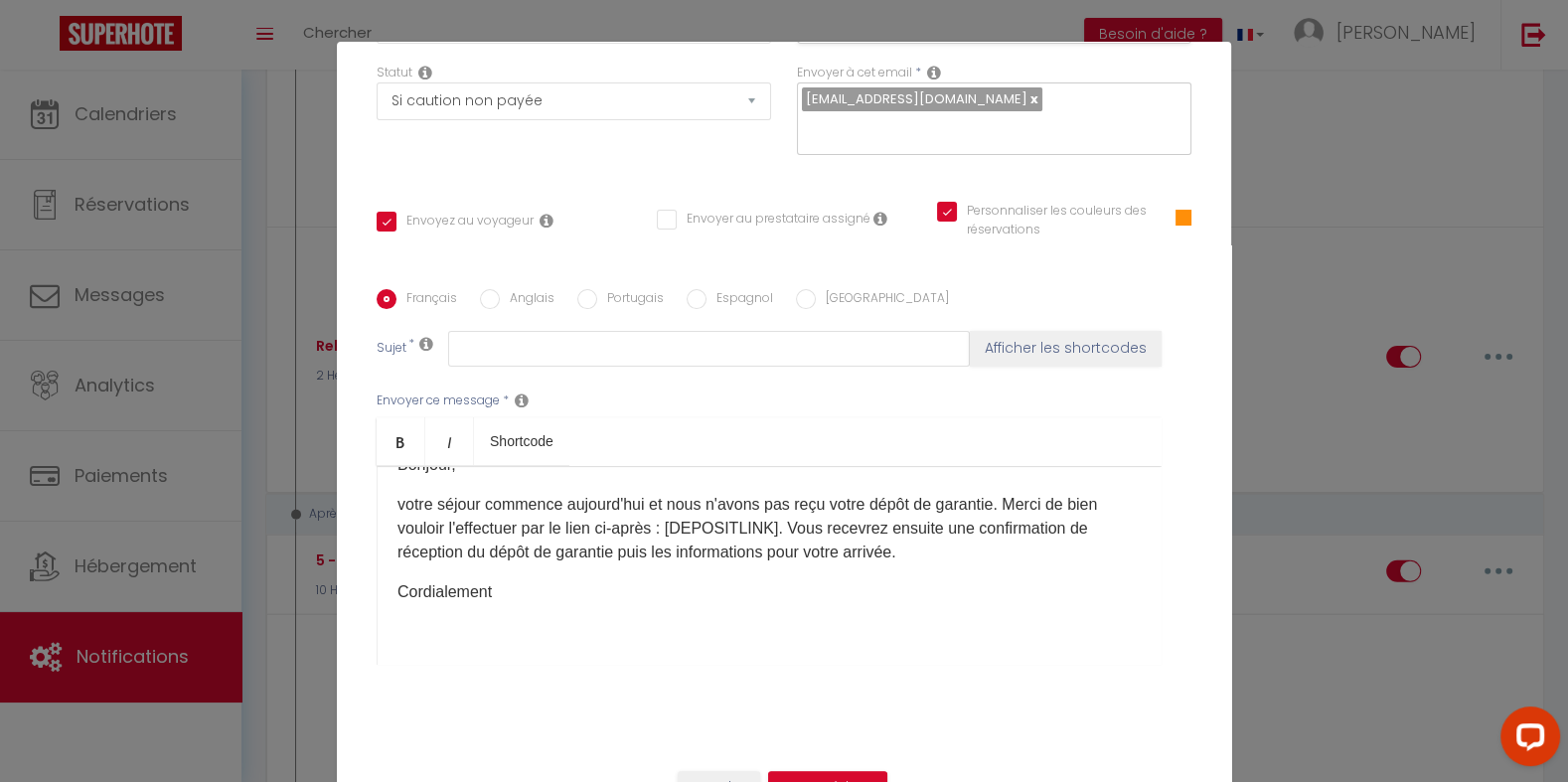 scroll, scrollTop: 37, scrollLeft: 0, axis: vertical 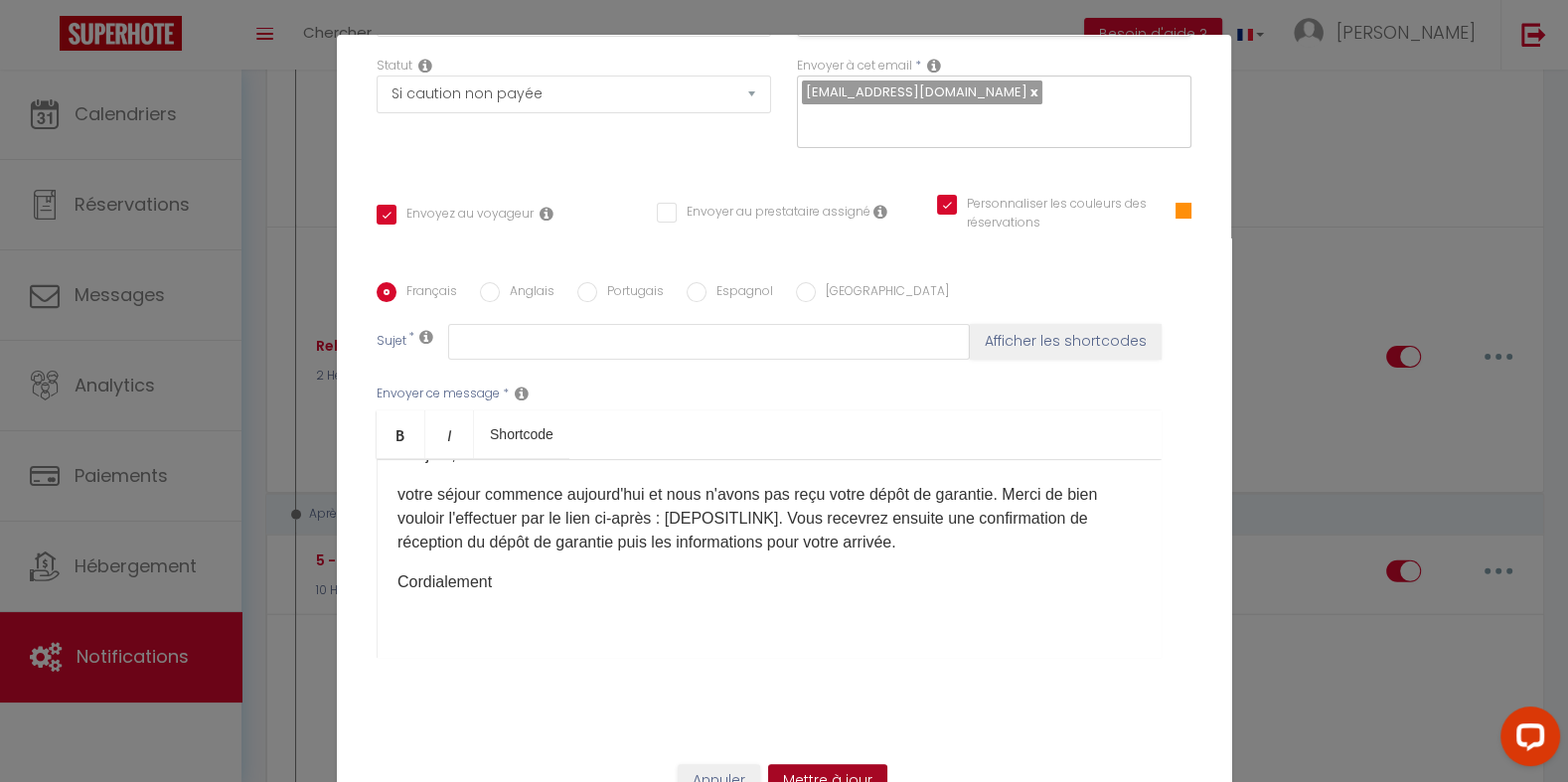 click on "Mettre à jour" at bounding box center [828, 781] 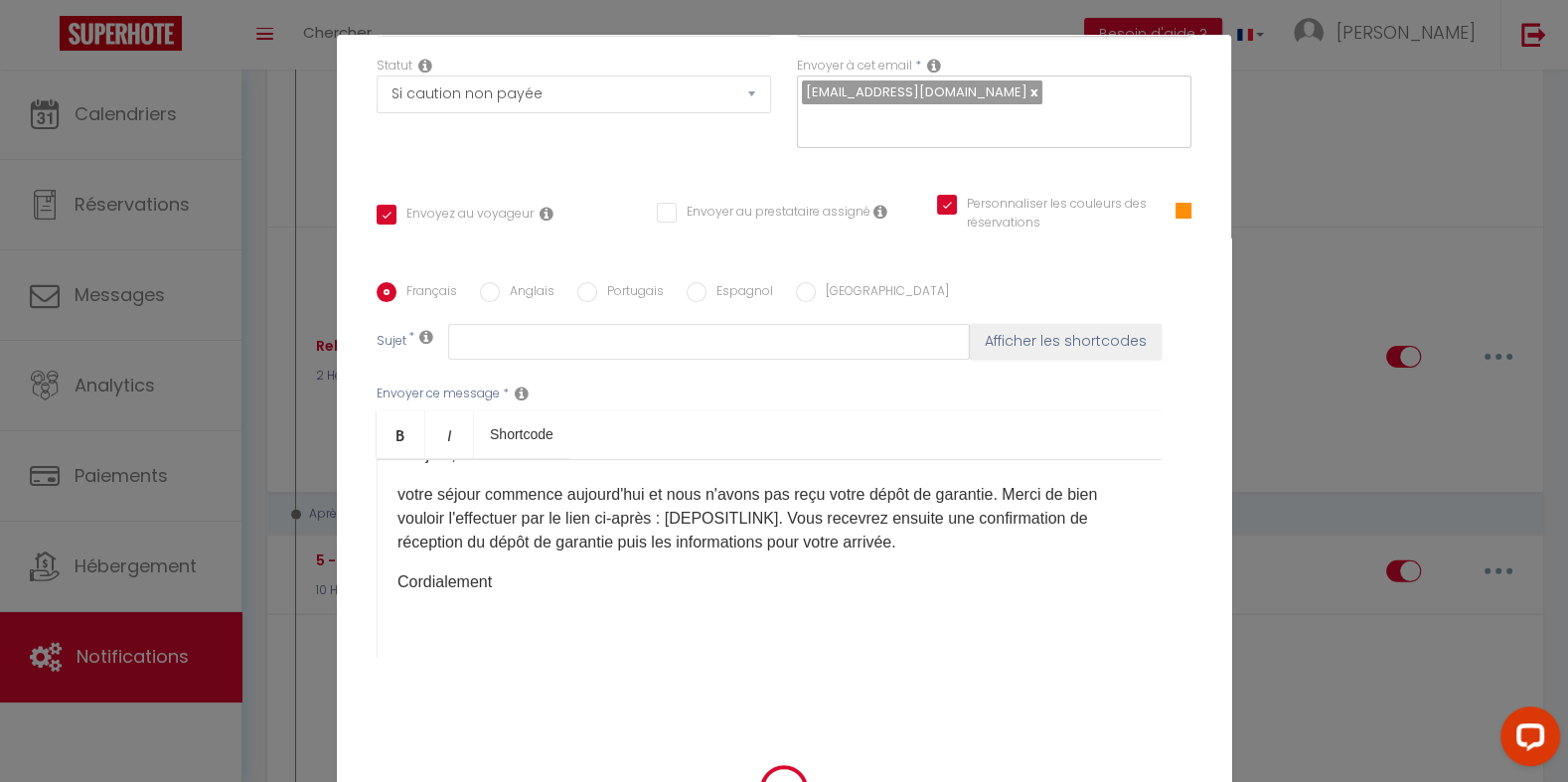 checkbox on "true" 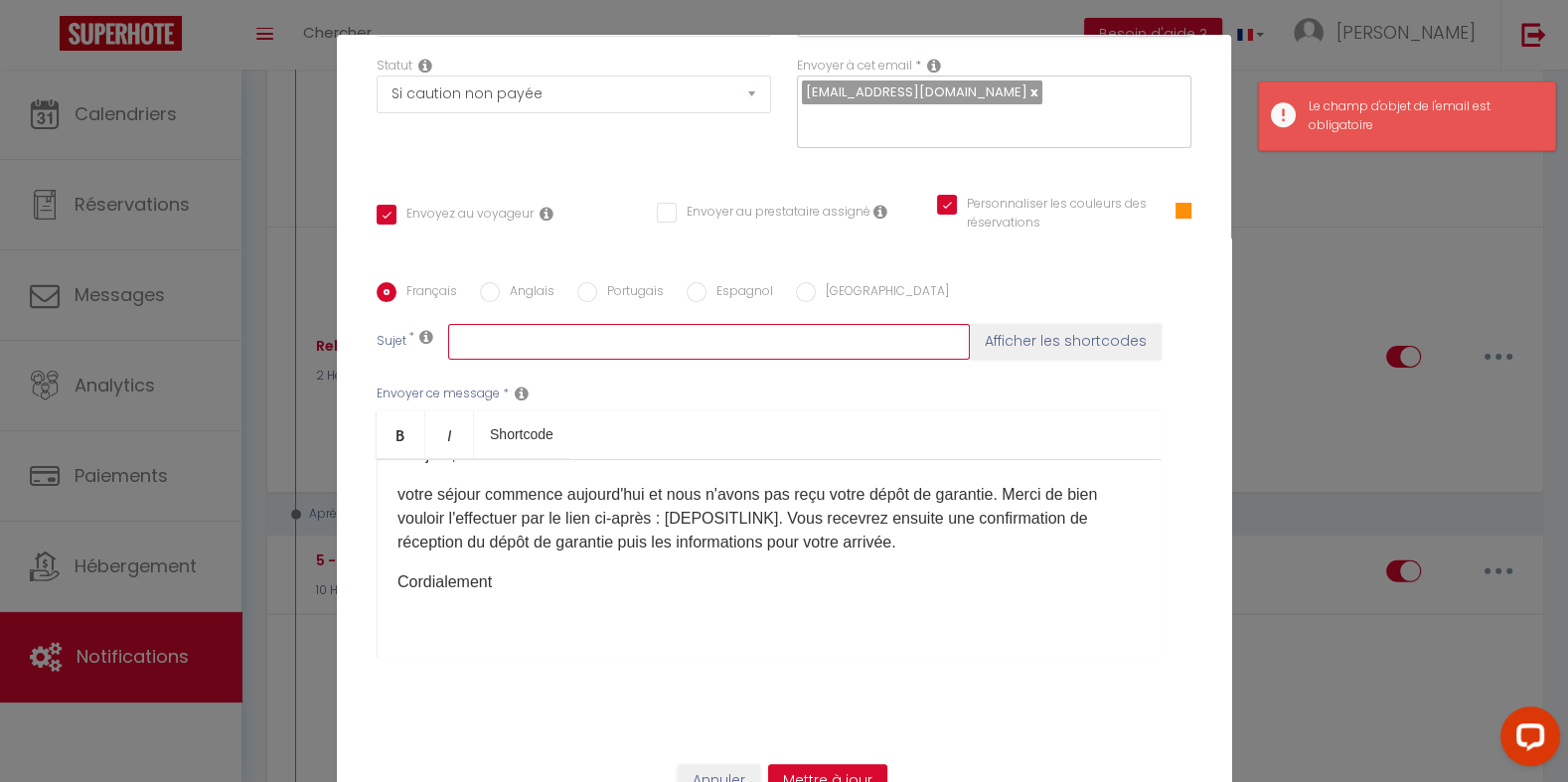 click at bounding box center (708, 342) 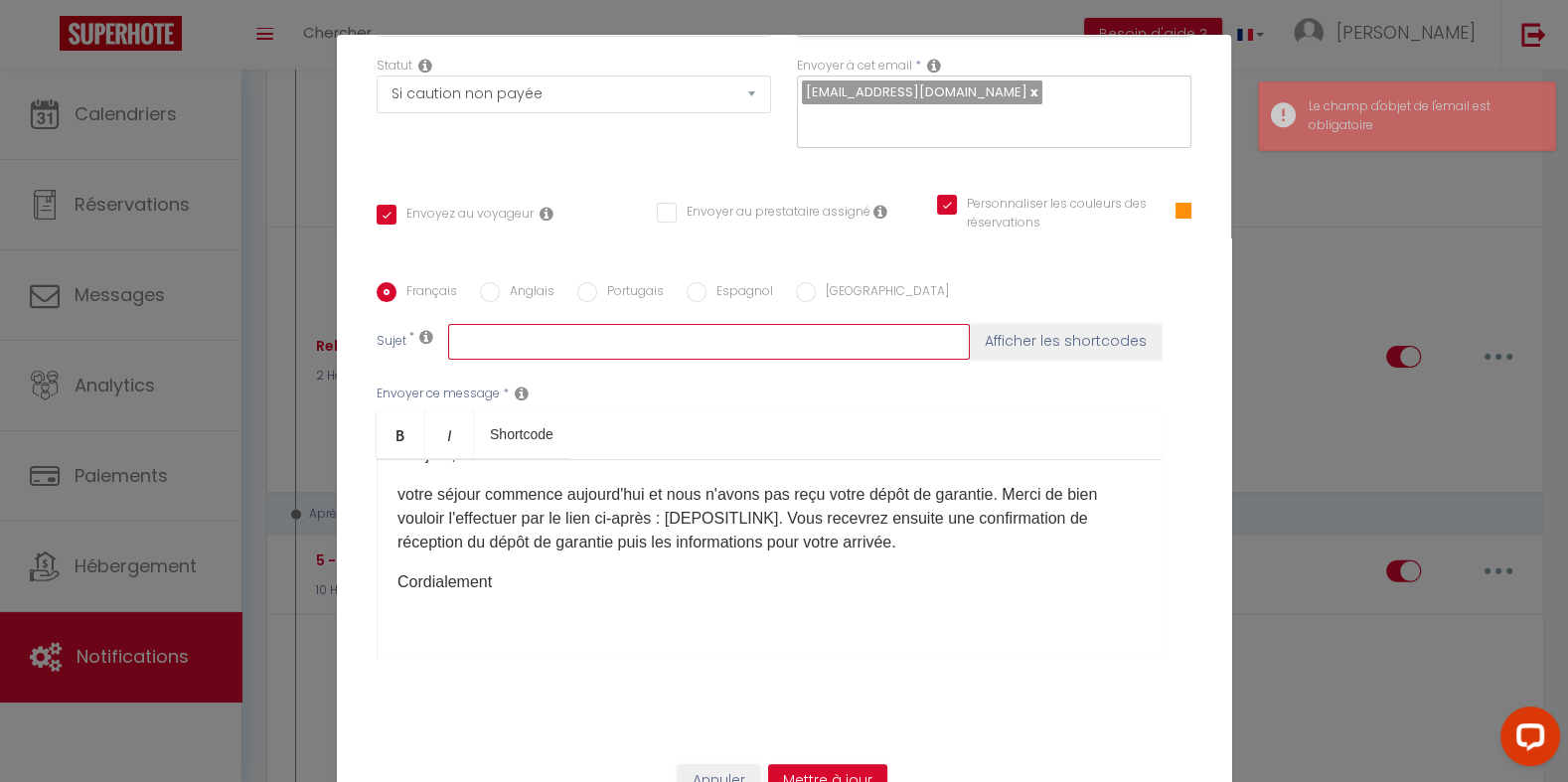 type on "D" 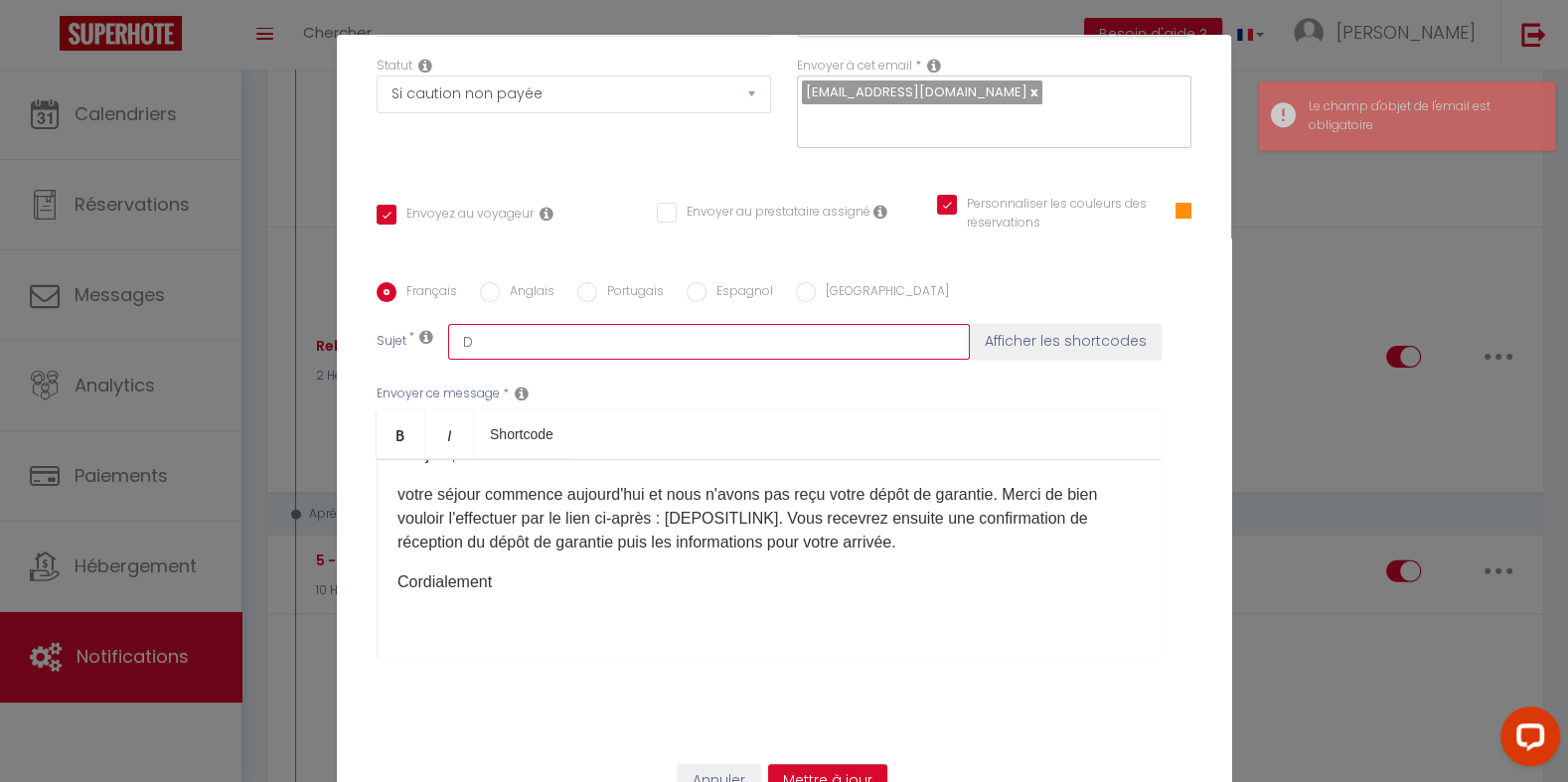 checkbox on "true" 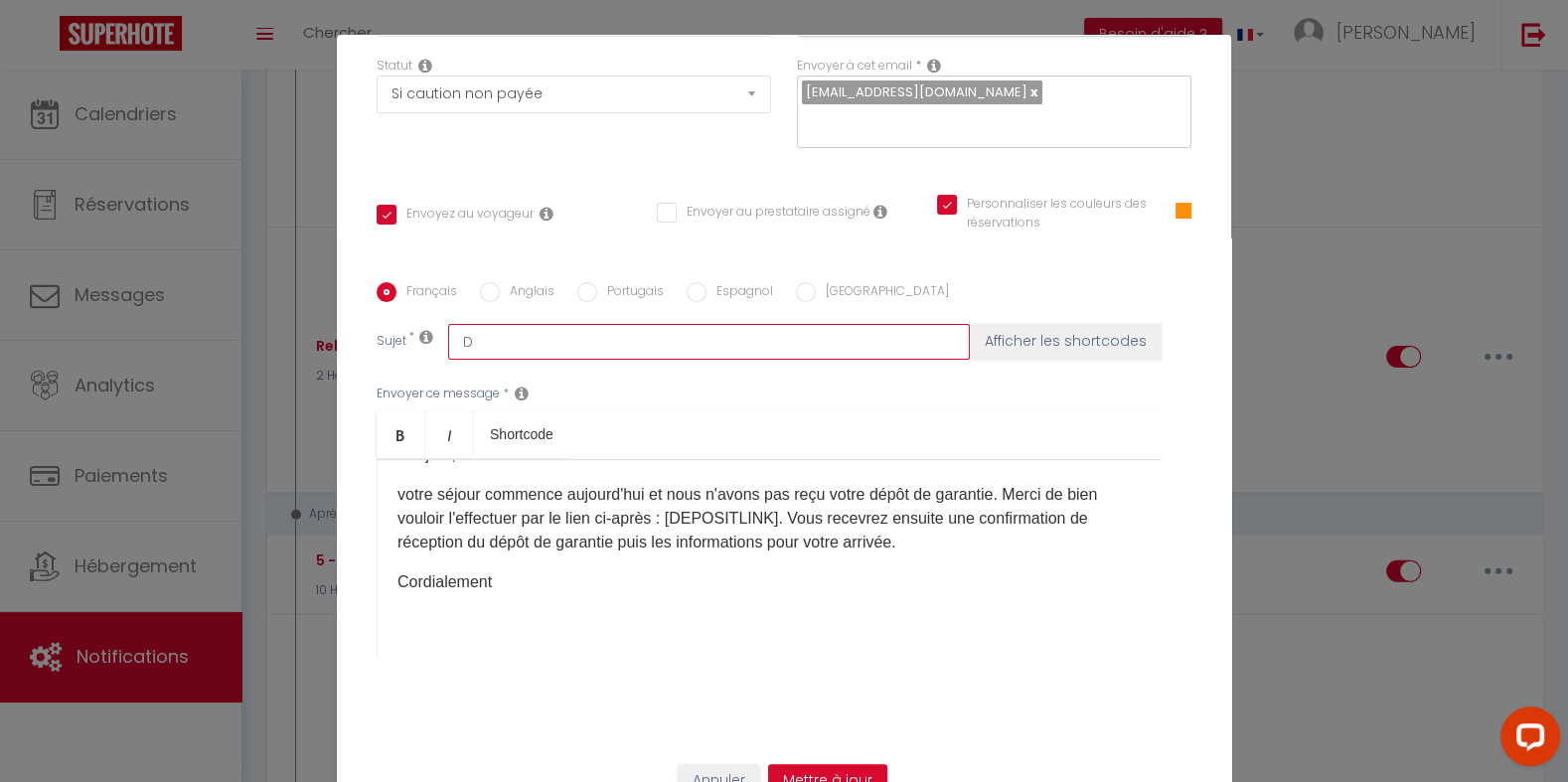 type on "Dé" 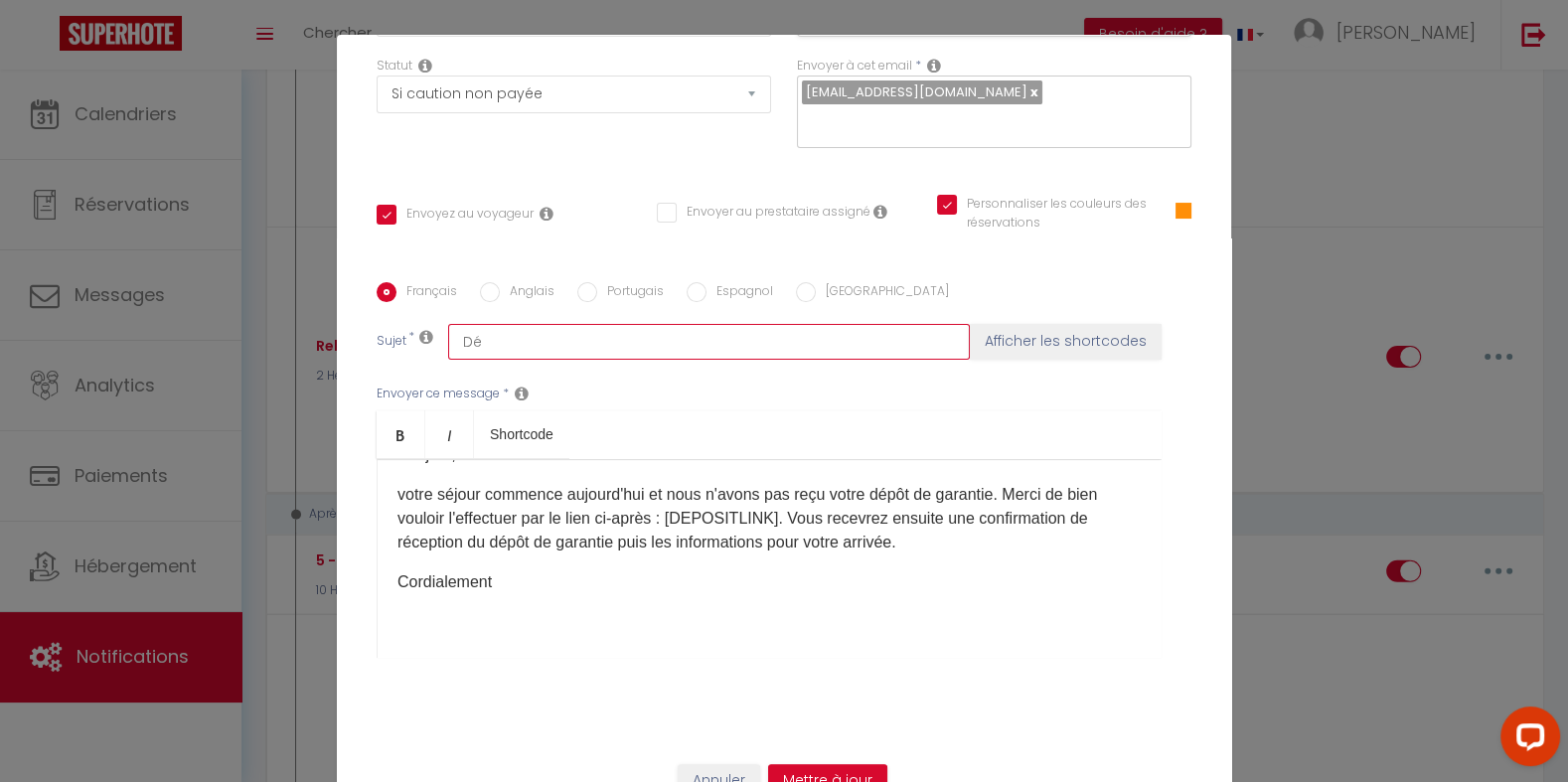 checkbox on "true" 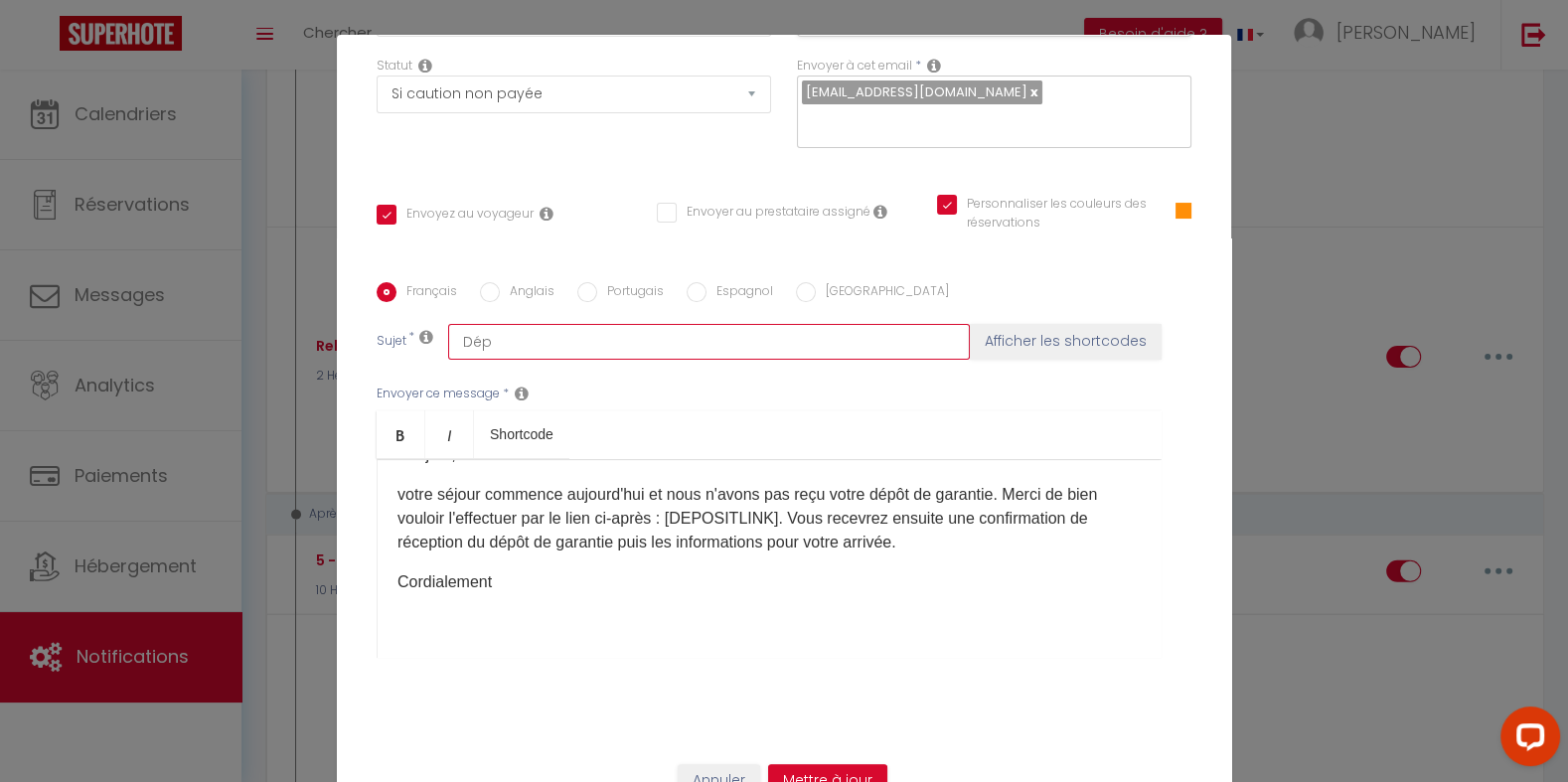 checkbox on "true" 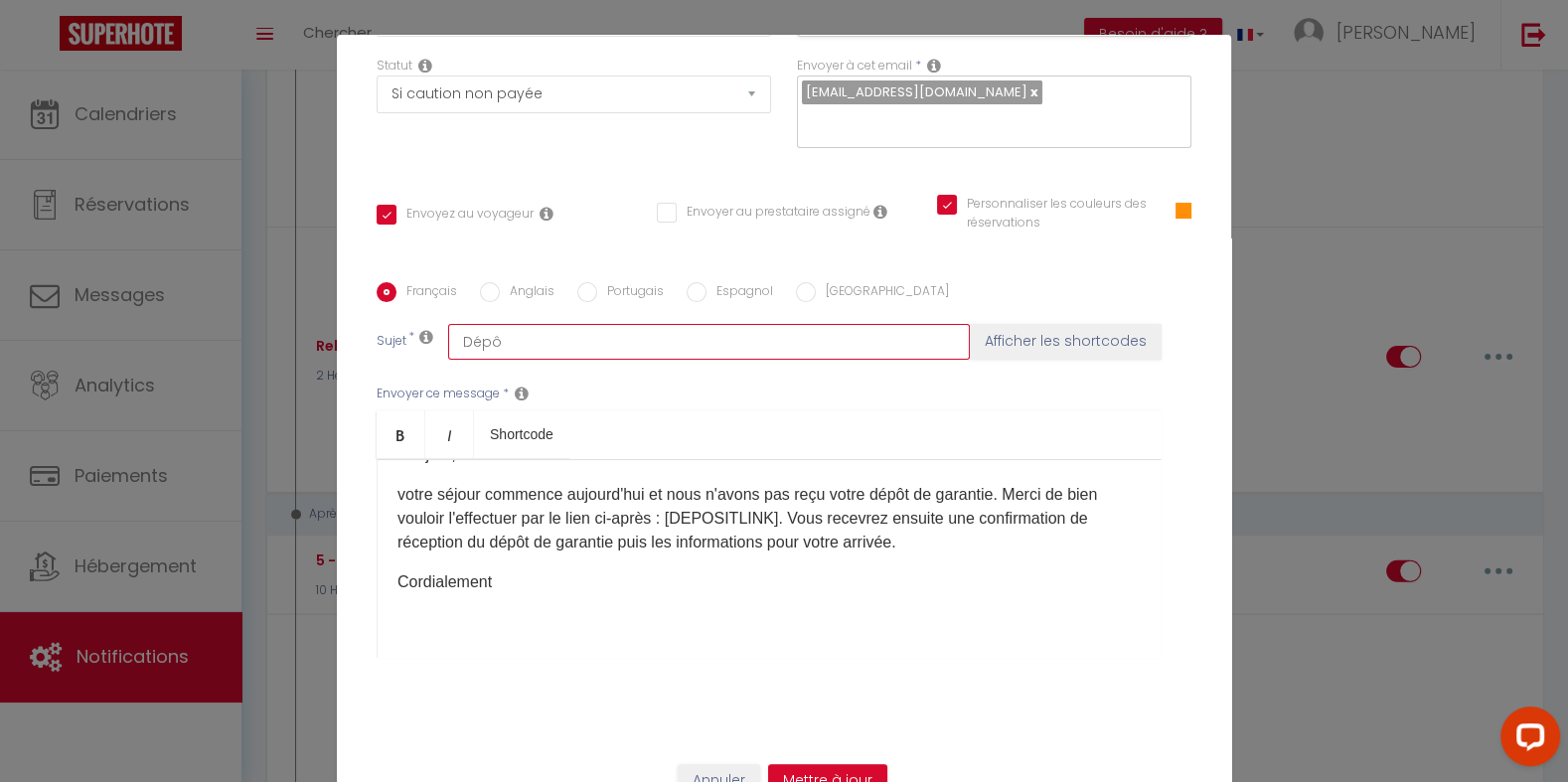 checkbox on "true" 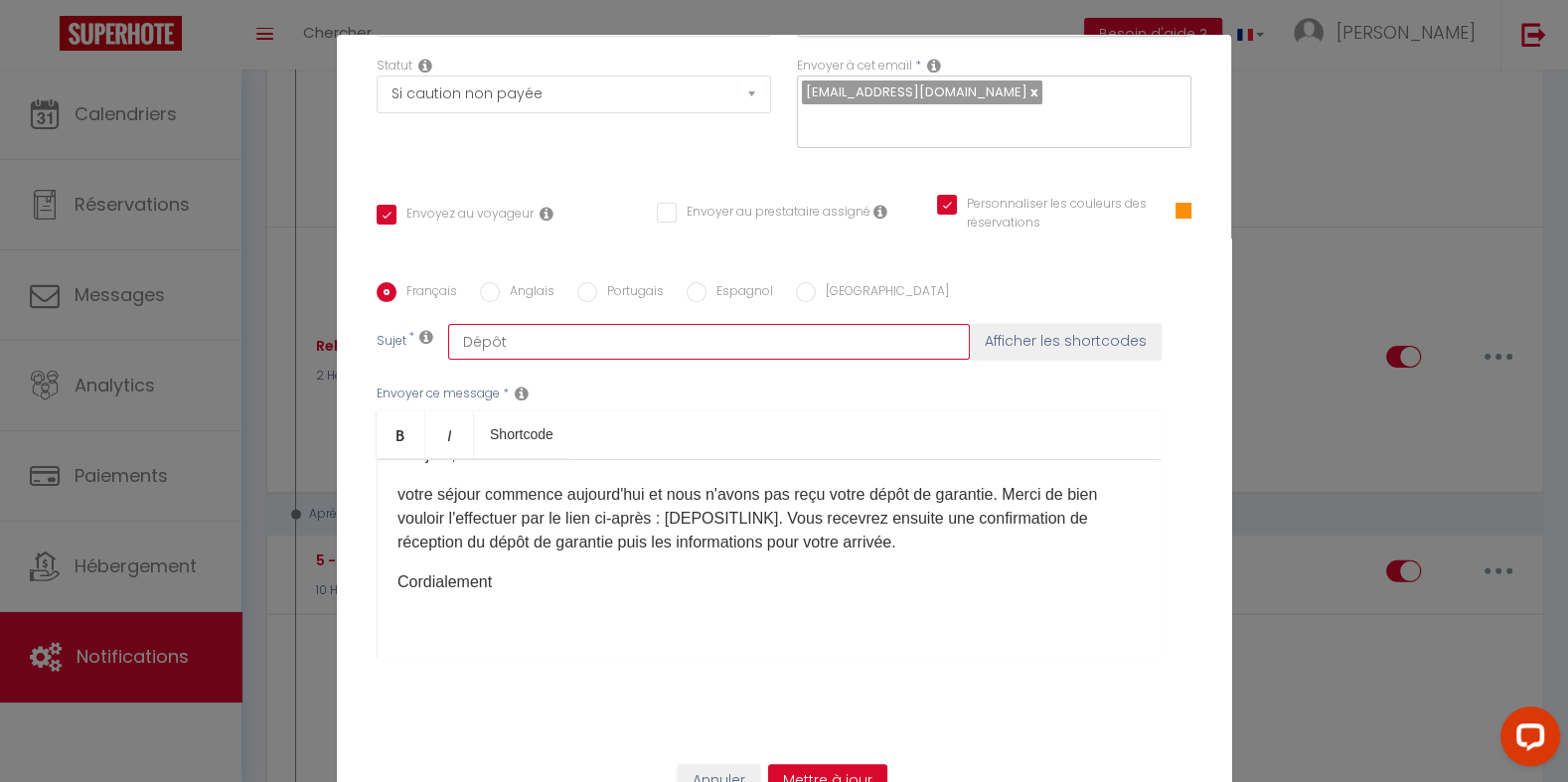 checkbox on "true" 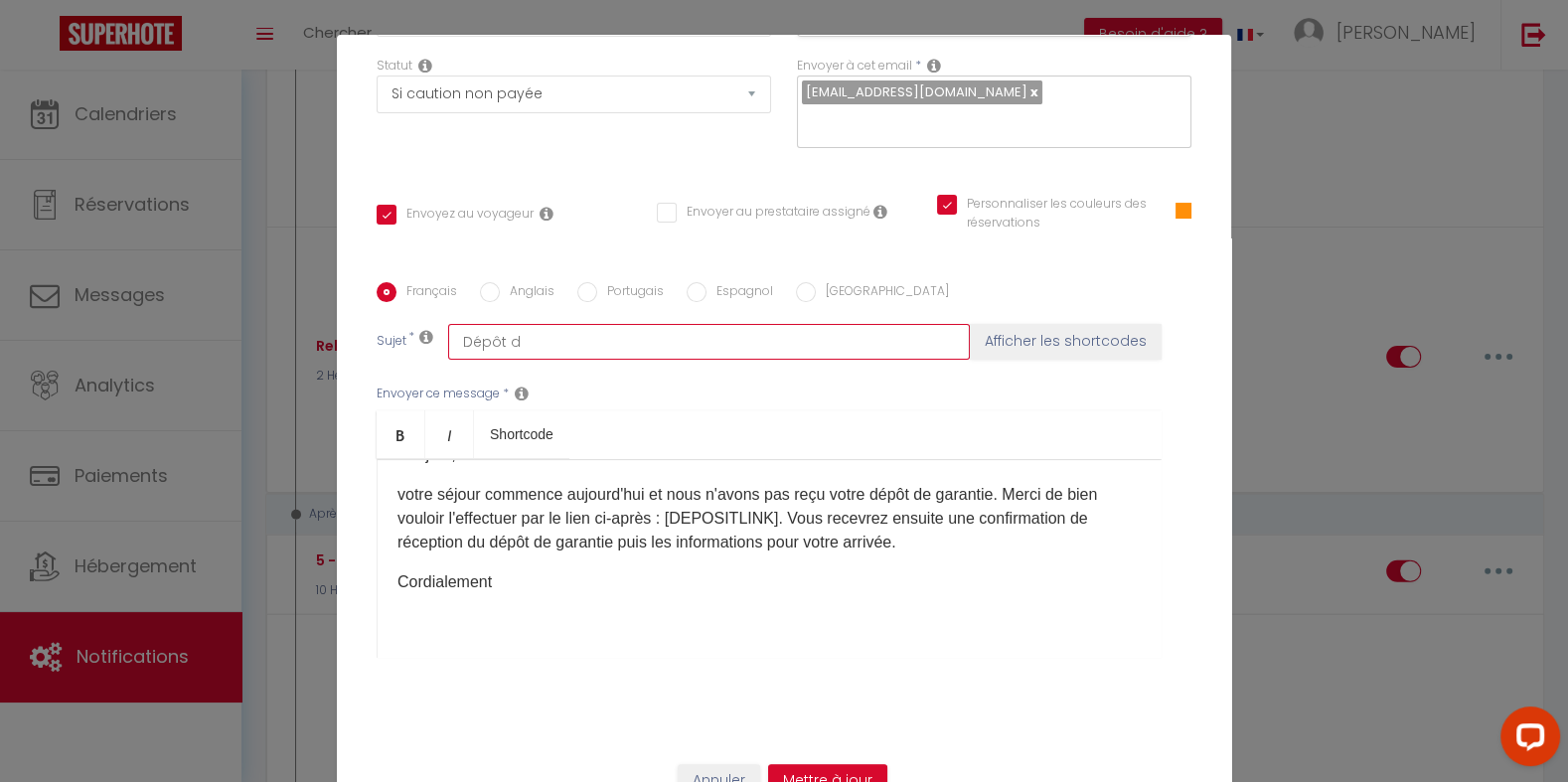checkbox on "true" 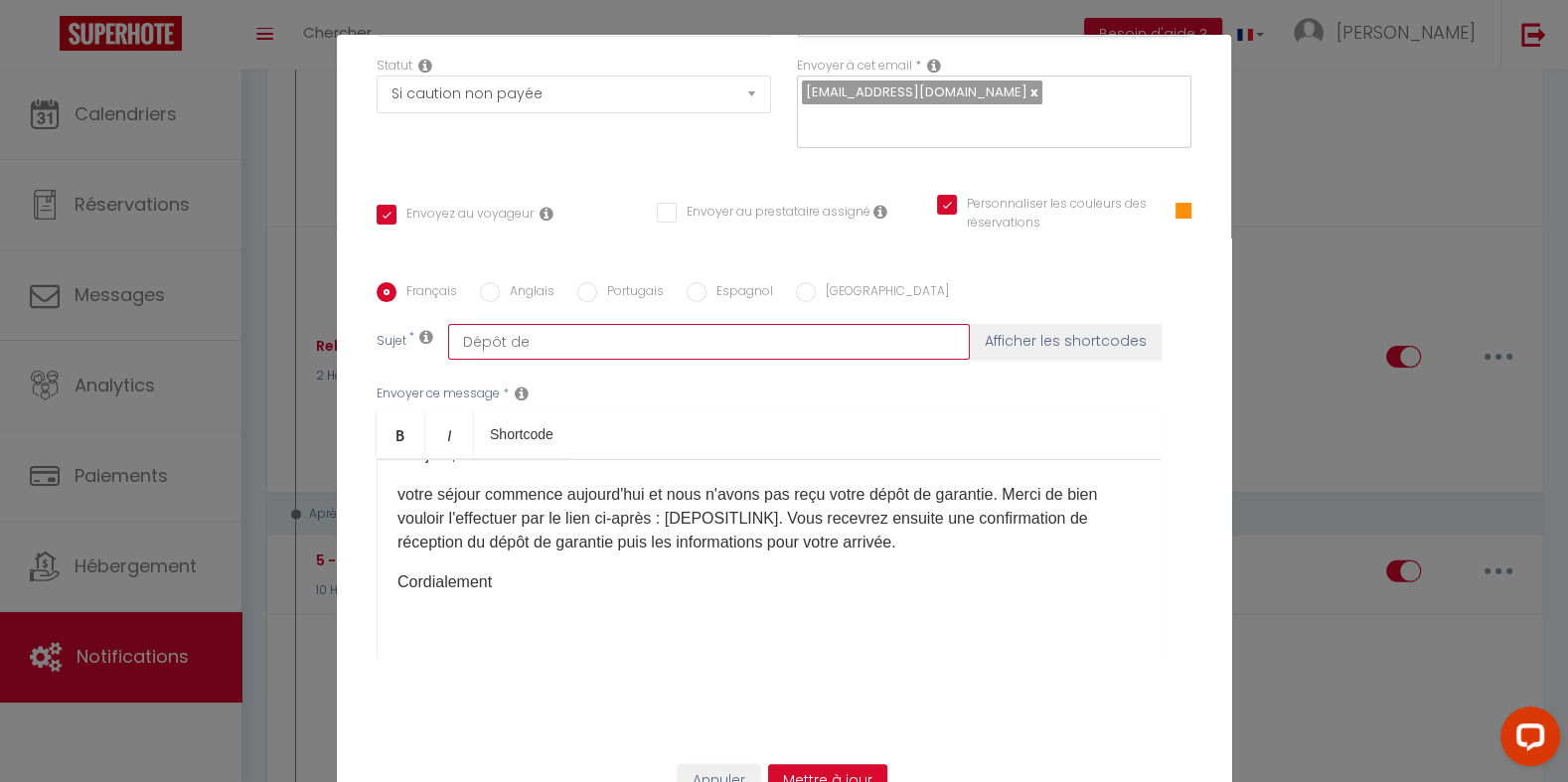 checkbox on "true" 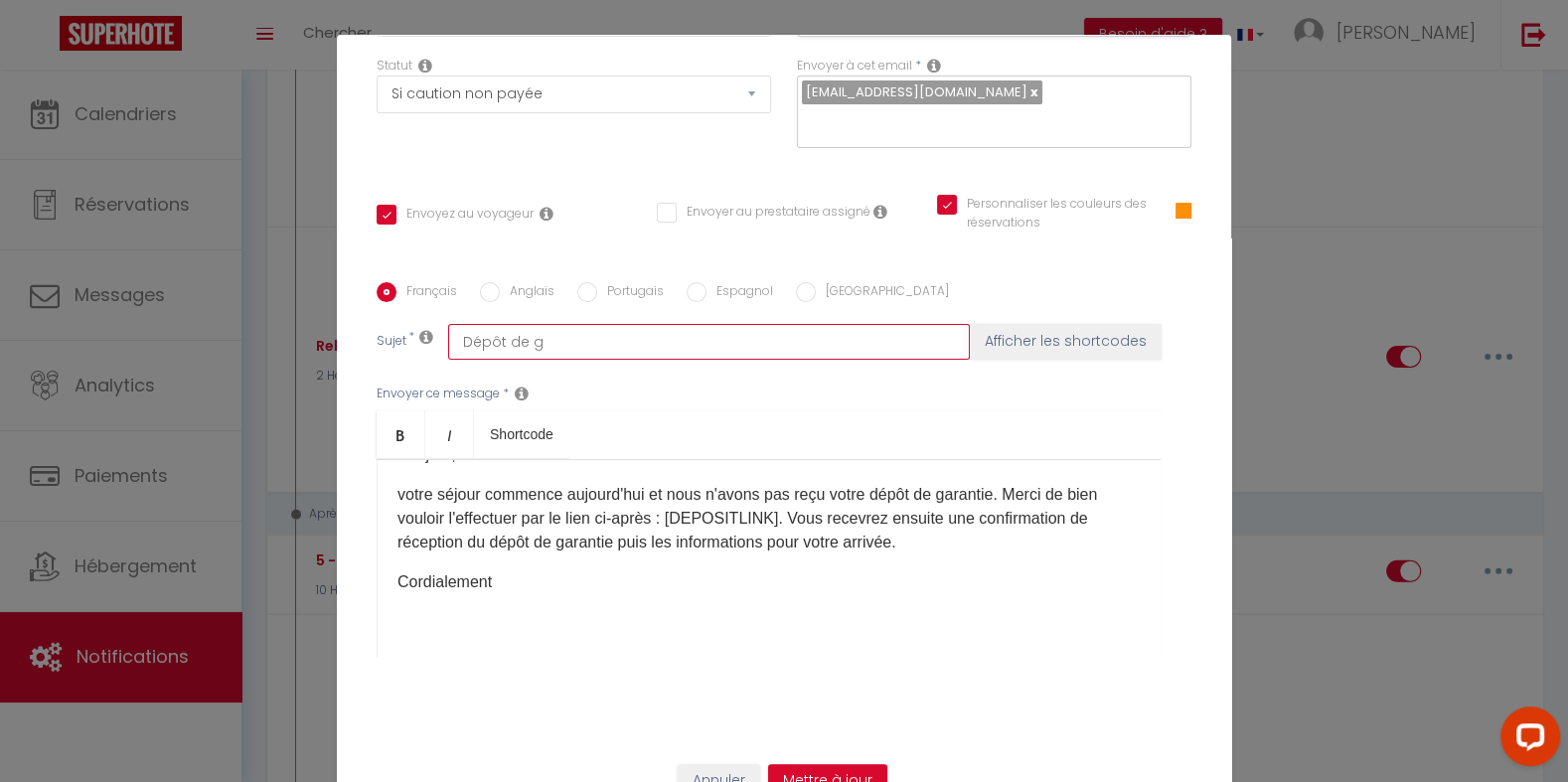 checkbox on "true" 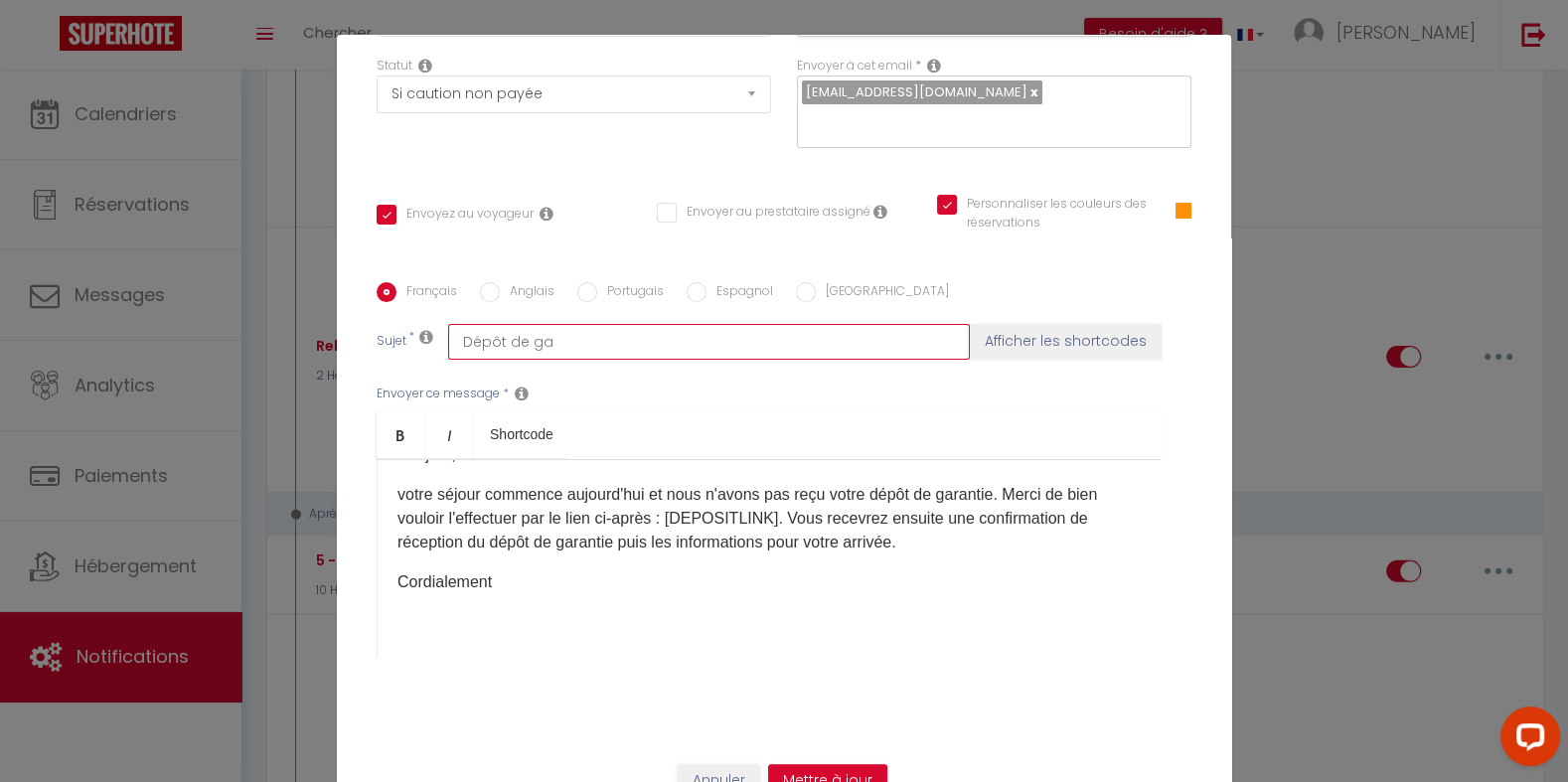 checkbox on "true" 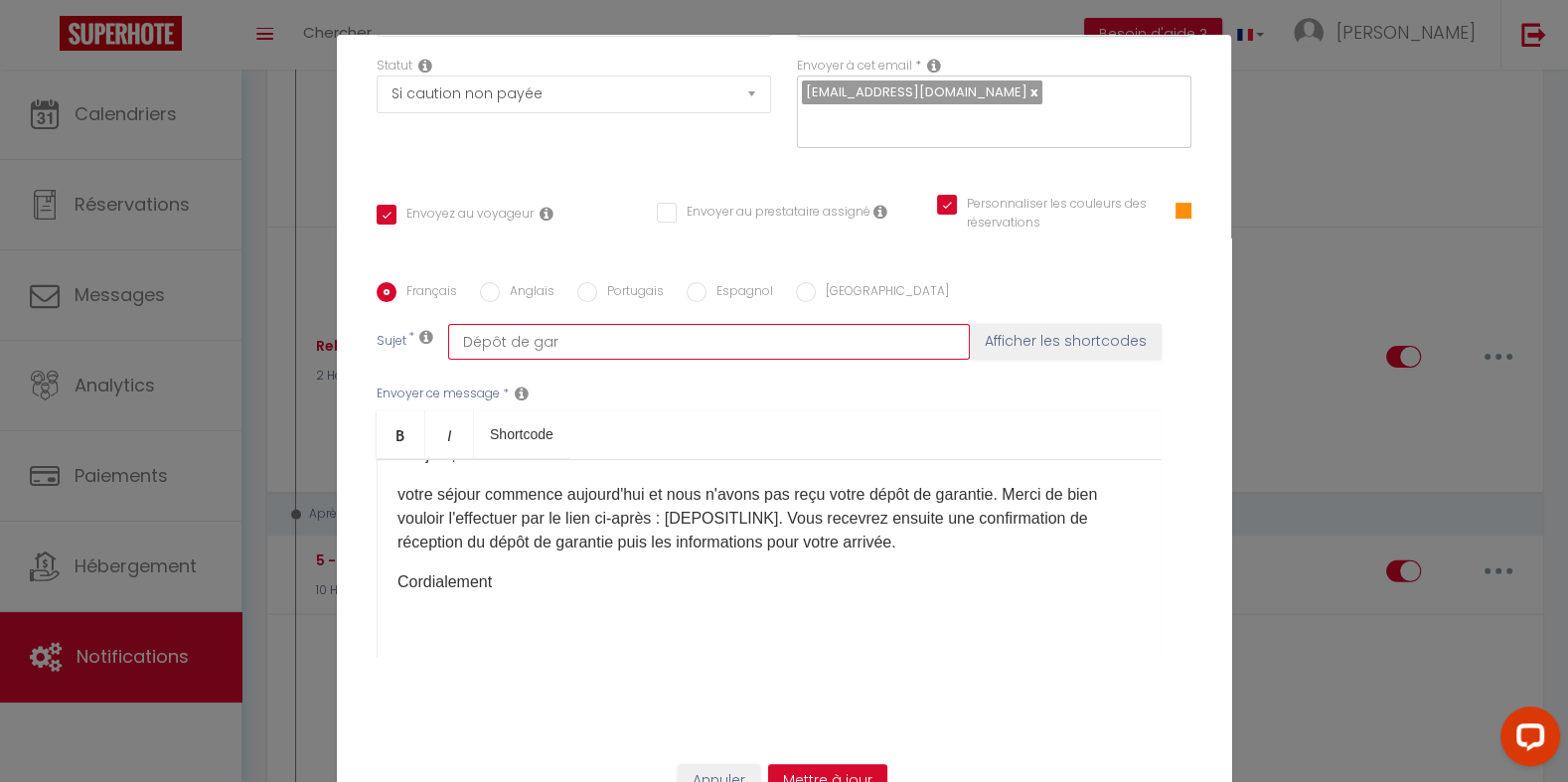 checkbox on "true" 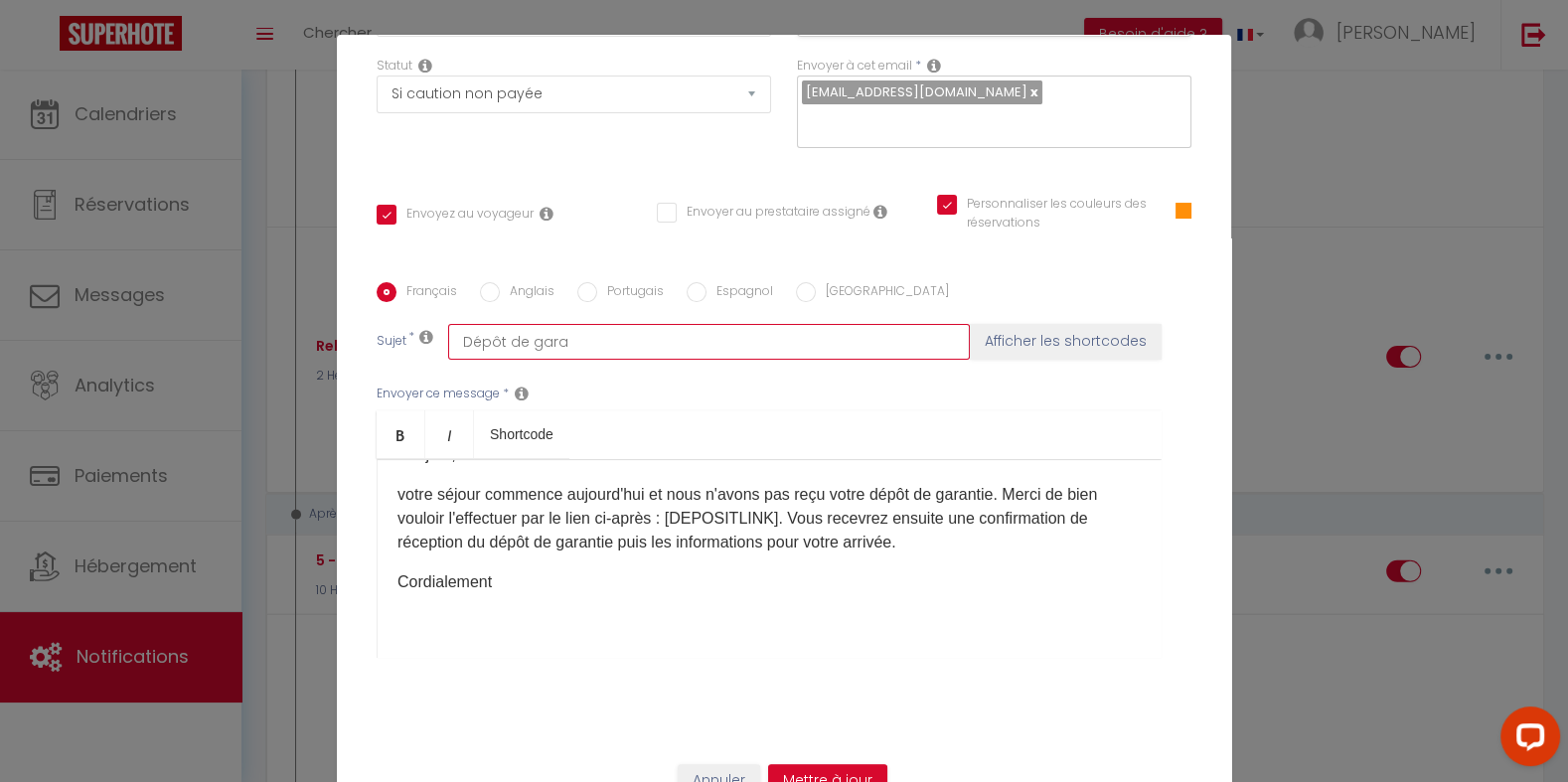 checkbox on "true" 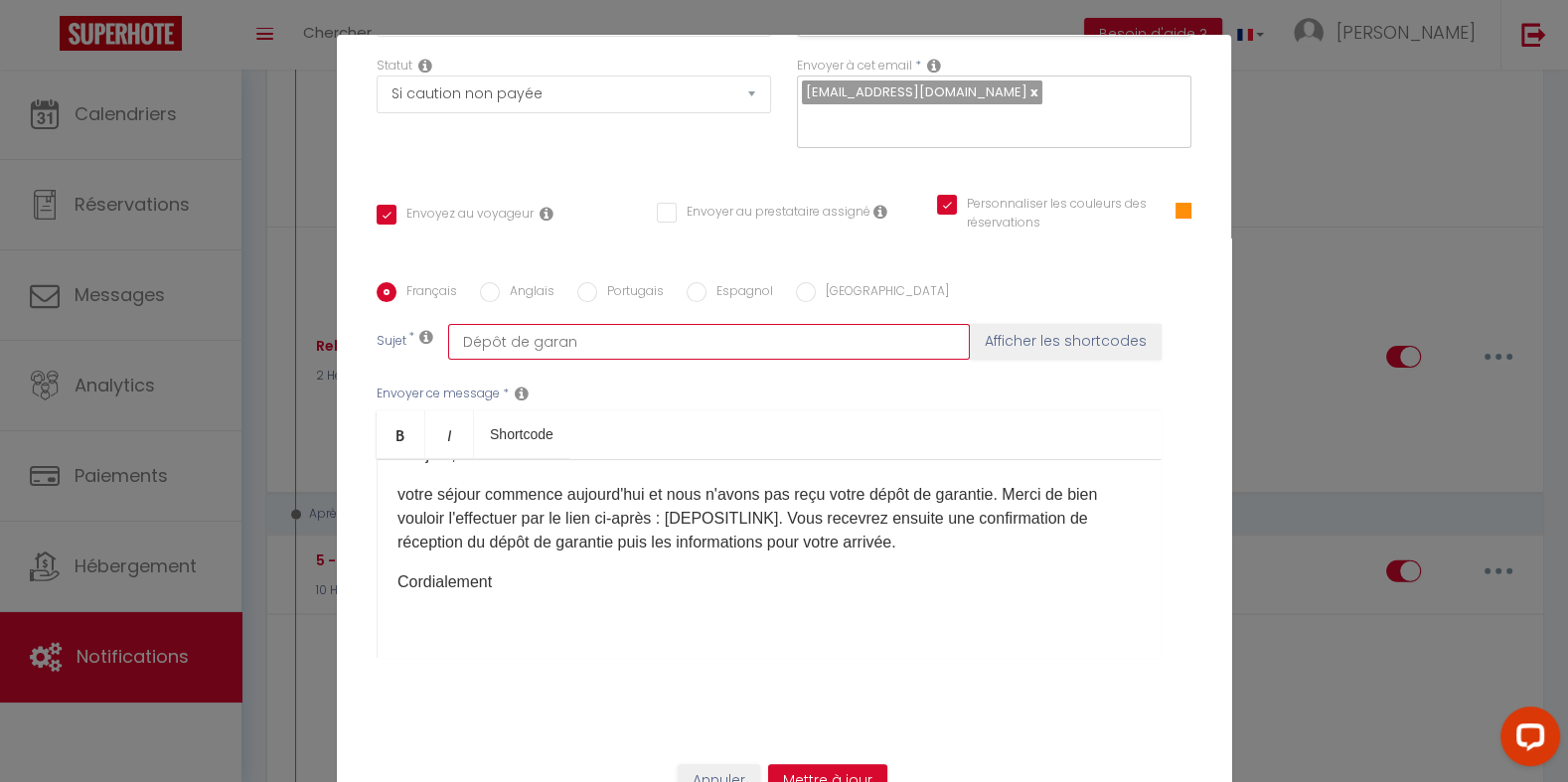 checkbox on "true" 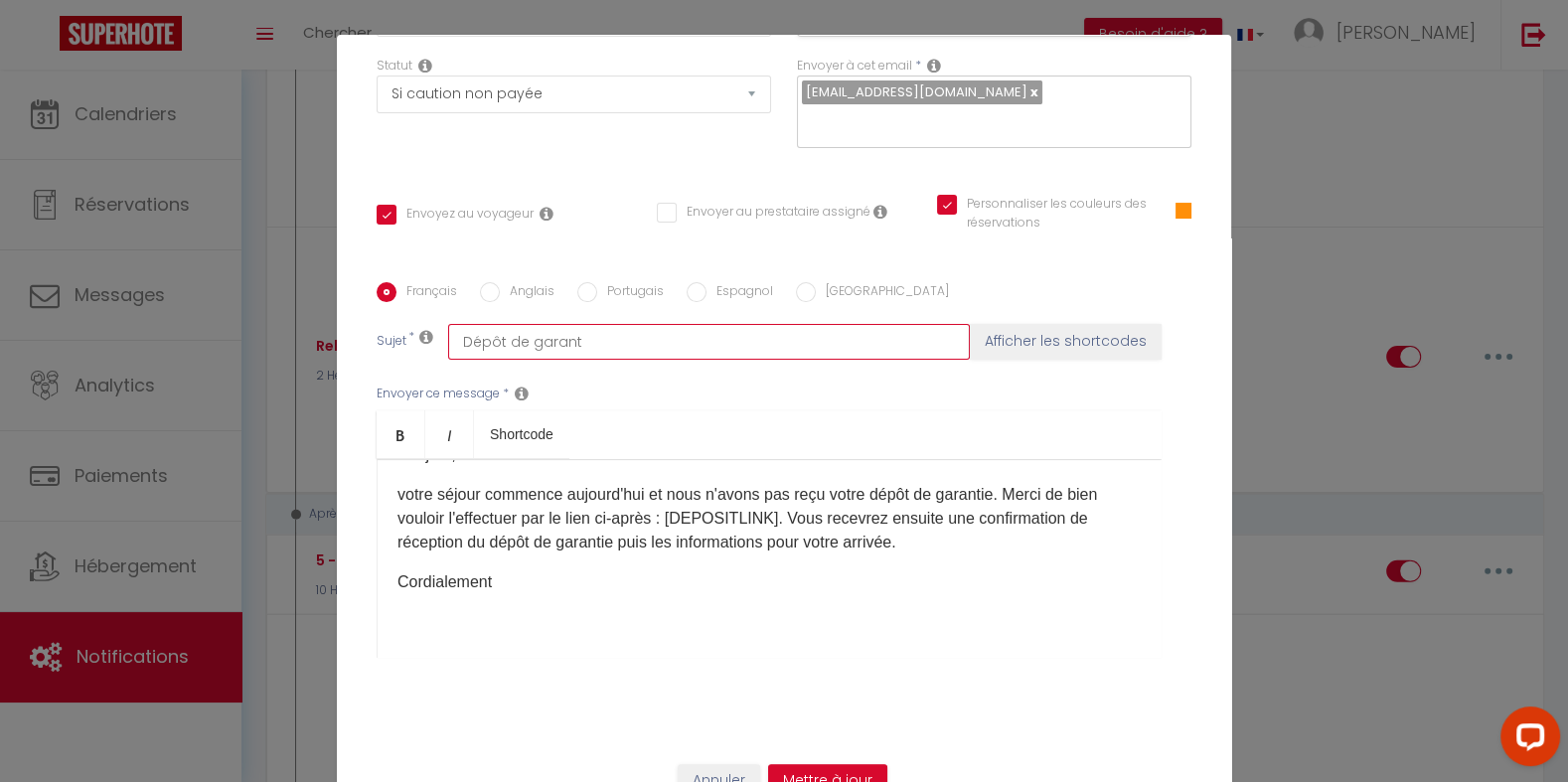 checkbox on "true" 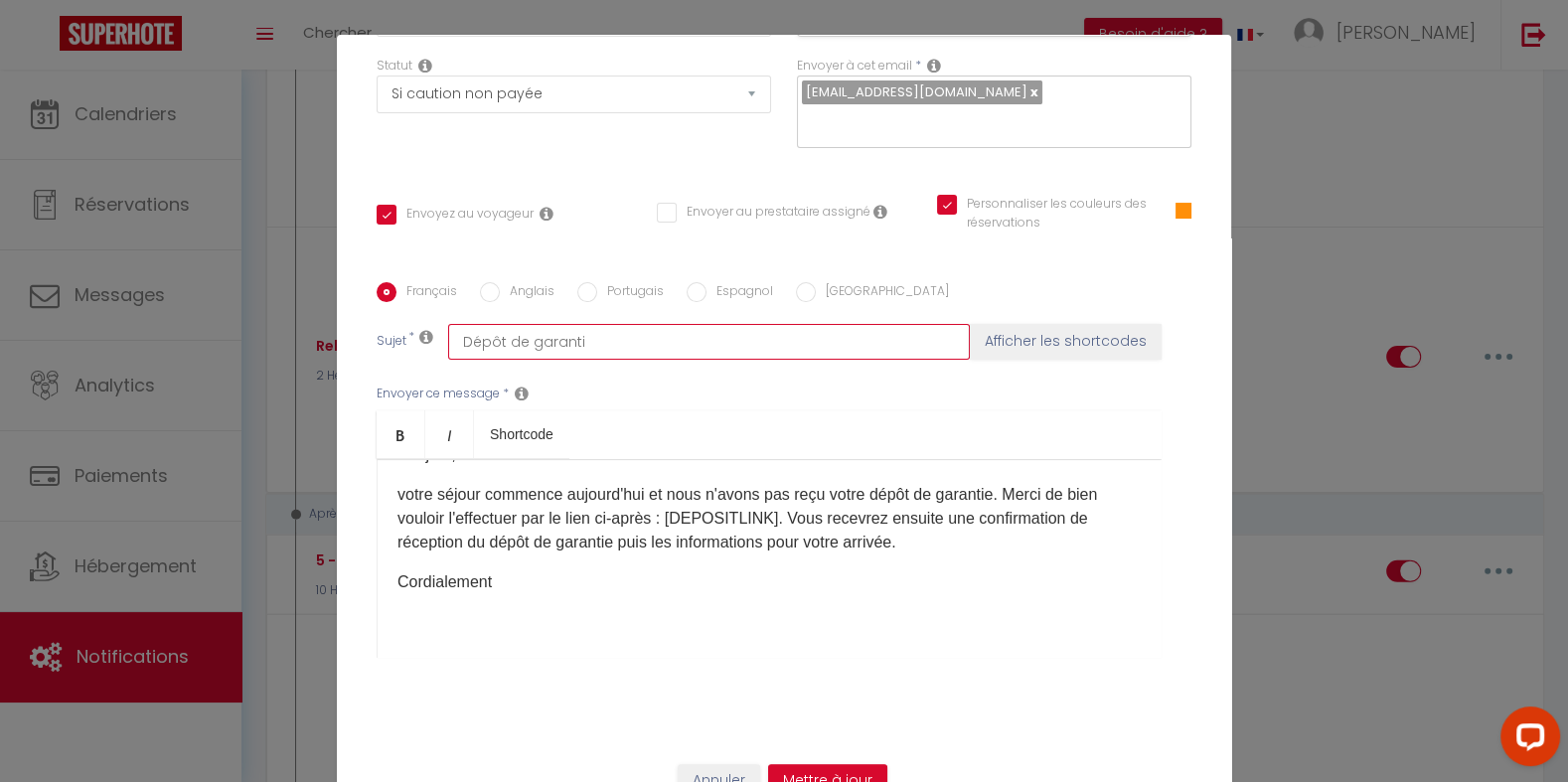 checkbox on "true" 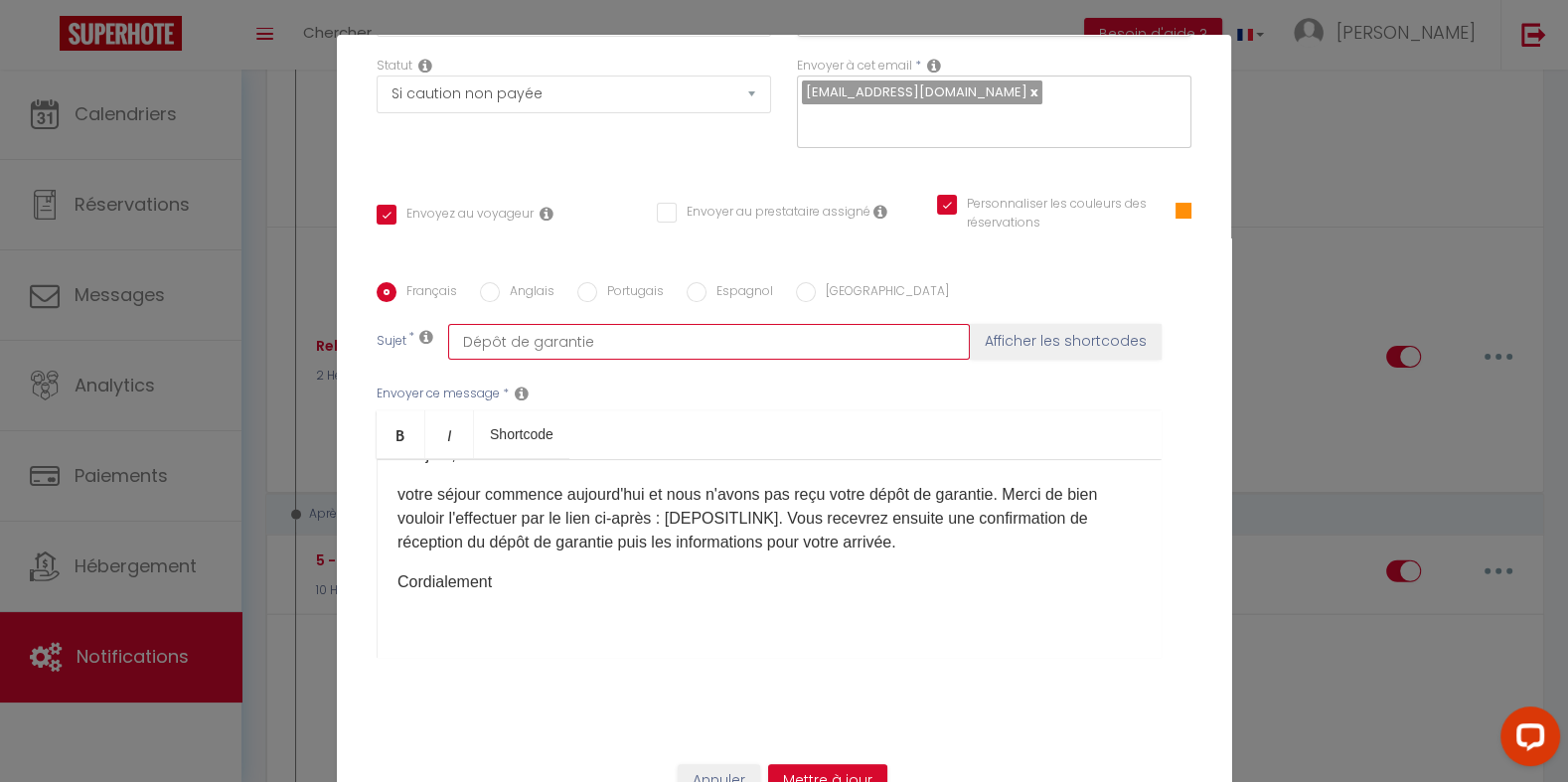 checkbox on "true" 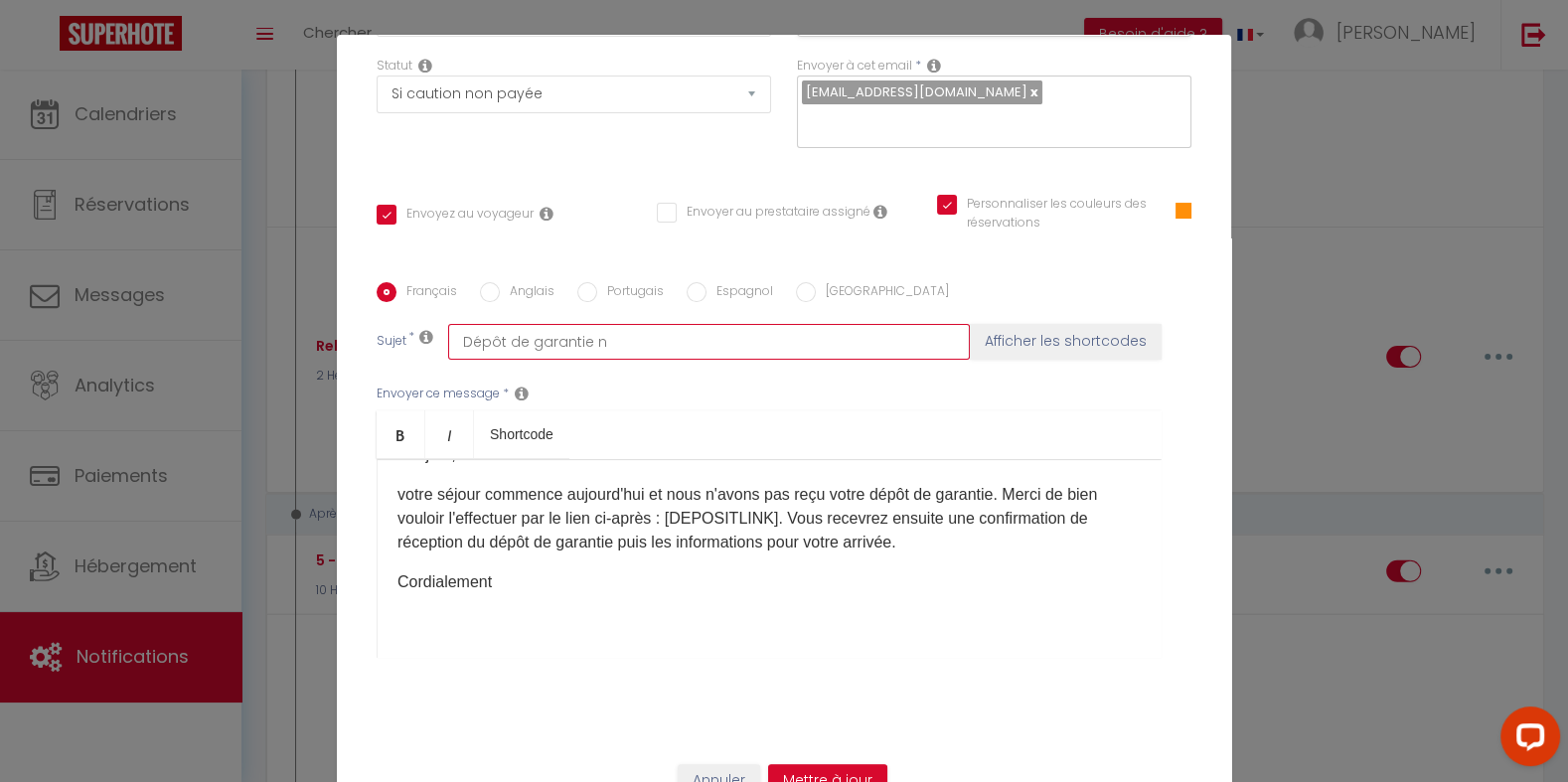 checkbox on "true" 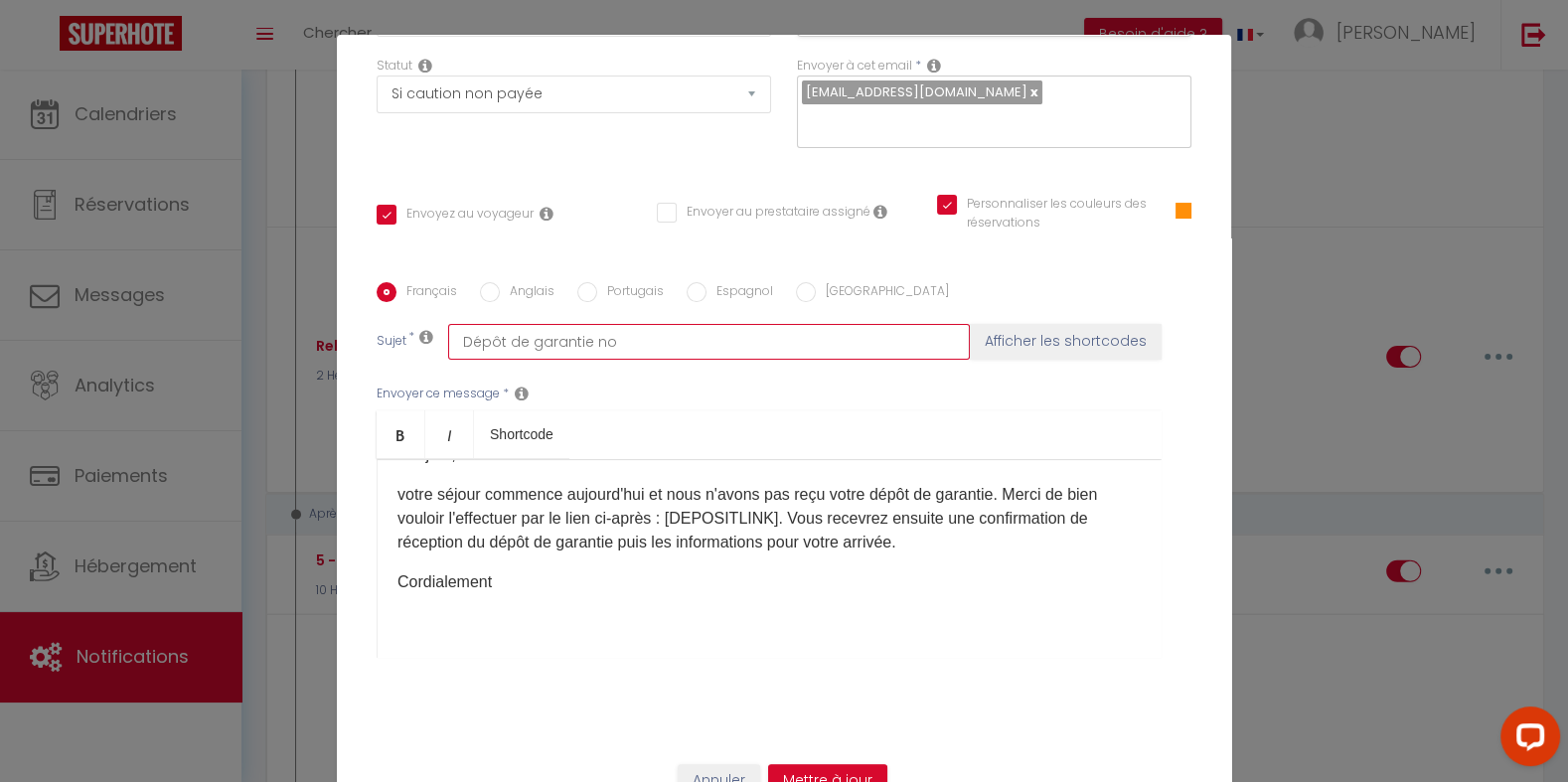 checkbox on "true" 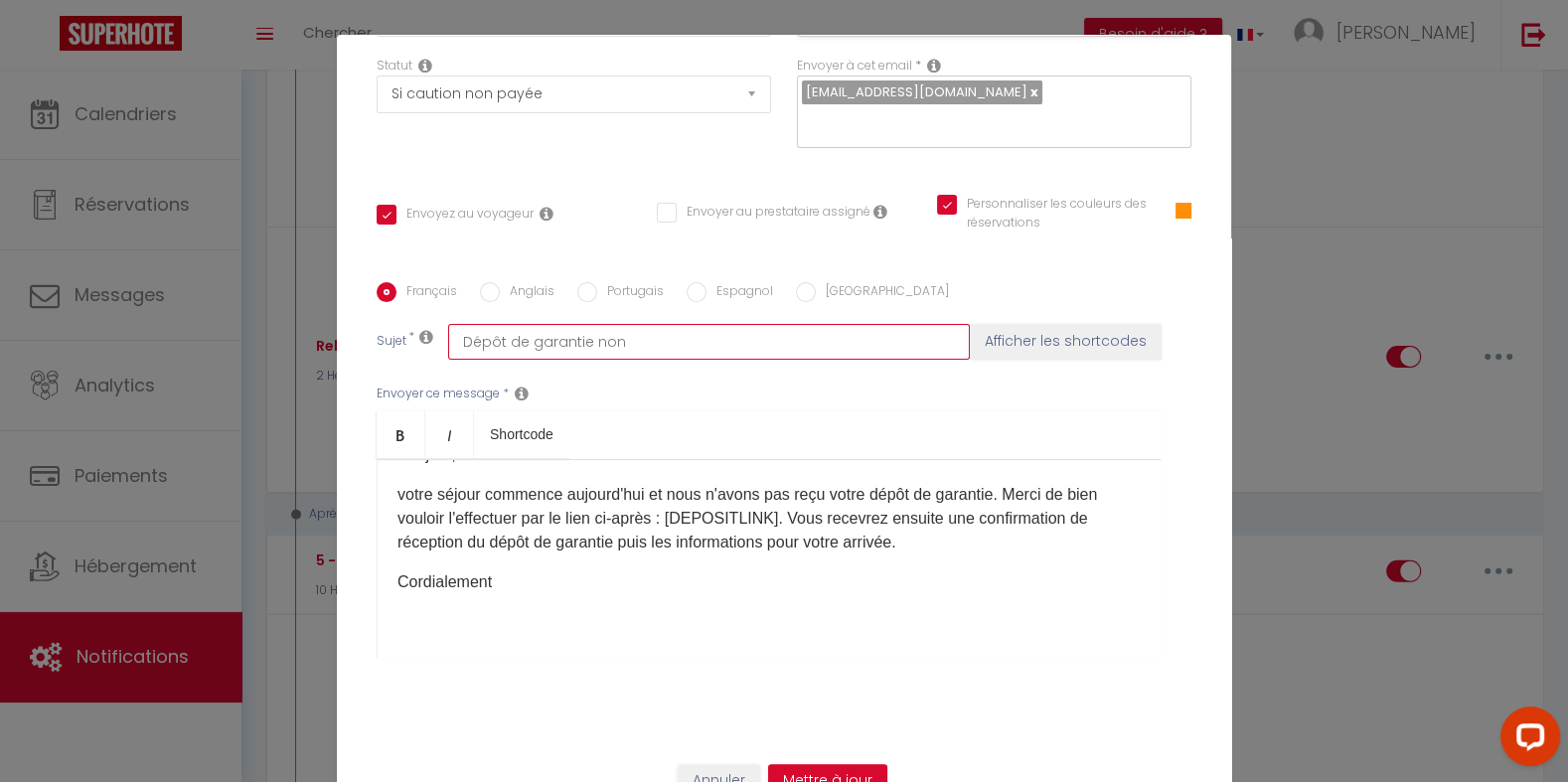 checkbox on "true" 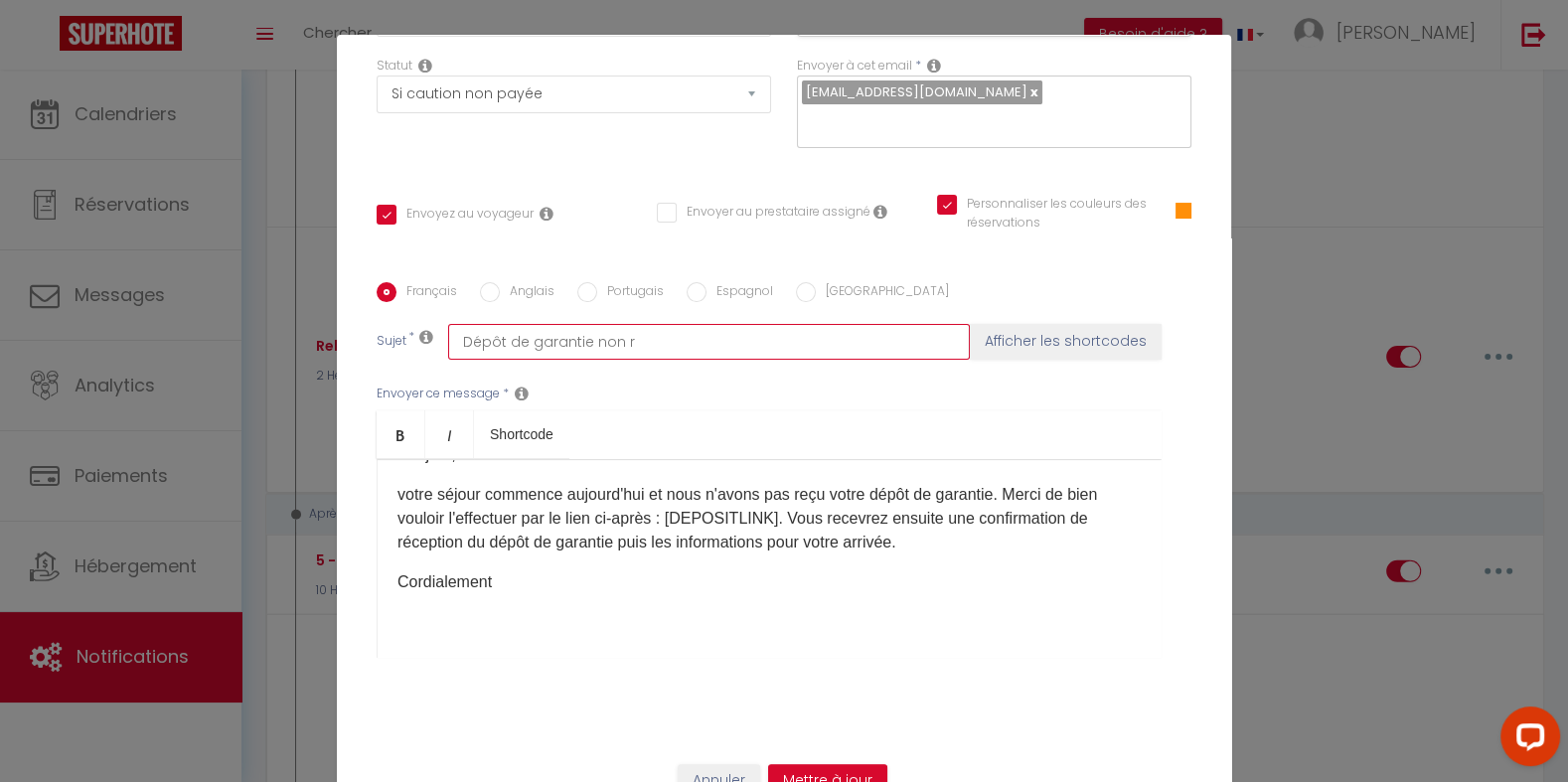 checkbox on "true" 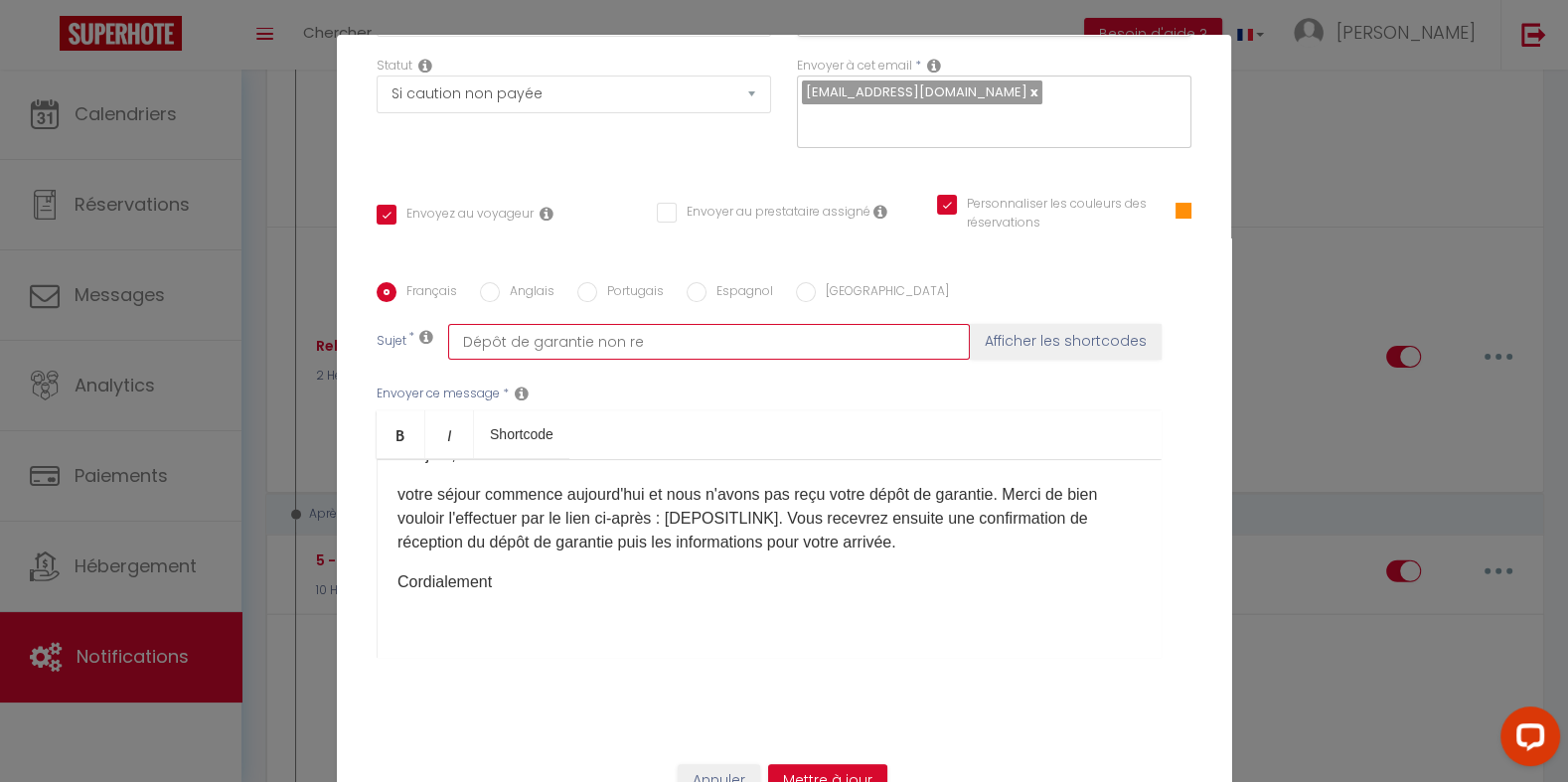 checkbox on "true" 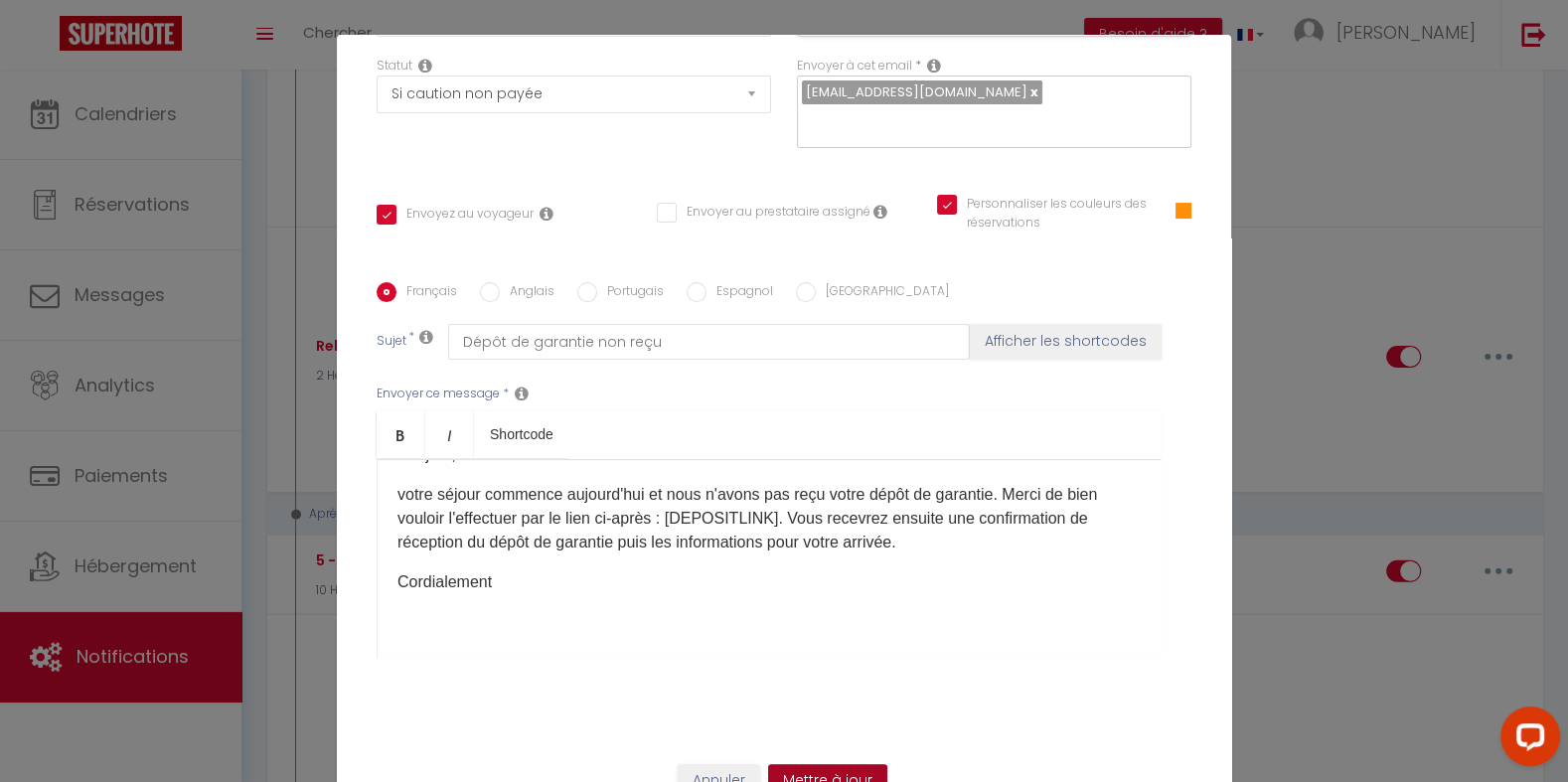 click on "Mettre à jour" at bounding box center (828, 781) 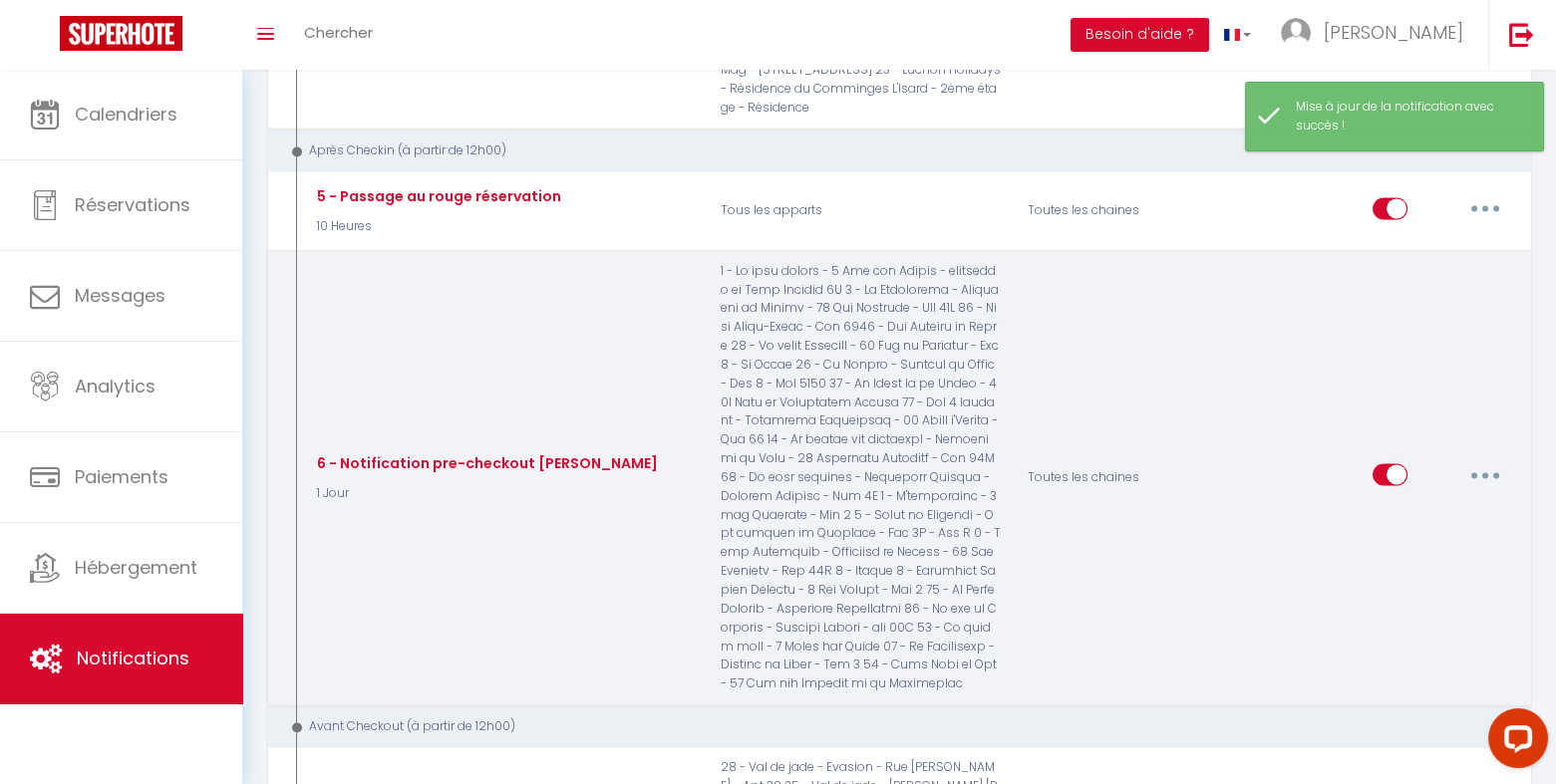 scroll, scrollTop: 5752, scrollLeft: 0, axis: vertical 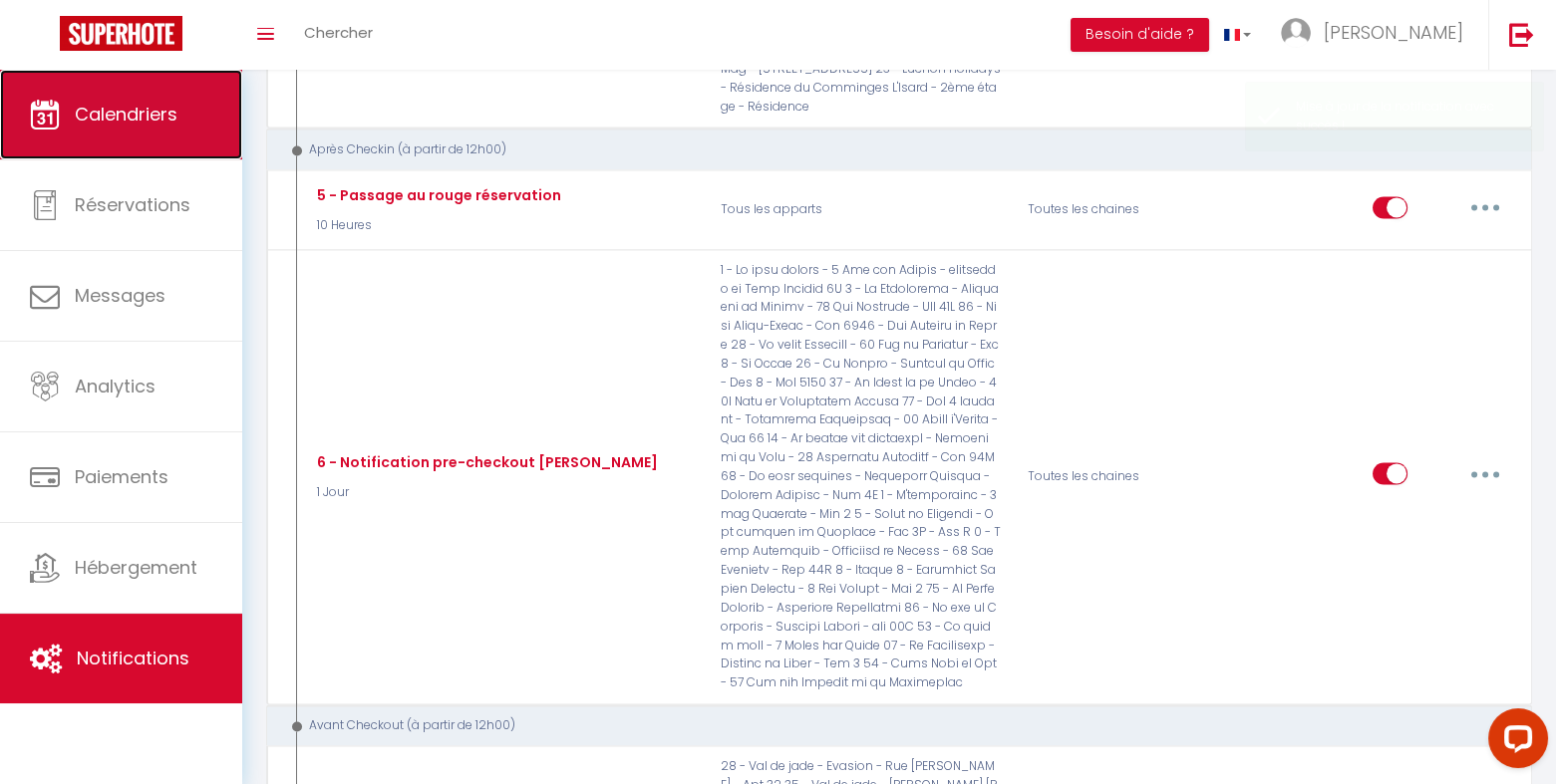 click on "Calendriers" at bounding box center [126, 114] 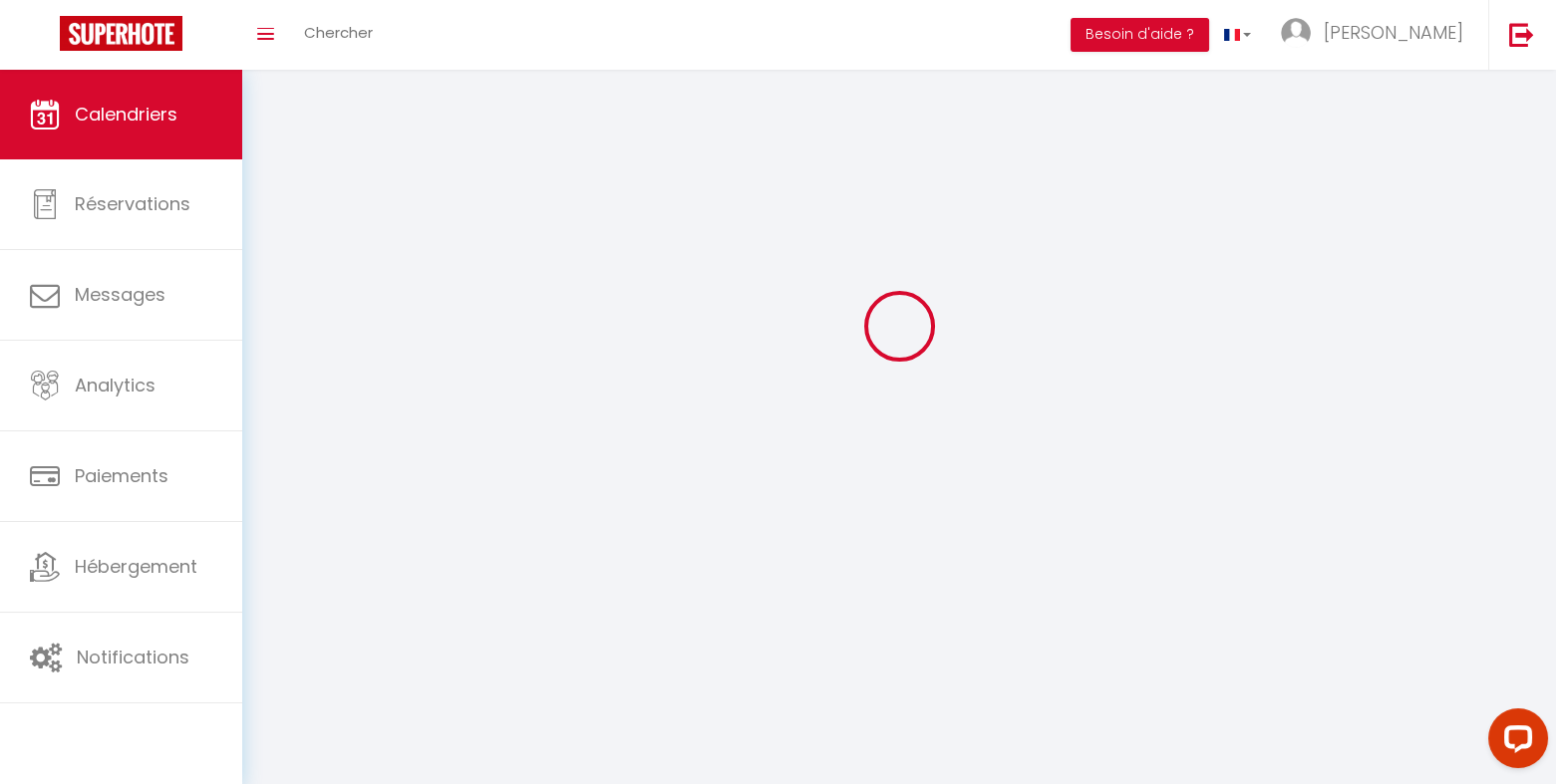 scroll, scrollTop: 0, scrollLeft: 0, axis: both 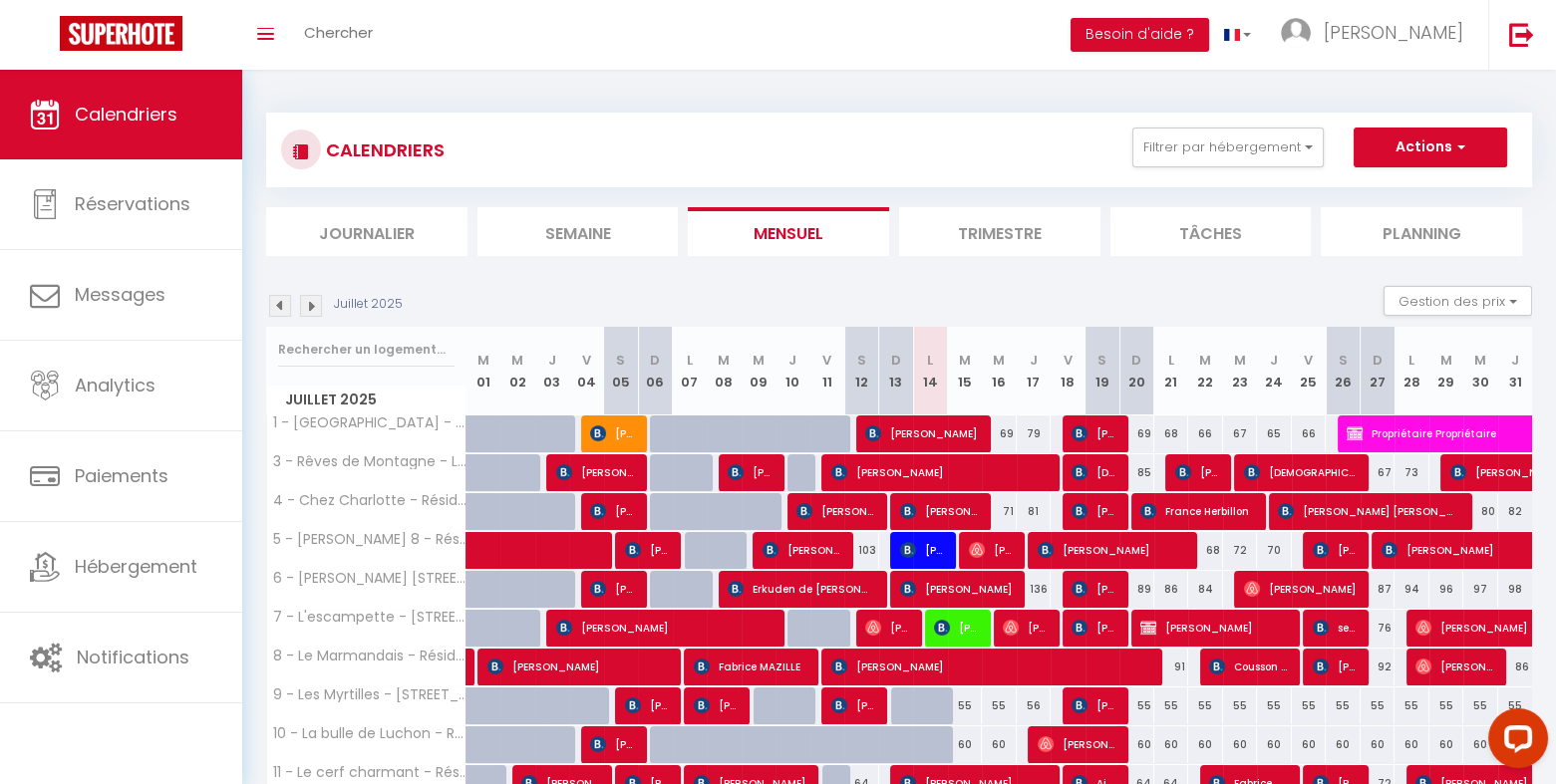 click at bounding box center (311, 306) 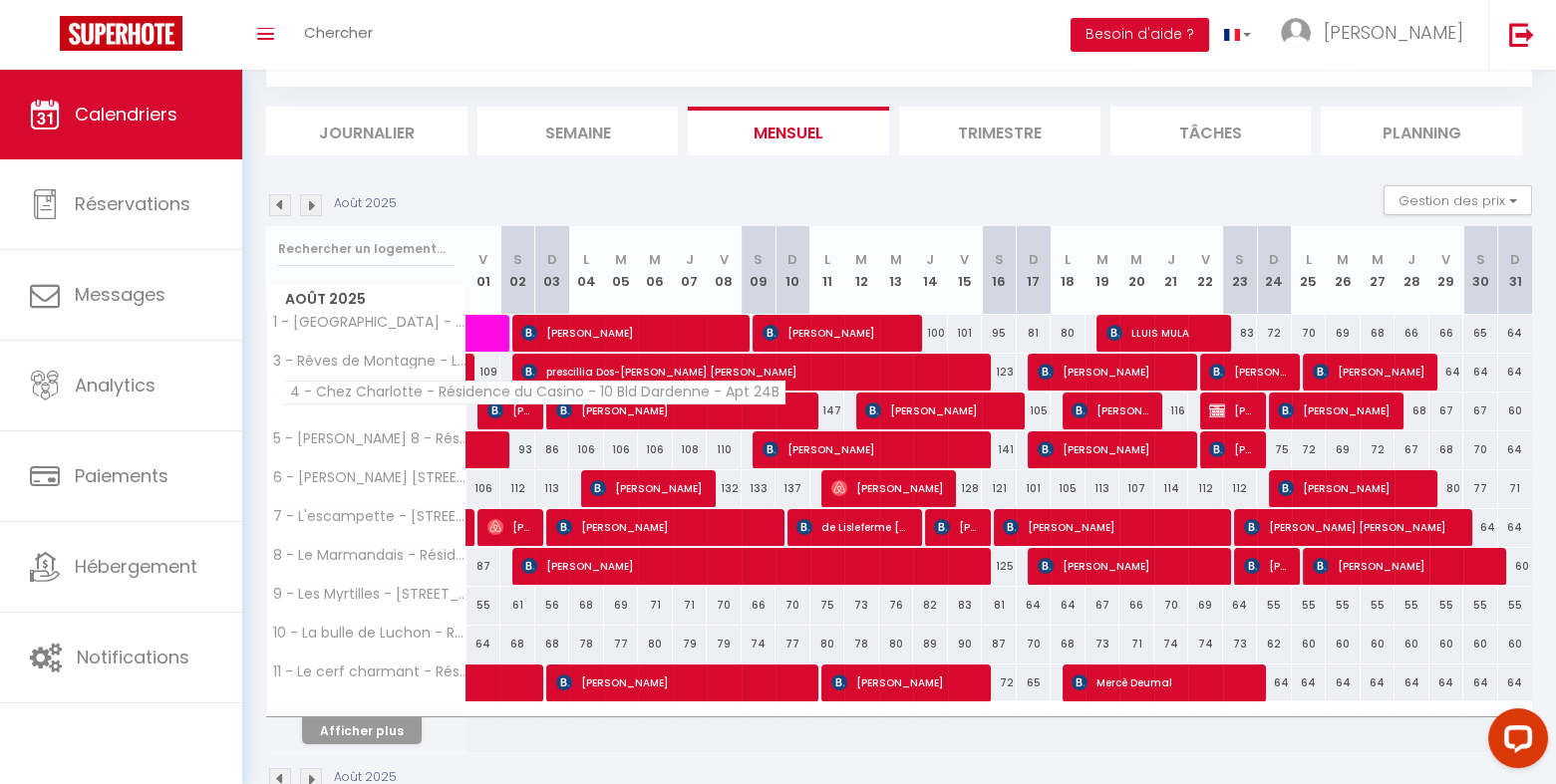 scroll, scrollTop: 148, scrollLeft: 0, axis: vertical 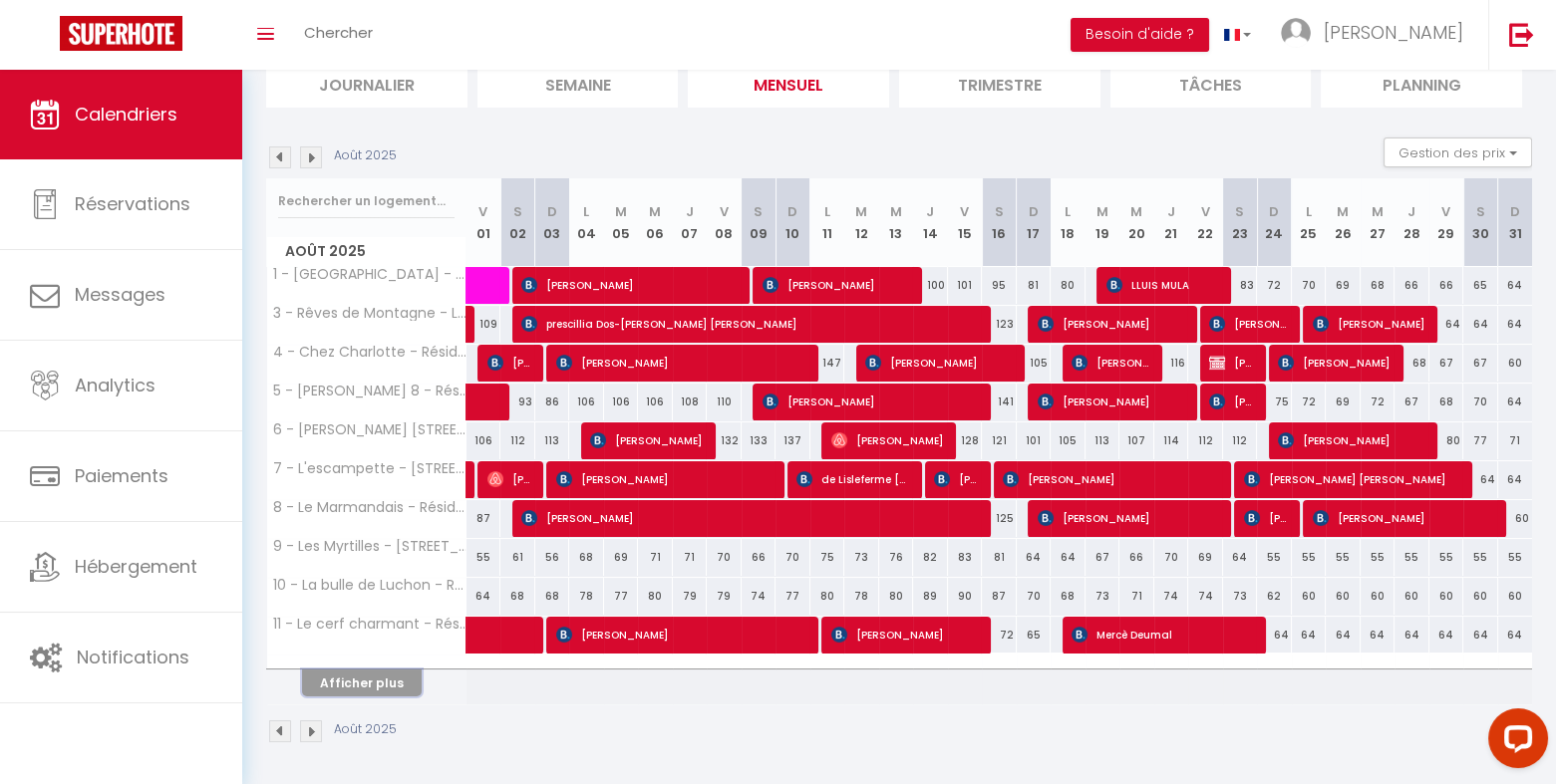 click on "Afficher plus" at bounding box center (362, 682) 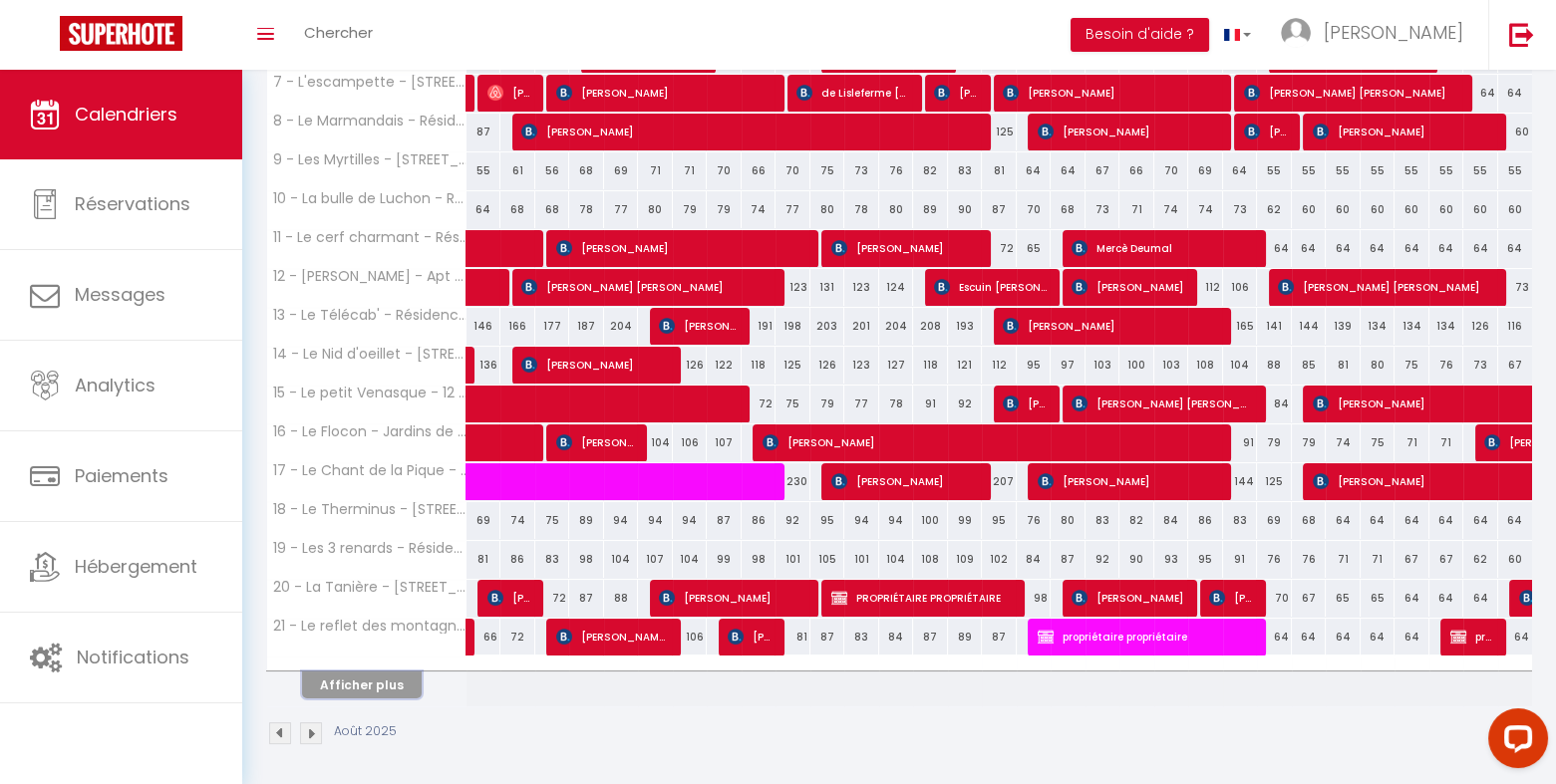 scroll, scrollTop: 536, scrollLeft: 0, axis: vertical 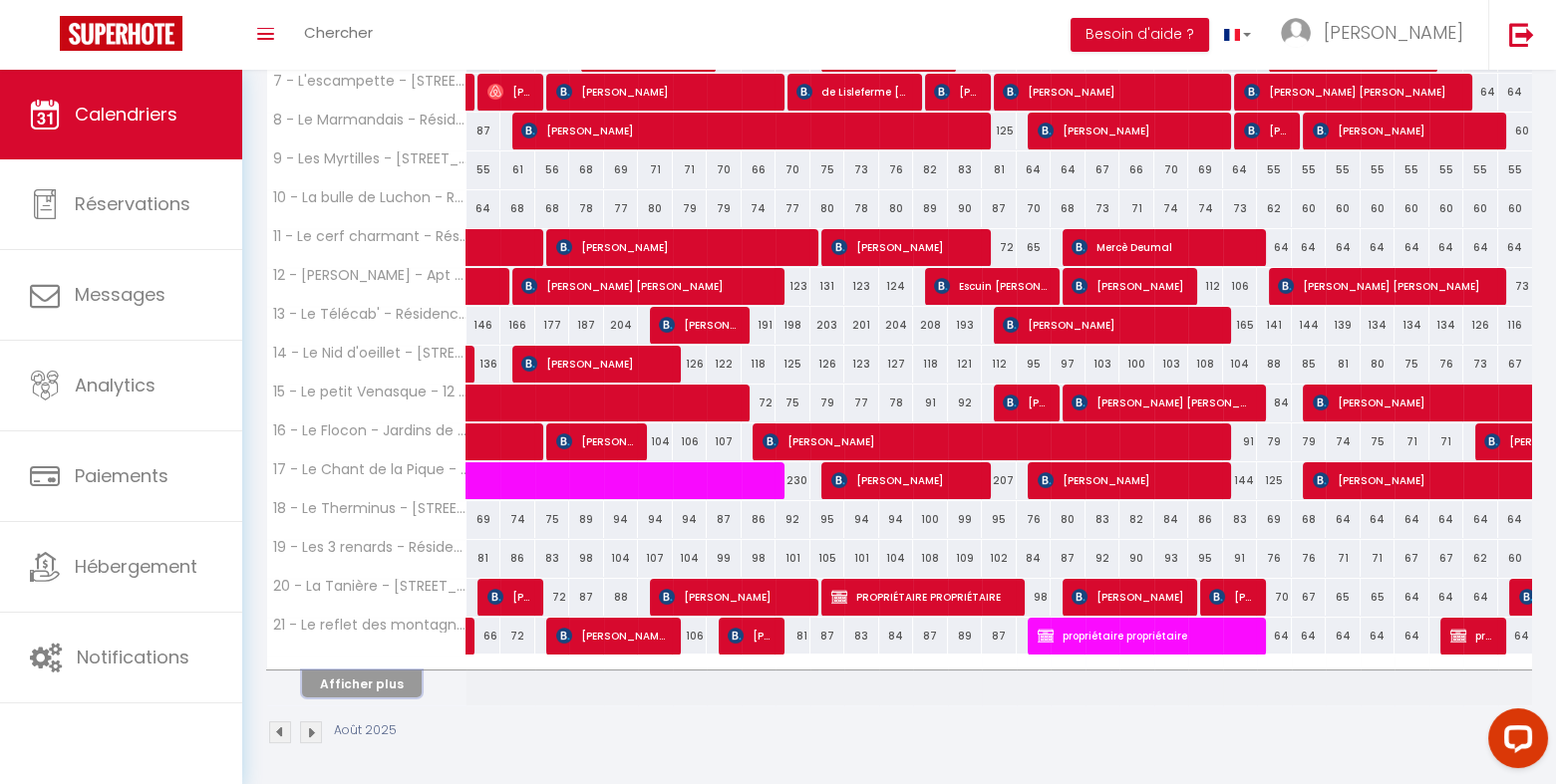 click on "Afficher plus" at bounding box center (362, 683) 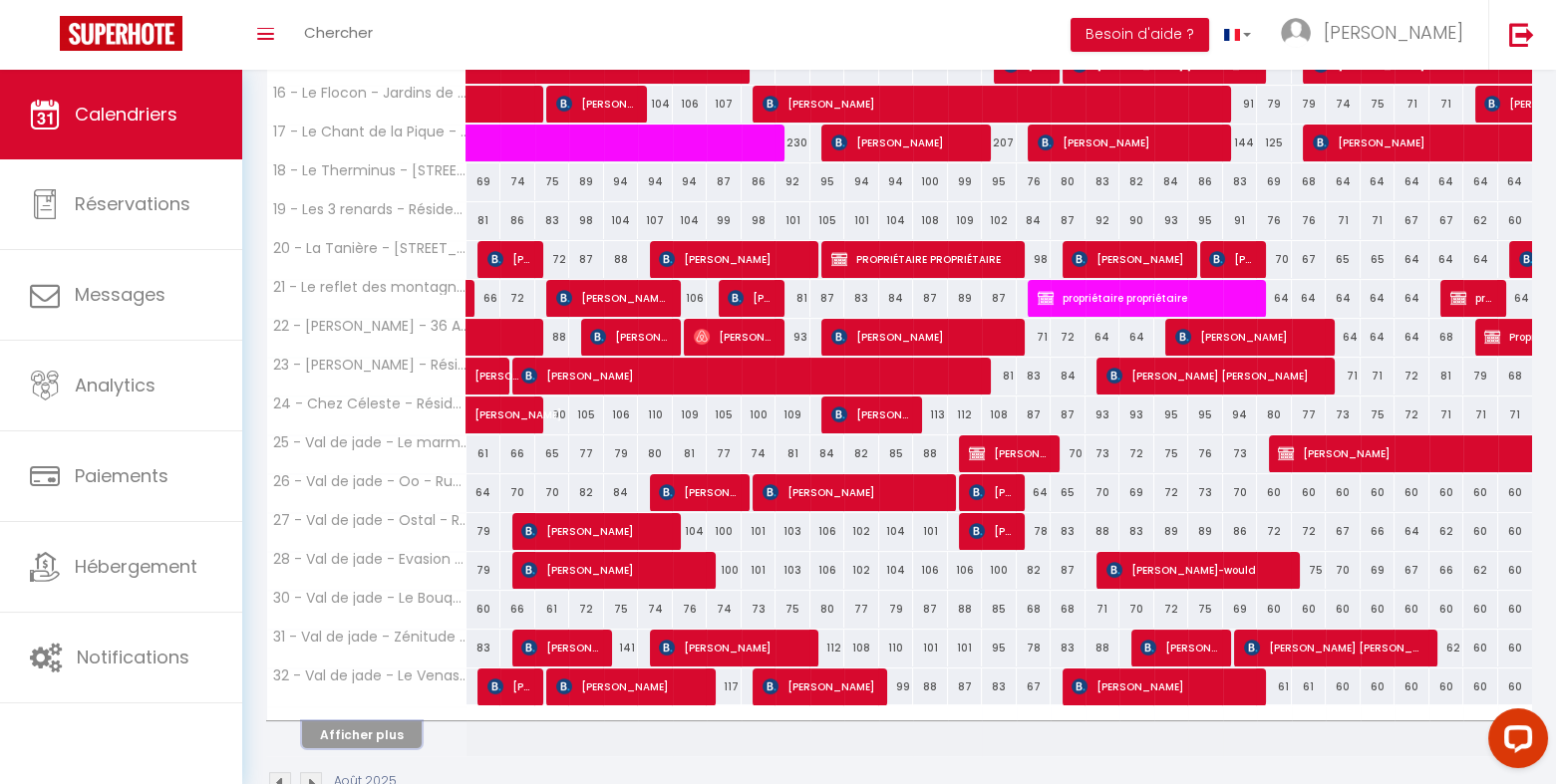 scroll, scrollTop: 923, scrollLeft: 0, axis: vertical 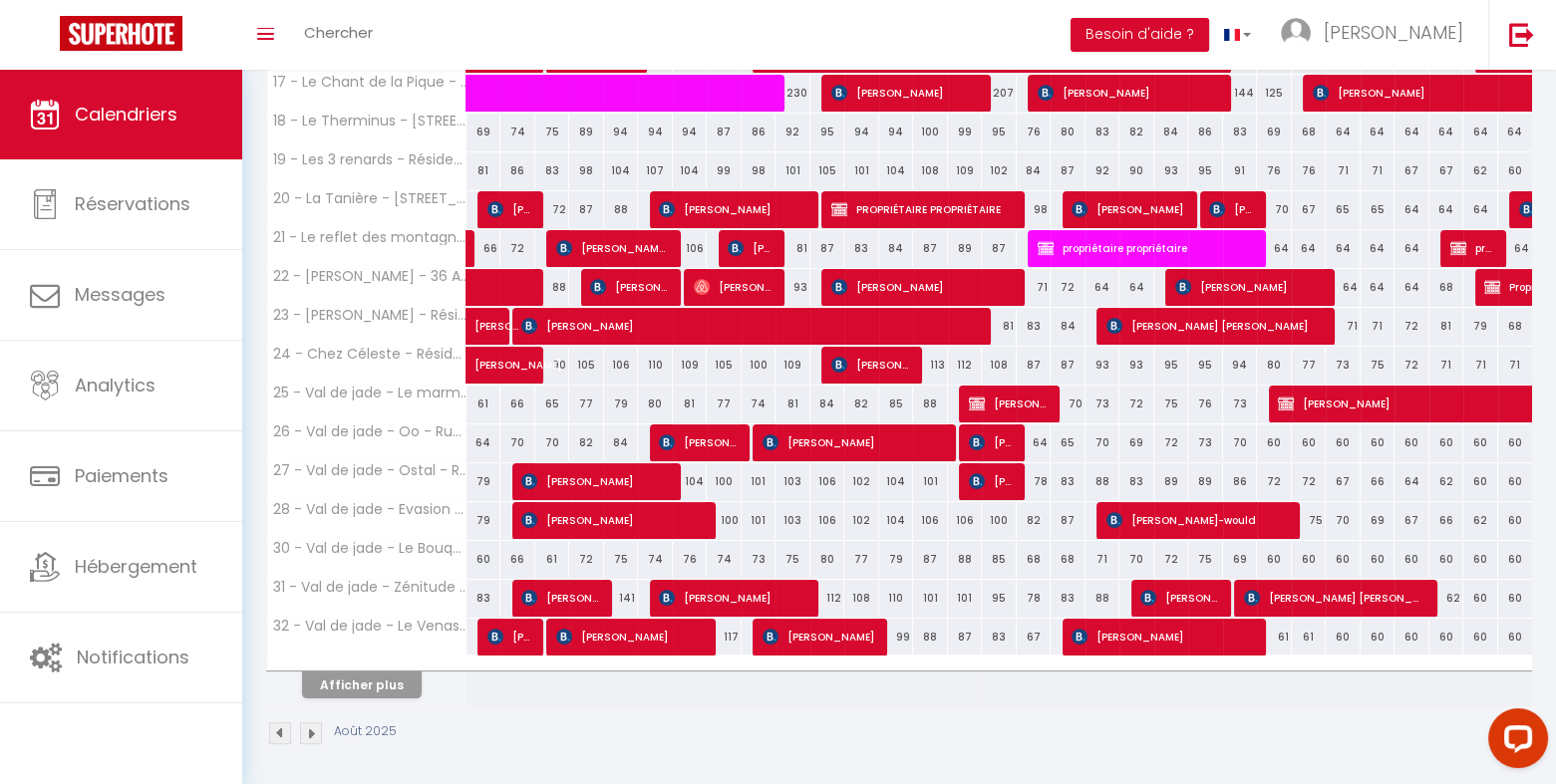 click at bounding box center [280, 733] 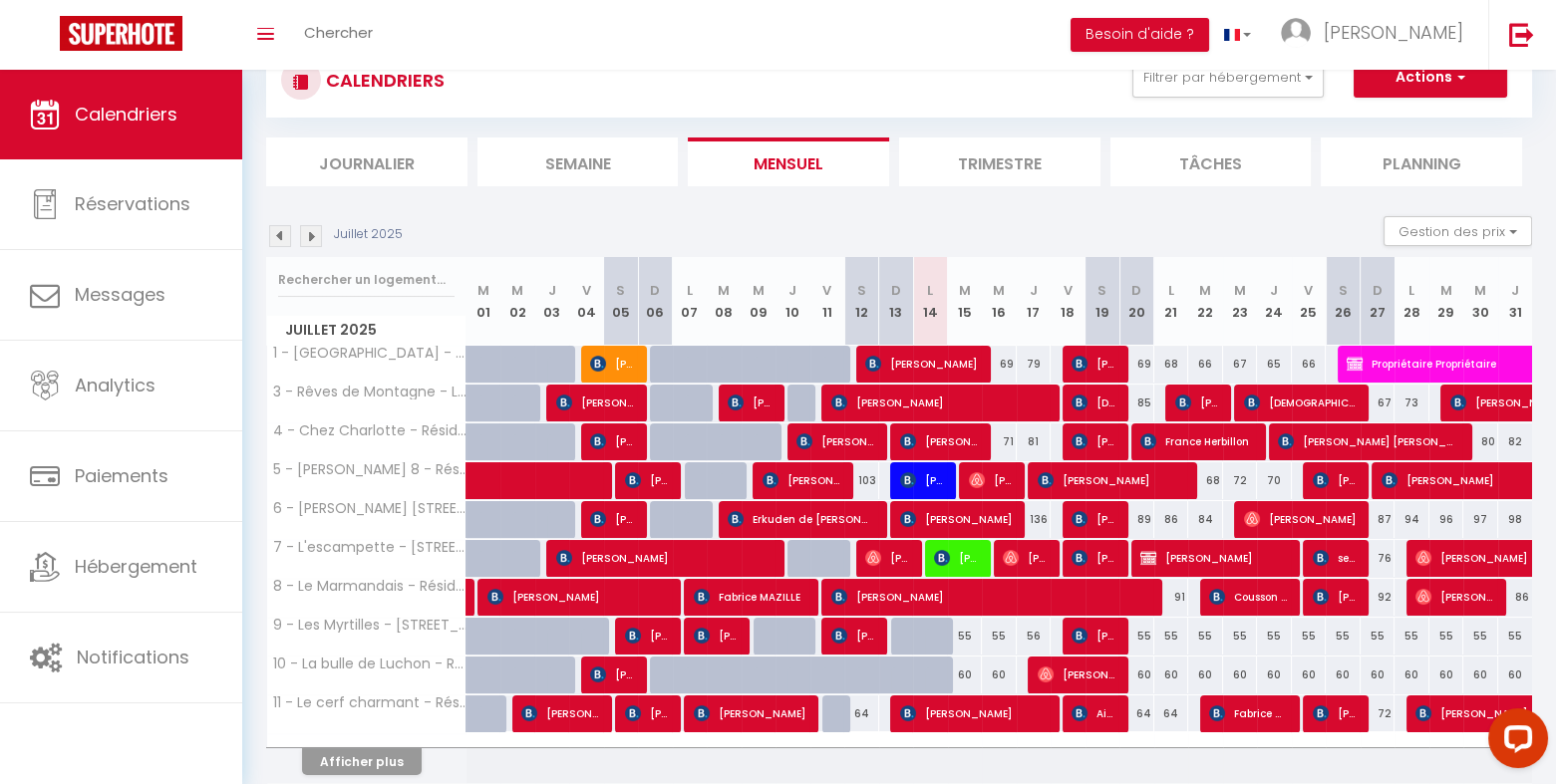 scroll, scrollTop: 148, scrollLeft: 0, axis: vertical 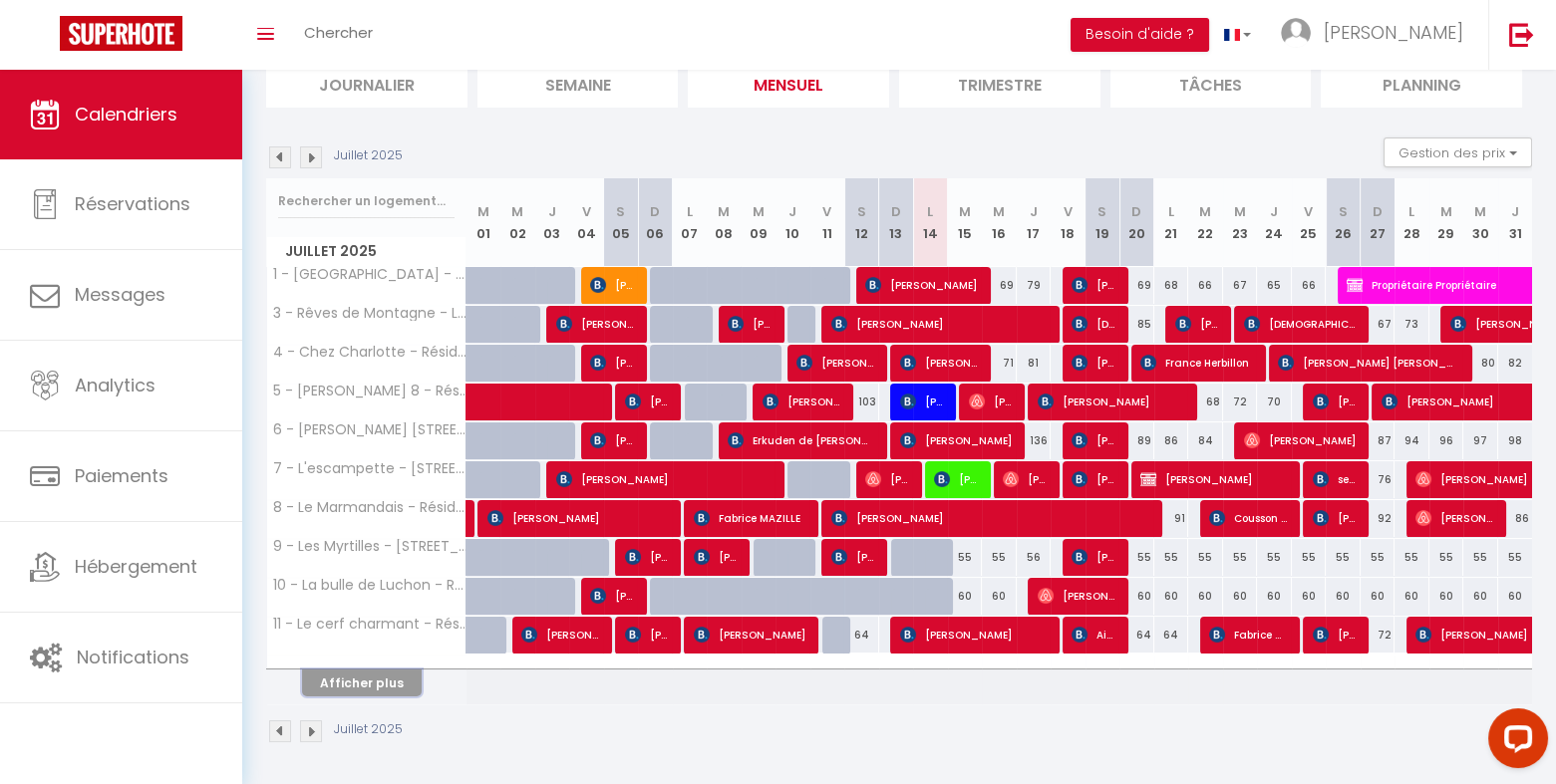 click on "Afficher plus" at bounding box center [362, 682] 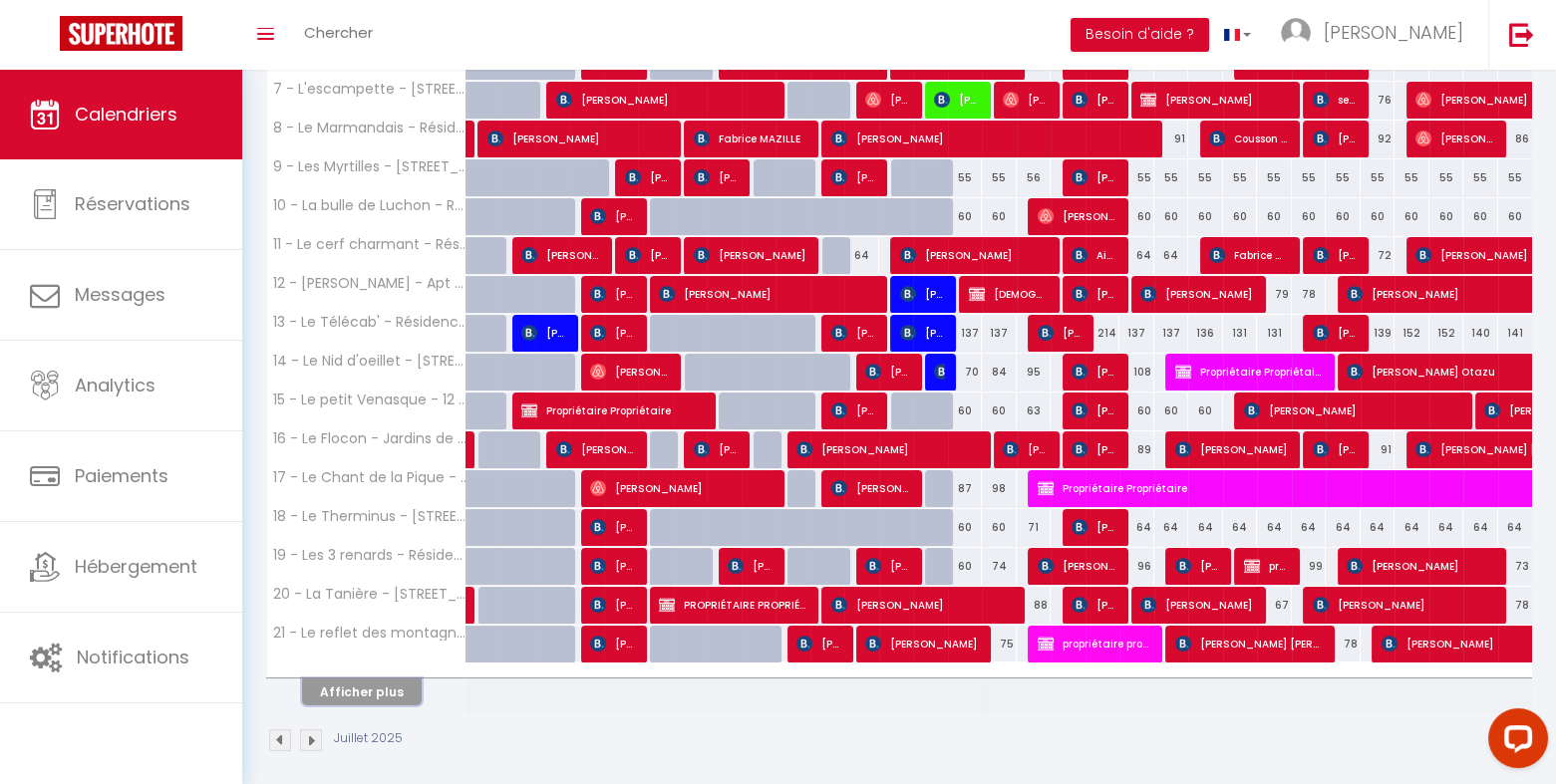 scroll, scrollTop: 536, scrollLeft: 0, axis: vertical 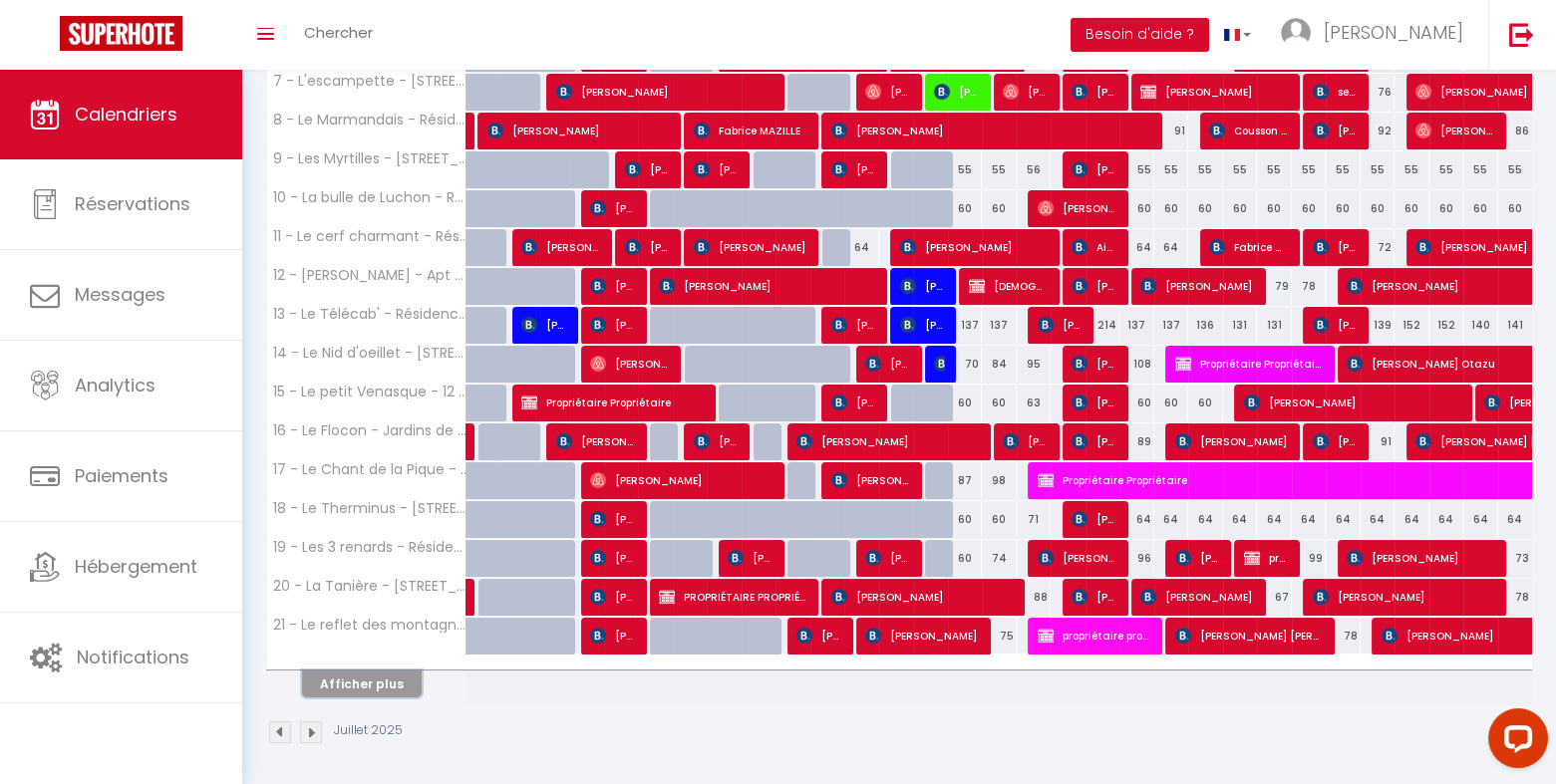 click on "Afficher plus" at bounding box center (362, 683) 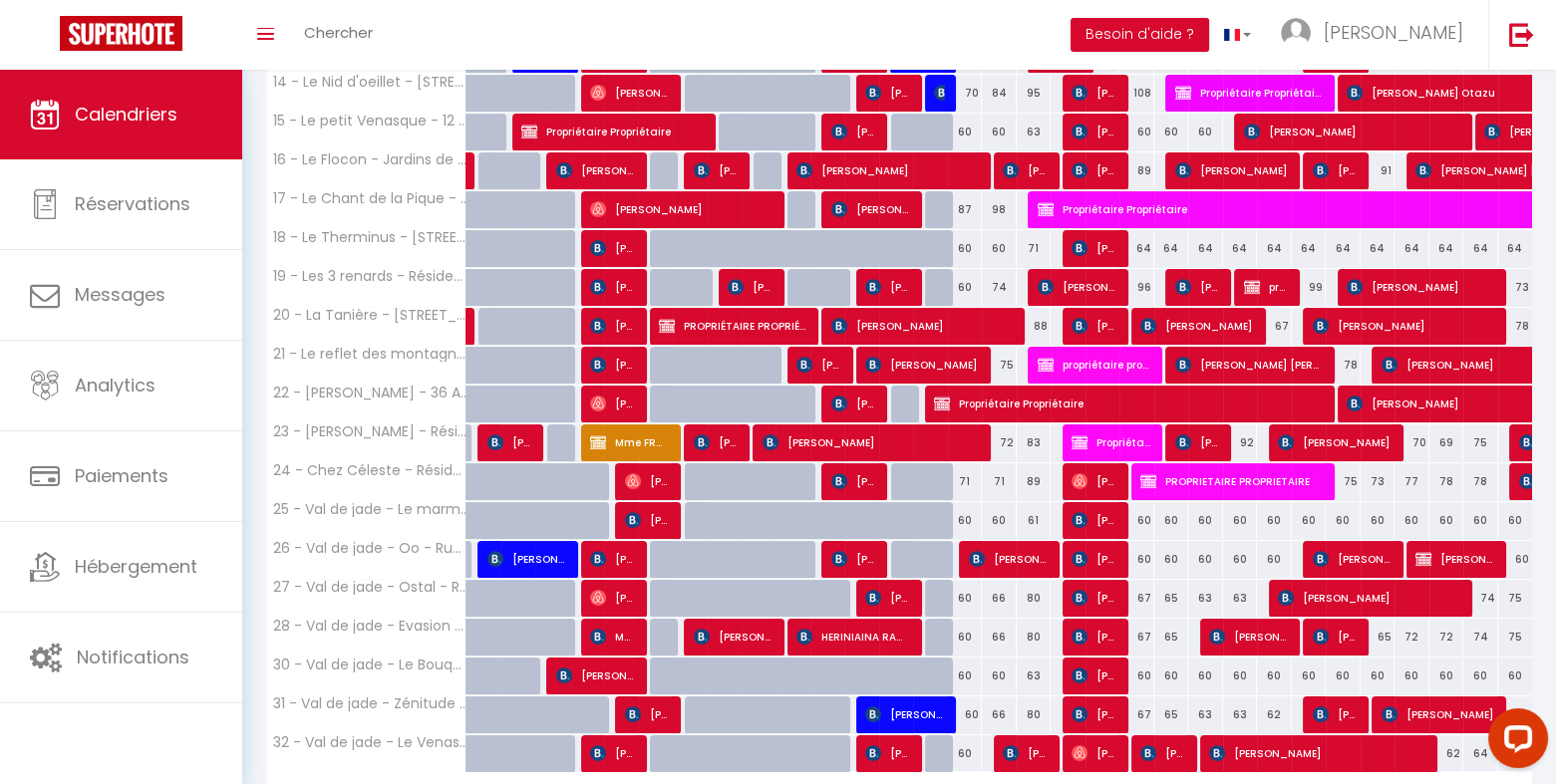 scroll, scrollTop: 868, scrollLeft: 0, axis: vertical 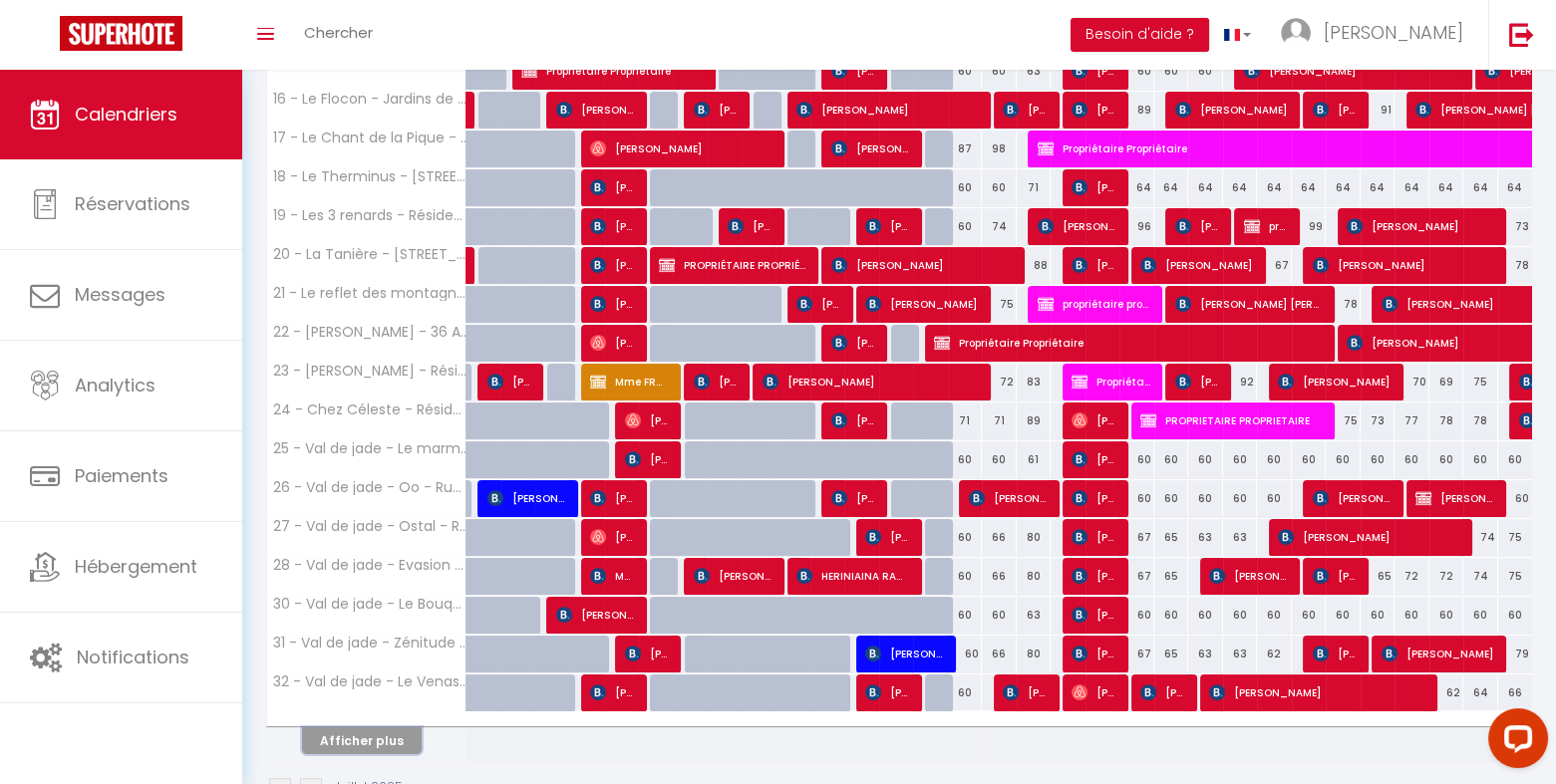 click on "Afficher plus" at bounding box center (362, 740) 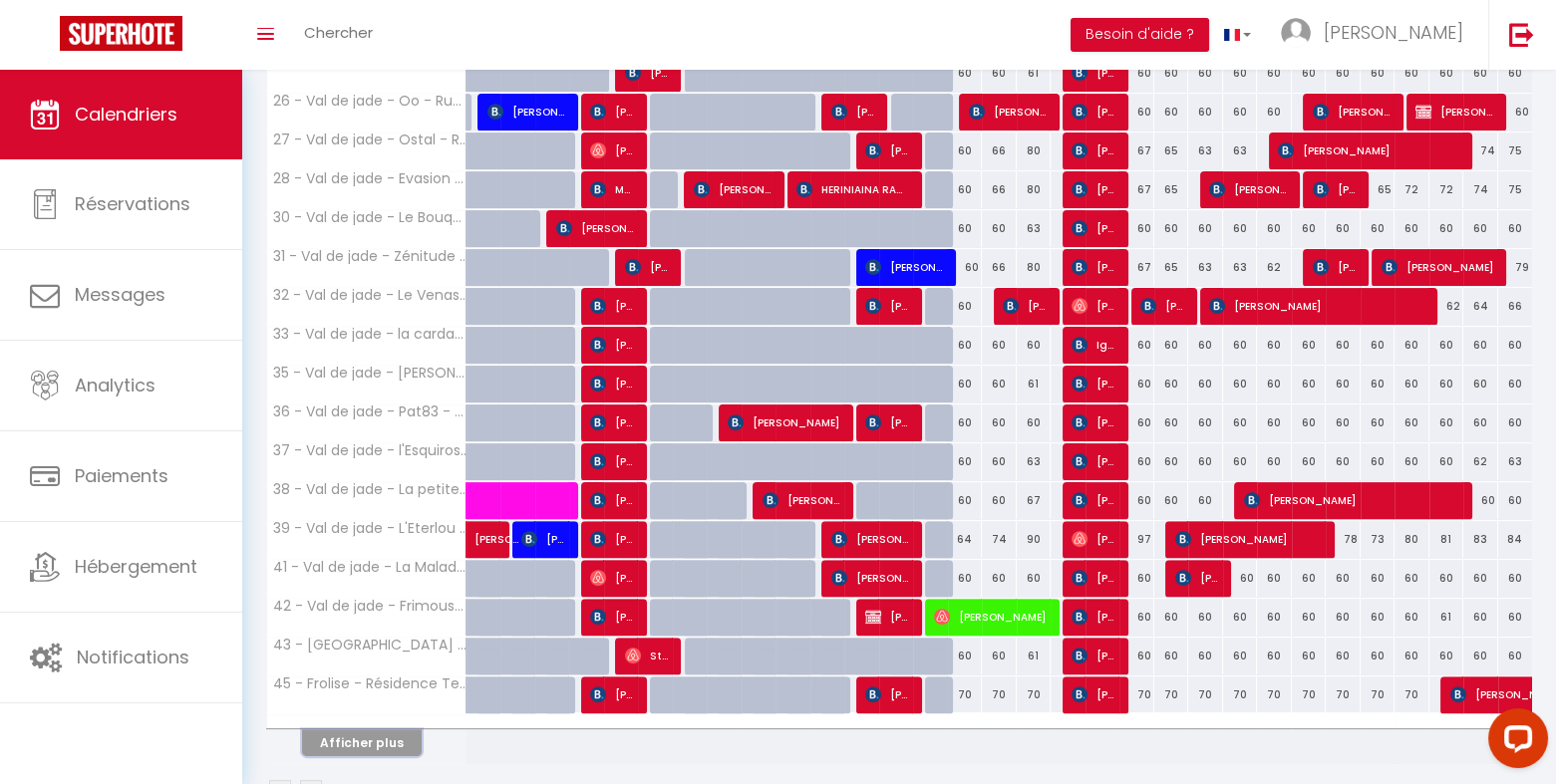 scroll, scrollTop: 1311, scrollLeft: 0, axis: vertical 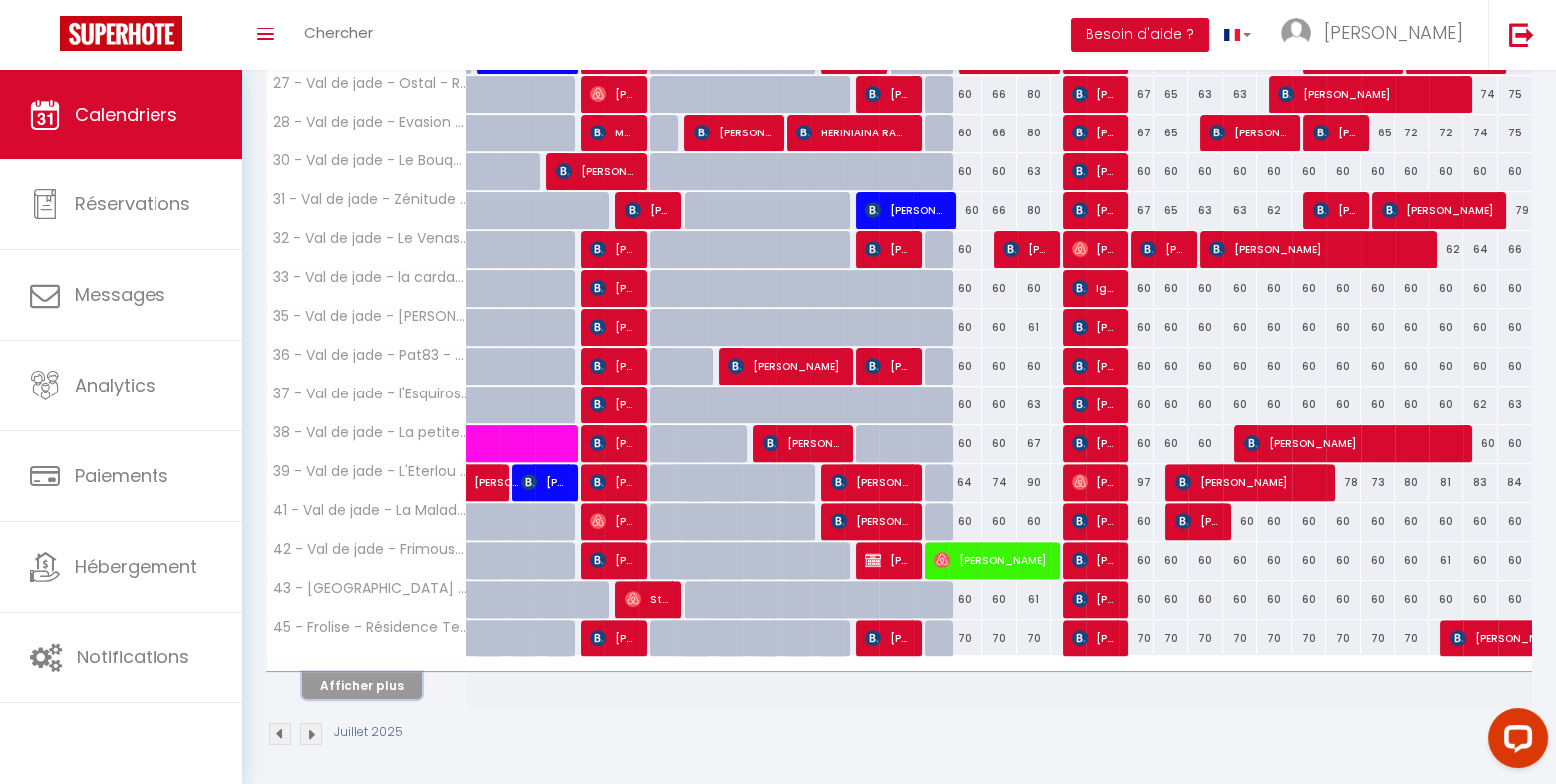 click on "Afficher plus" at bounding box center [362, 685] 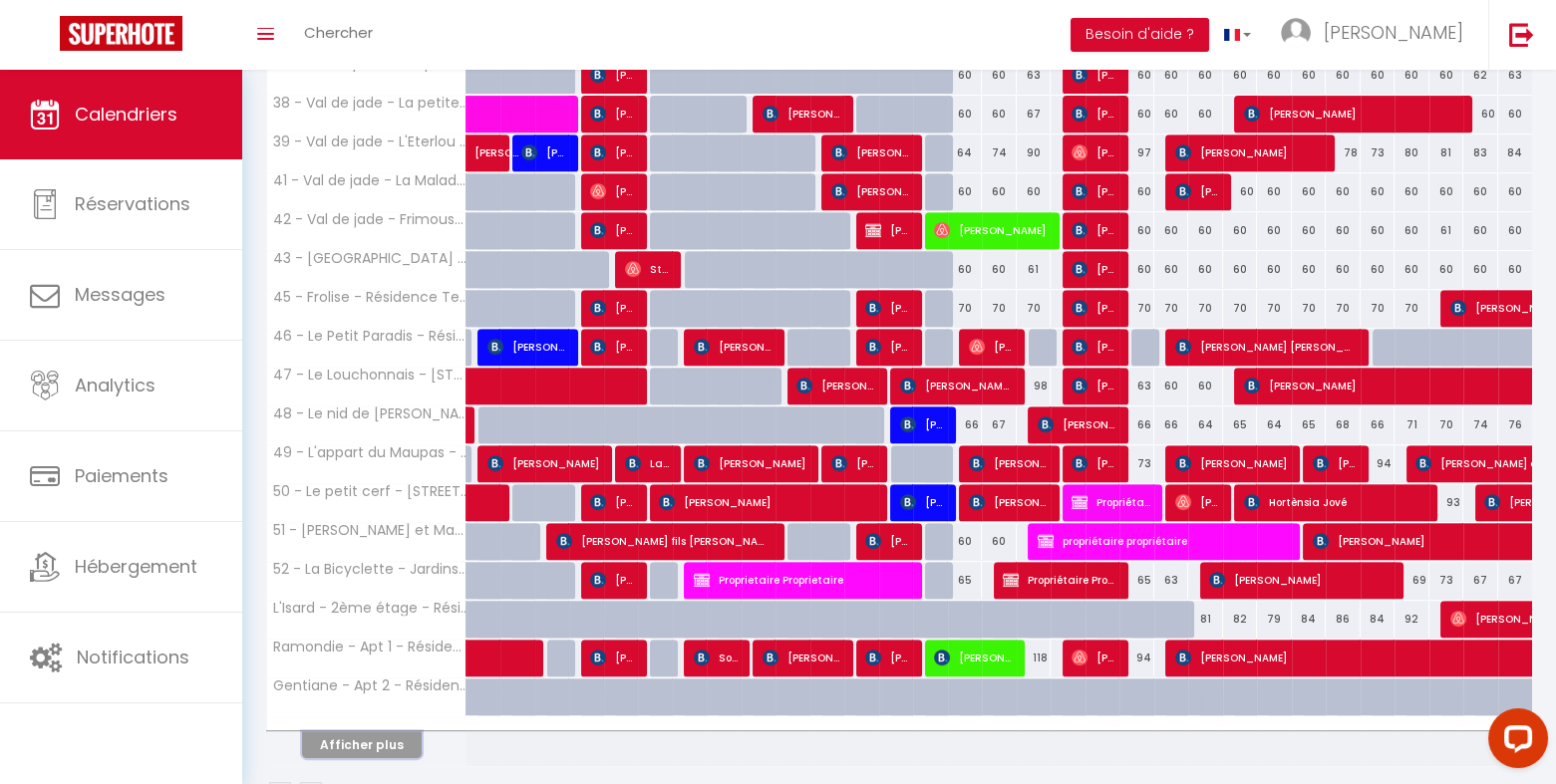 scroll, scrollTop: 1642, scrollLeft: 0, axis: vertical 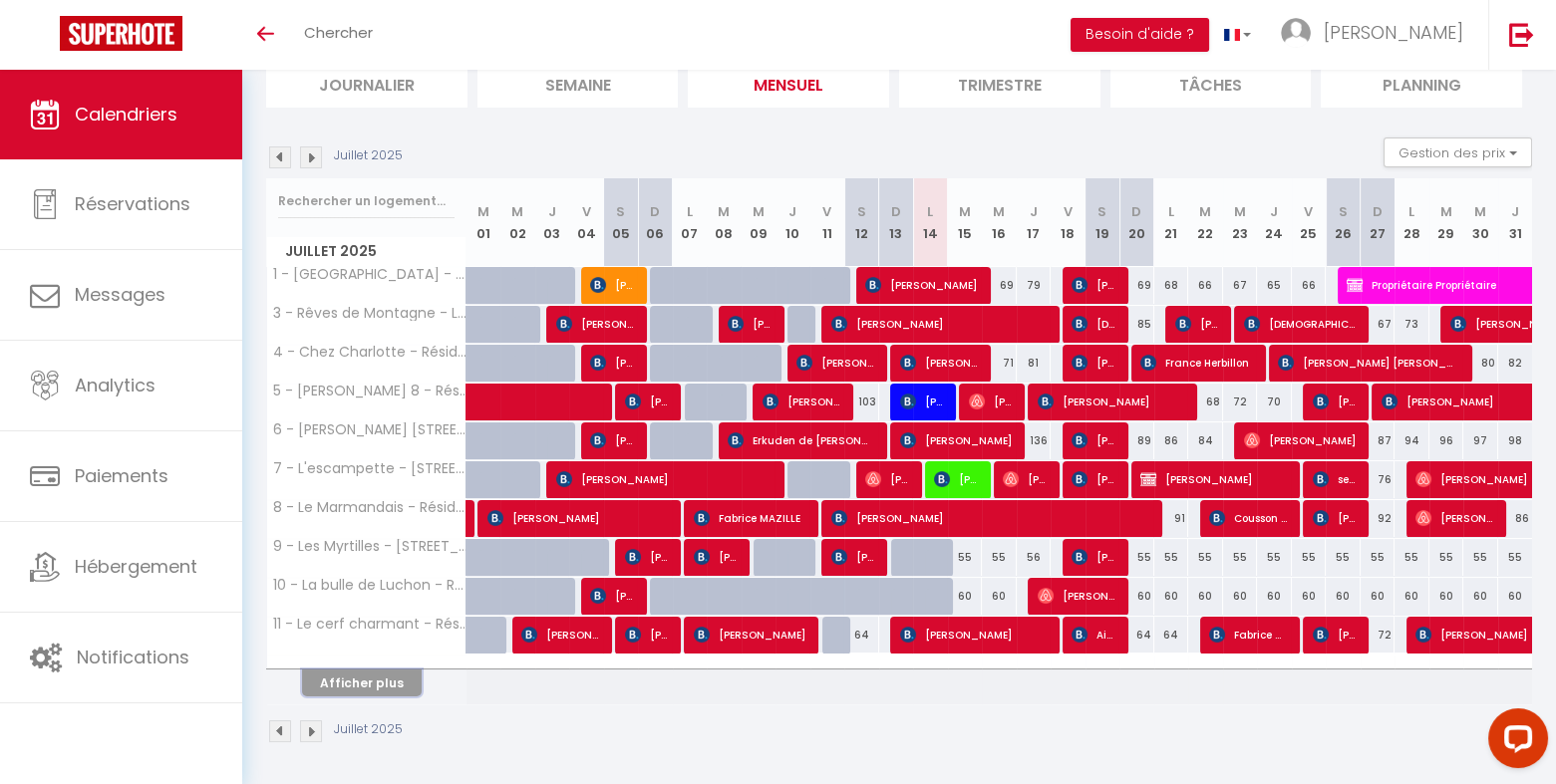 click on "Afficher plus" at bounding box center [362, 682] 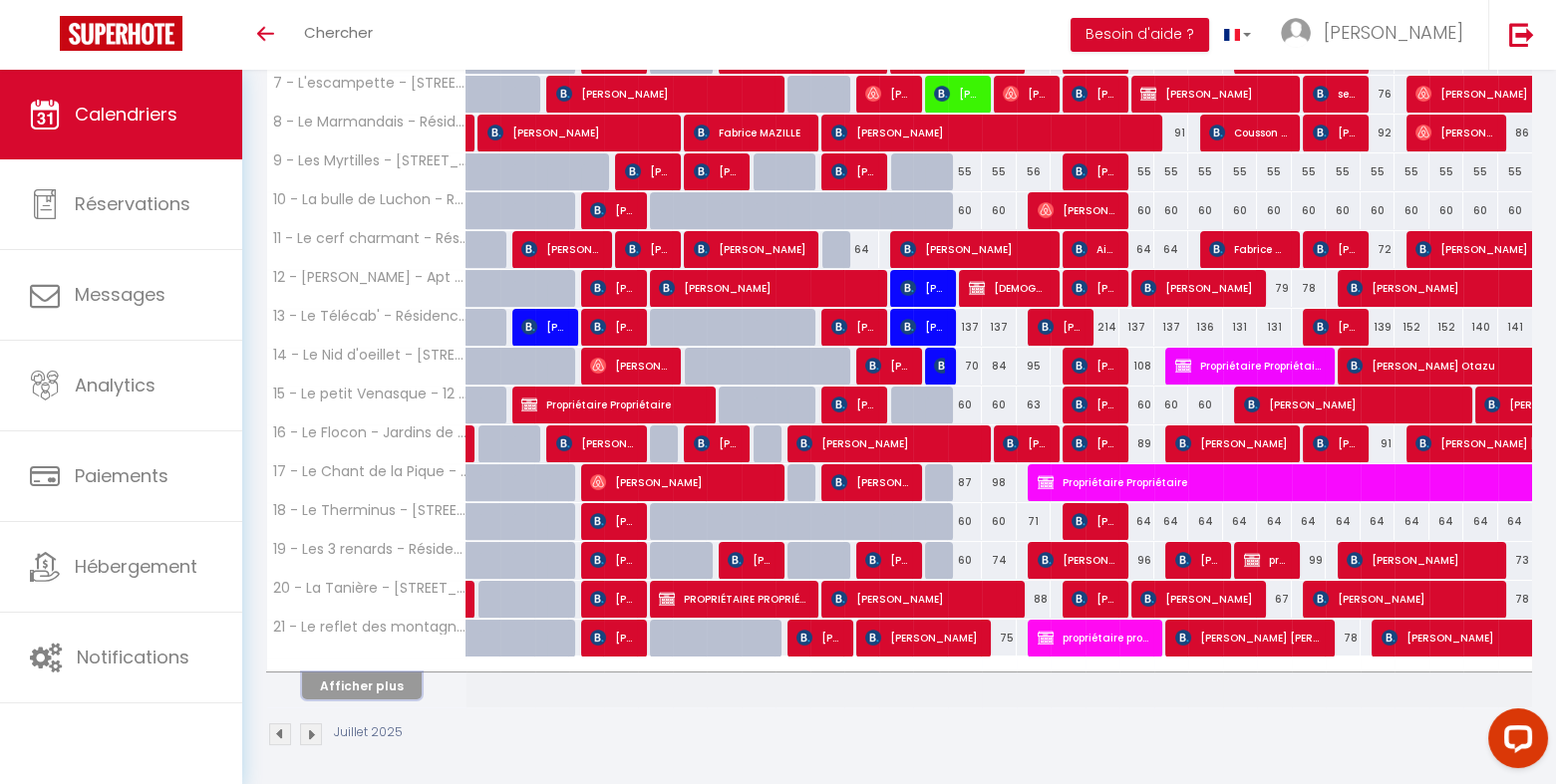 scroll, scrollTop: 536, scrollLeft: 0, axis: vertical 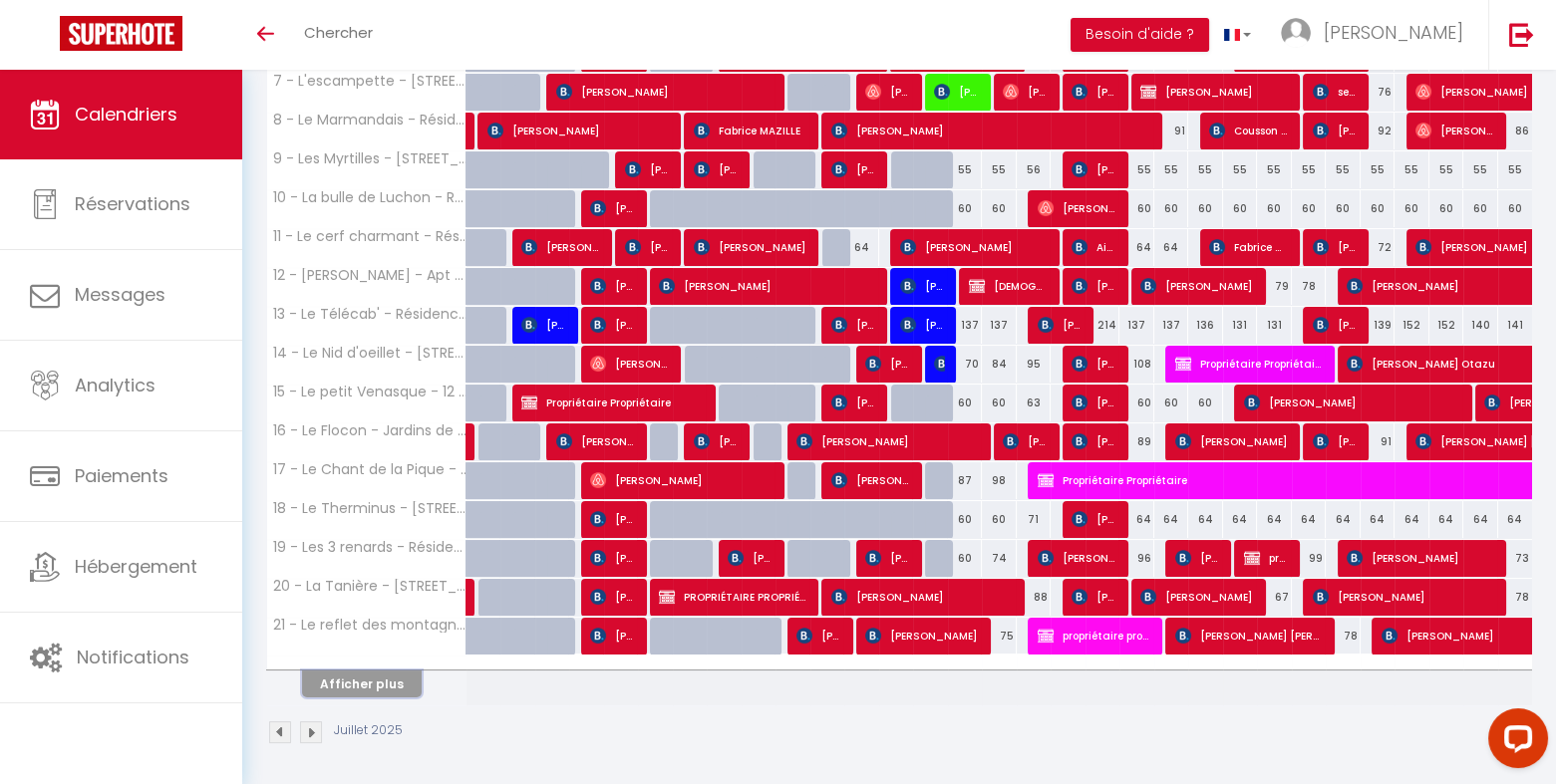 click on "Afficher plus" at bounding box center [362, 683] 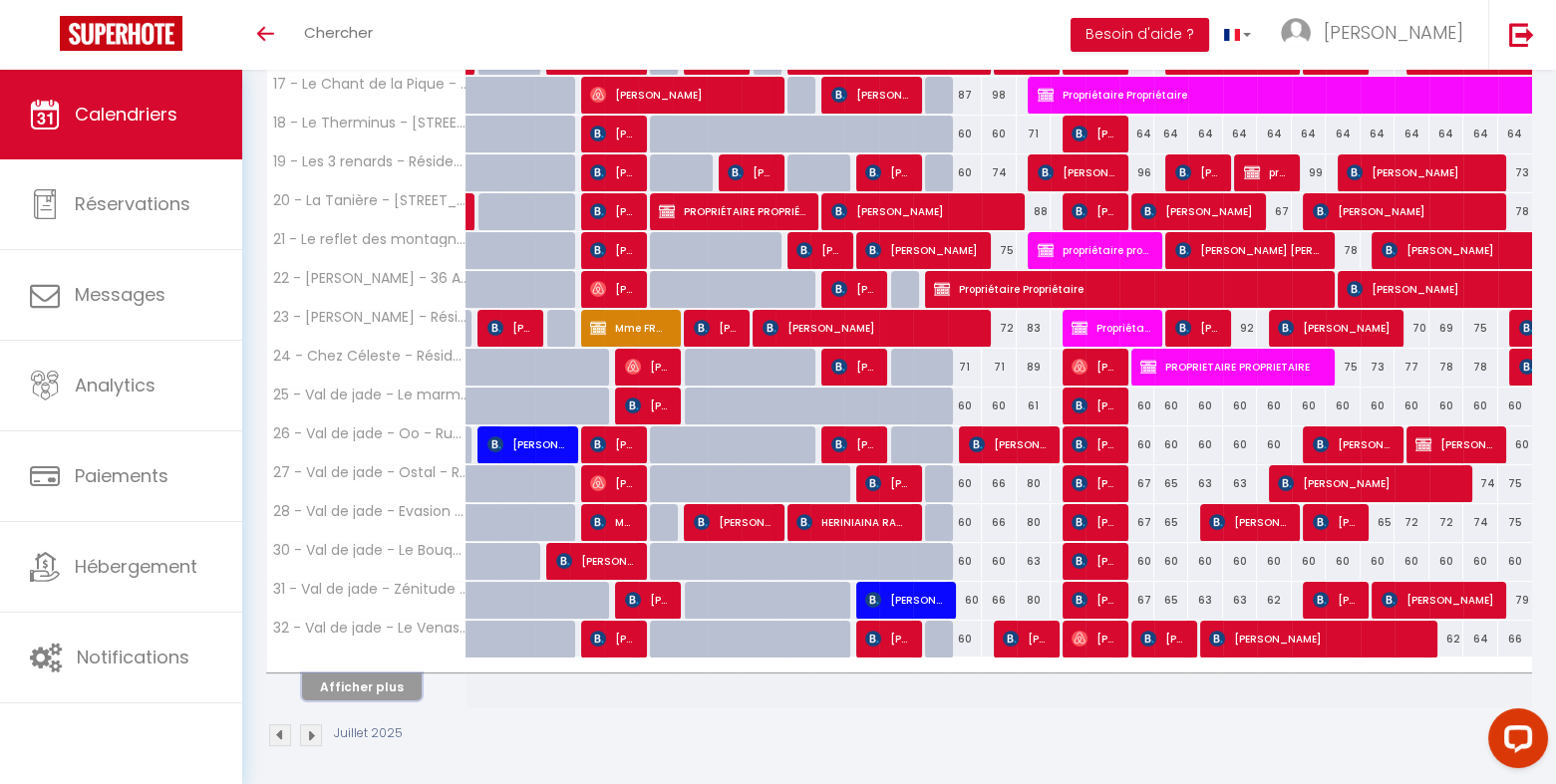 scroll, scrollTop: 922, scrollLeft: 0, axis: vertical 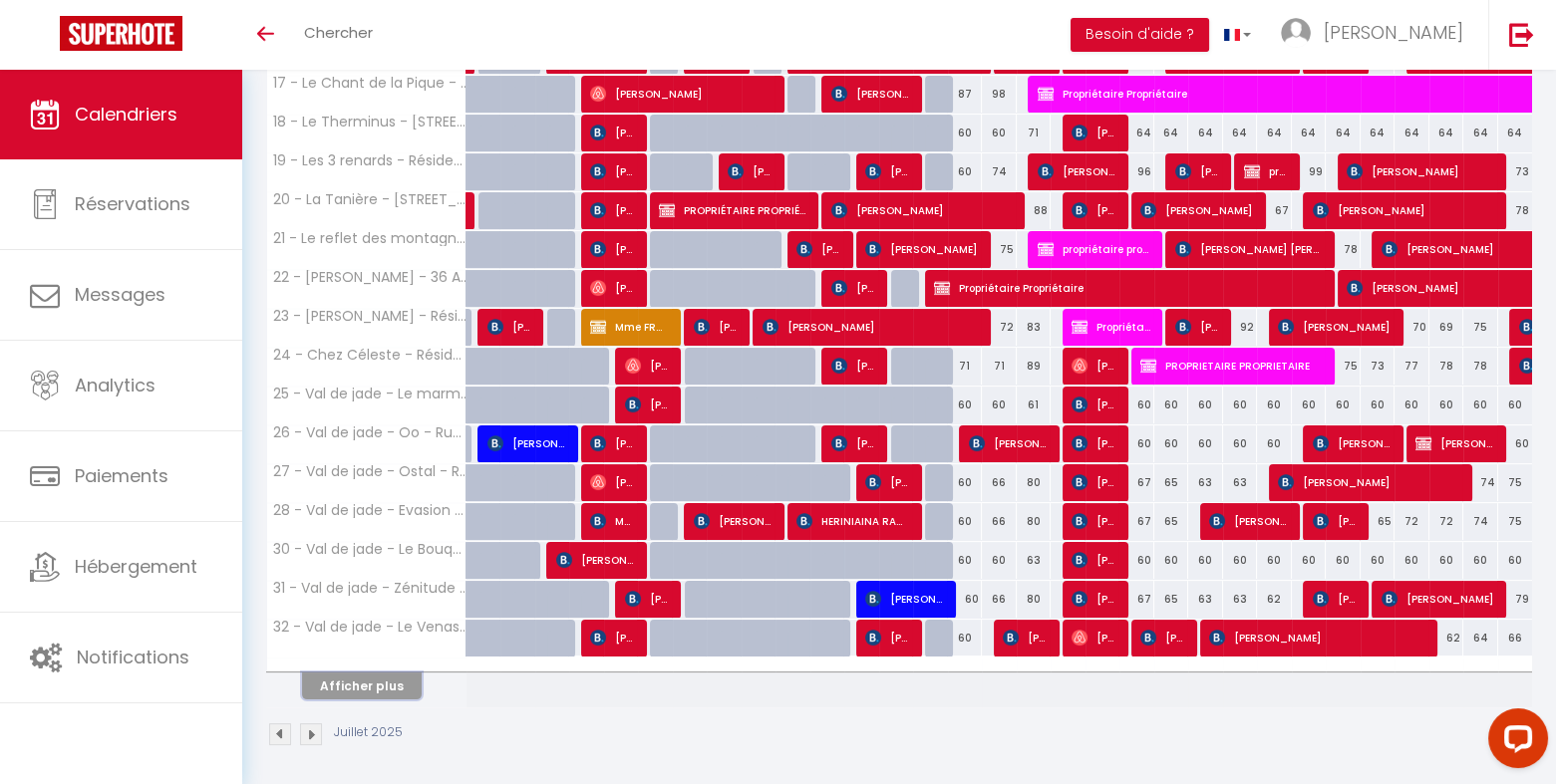 click on "Afficher plus" at bounding box center (362, 685) 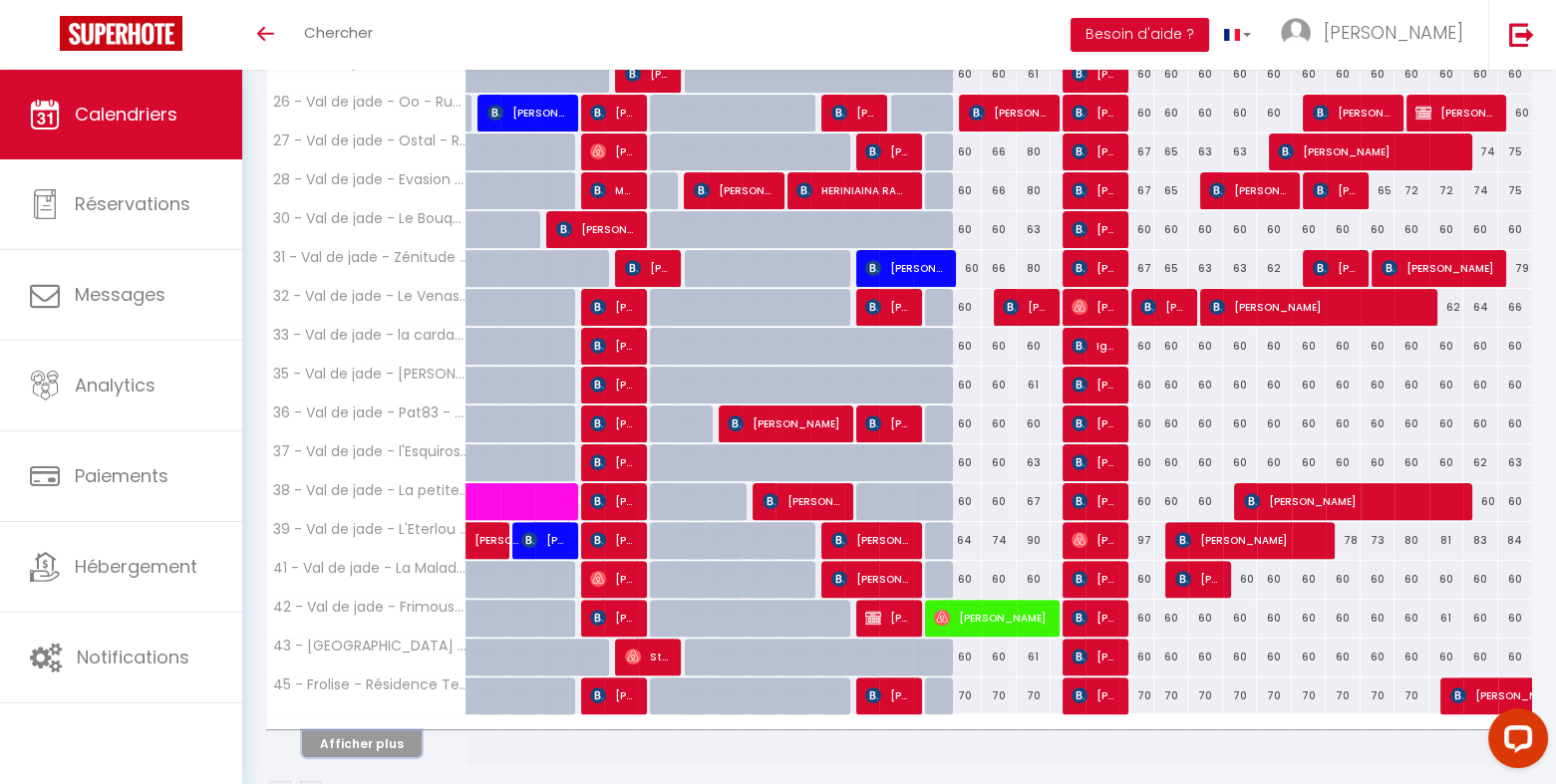scroll, scrollTop: 1254, scrollLeft: 0, axis: vertical 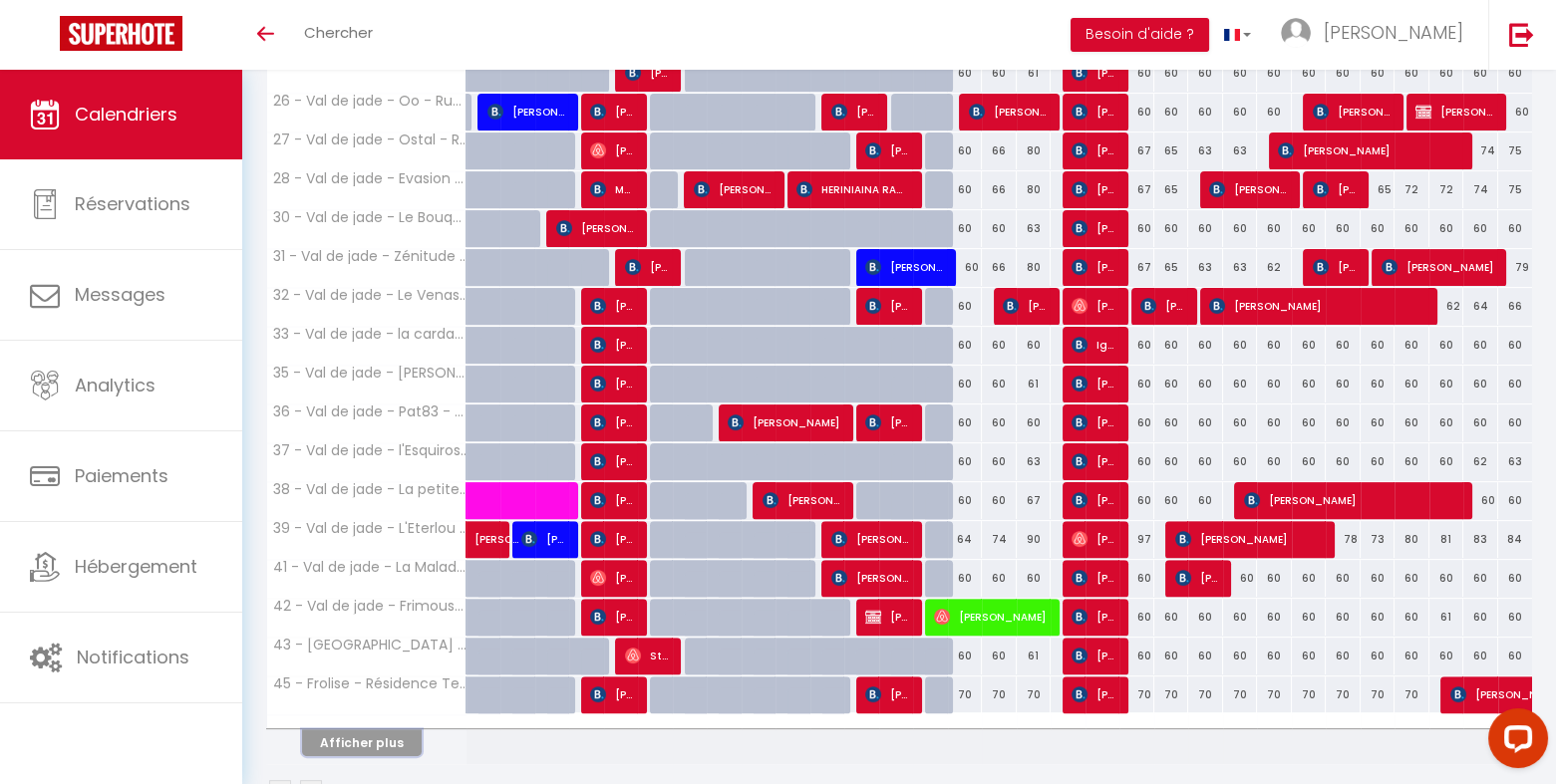 click on "Afficher plus" at bounding box center [362, 742] 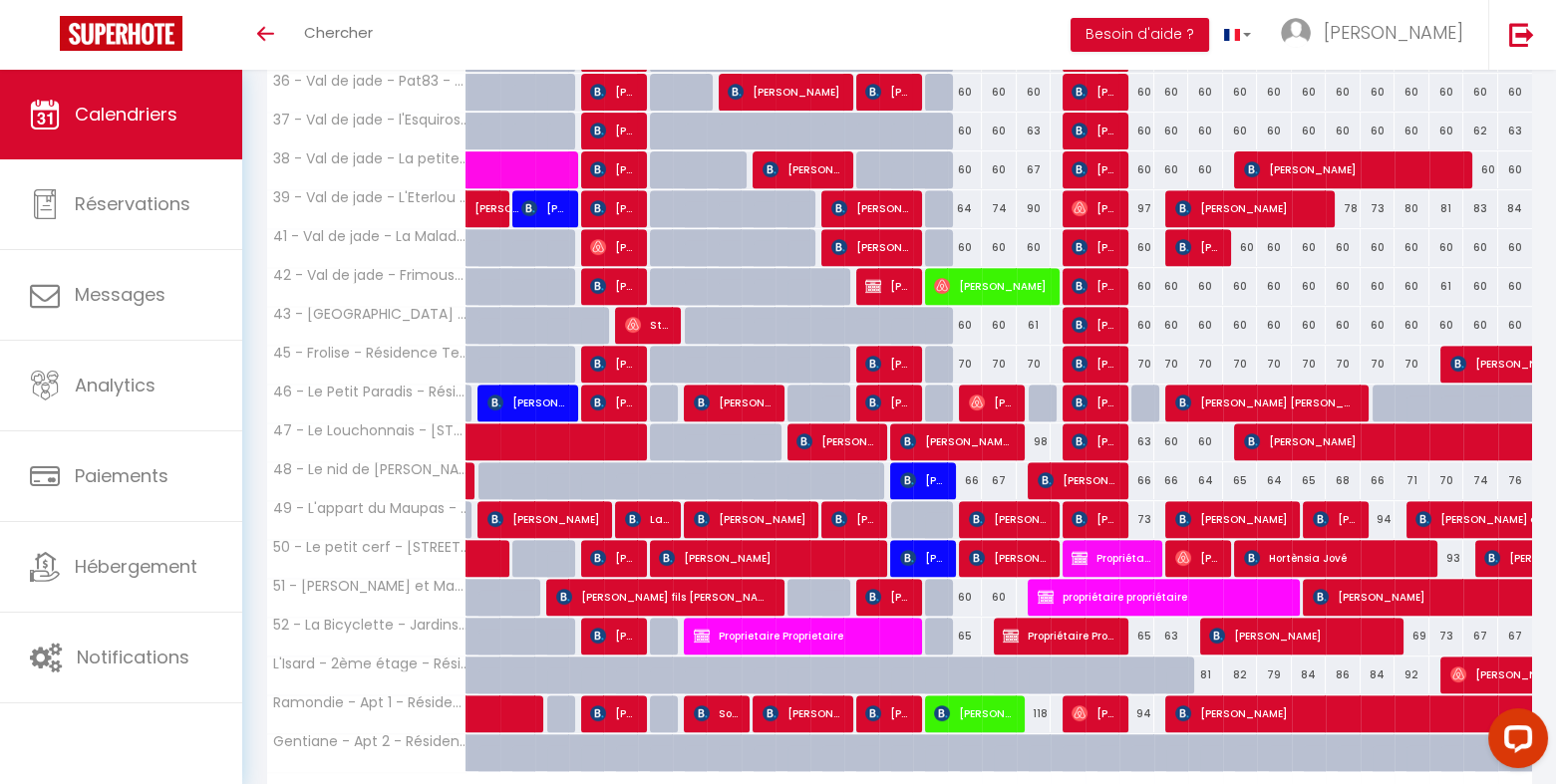 scroll, scrollTop: 1586, scrollLeft: 0, axis: vertical 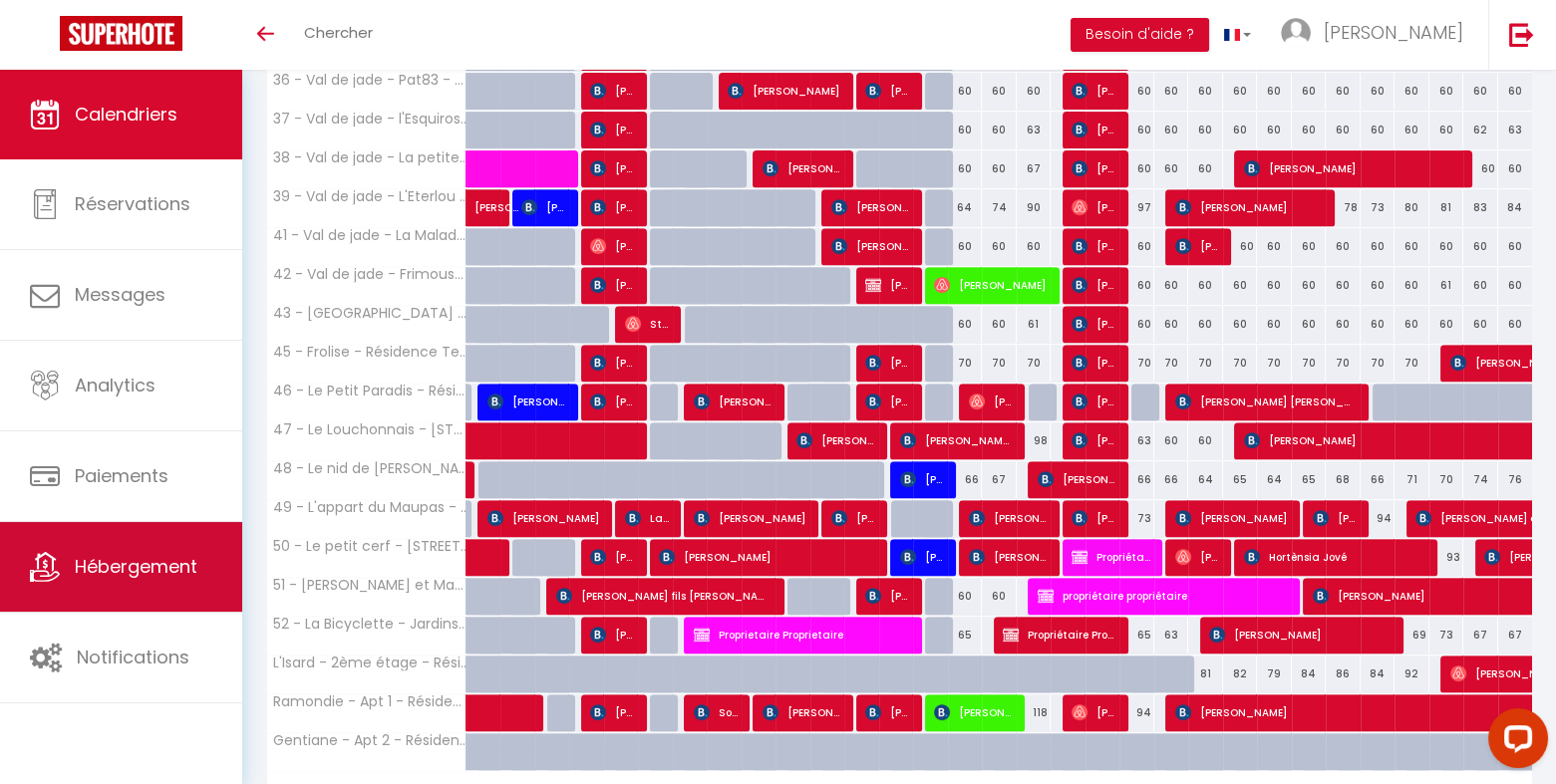 click on "Hébergement" at bounding box center [121, 567] 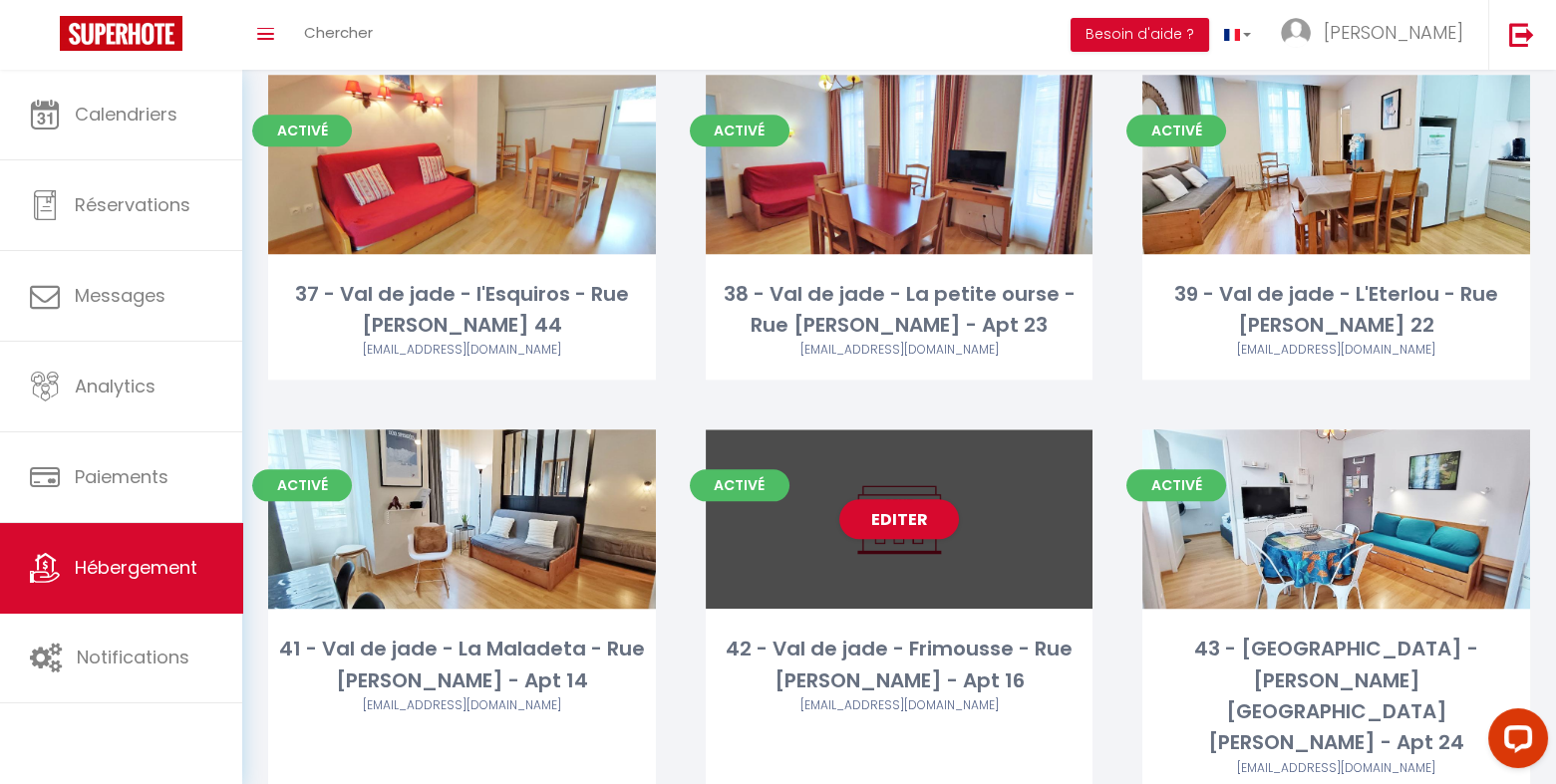scroll, scrollTop: 4207, scrollLeft: 0, axis: vertical 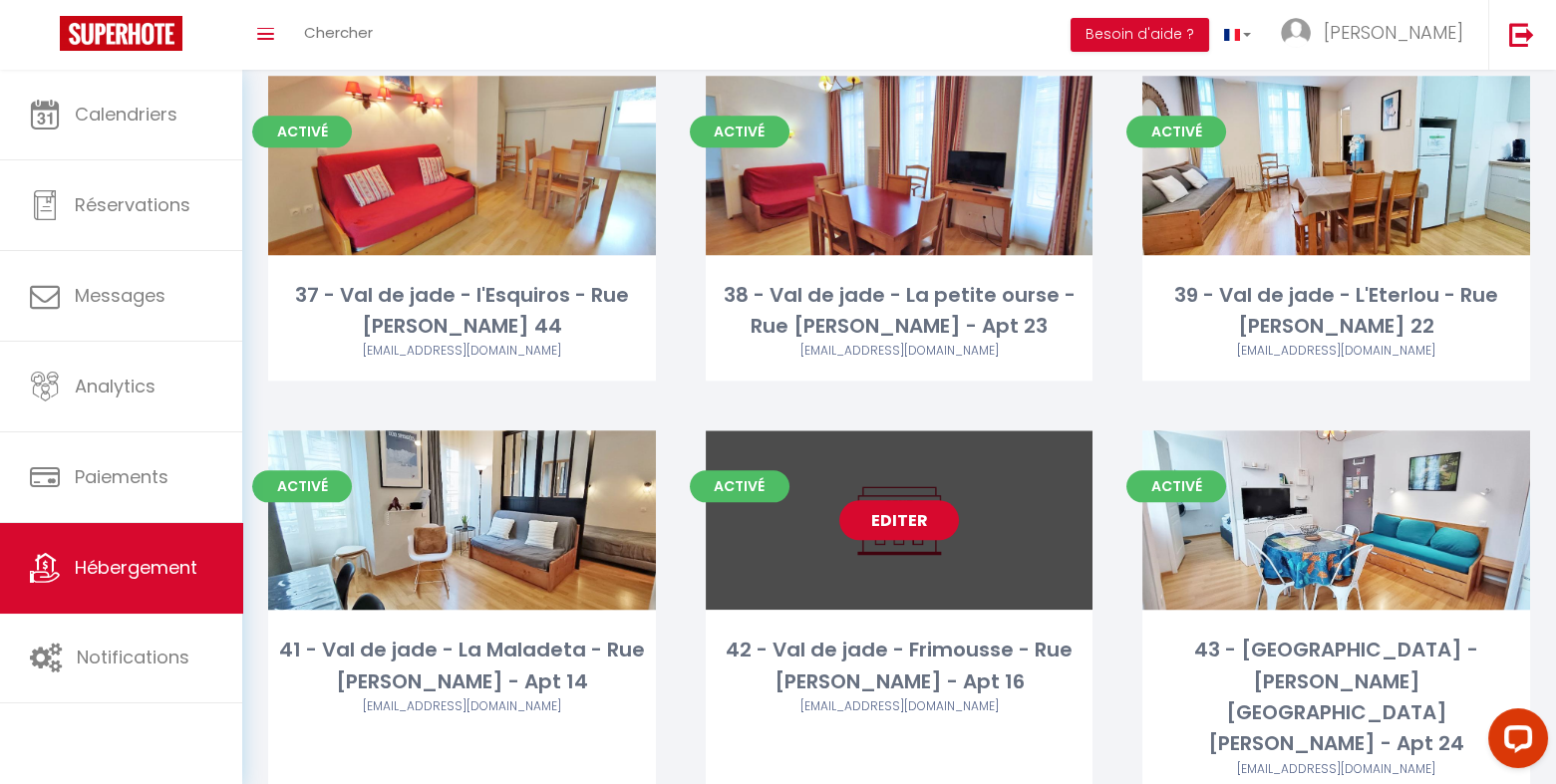 click on "Editer" at bounding box center [899, 520] 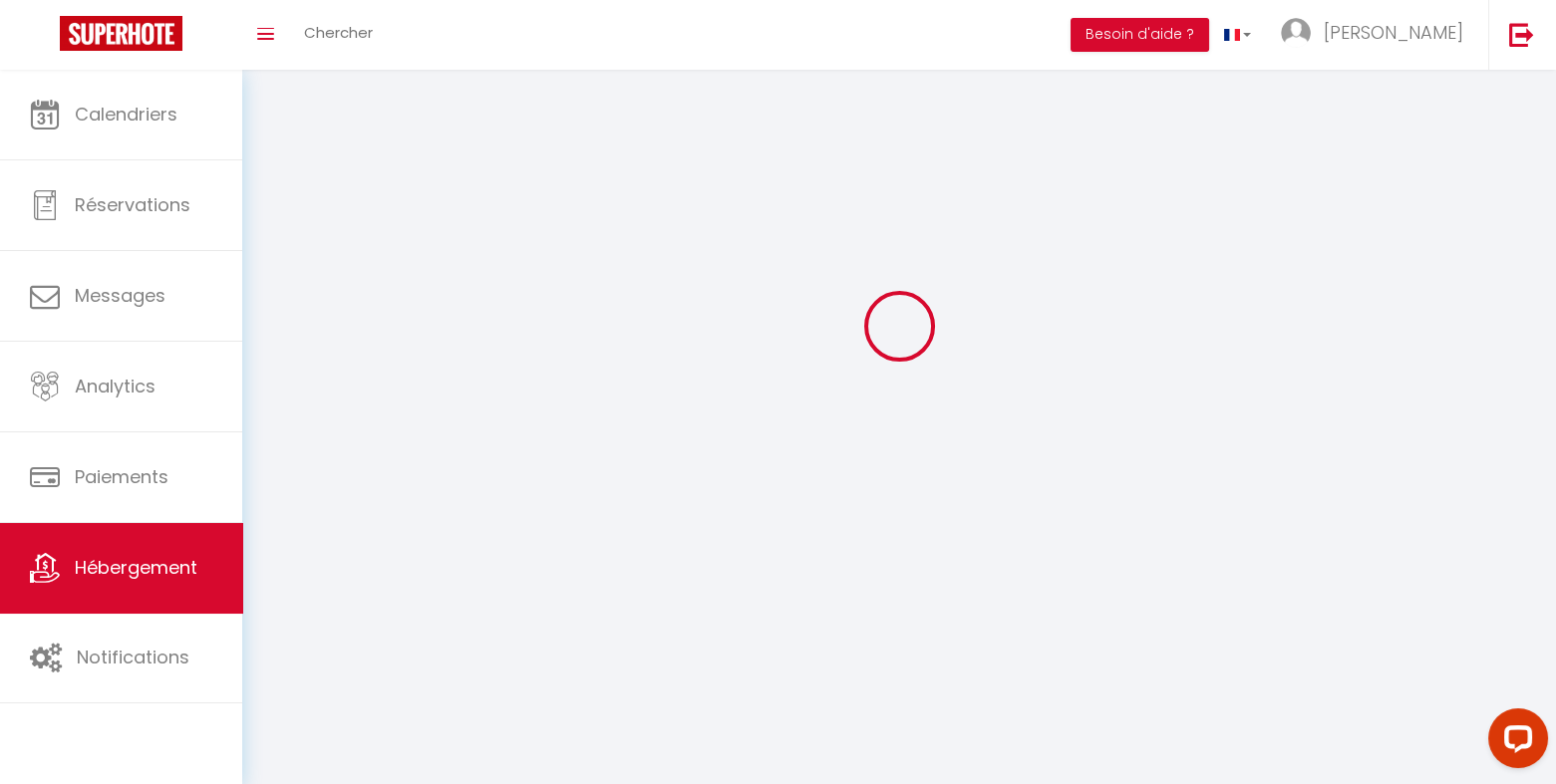scroll, scrollTop: 0, scrollLeft: 0, axis: both 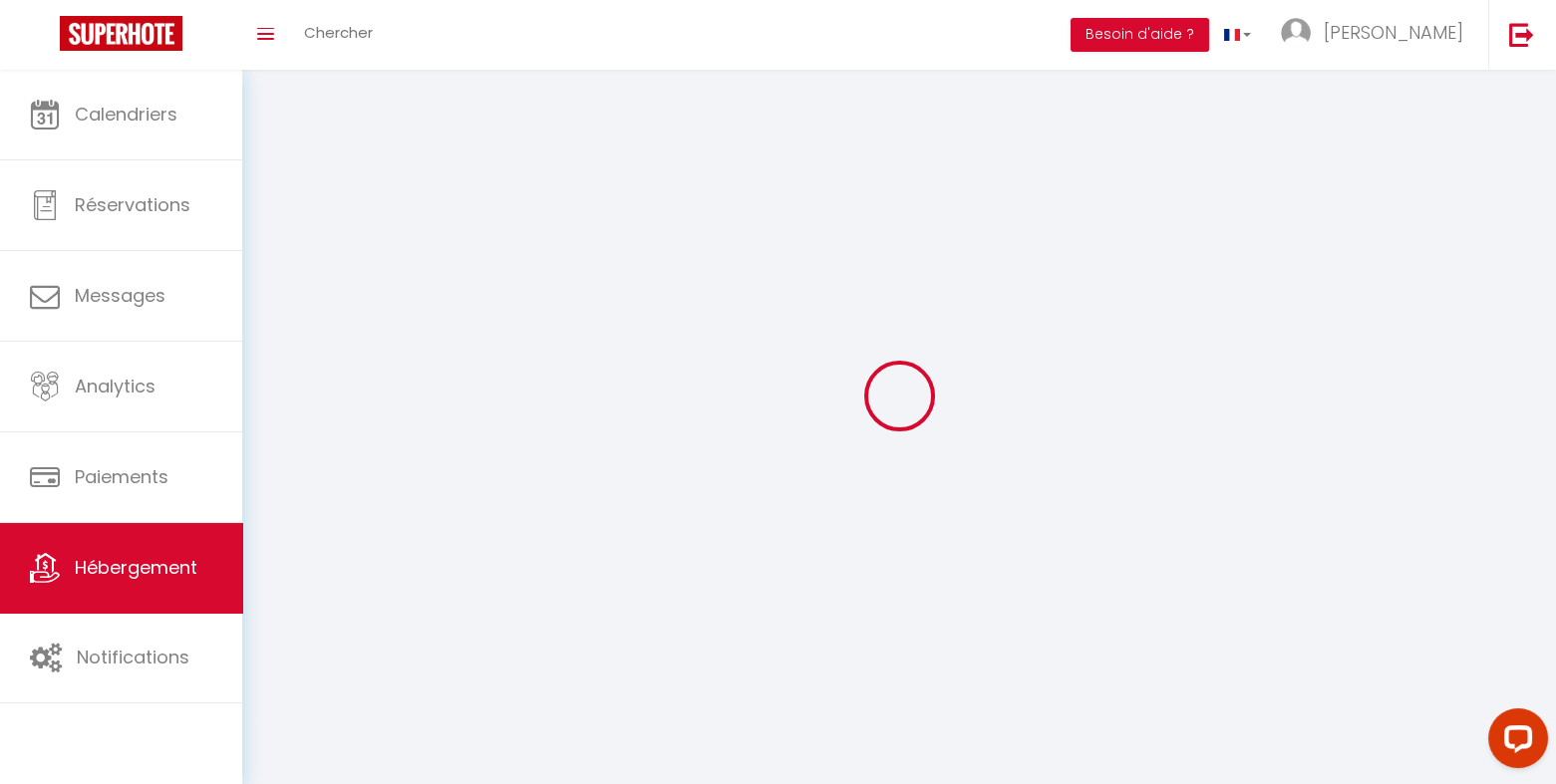 select 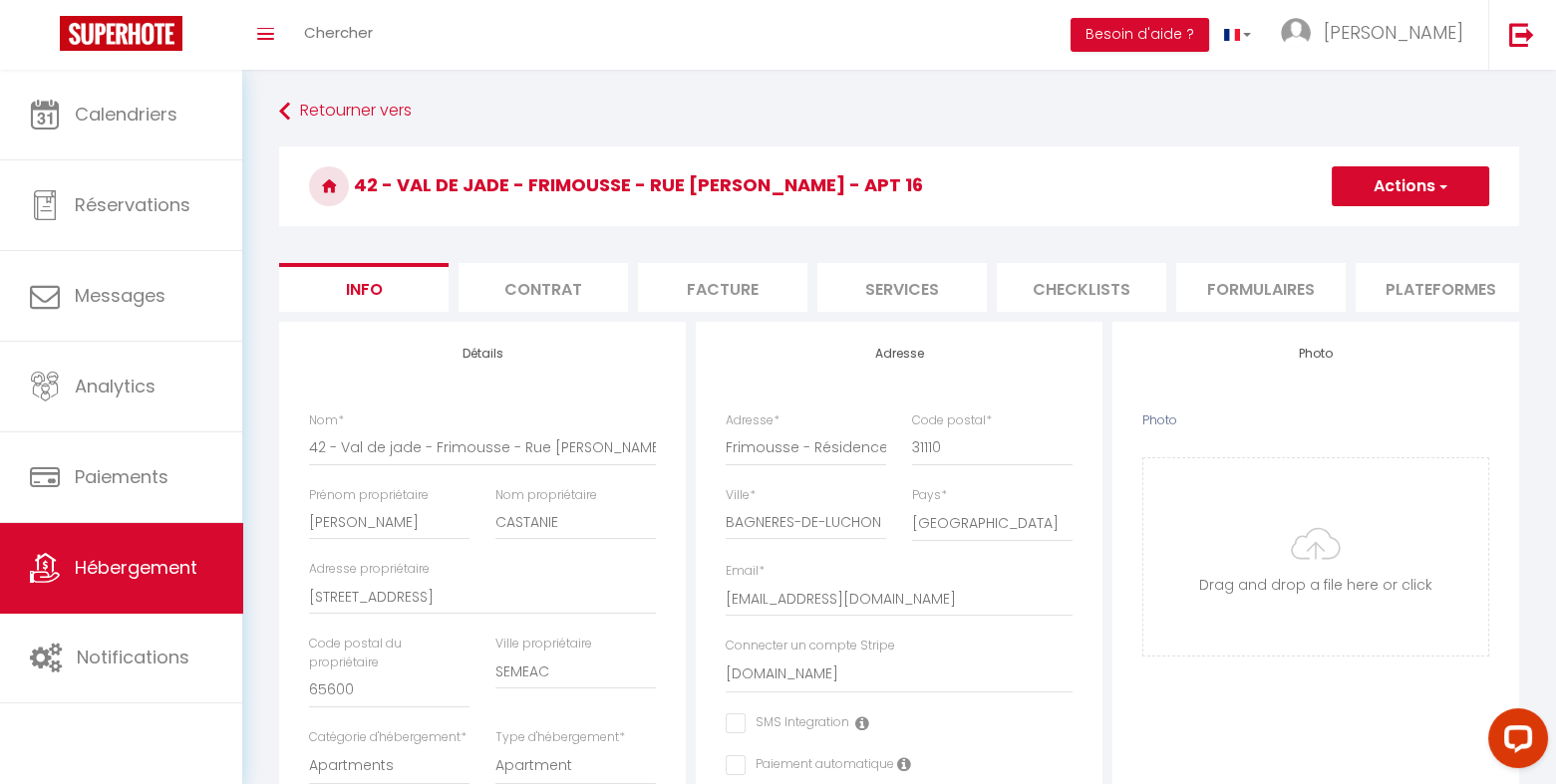 checkbox on "false" 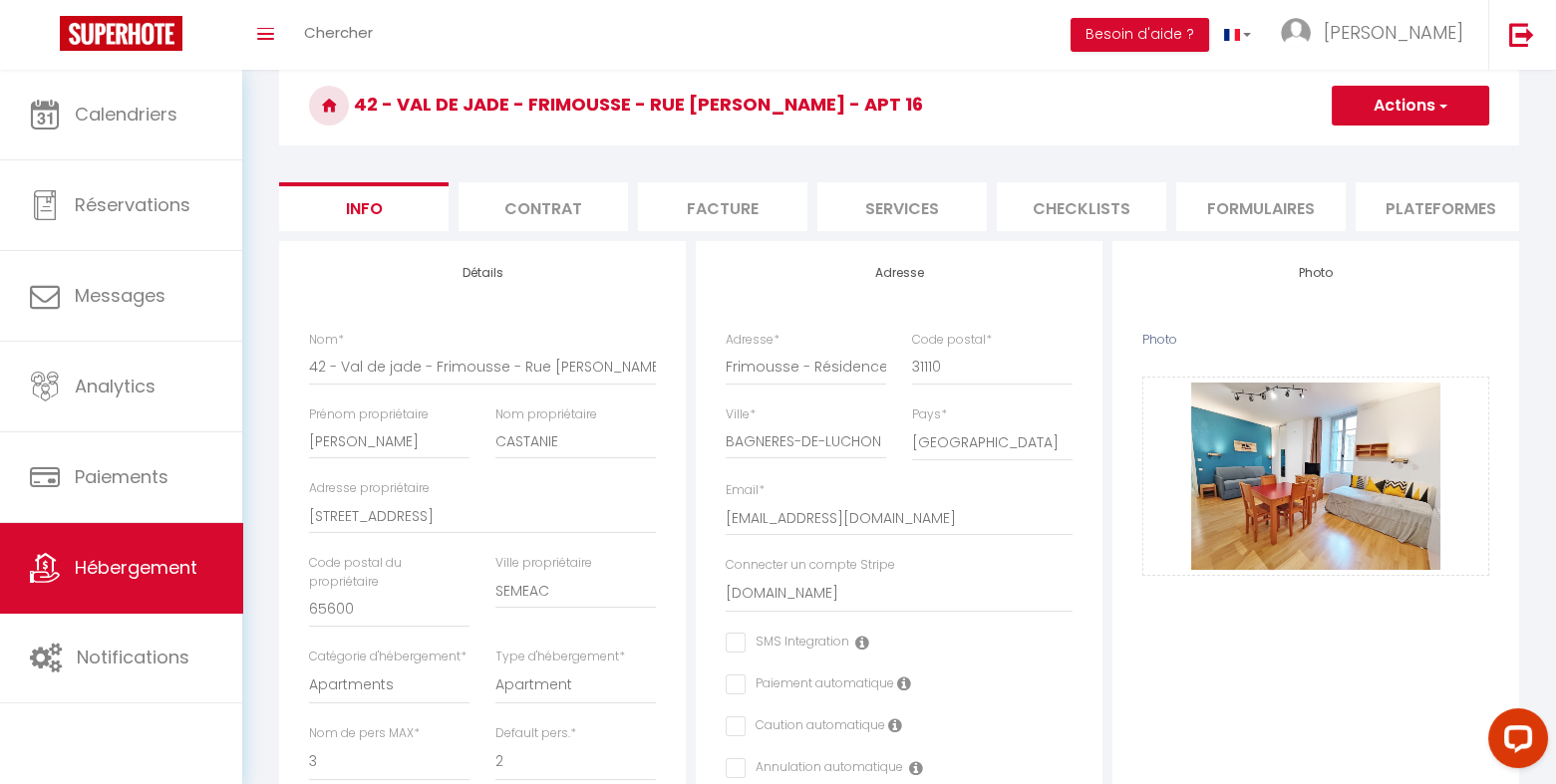 scroll, scrollTop: 0, scrollLeft: 0, axis: both 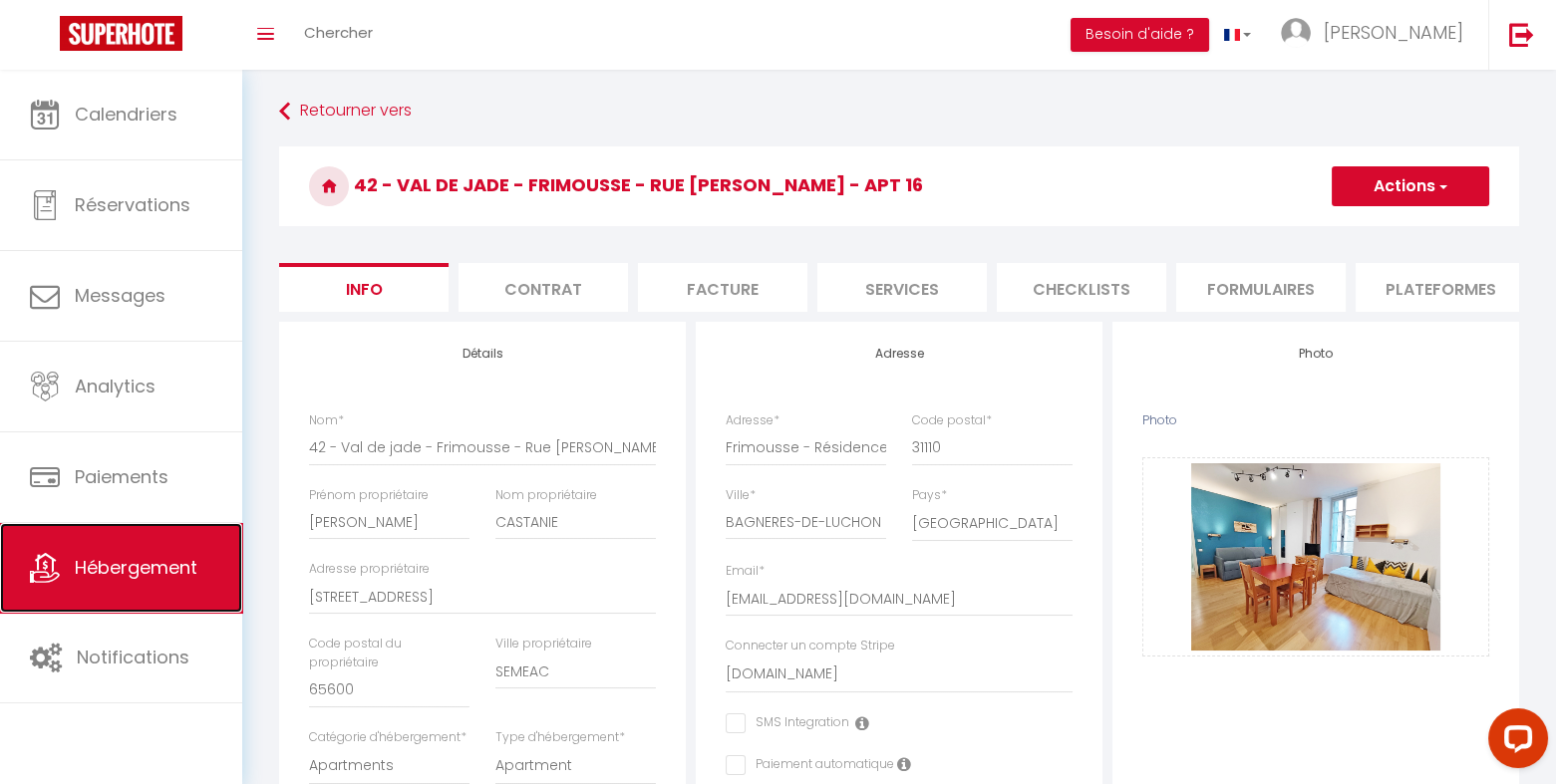 click on "Hébergement" at bounding box center [136, 567] 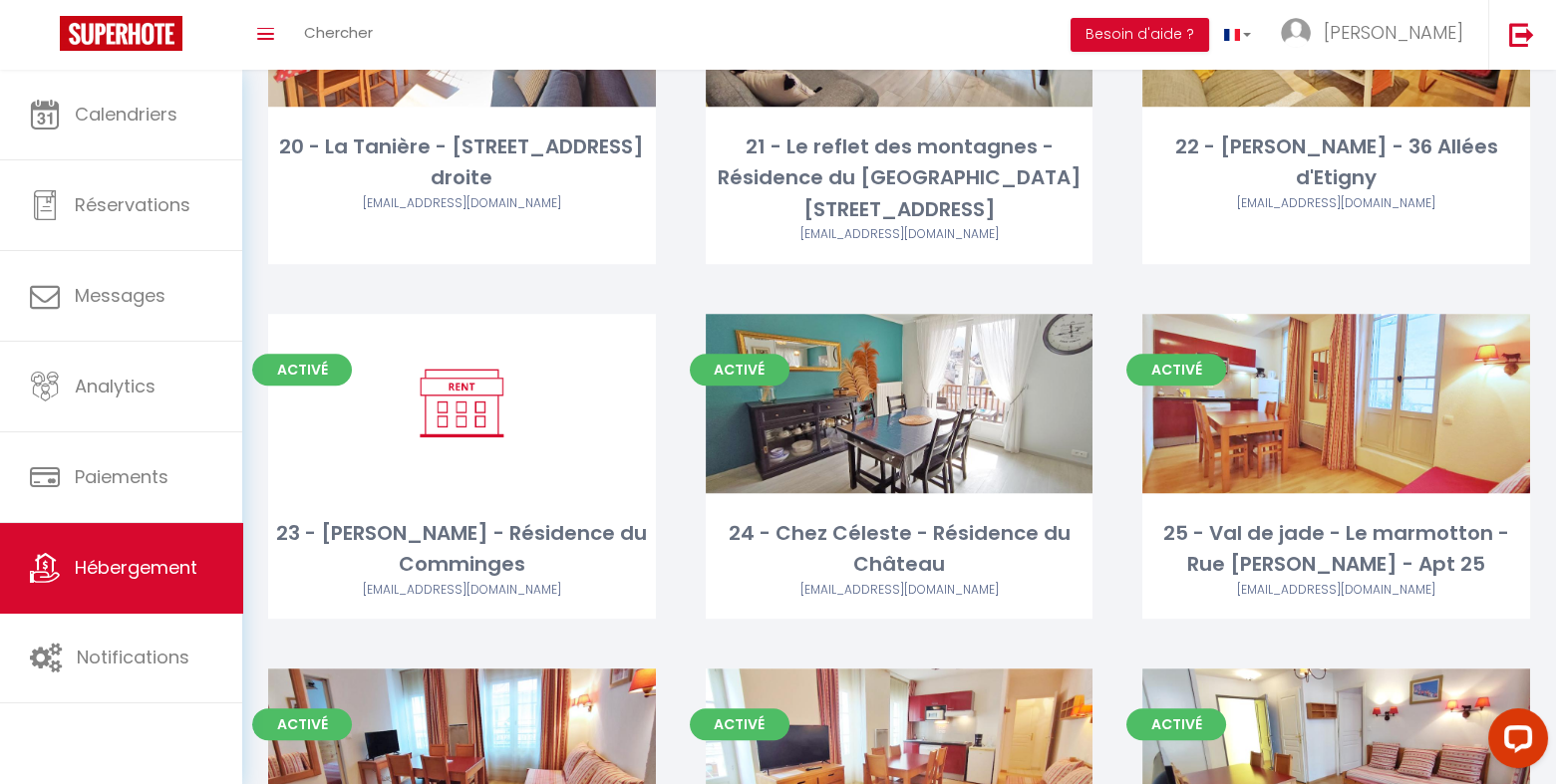 scroll, scrollTop: 2545, scrollLeft: 0, axis: vertical 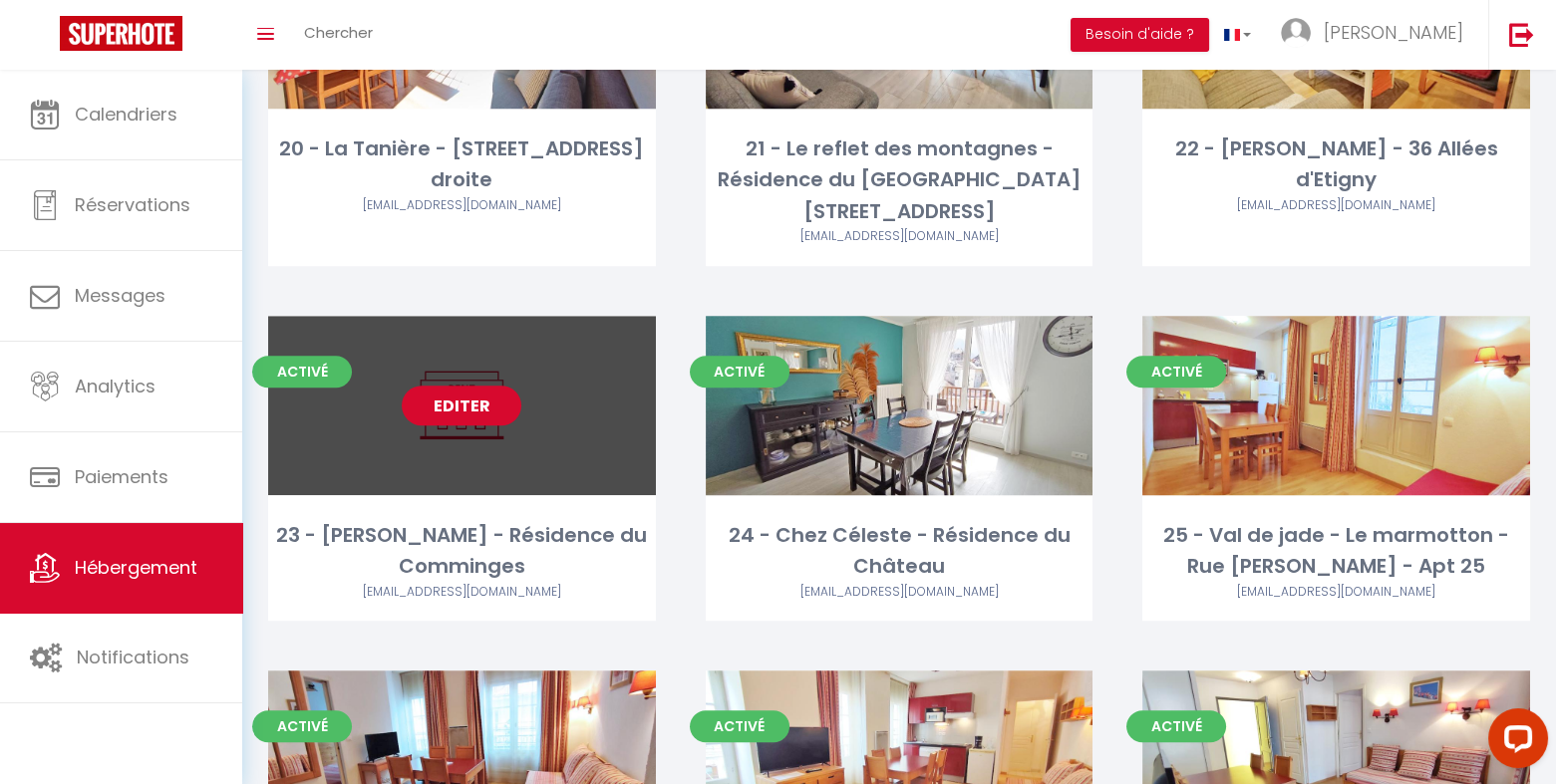 click on "Editer" at bounding box center (462, 405) 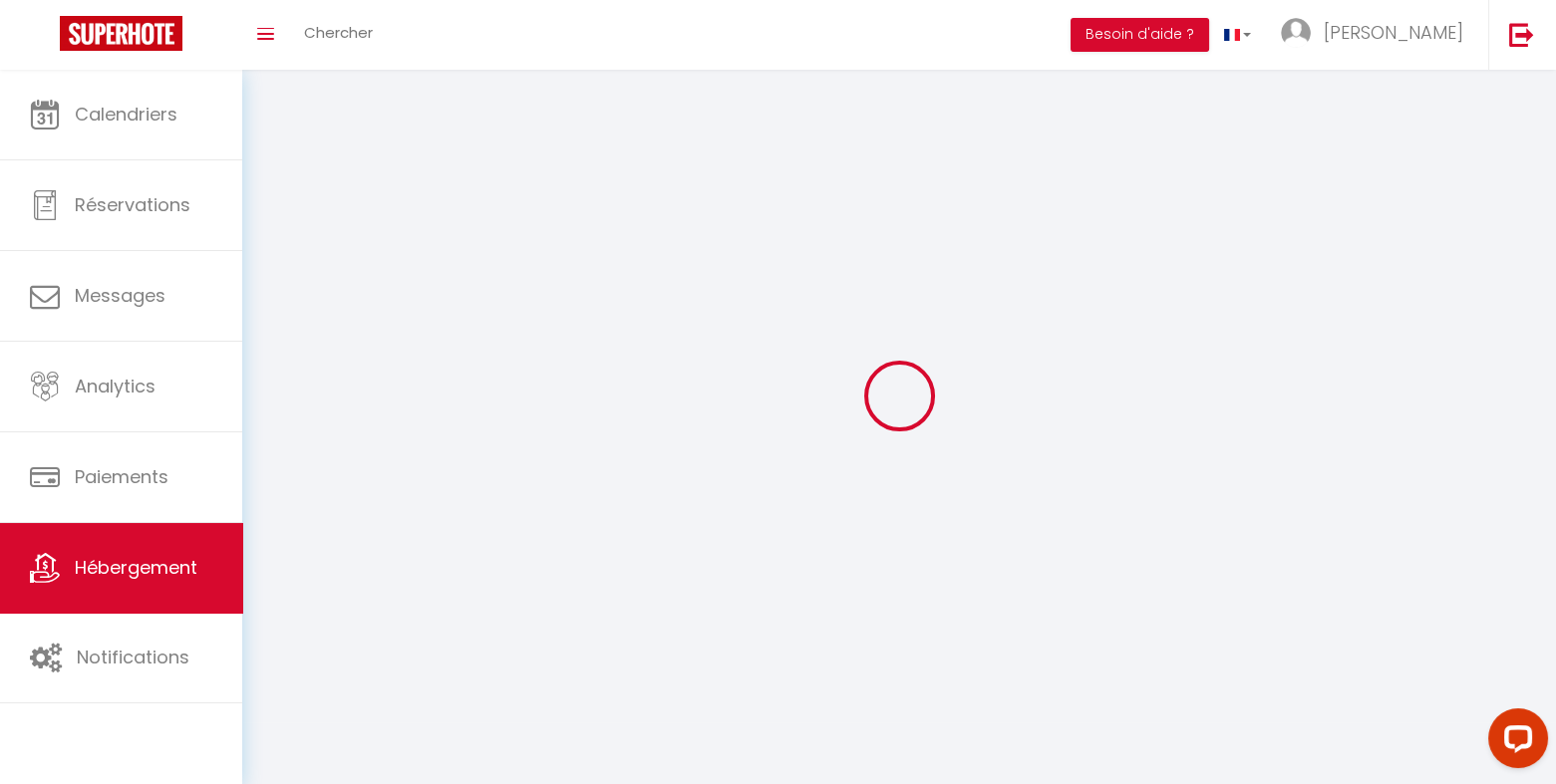 select 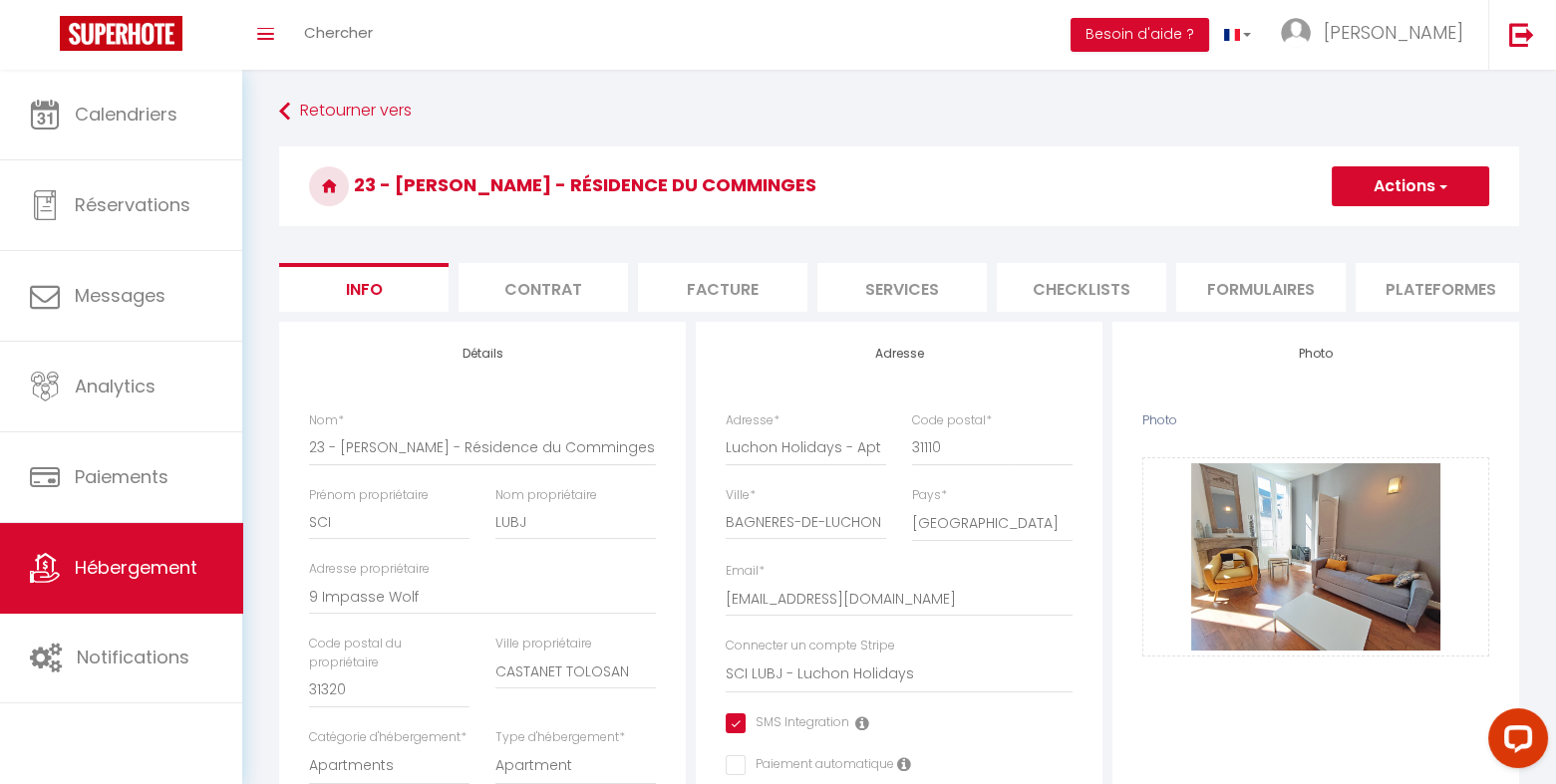 click on "Actions" at bounding box center [1410, 186] 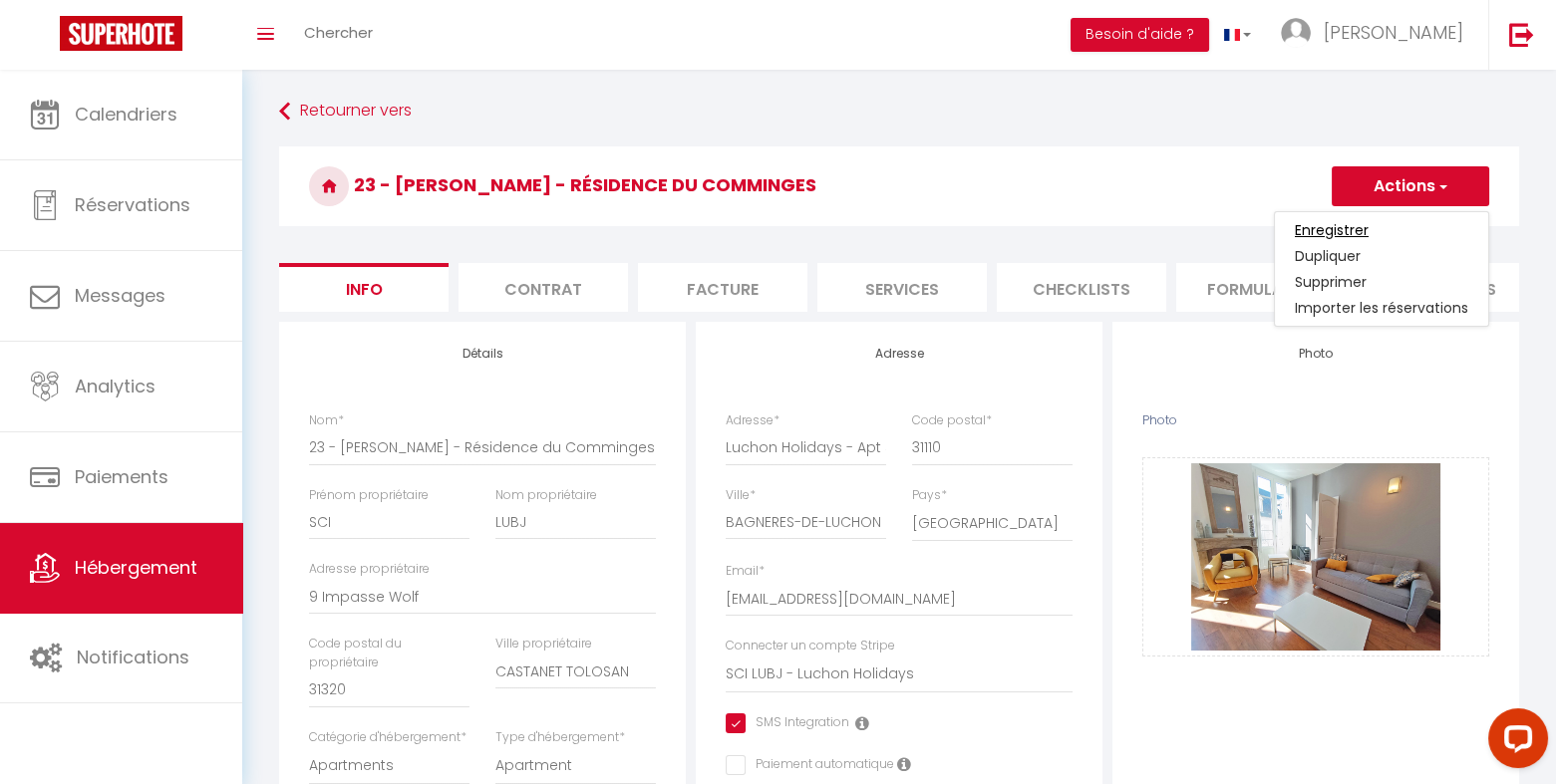 click on "Enregistrer" at bounding box center (1332, 230) 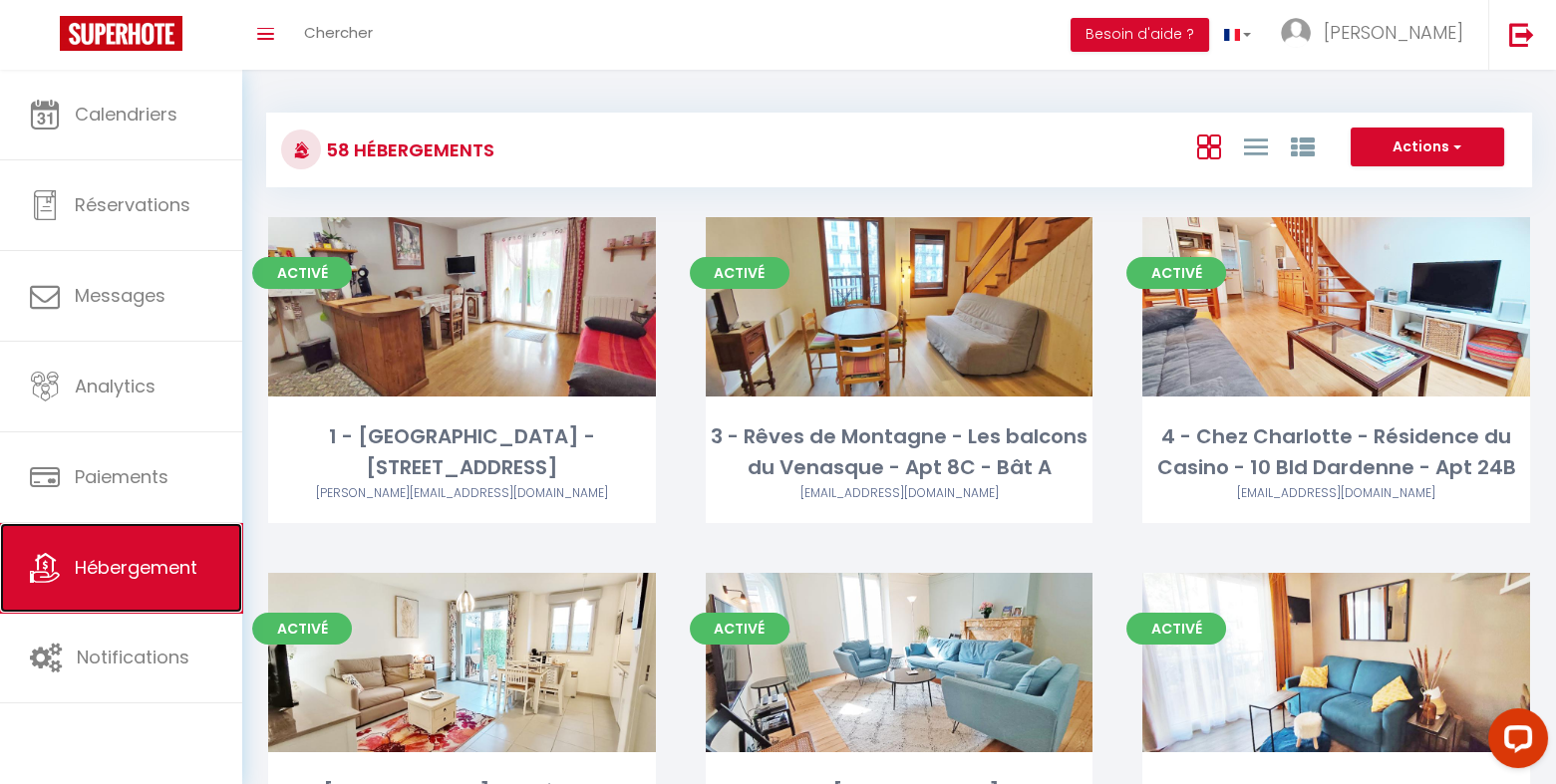 click on "Hébergement" at bounding box center [136, 567] 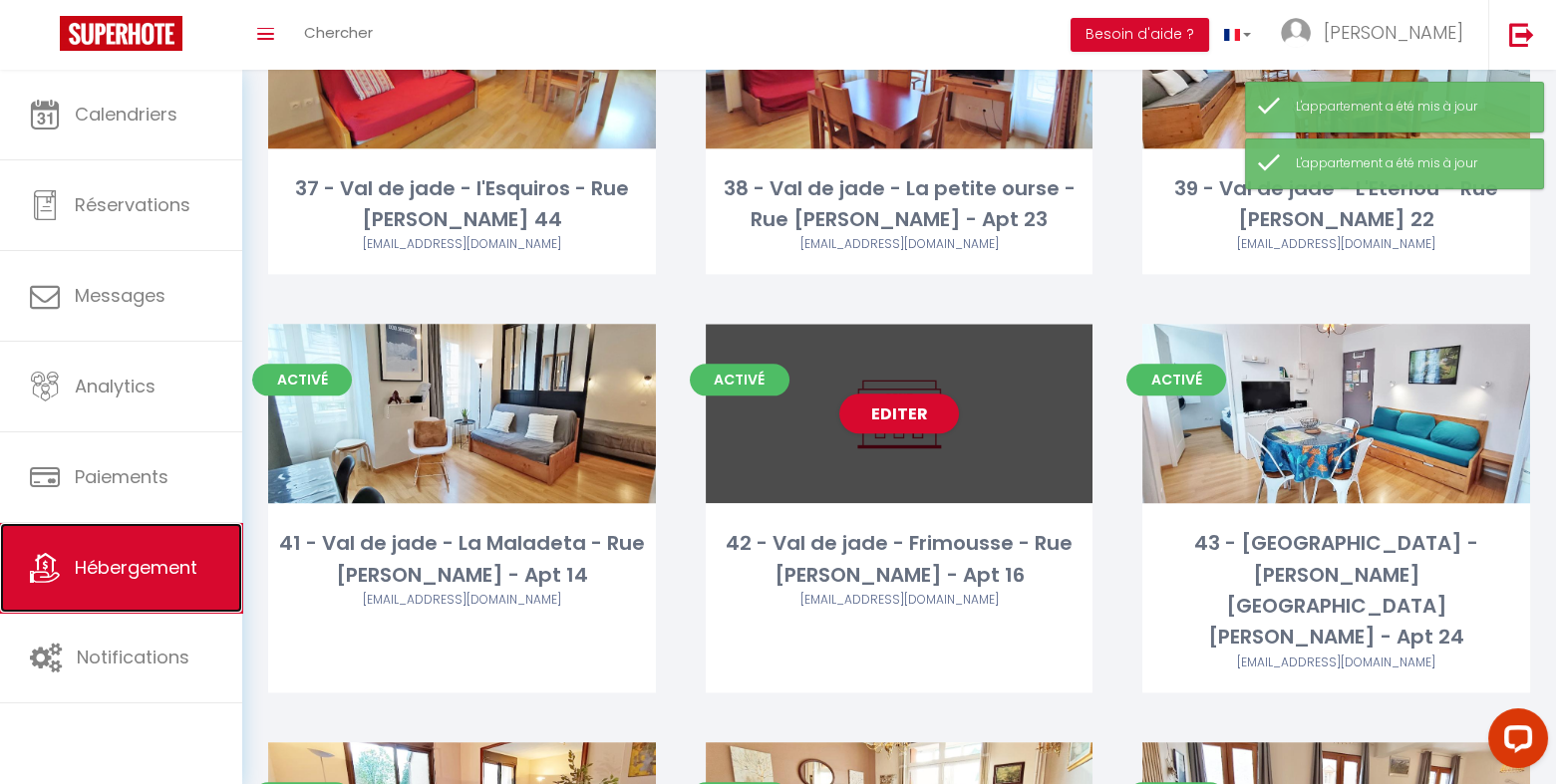 scroll, scrollTop: 4314, scrollLeft: 0, axis: vertical 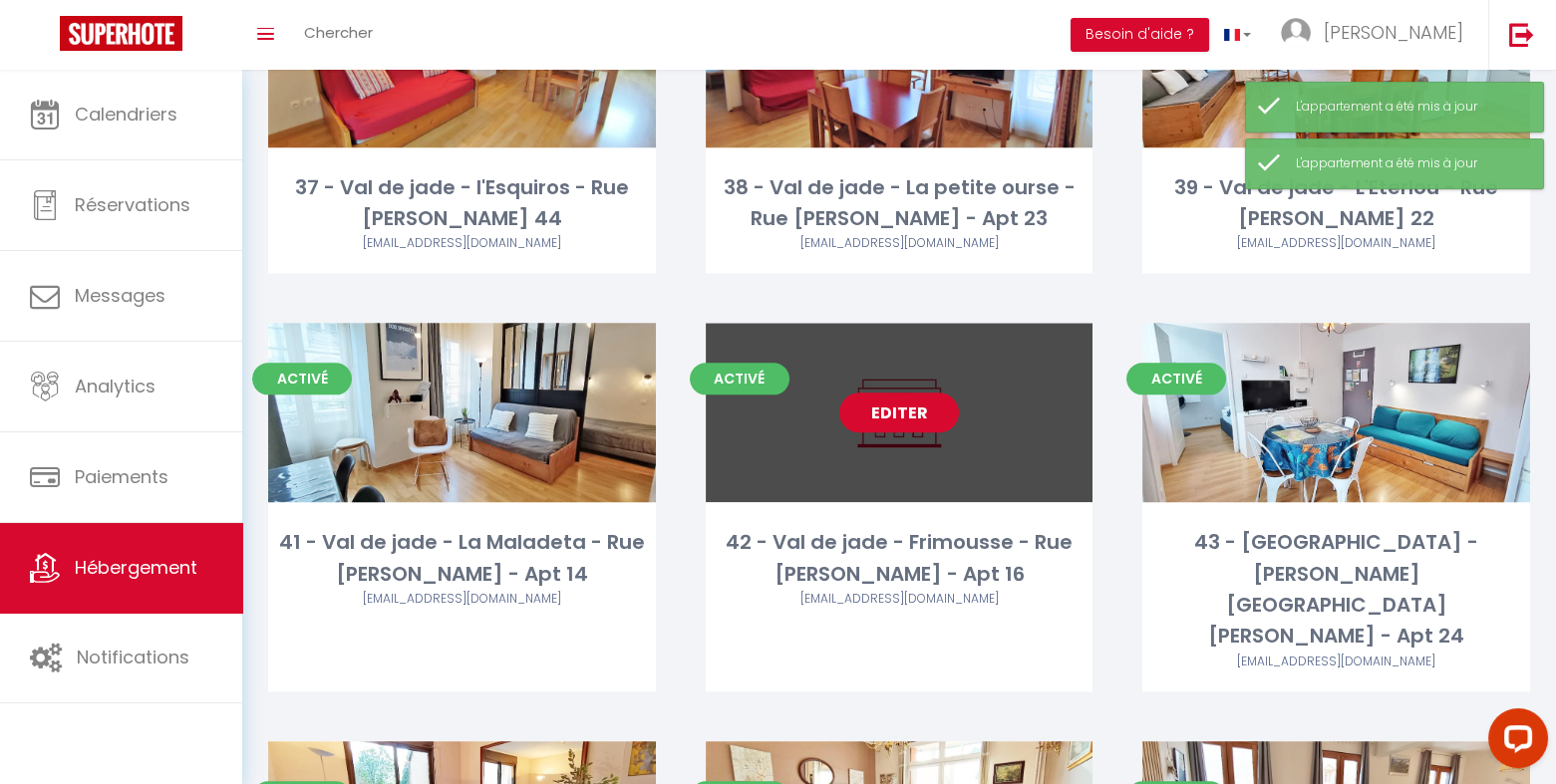 click on "Editer" at bounding box center (899, 412) 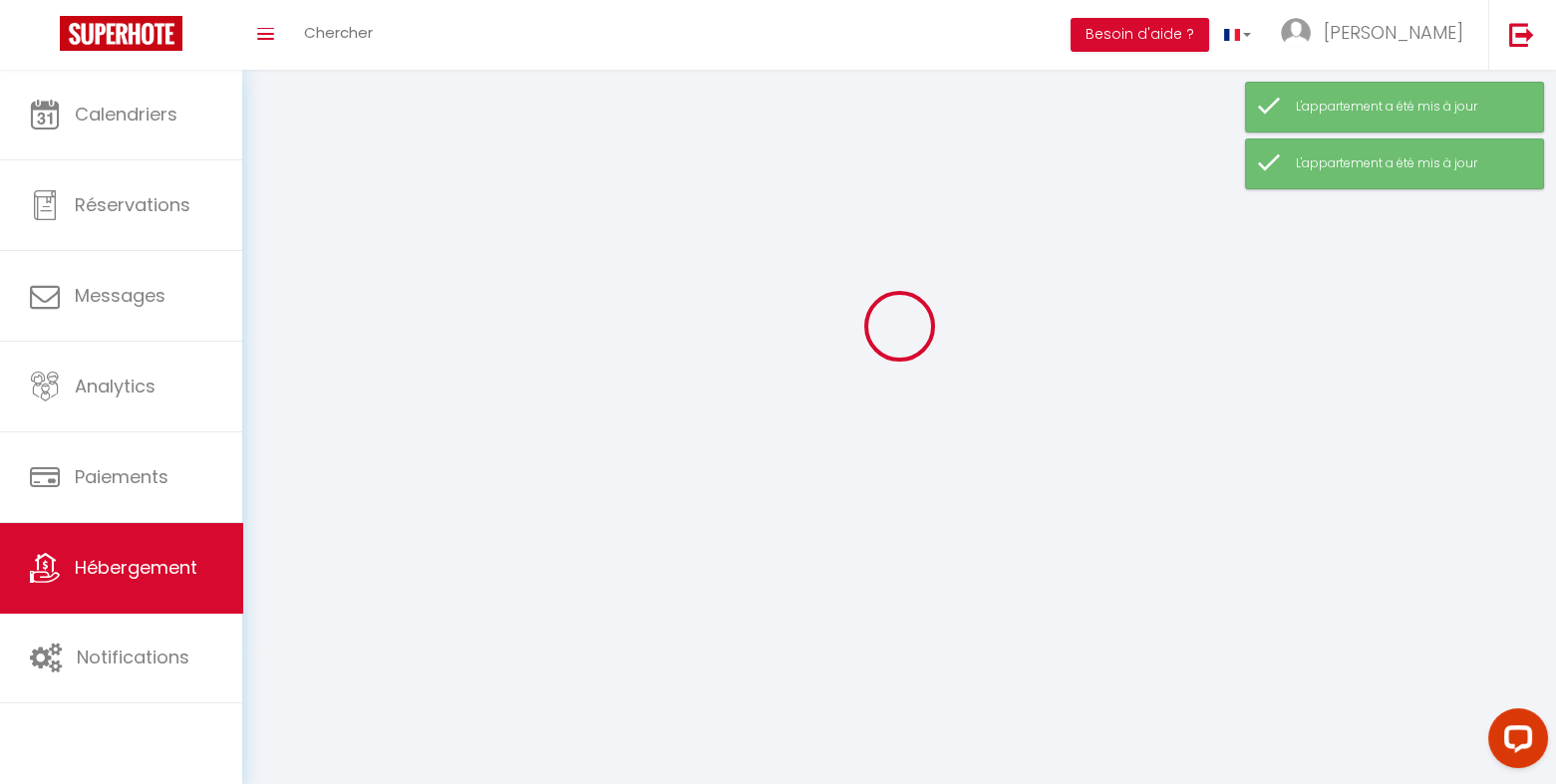 scroll, scrollTop: 0, scrollLeft: 0, axis: both 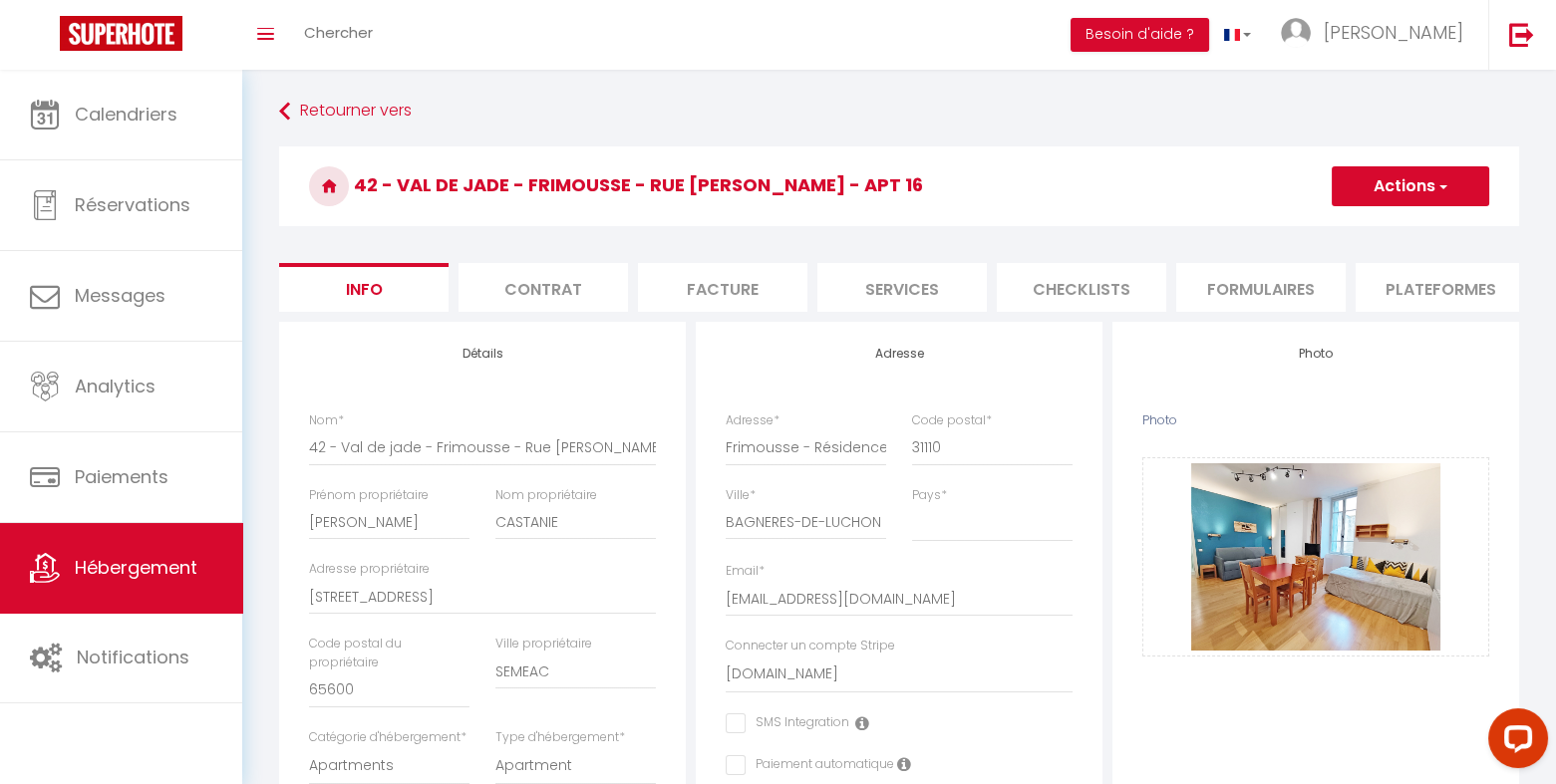 click on "Actions" at bounding box center [1410, 186] 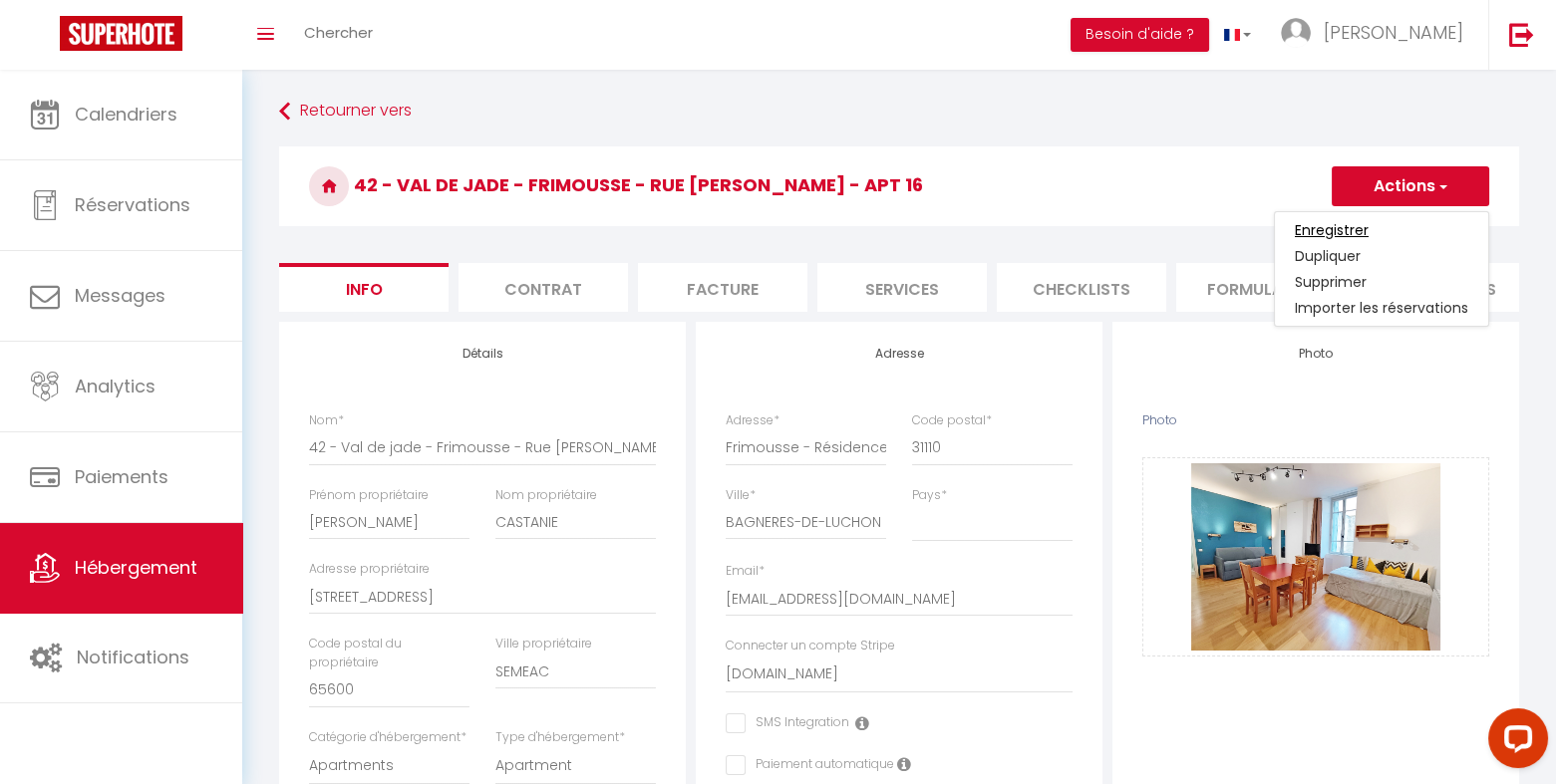 click on "Enregistrer" at bounding box center (1332, 230) 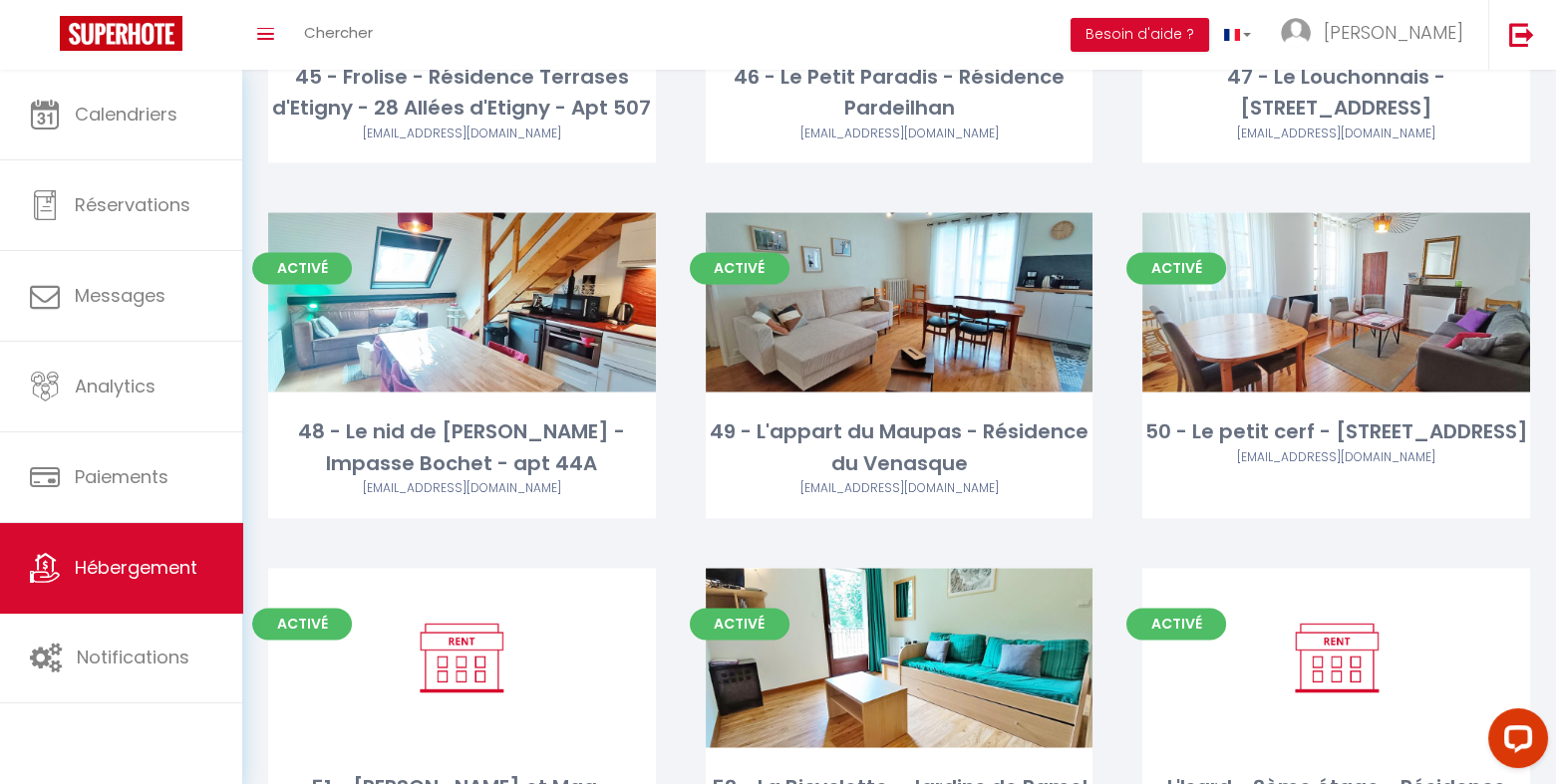 scroll, scrollTop: 5200, scrollLeft: 0, axis: vertical 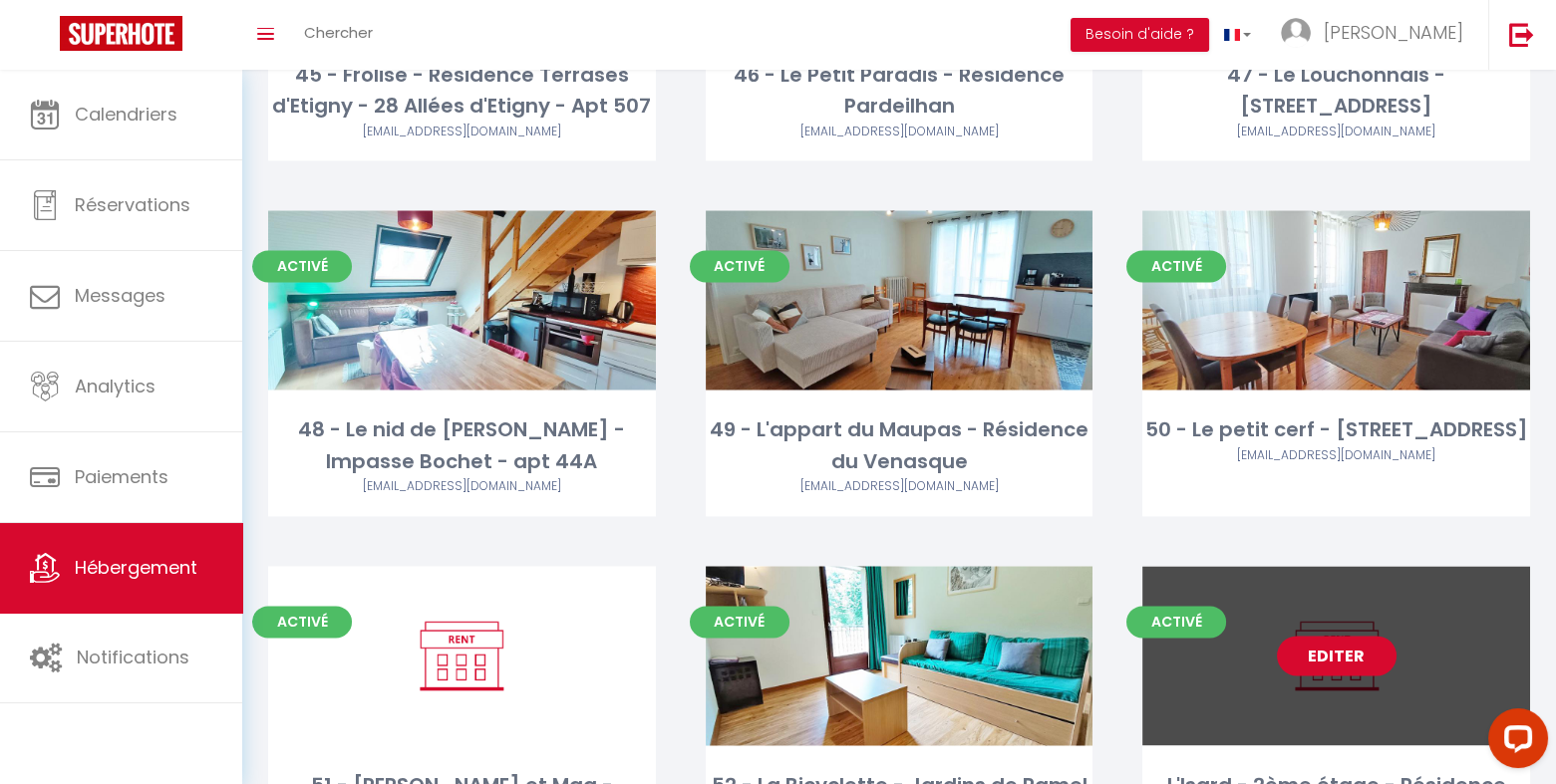 click on "Editer" at bounding box center (1337, 655) 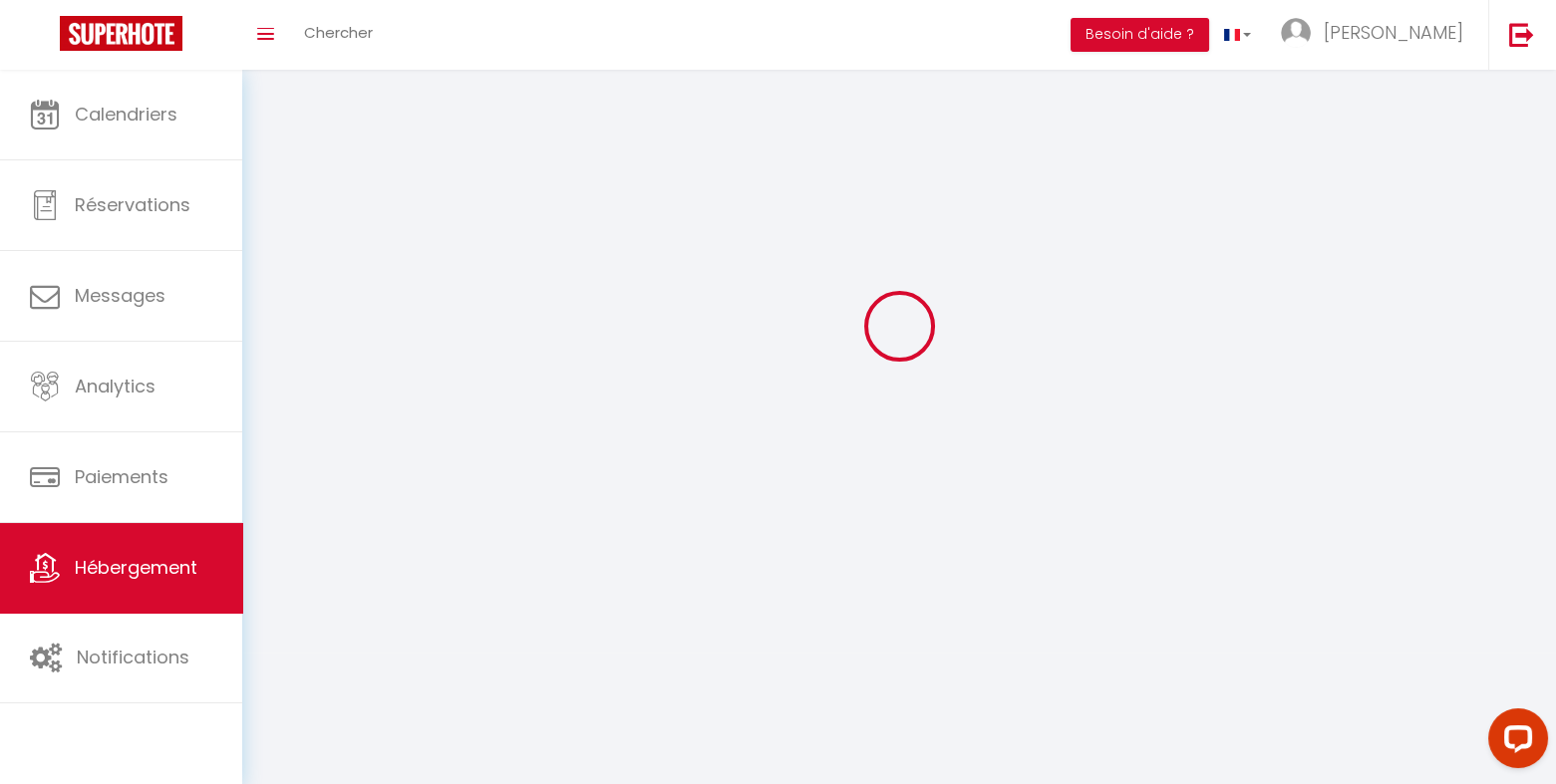 scroll, scrollTop: 0, scrollLeft: 0, axis: both 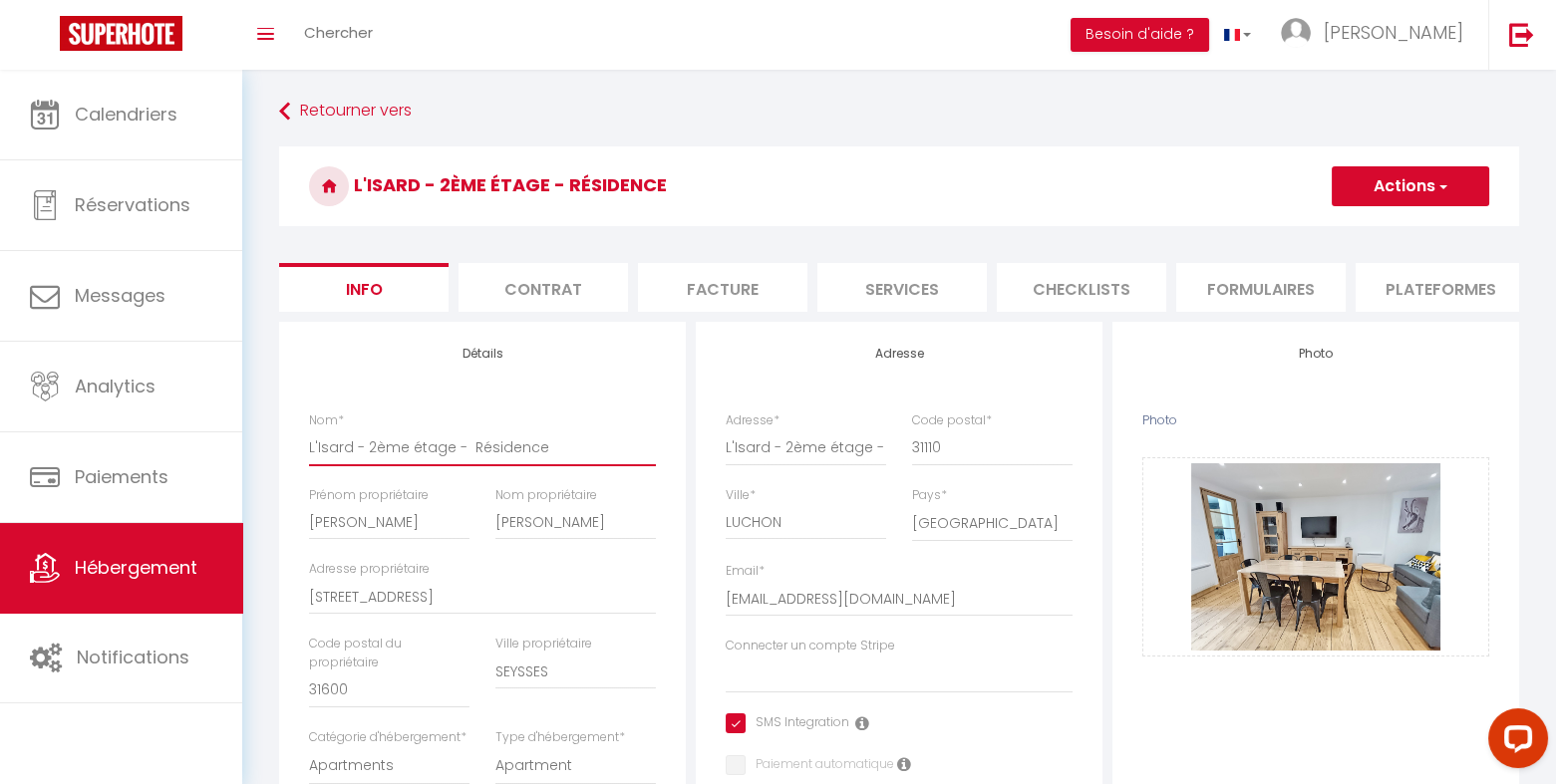 drag, startPoint x: 455, startPoint y: 464, endPoint x: 667, endPoint y: 470, distance: 212.08489 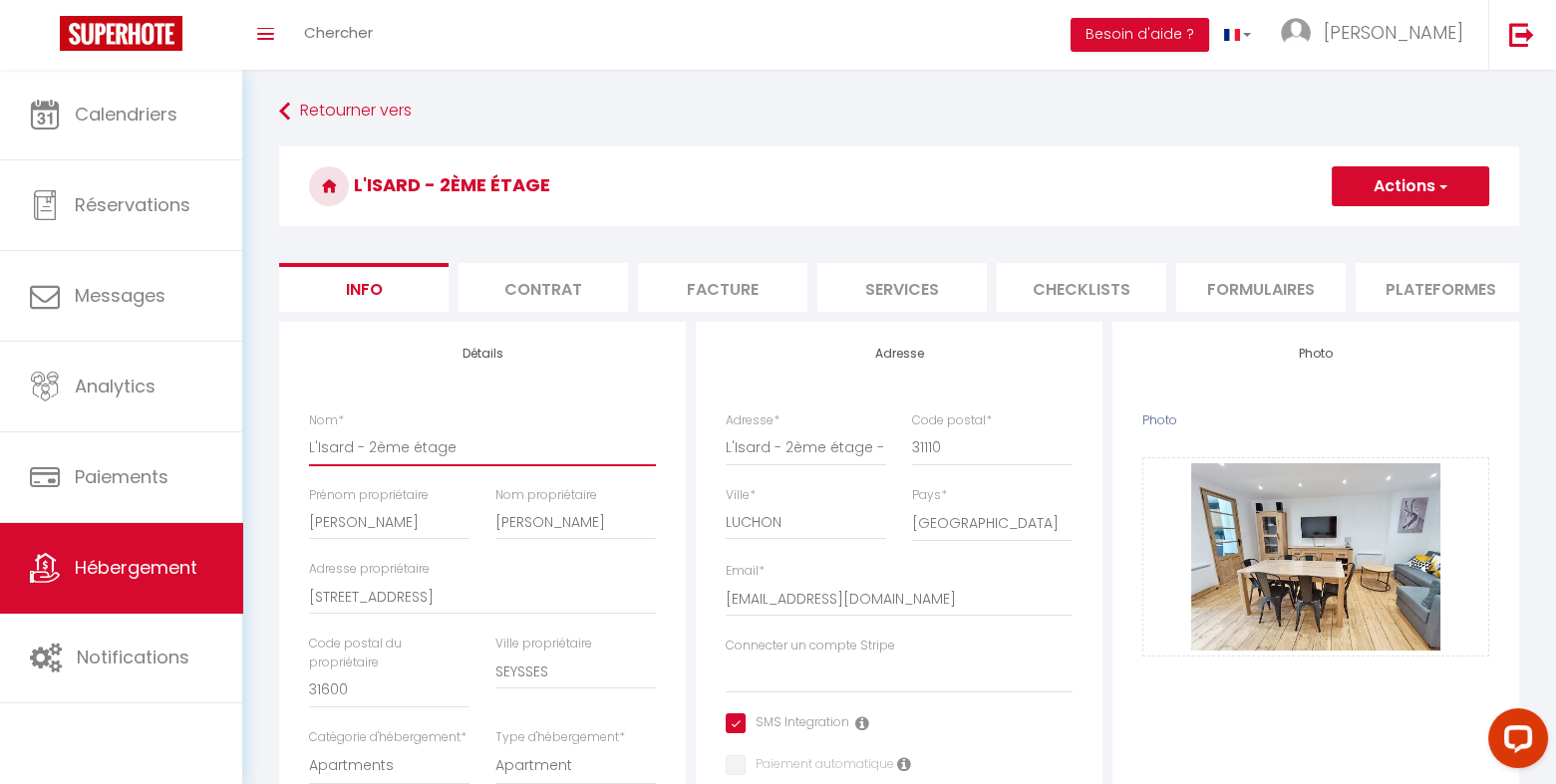 click on "L'Isard - 2ème étage" at bounding box center (482, 447) 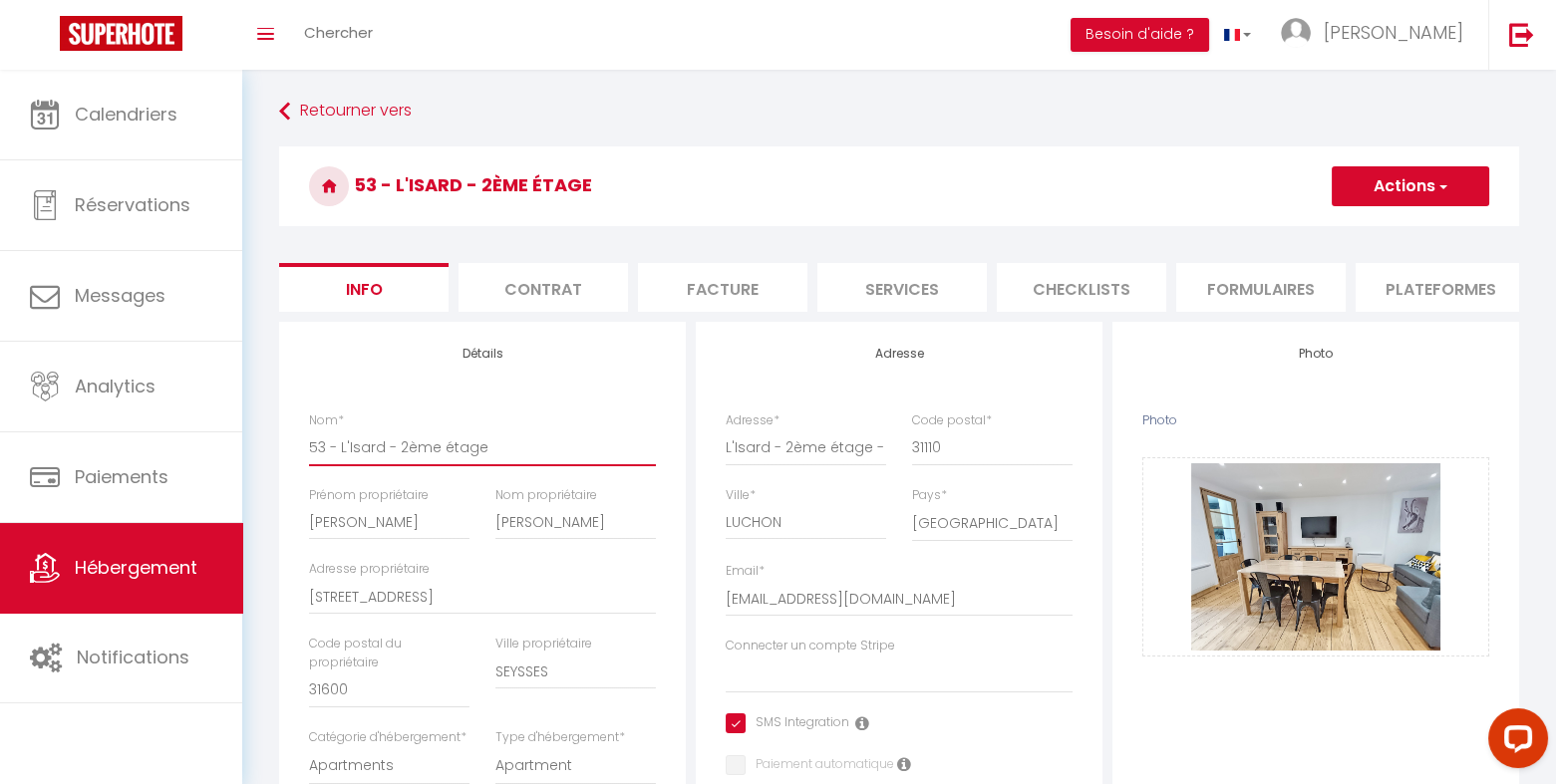 drag, startPoint x: 389, startPoint y: 467, endPoint x: 618, endPoint y: 474, distance: 229.10696 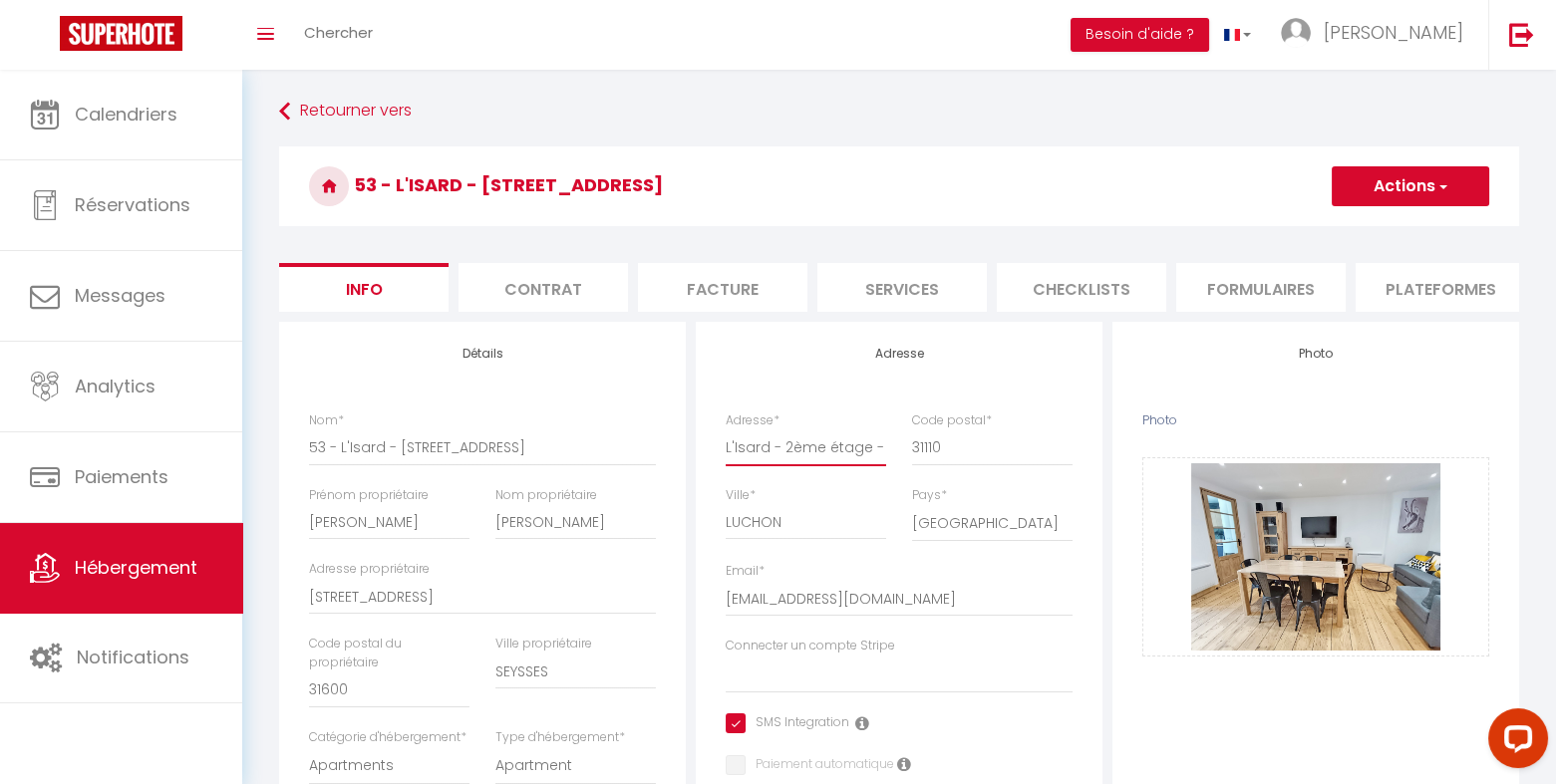 click on "L'Isard - 2ème étage - Résidence  - [STREET_ADDRESS][PERSON_NAME]" at bounding box center [805, 447] 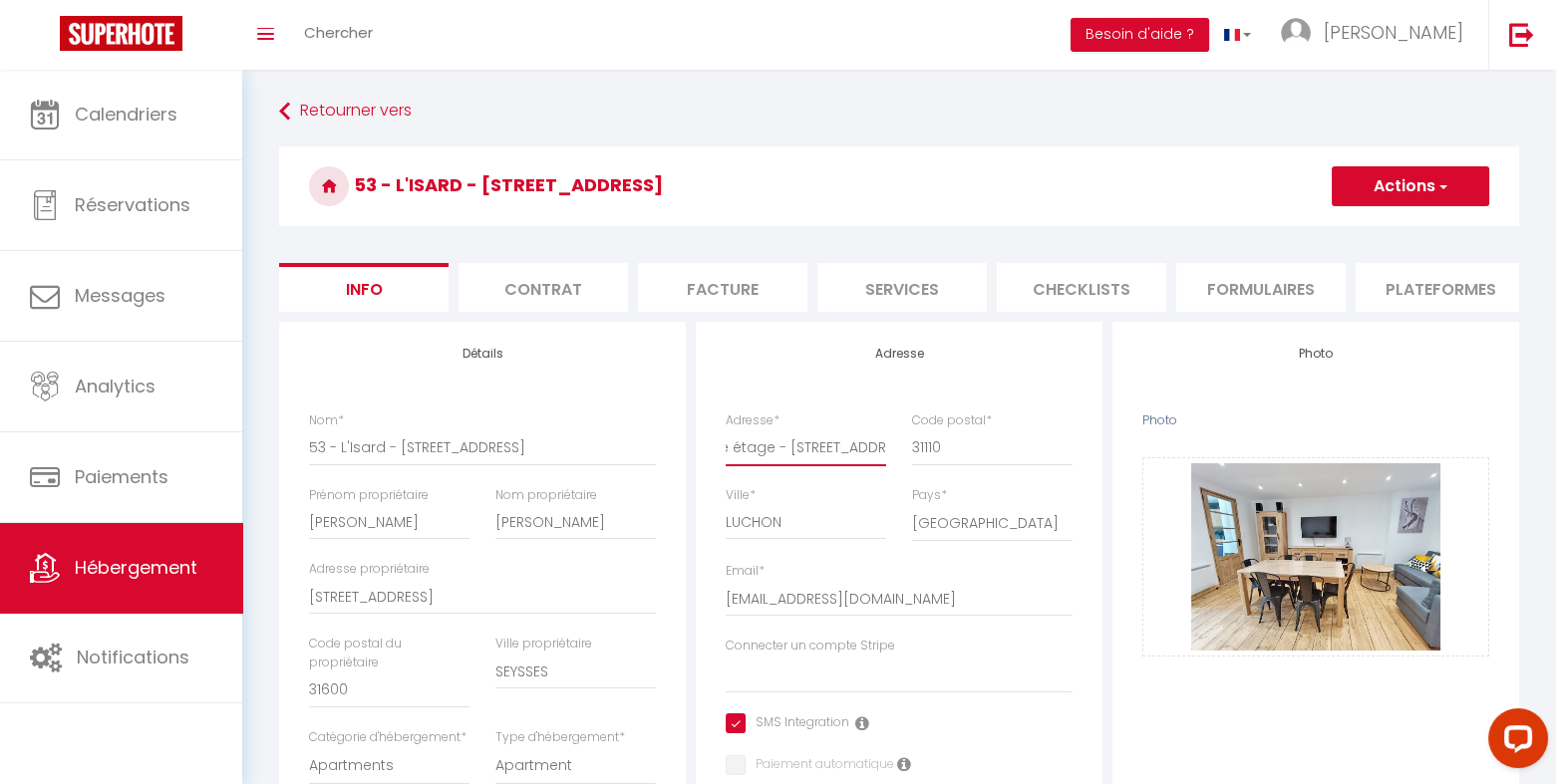 scroll, scrollTop: 0, scrollLeft: 106, axis: horizontal 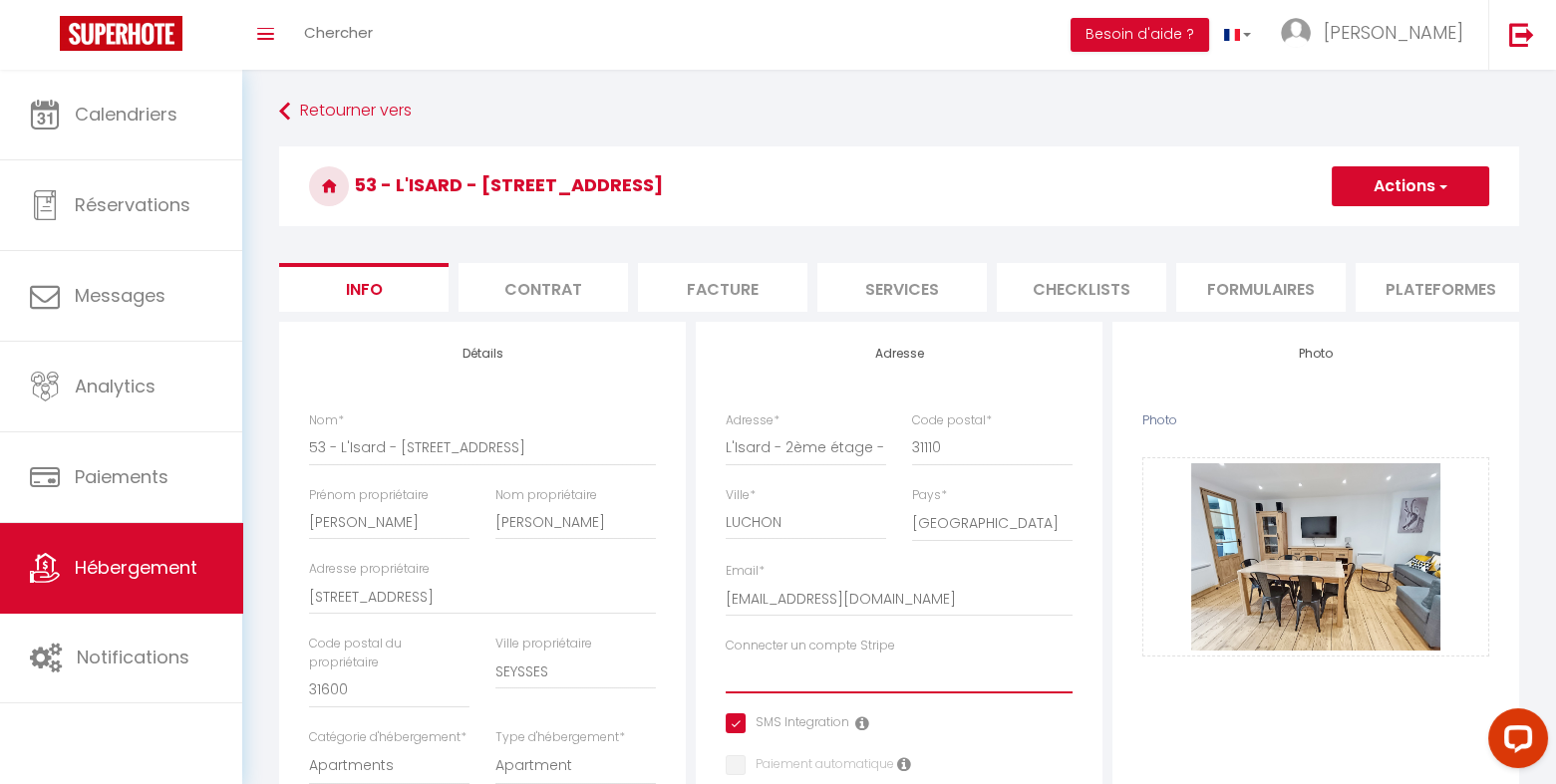 click on "[DOMAIN_NAME]
residence.des.jardins
Le marmotton
Le chant de la pique
Gypaète et [PERSON_NAME]
Ostal - [PERSON_NAME] de montagnes
[PERSON_NAME]
ISARD
[PERSON_NAME]
3 RENARDS
Frolise" at bounding box center (899, 674) 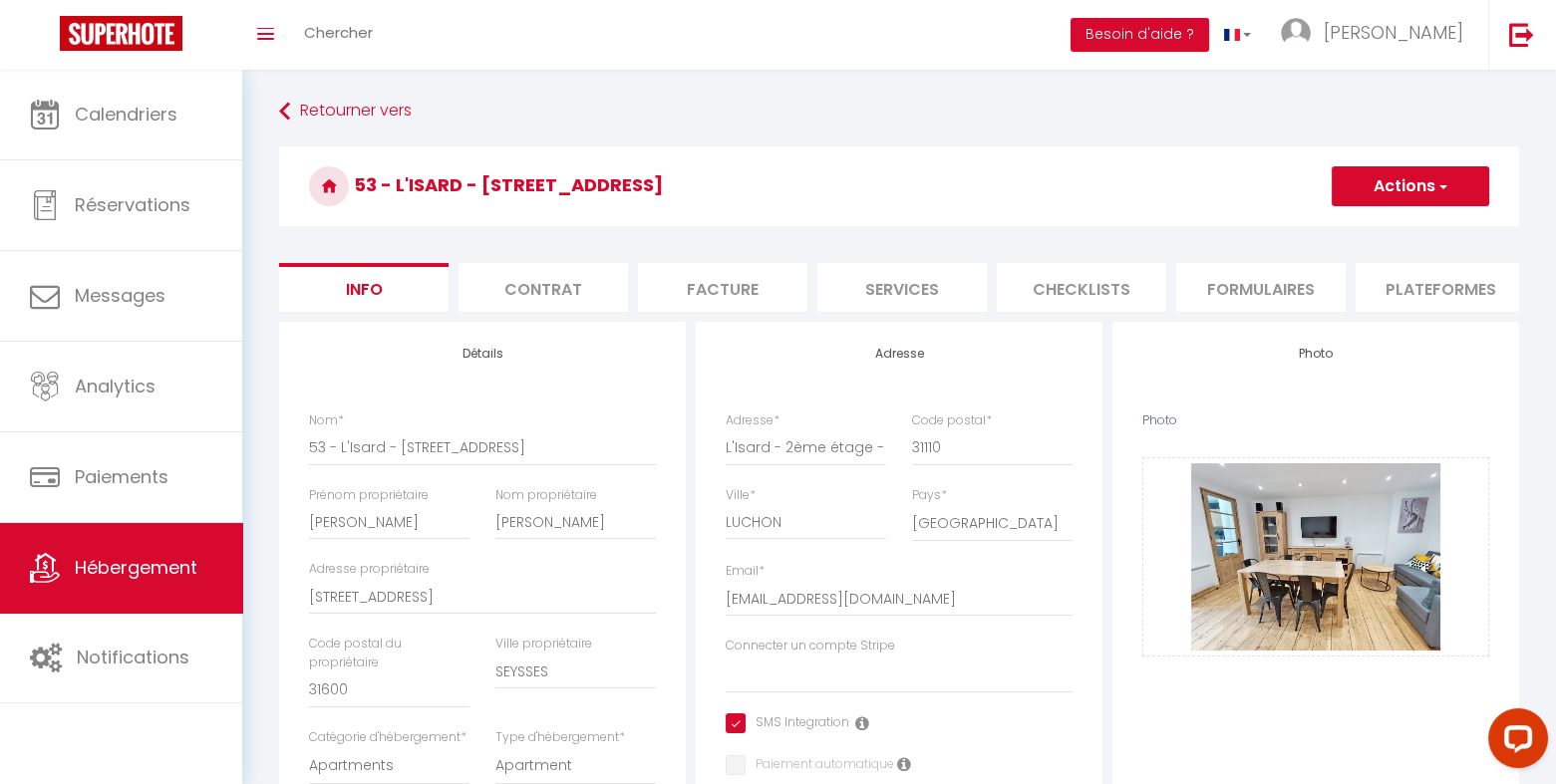 click on "53 - L'Isard - [STREET_ADDRESS]
Actions
Enregistrer   Dupliquer   Supprimer   Importer les réservations
Info
Contrat
Facture
Services
Checklists
Formulaires
Plateformes
Paramètres
website
Journal
Modèle personnalisé
×         Titre [PERSON_NAME]
Enregistrer
Liste de checklist
×   *     *                   Remove" at bounding box center (899, 906) 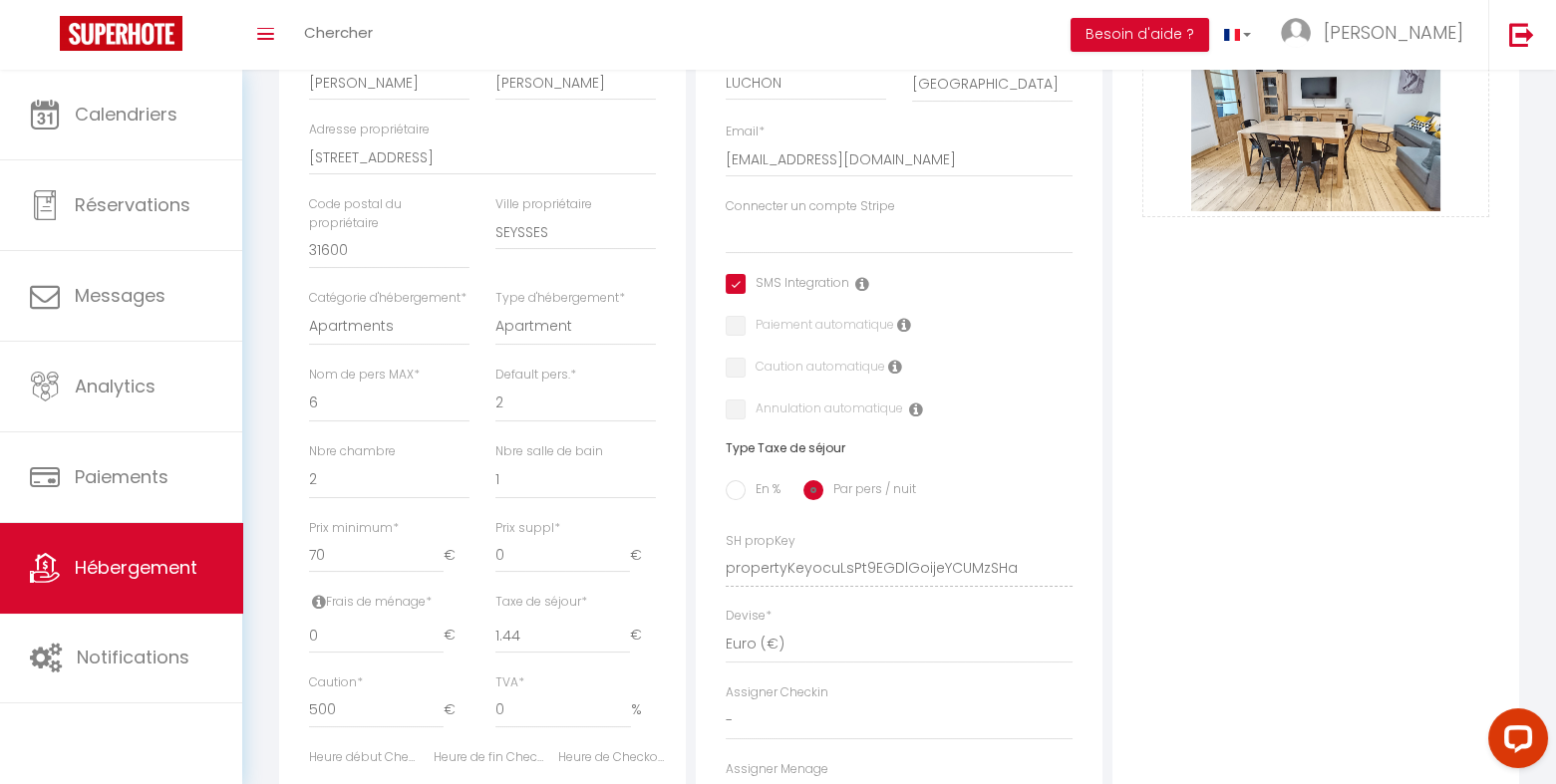 scroll, scrollTop: 441, scrollLeft: 0, axis: vertical 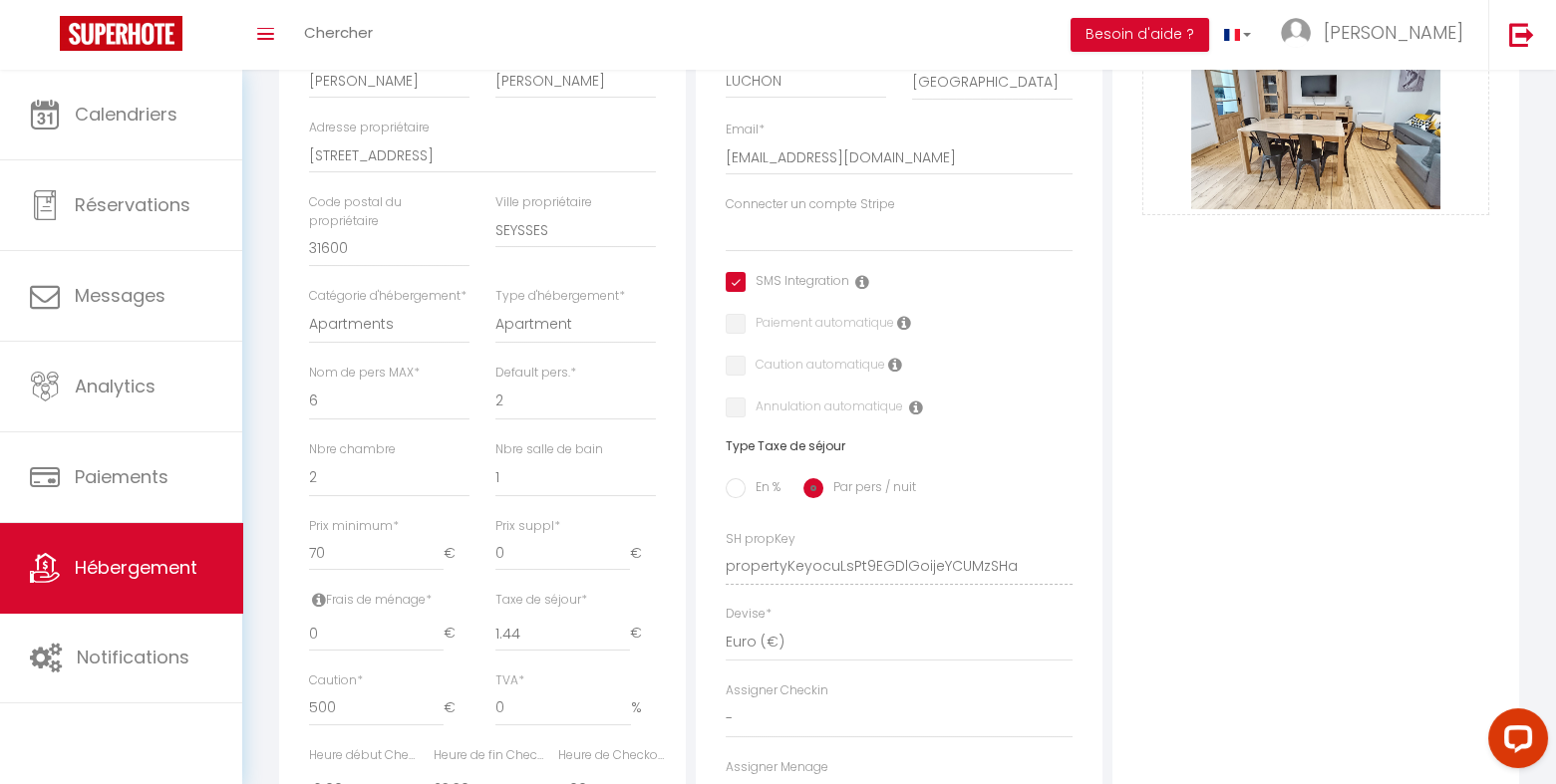 click at bounding box center (895, 365) 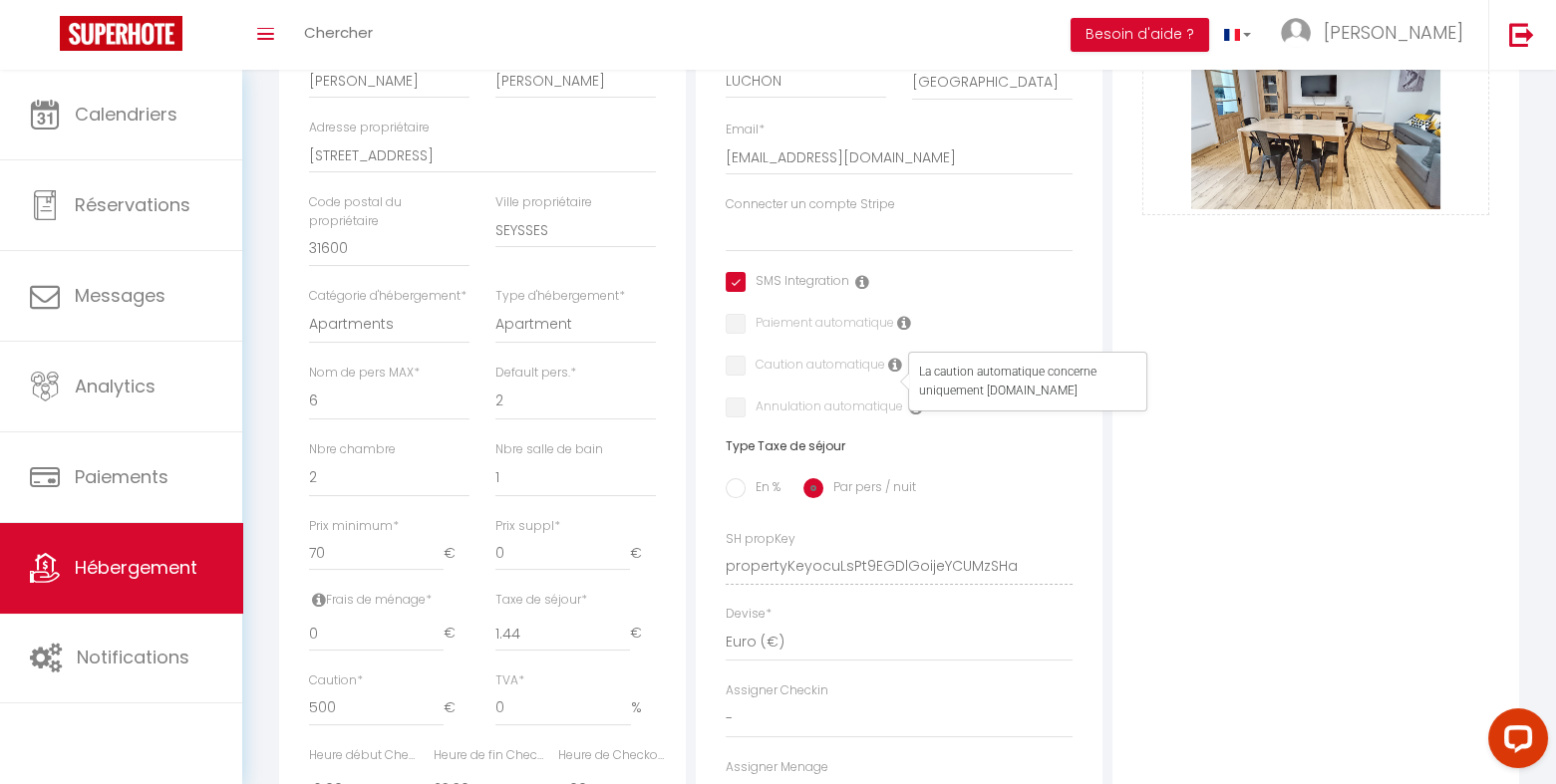 click at bounding box center (895, 365) 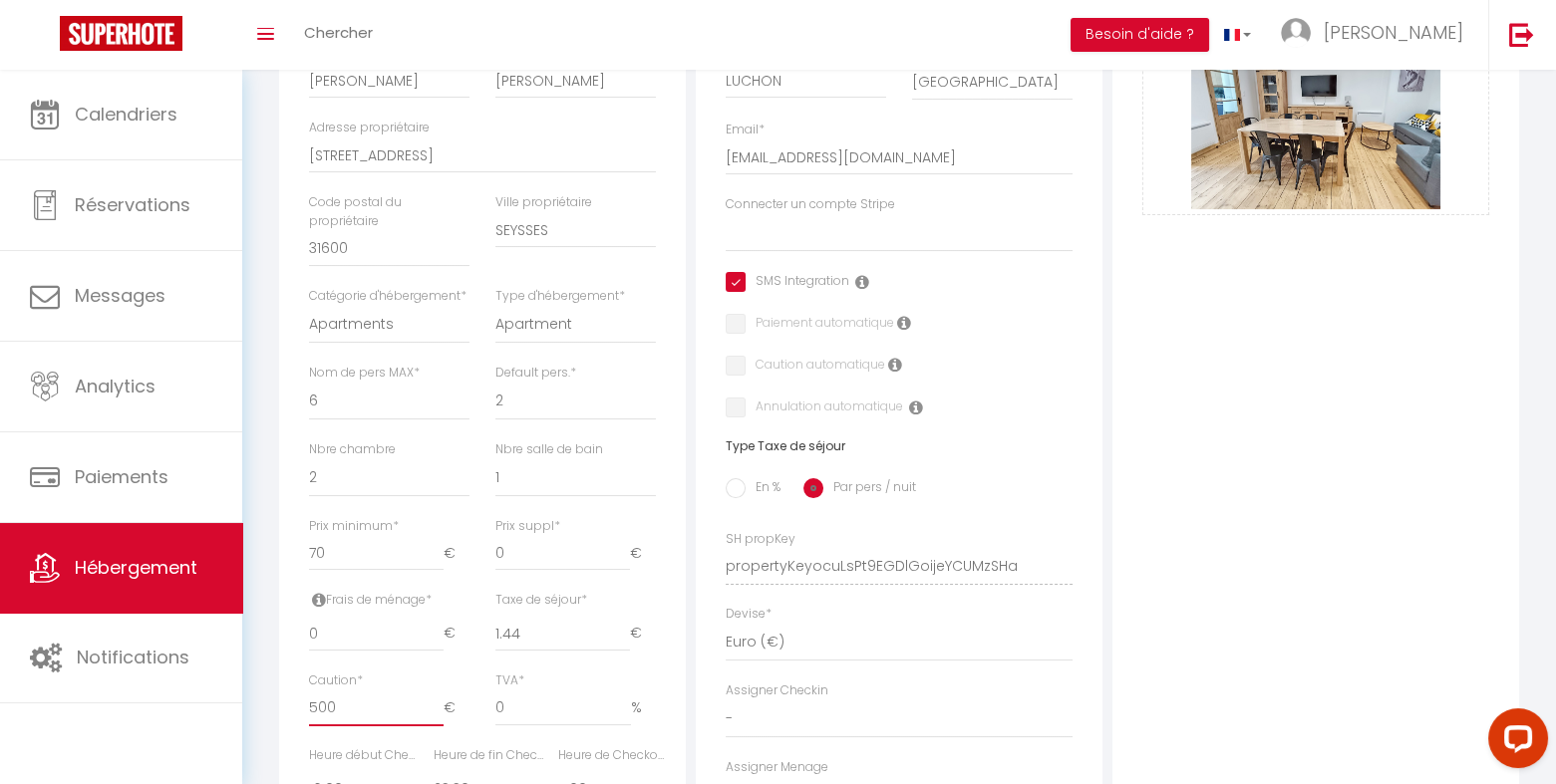 click on "500" at bounding box center [376, 708] 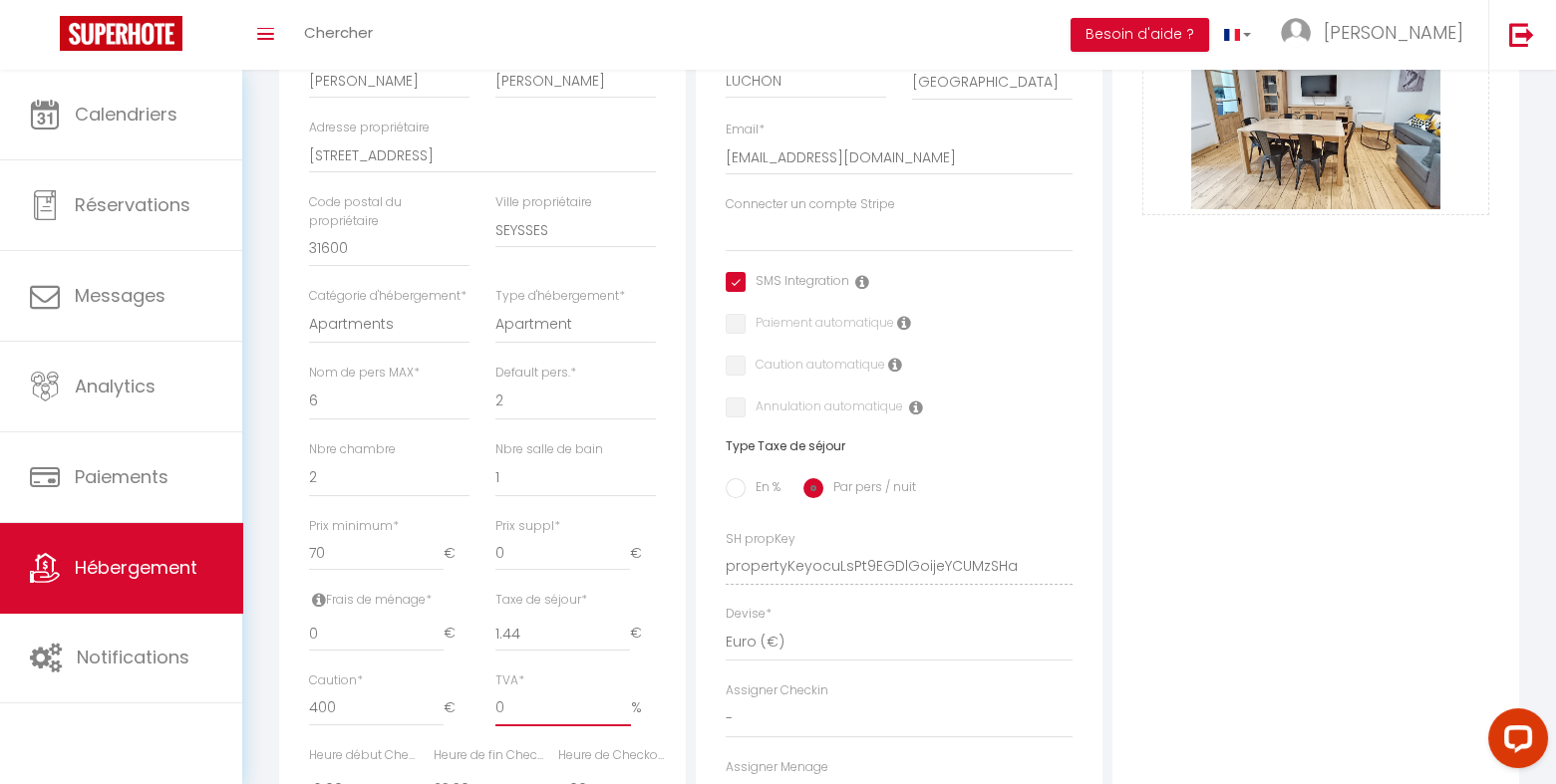 drag, startPoint x: 504, startPoint y: 743, endPoint x: 490, endPoint y: 744, distance: 14.035669 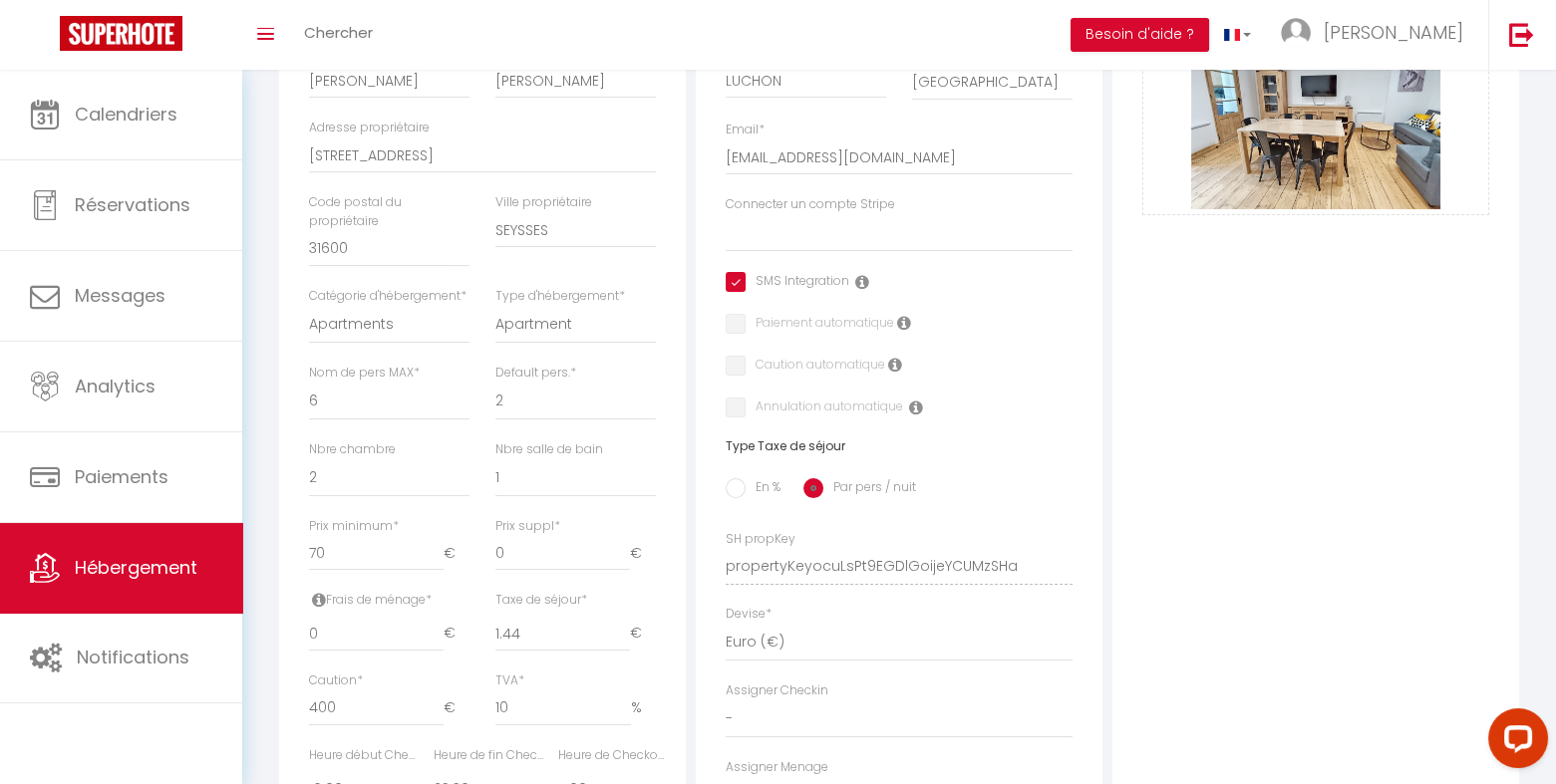 click on "Détails
Nom
*   53 - L'Isard - [STREET_ADDRESS][PERSON_NAME] propriétaire
[PERSON_NAME] propriétaire
[PERSON_NAME] propriétaire
[STREET_ADDRESS]
Code postal du propriétaire
31600
Ville propriétaire
SEYSSES
Catégorie d'hébergement
*
Apartments
Houses
Secondary units
*     *     *" at bounding box center [482, 483] 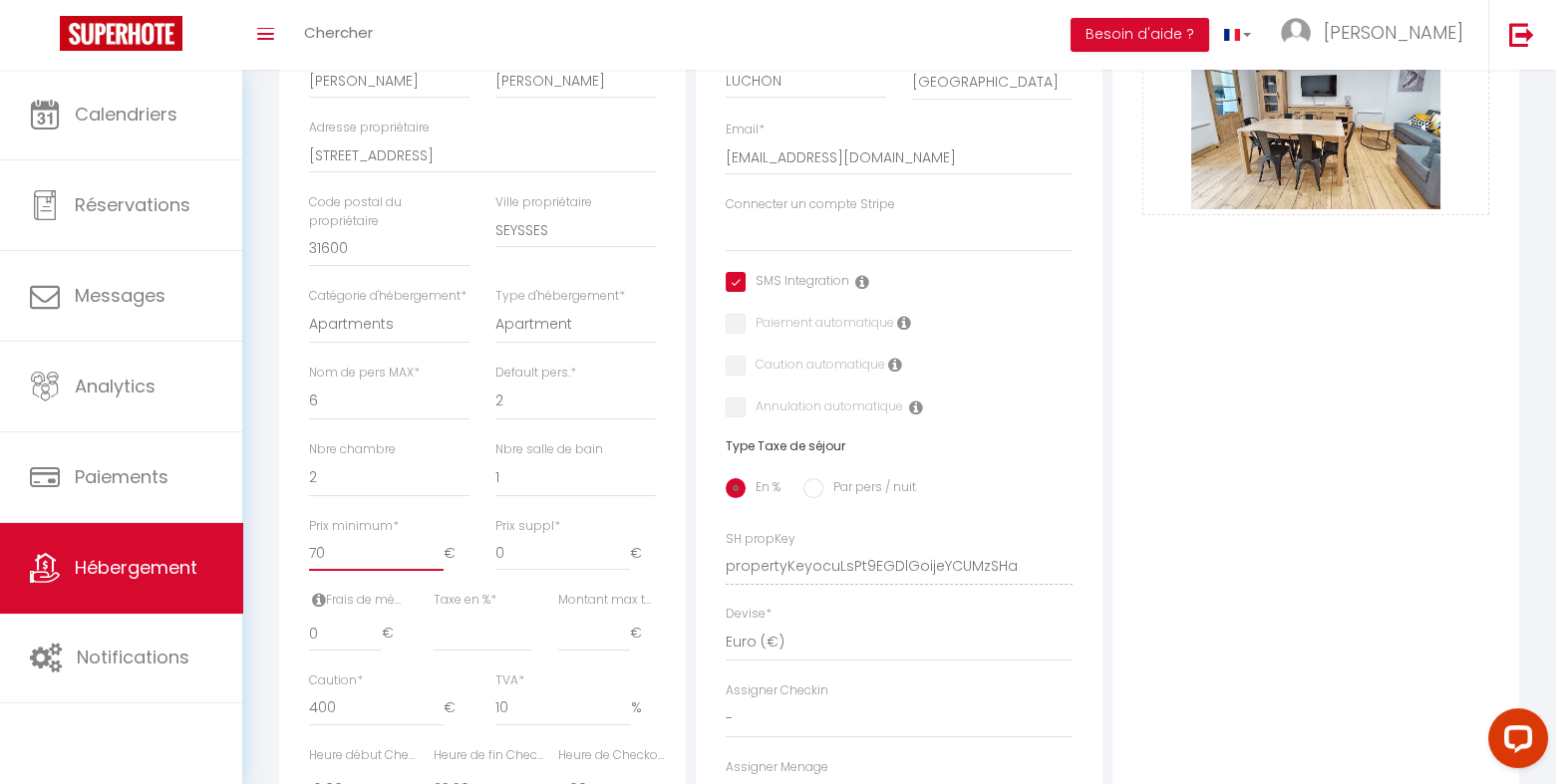 drag, startPoint x: 335, startPoint y: 588, endPoint x: 271, endPoint y: 588, distance: 64 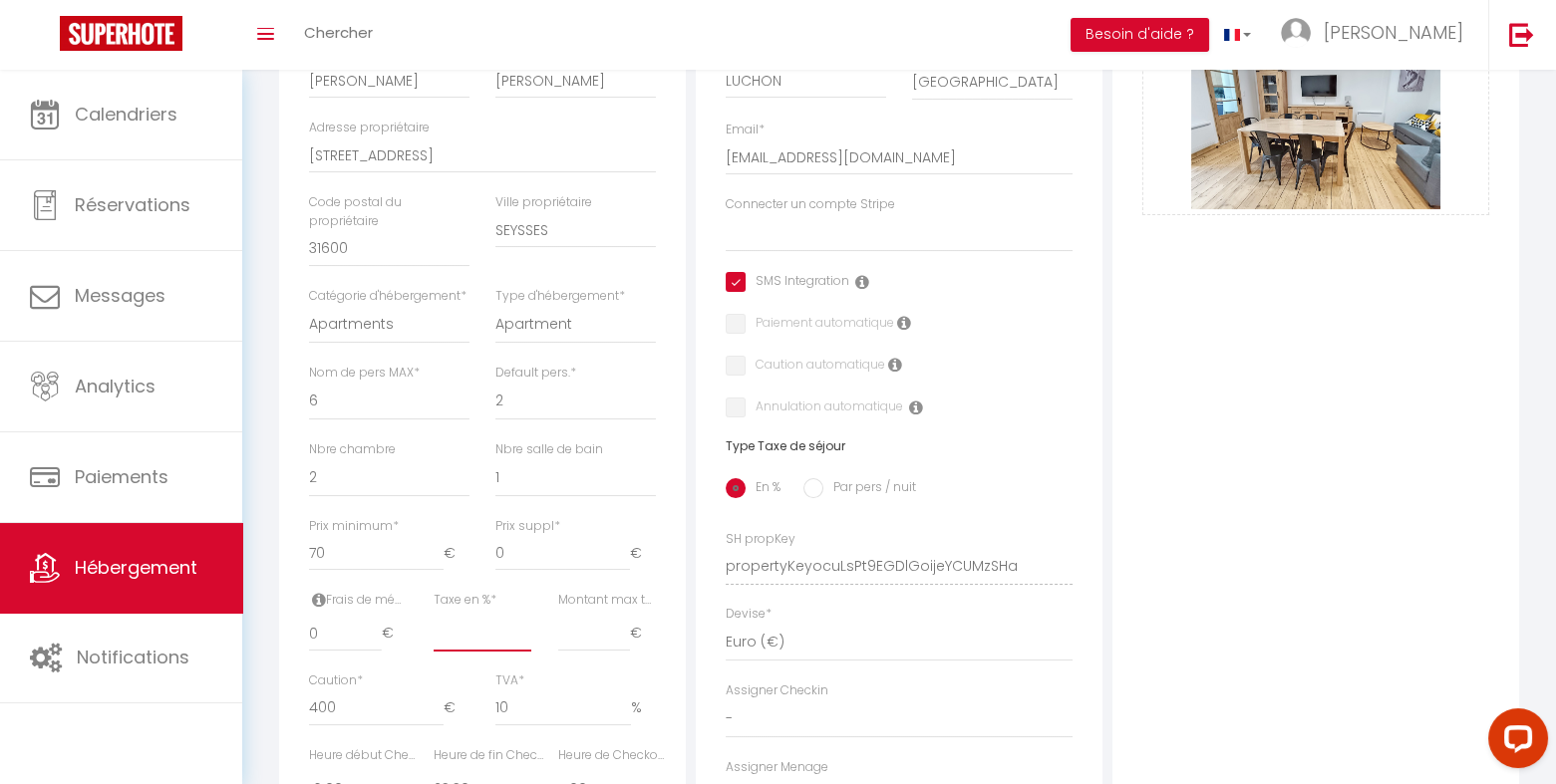 click on "Taxe en %
*" at bounding box center [482, 634] 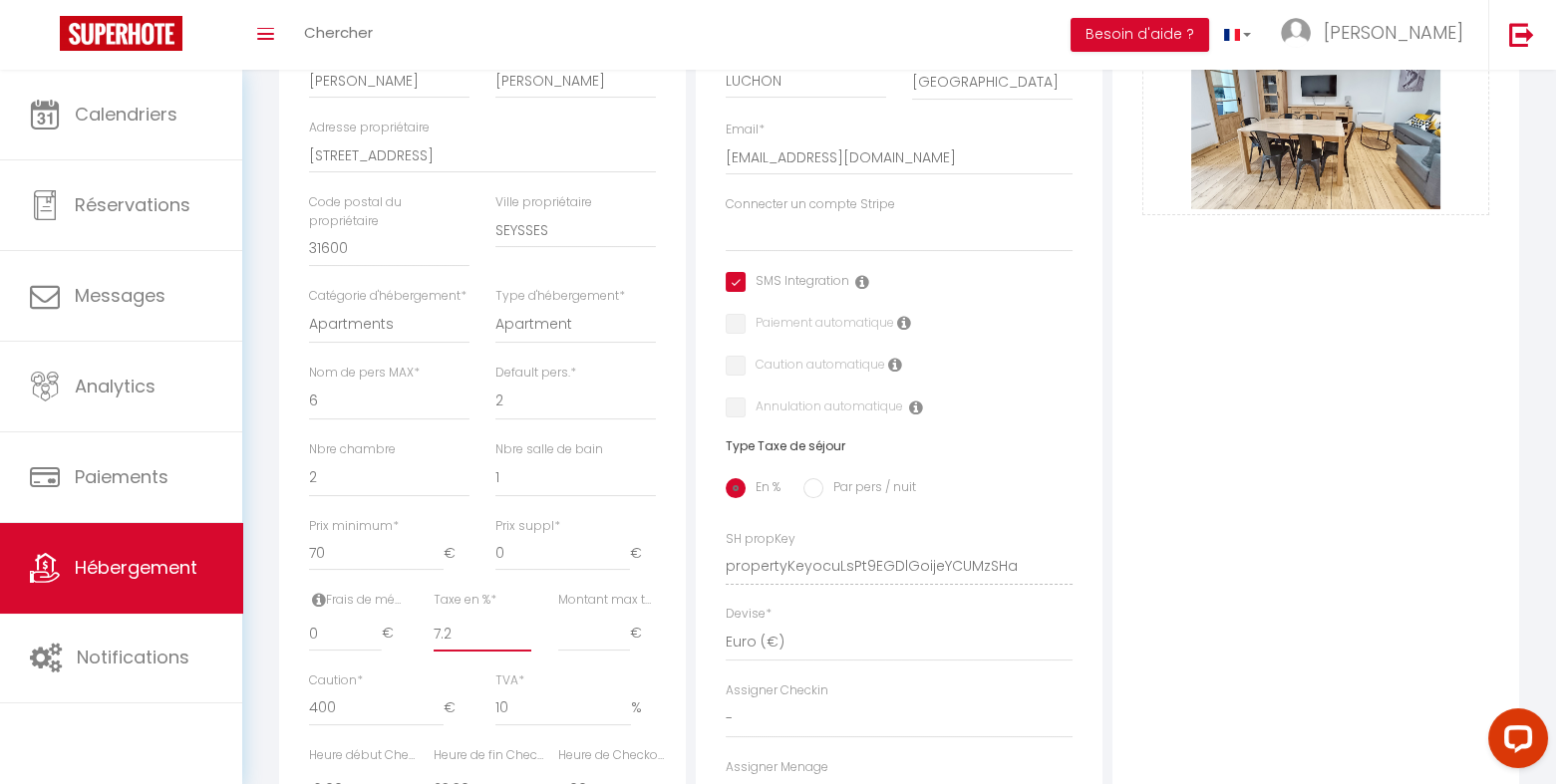 click on "Enregistrer" at bounding box center (0, 0) 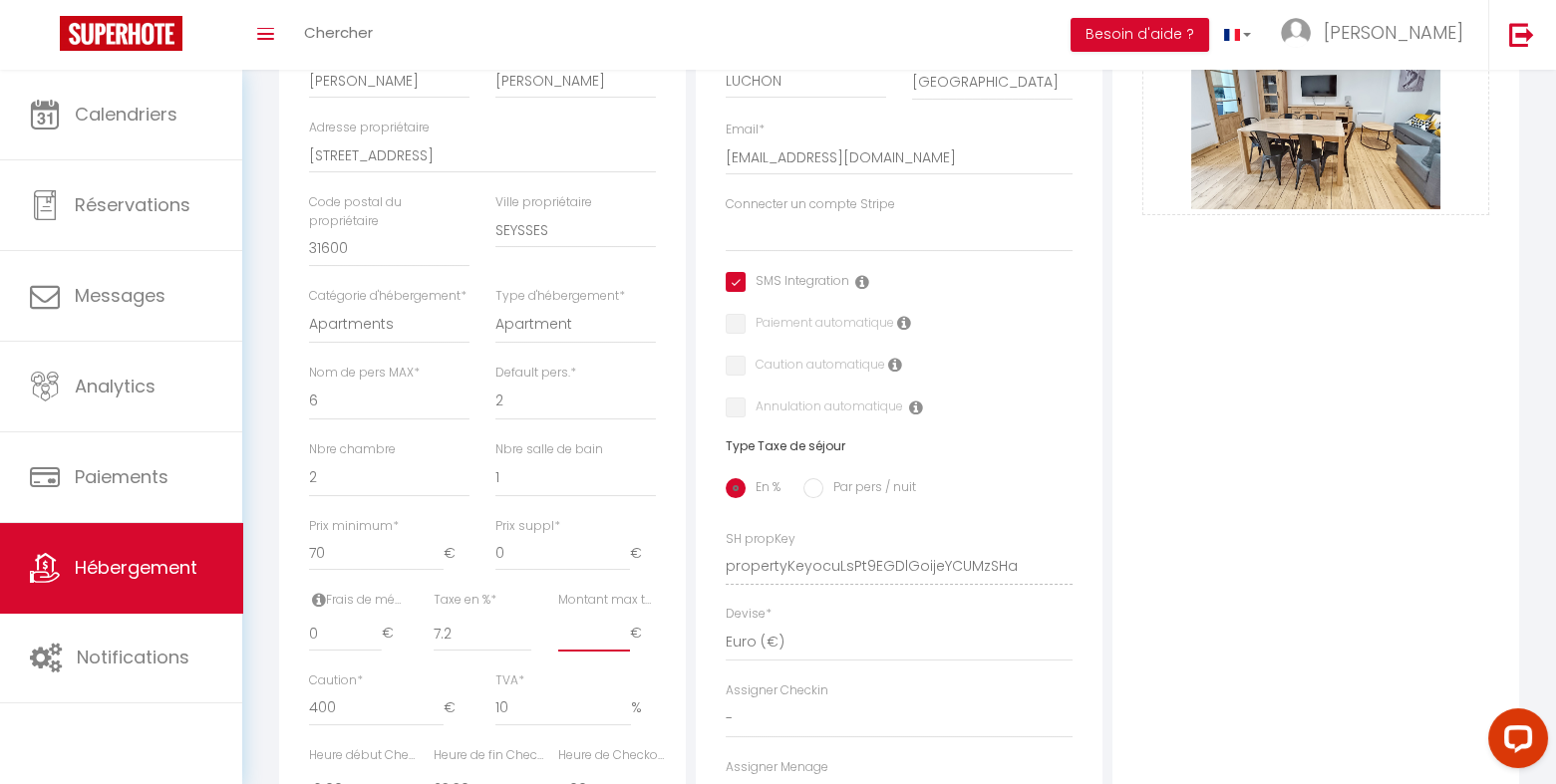 click on "Montant max taxe séjour
*" at bounding box center (594, 634) 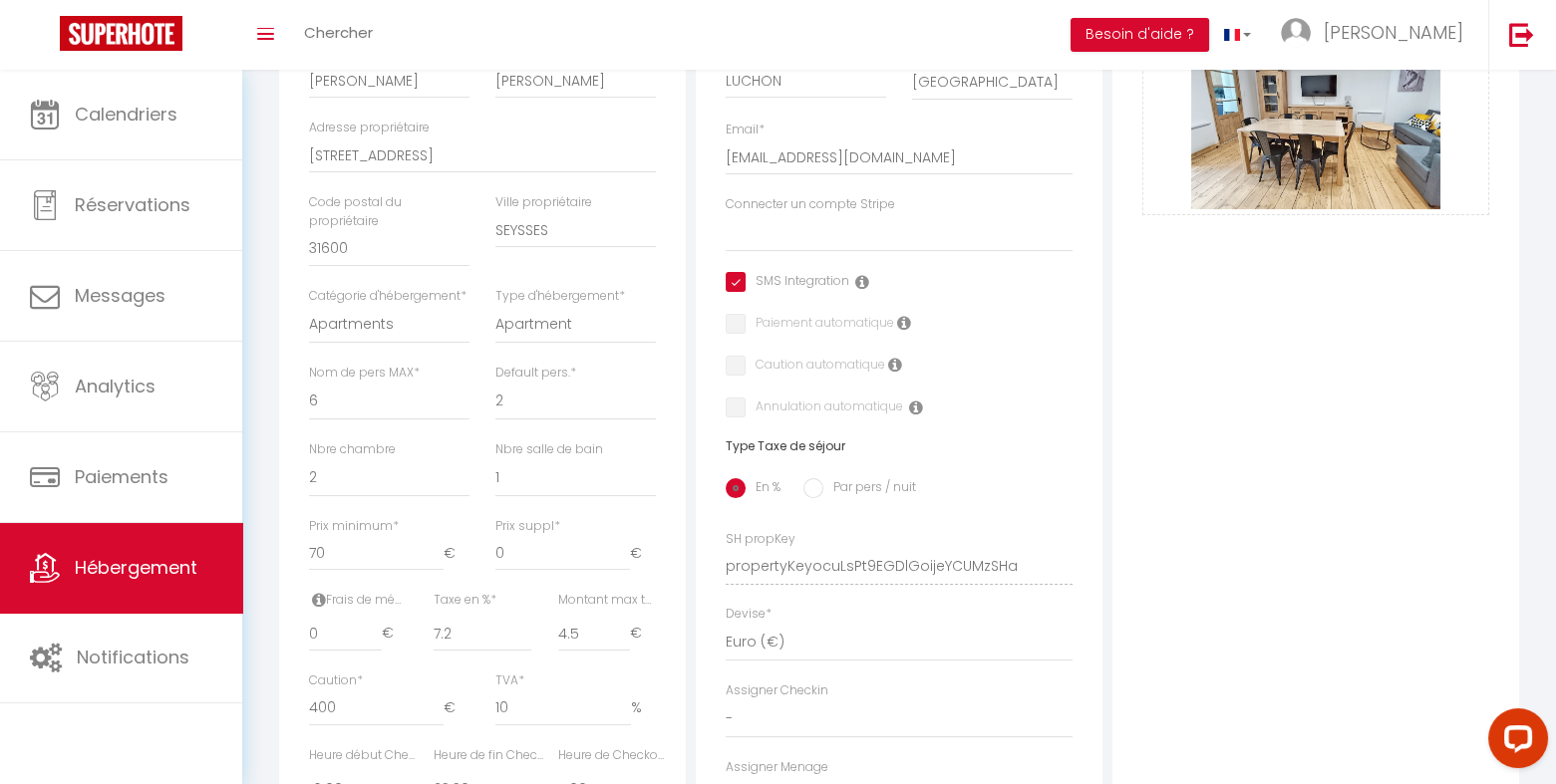 click on "Détails
Nom
*   53 - L'Isard - [STREET_ADDRESS][PERSON_NAME] propriétaire
[PERSON_NAME] propriétaire
[PERSON_NAME] propriétaire
[STREET_ADDRESS]
Code postal du propriétaire
31600
Ville propriétaire
SEYSSES
Catégorie d'hébergement
*
Apartments
Houses
Secondary units
*     *     *" at bounding box center (482, 552) 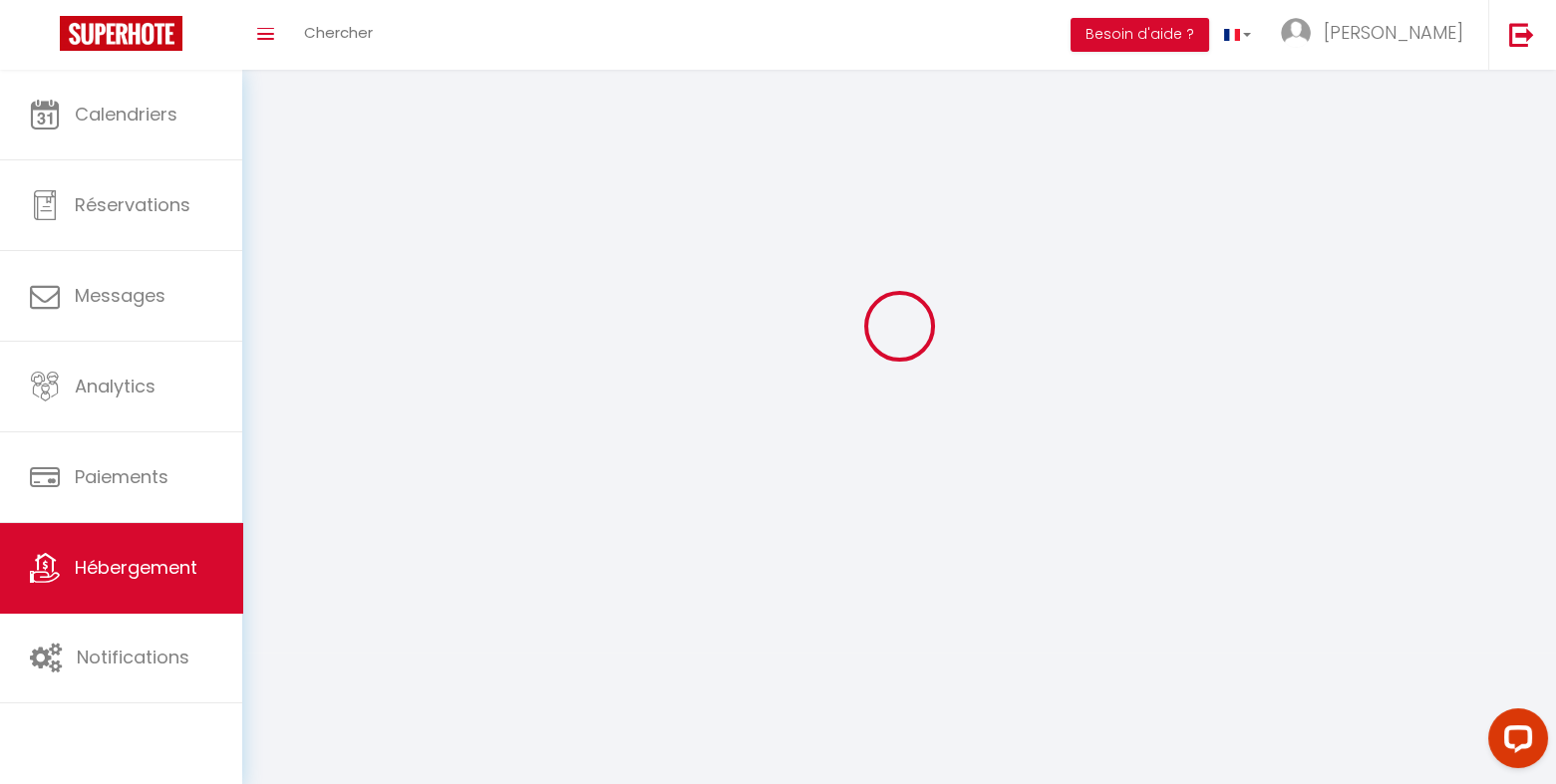 scroll, scrollTop: 70, scrollLeft: 0, axis: vertical 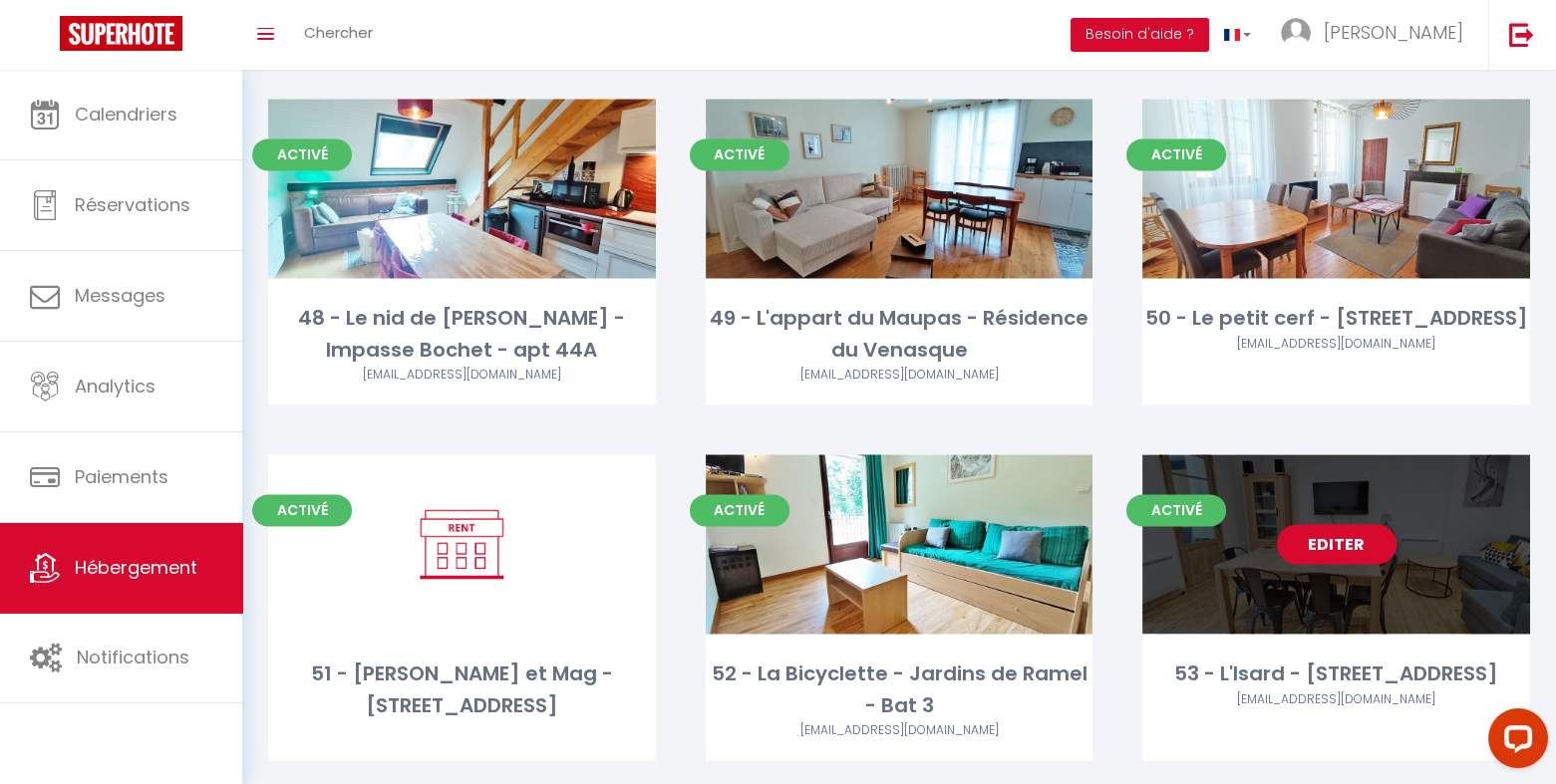 click on "Editer" at bounding box center (1337, 544) 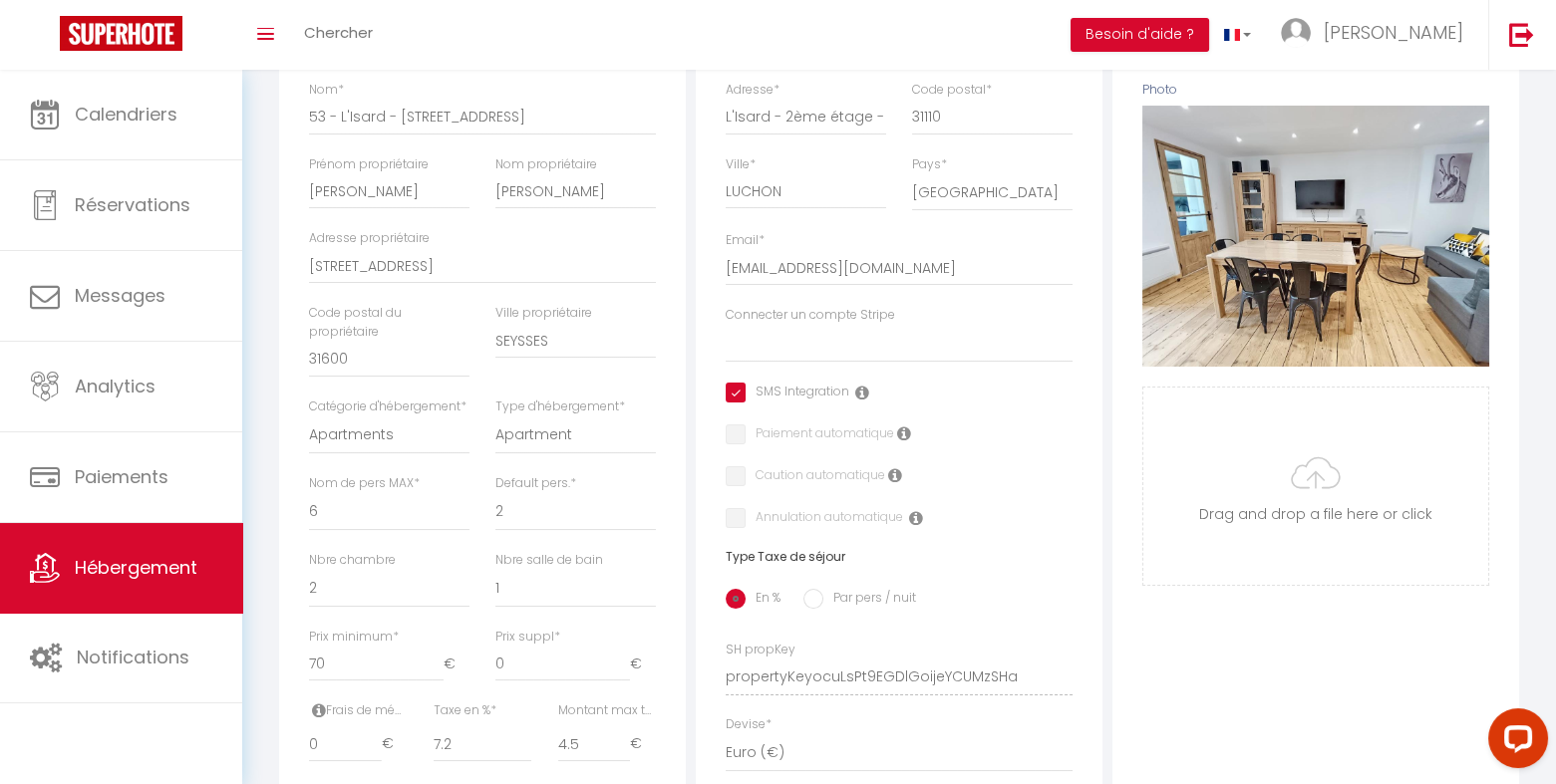 scroll, scrollTop: 332, scrollLeft: 0, axis: vertical 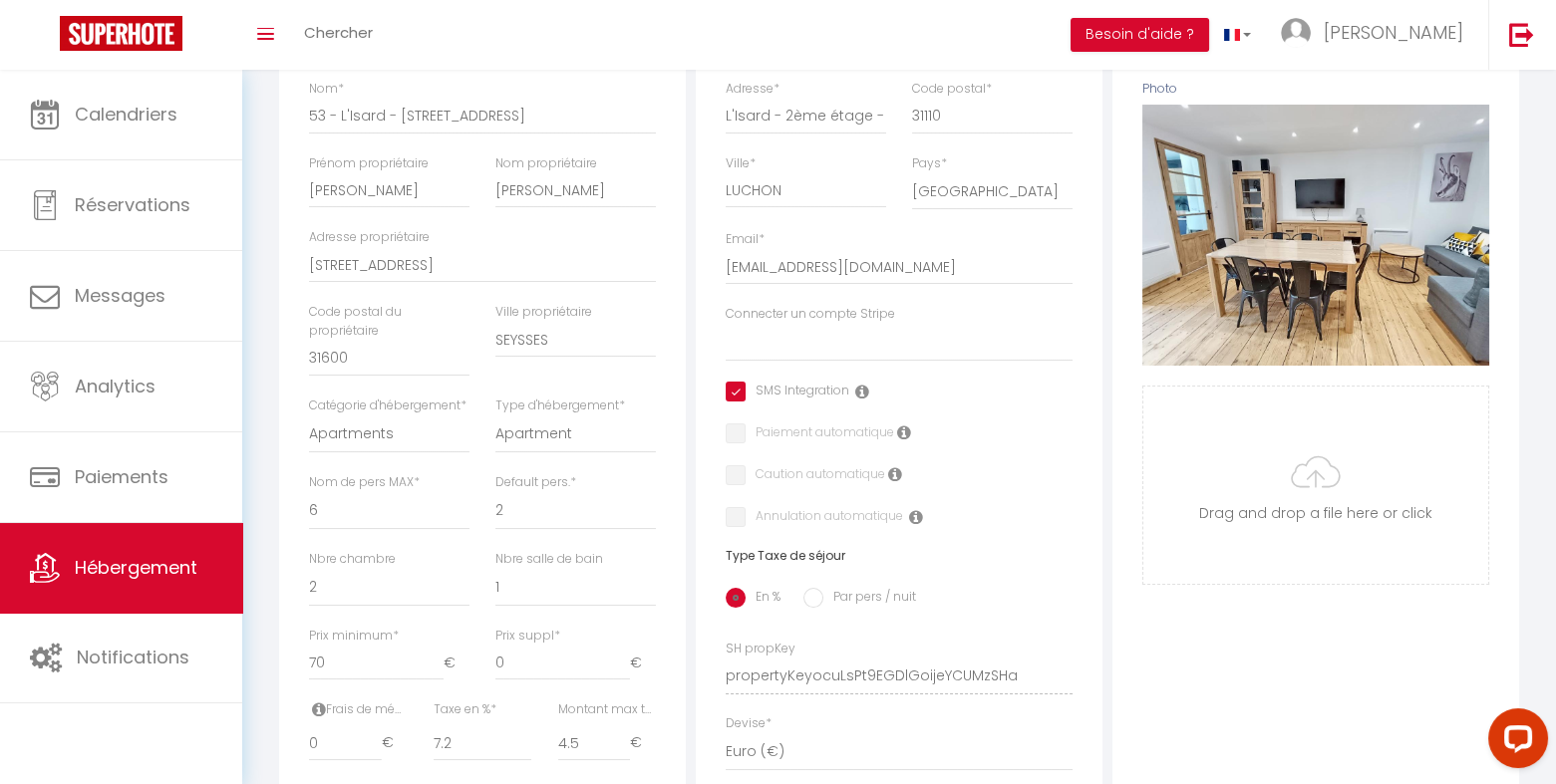 click on "Paiement automatique" at bounding box center [819, 434] 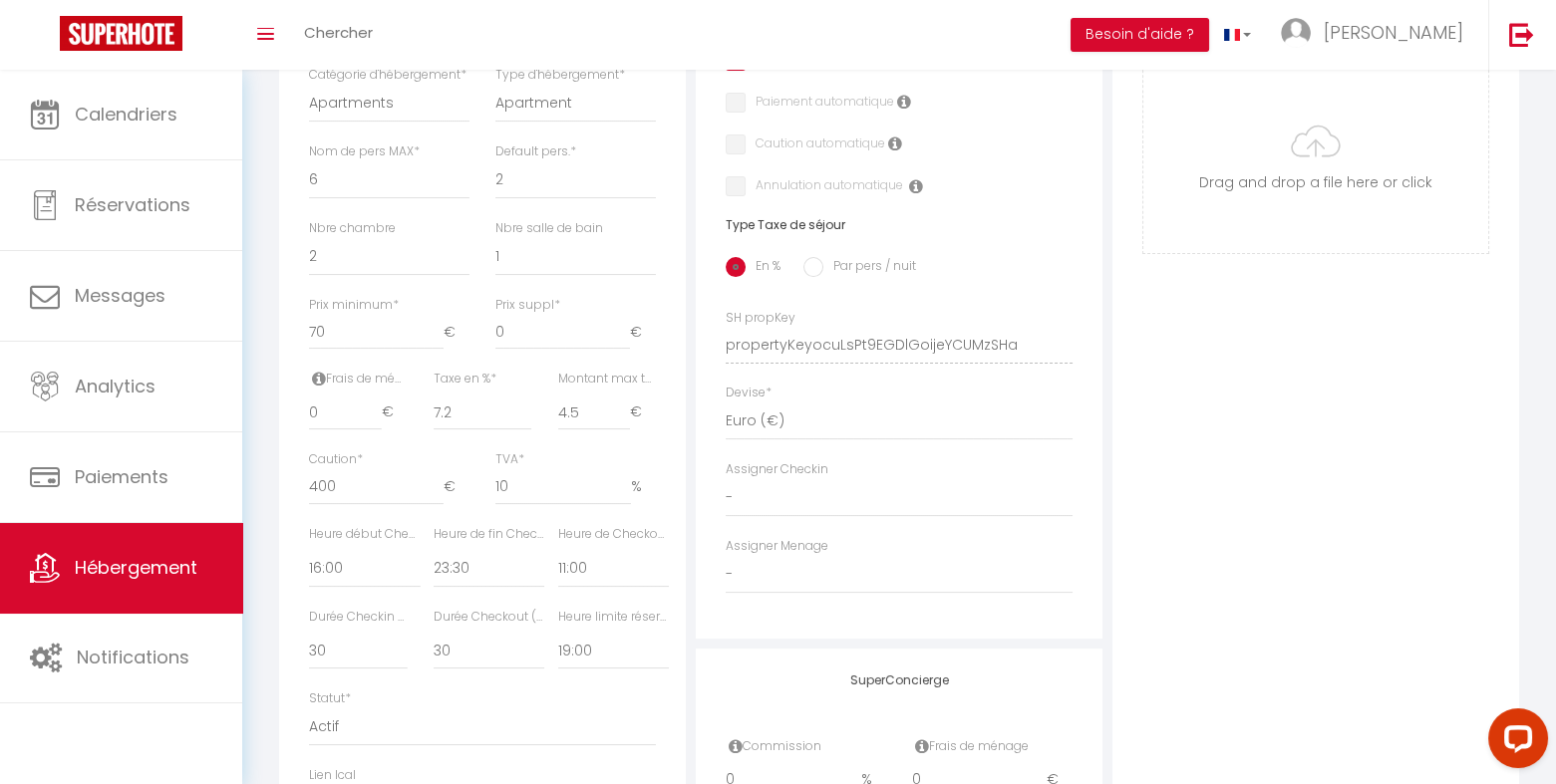 scroll, scrollTop: 663, scrollLeft: 0, axis: vertical 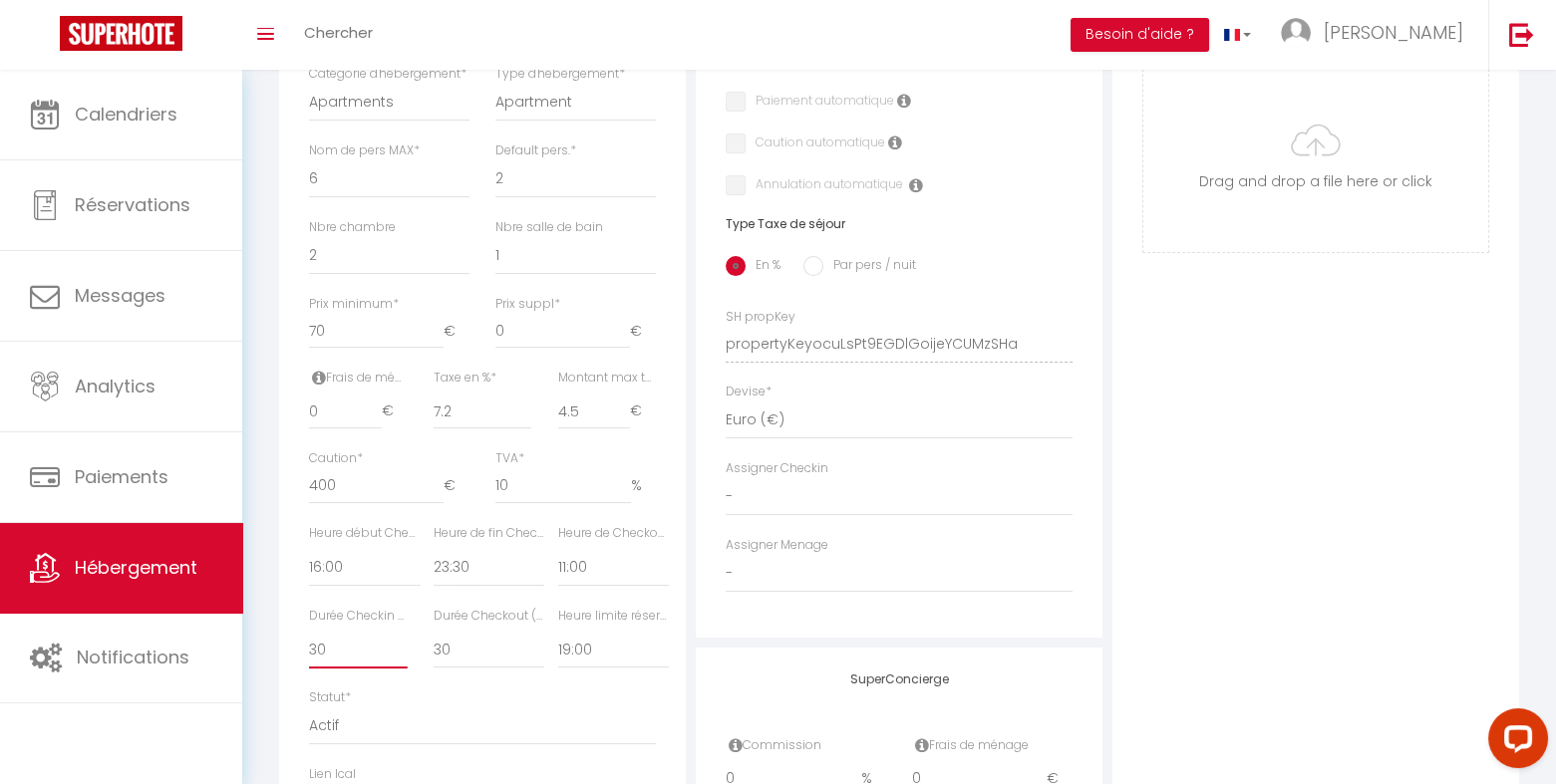 drag, startPoint x: 323, startPoint y: 677, endPoint x: 310, endPoint y: 681, distance: 13.601471 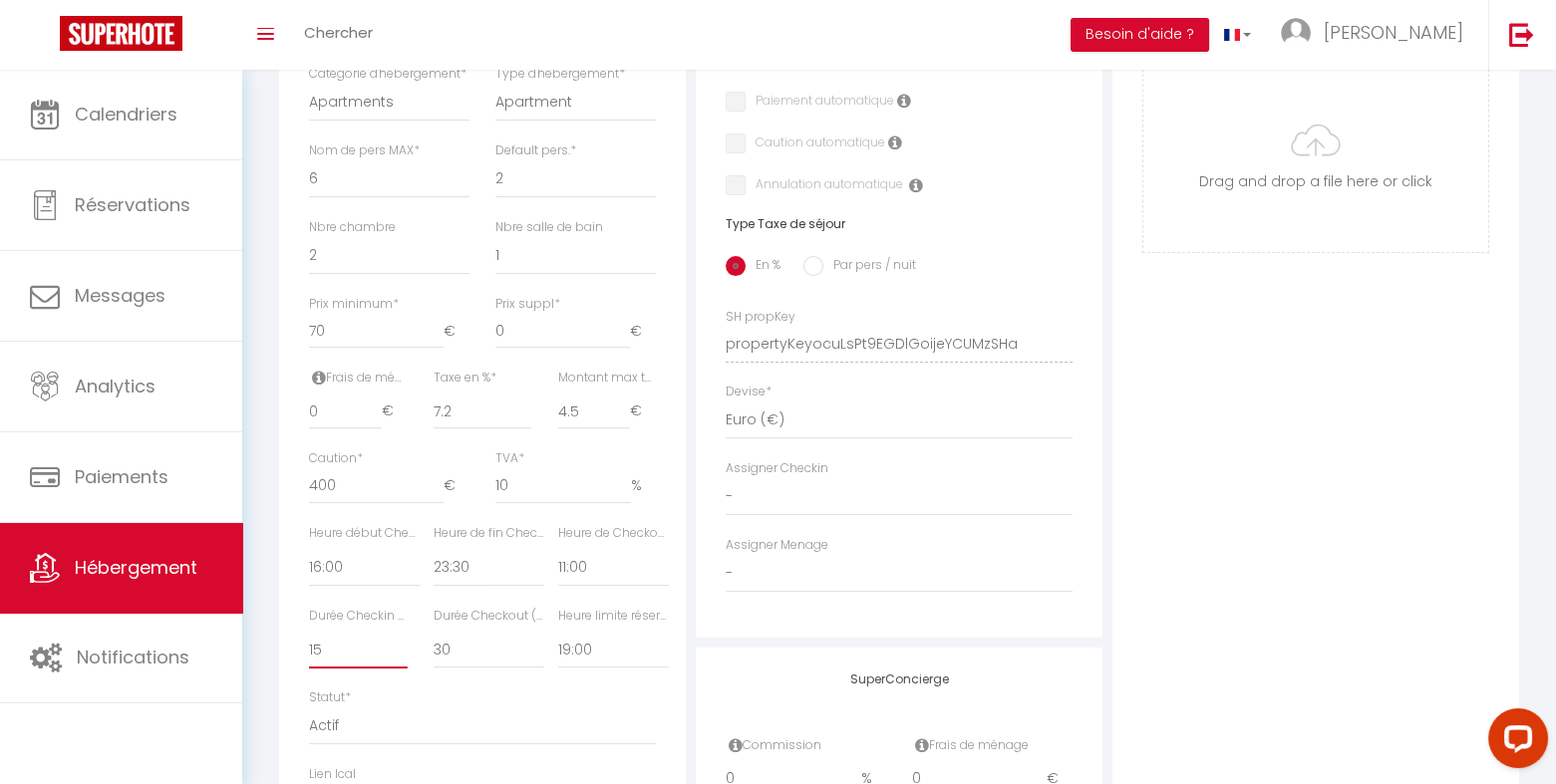 click on "15
30
45
60
75
90
105
120
135
150
165
180
195
210" at bounding box center [358, 650] 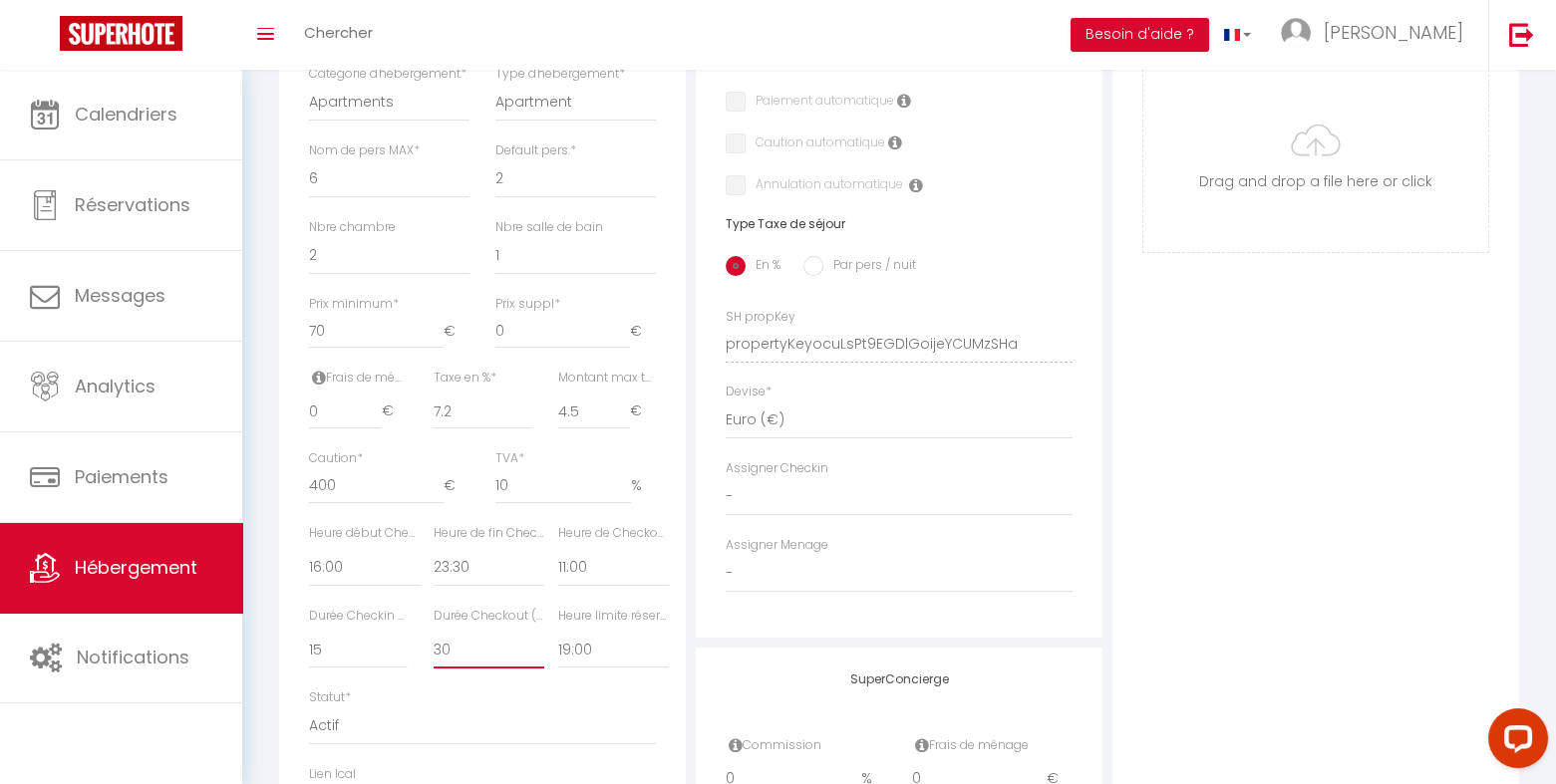 click on "15
30
45
60
75
90
105
120
135
150
165
180
195
210" at bounding box center [489, 650] 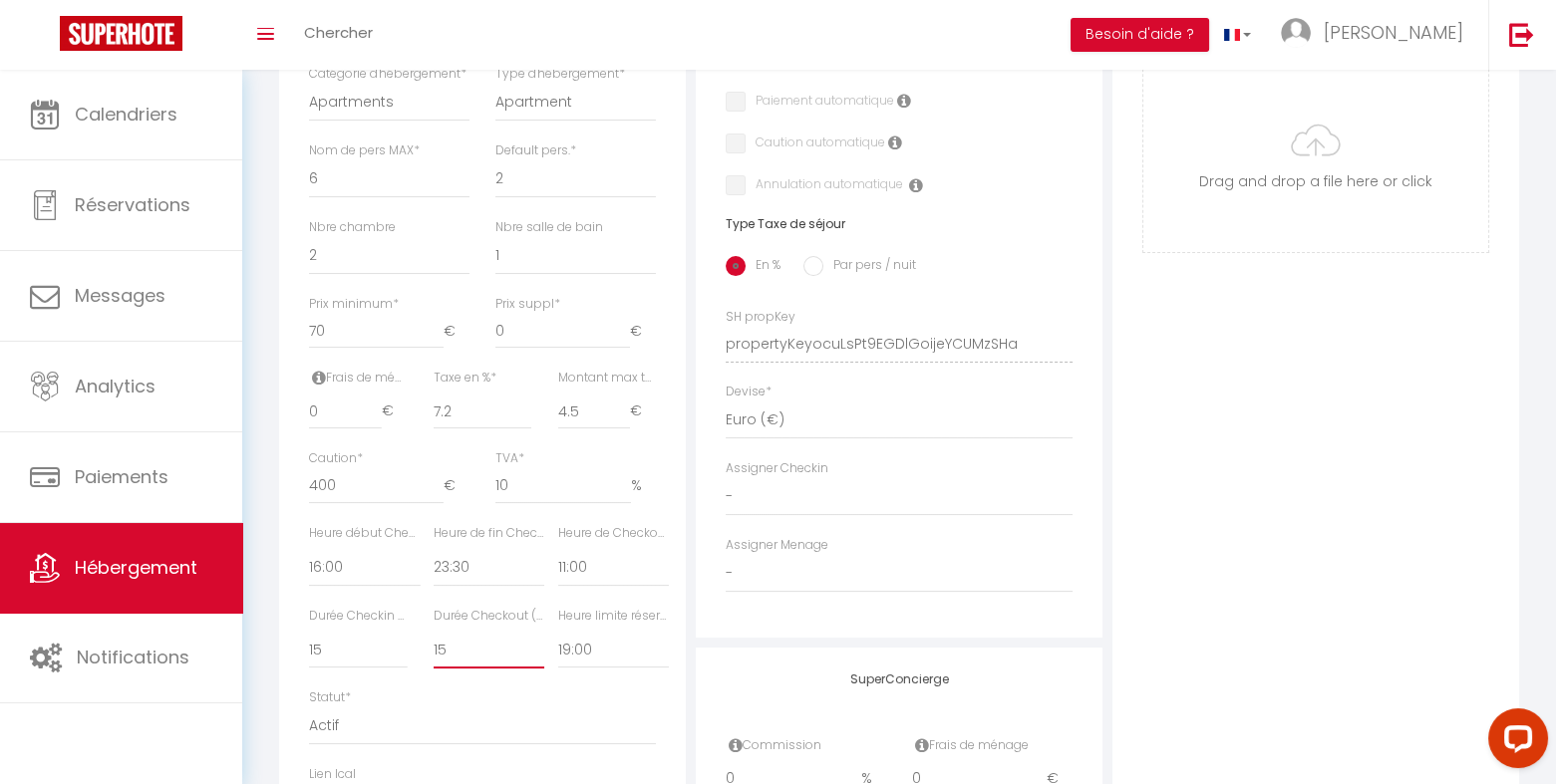 click on "15
30
45
60
75
90
105
120
135
150
165
180
195
210" at bounding box center [489, 650] 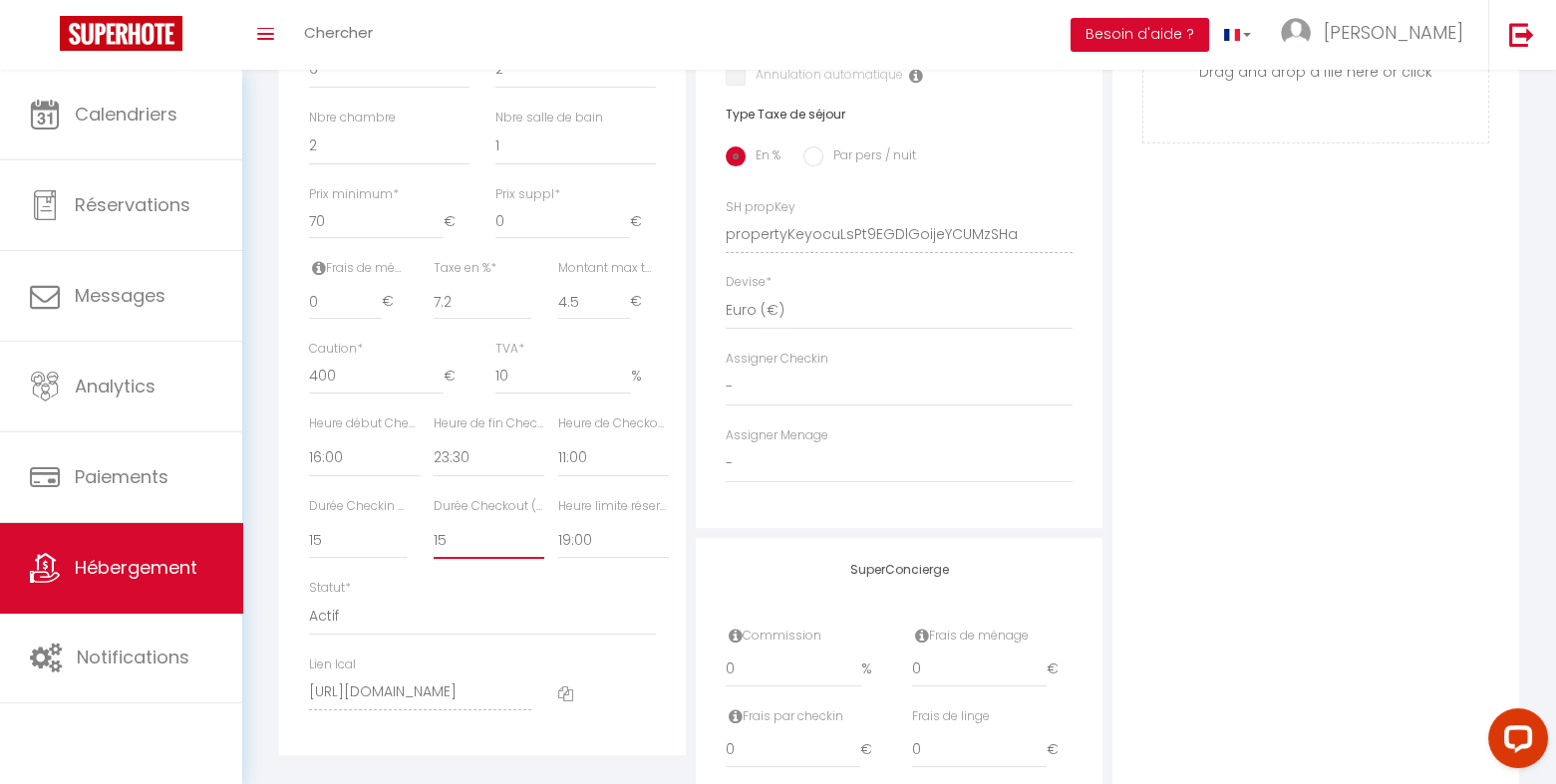 scroll, scrollTop: 773, scrollLeft: 0, axis: vertical 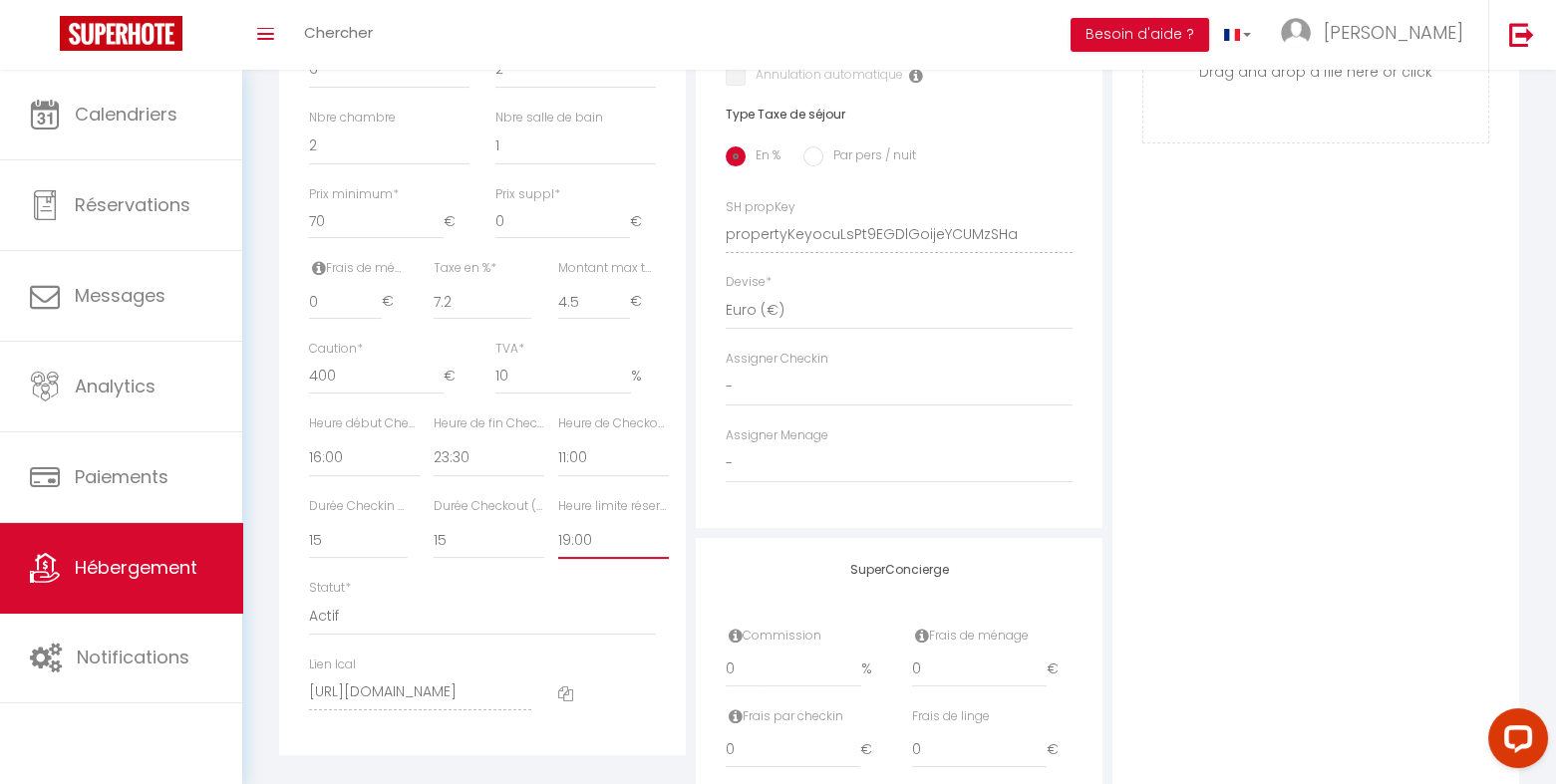 click on "Pas de limite
01:00
02:00
03:00
04:00
05:00
06:00
07:00
08:00
09:00
10:00
11:00
12:00" at bounding box center [614, 540] 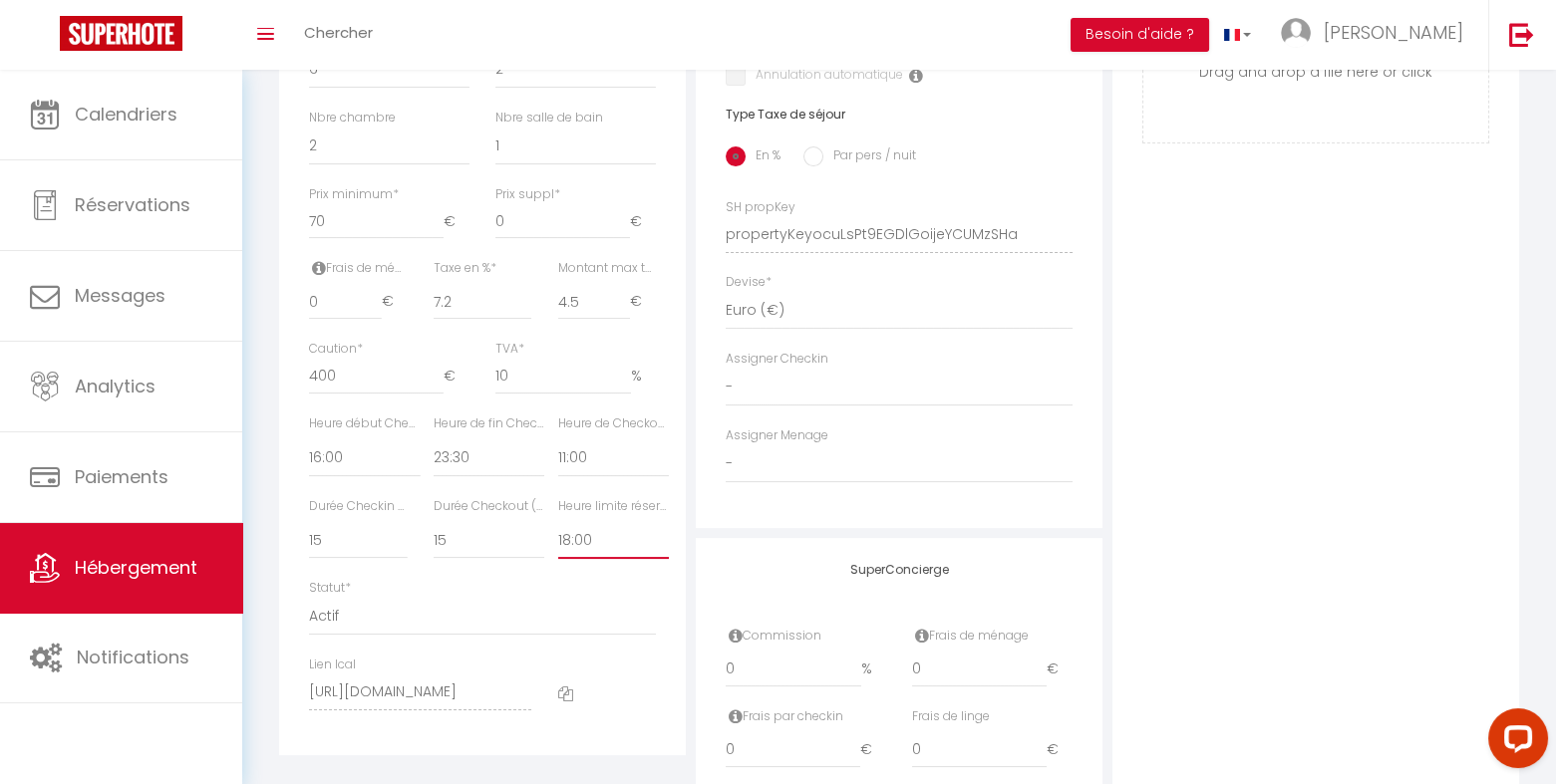 click on "Pas de limite
01:00
02:00
03:00
04:00
05:00
06:00
07:00
08:00
09:00
10:00
11:00
12:00" at bounding box center (614, 540) 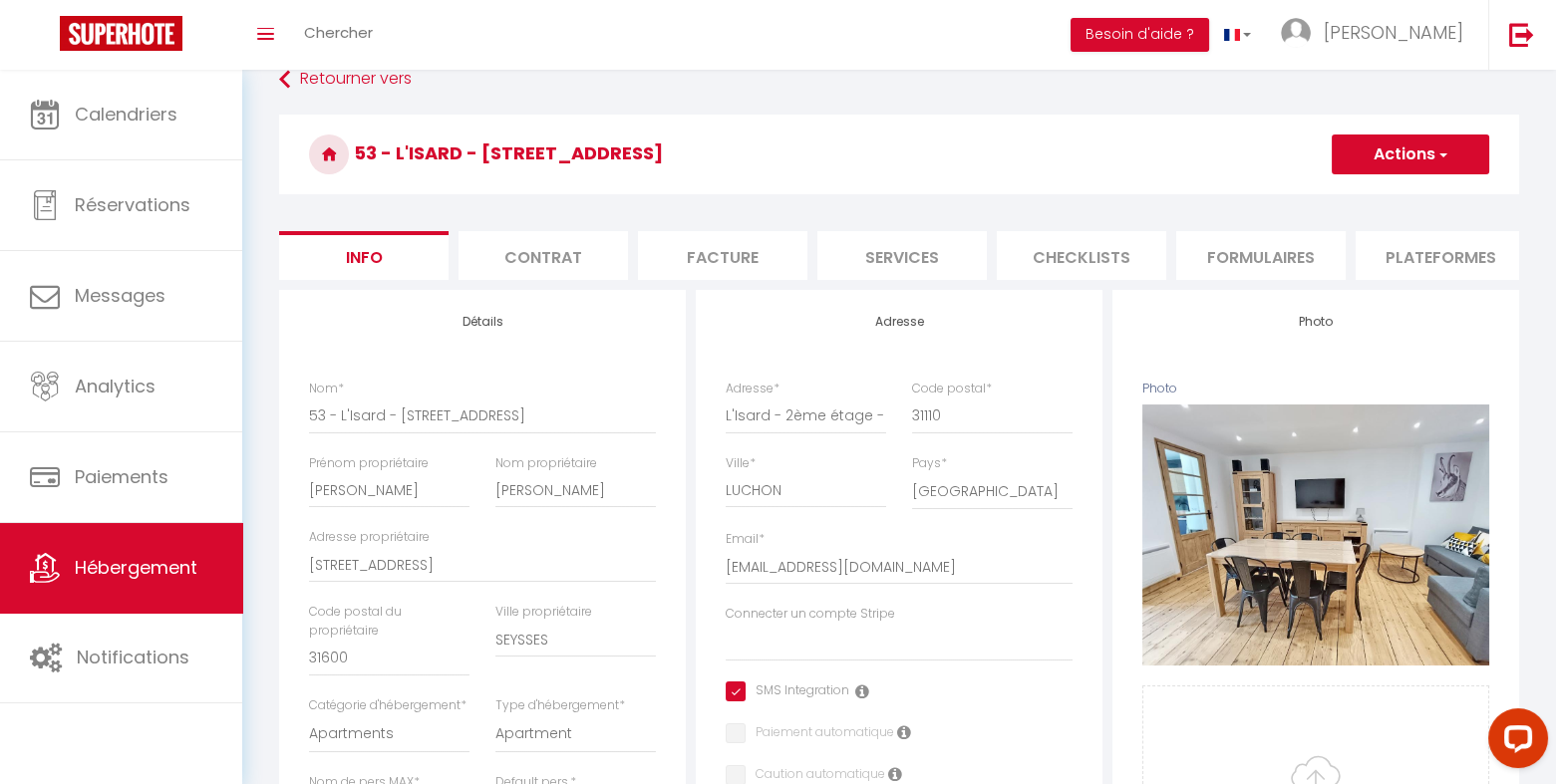 scroll, scrollTop: 0, scrollLeft: 0, axis: both 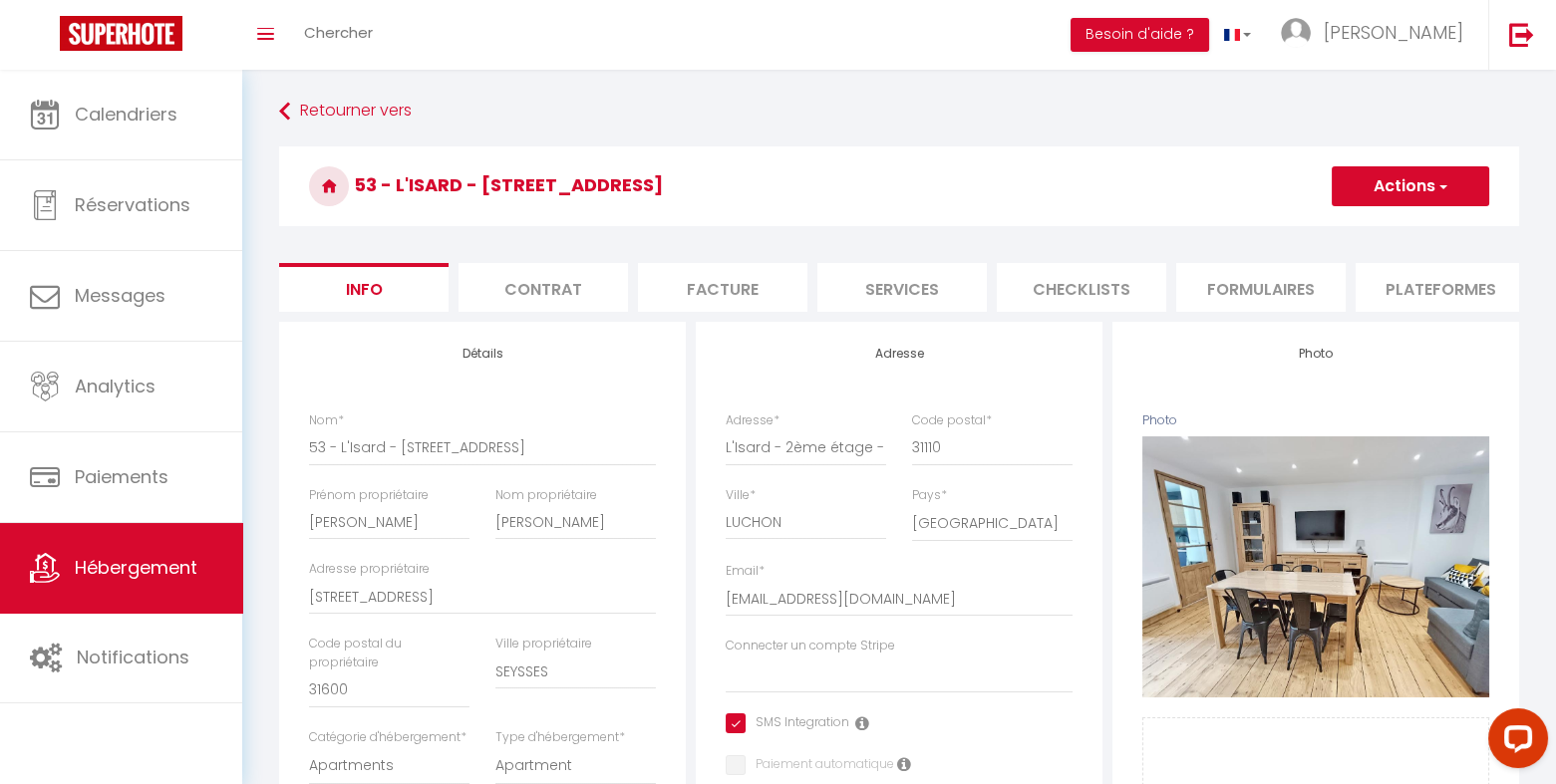 click on "Actions" at bounding box center (1410, 186) 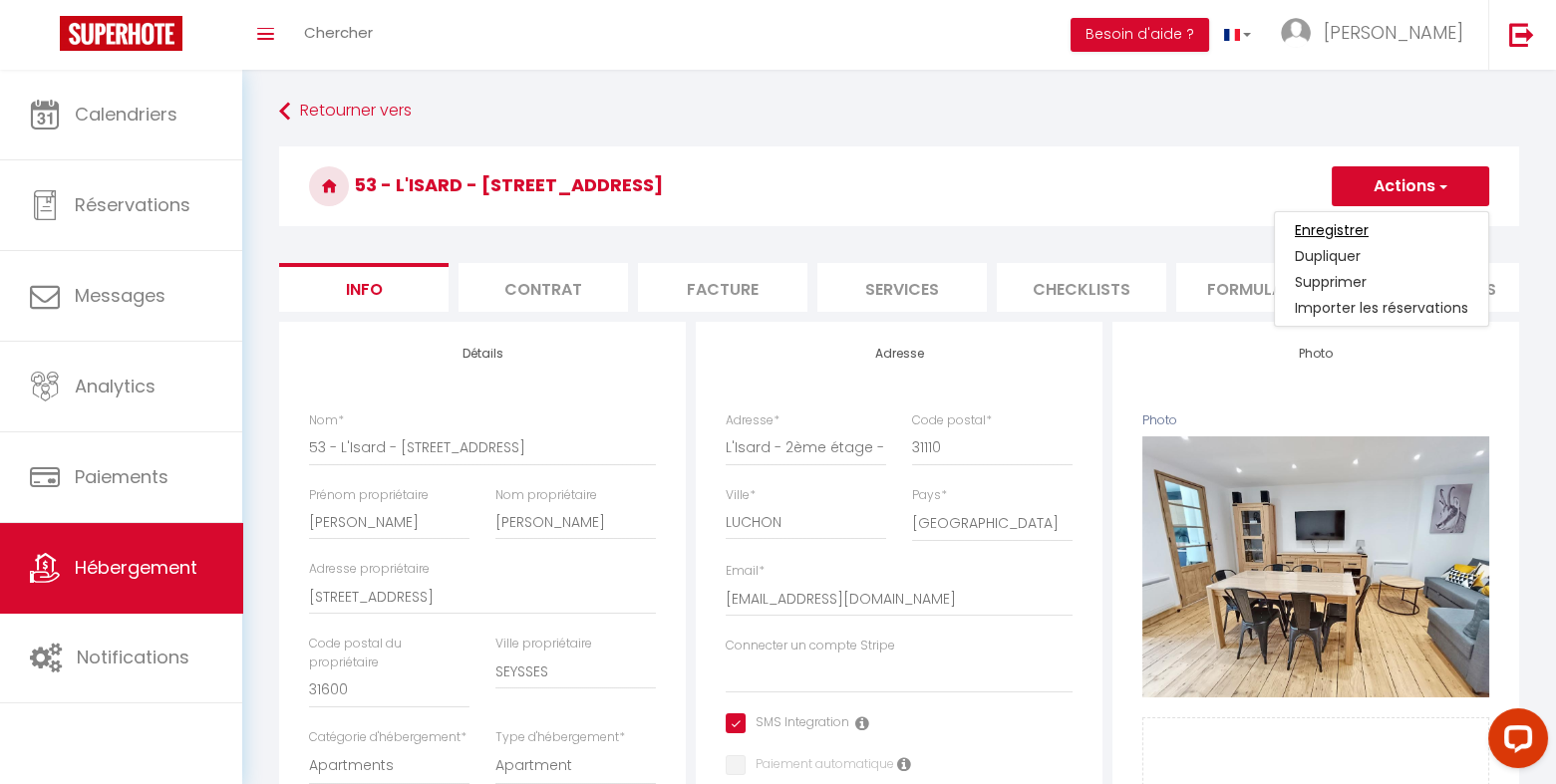 click on "Enregistrer" at bounding box center [1332, 230] 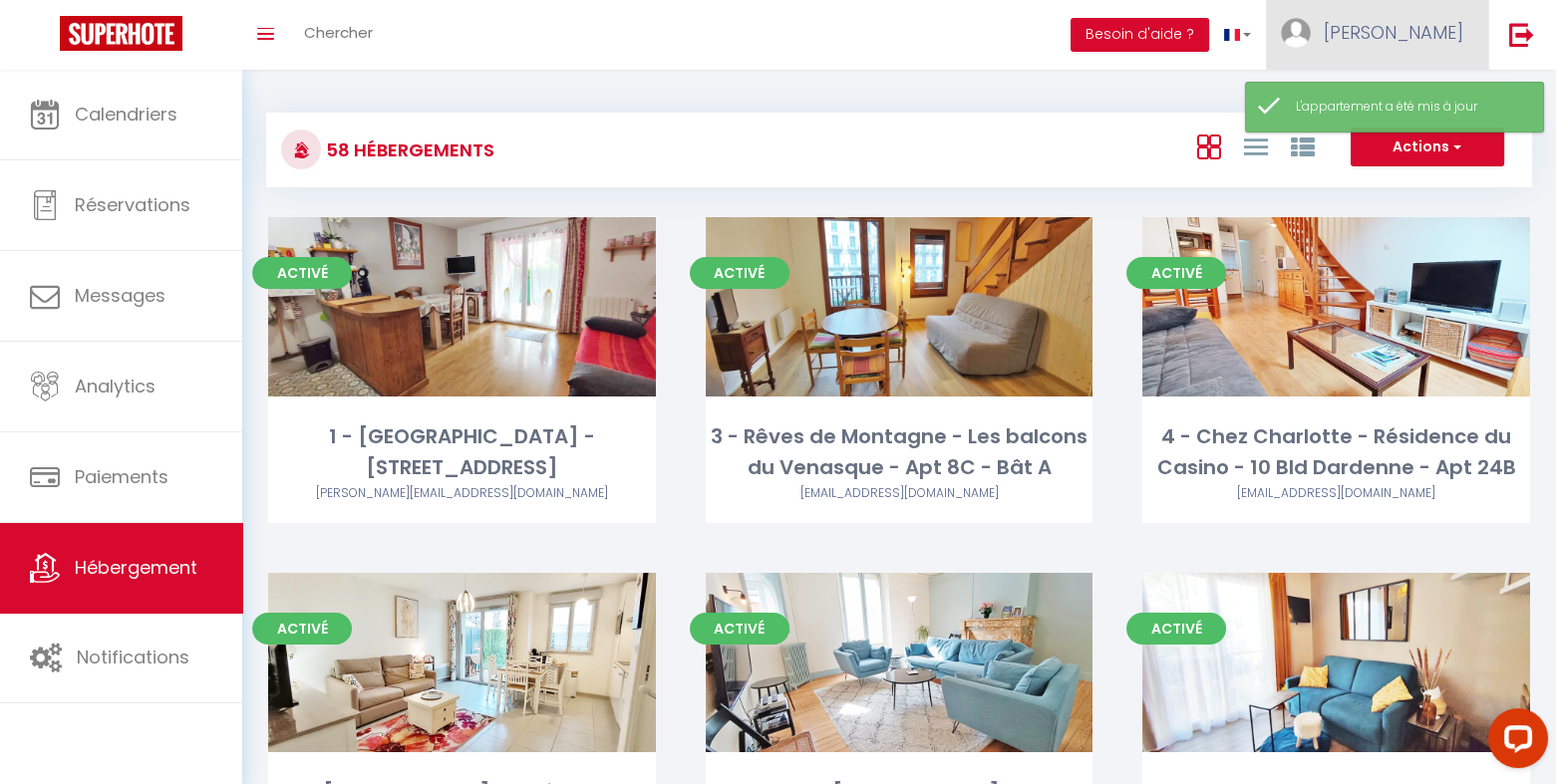 click on "[PERSON_NAME]" at bounding box center [1394, 32] 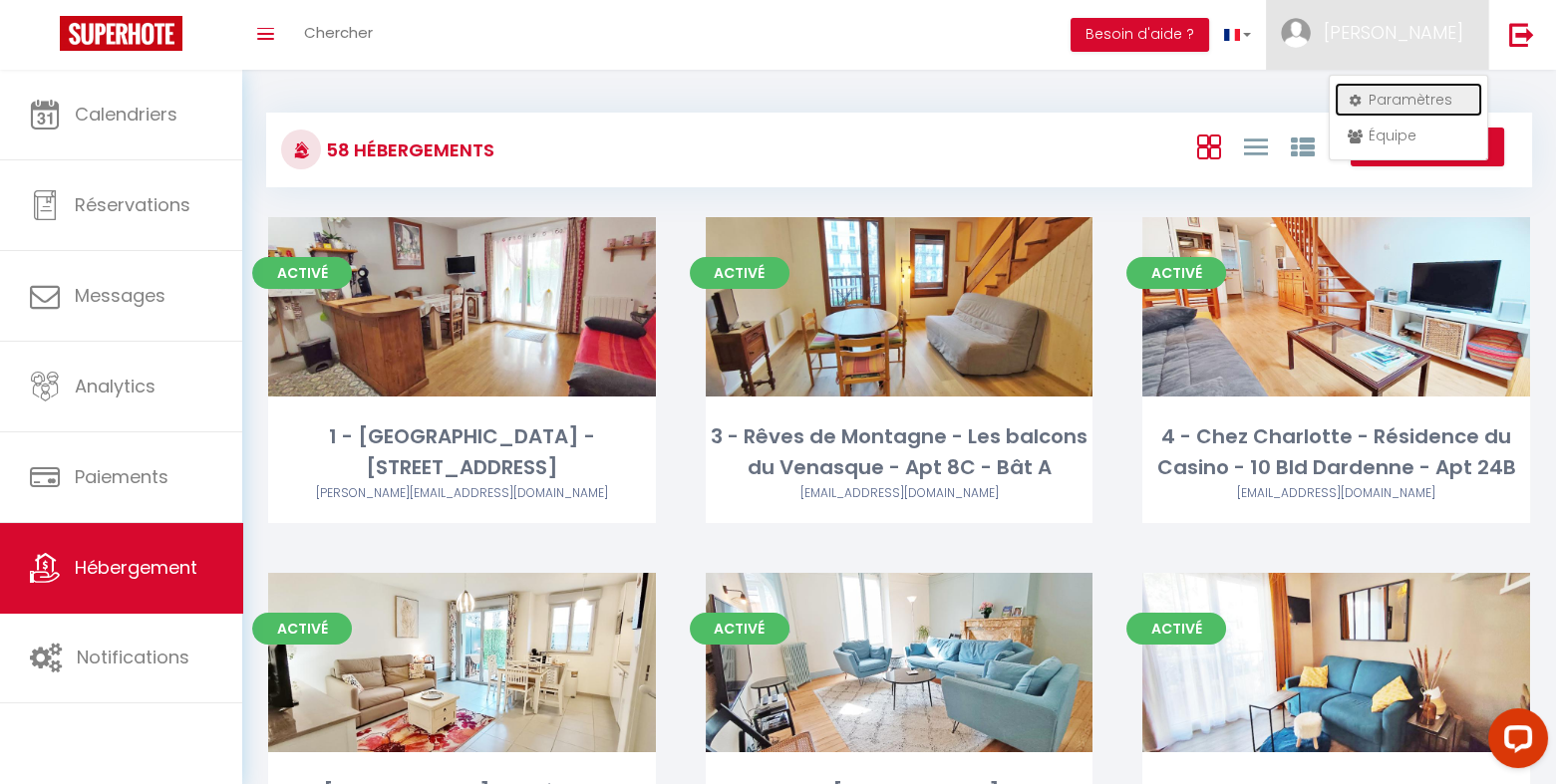 click on "Paramètres" at bounding box center [1408, 100] 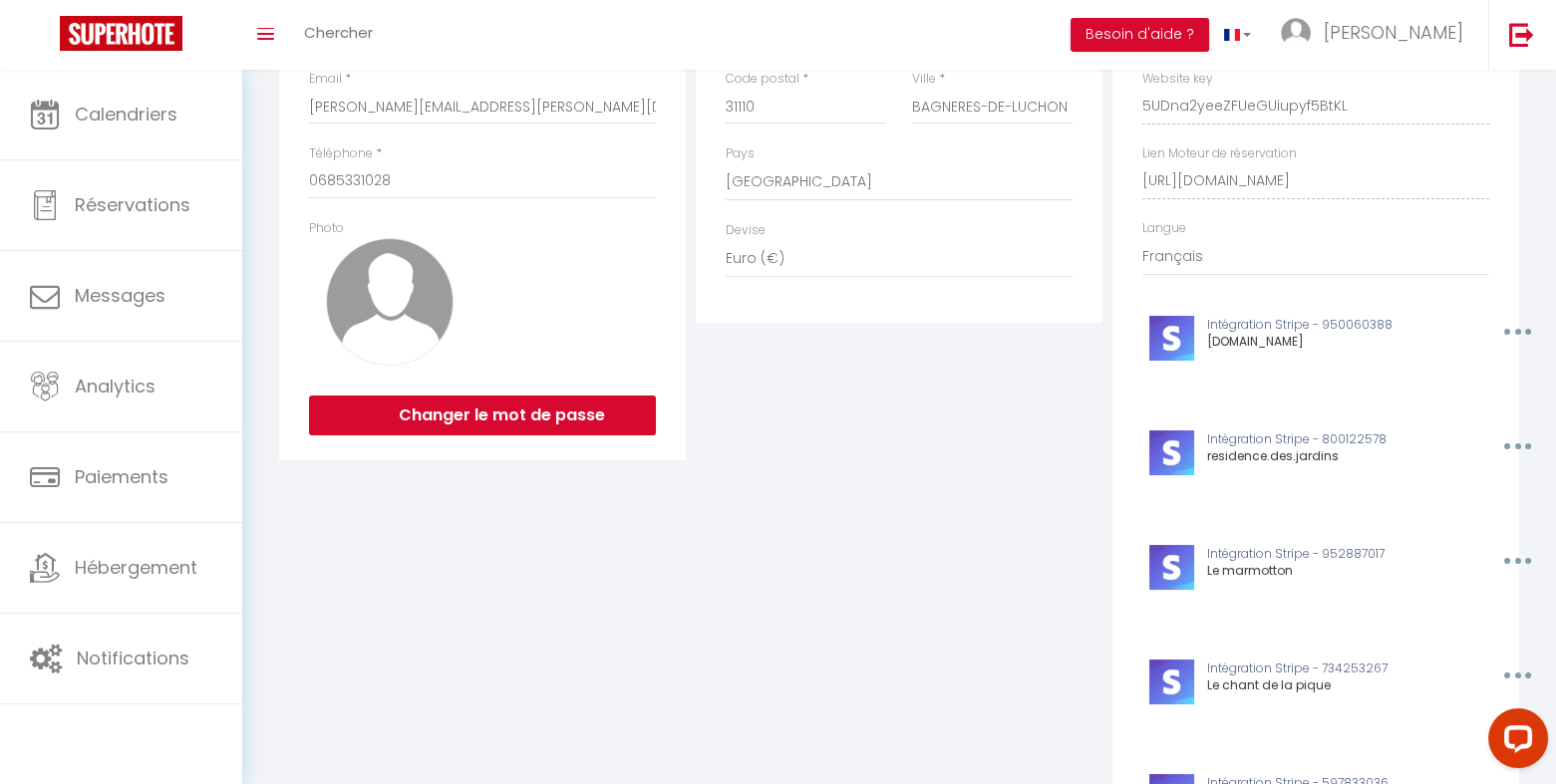 scroll, scrollTop: 111, scrollLeft: 0, axis: vertical 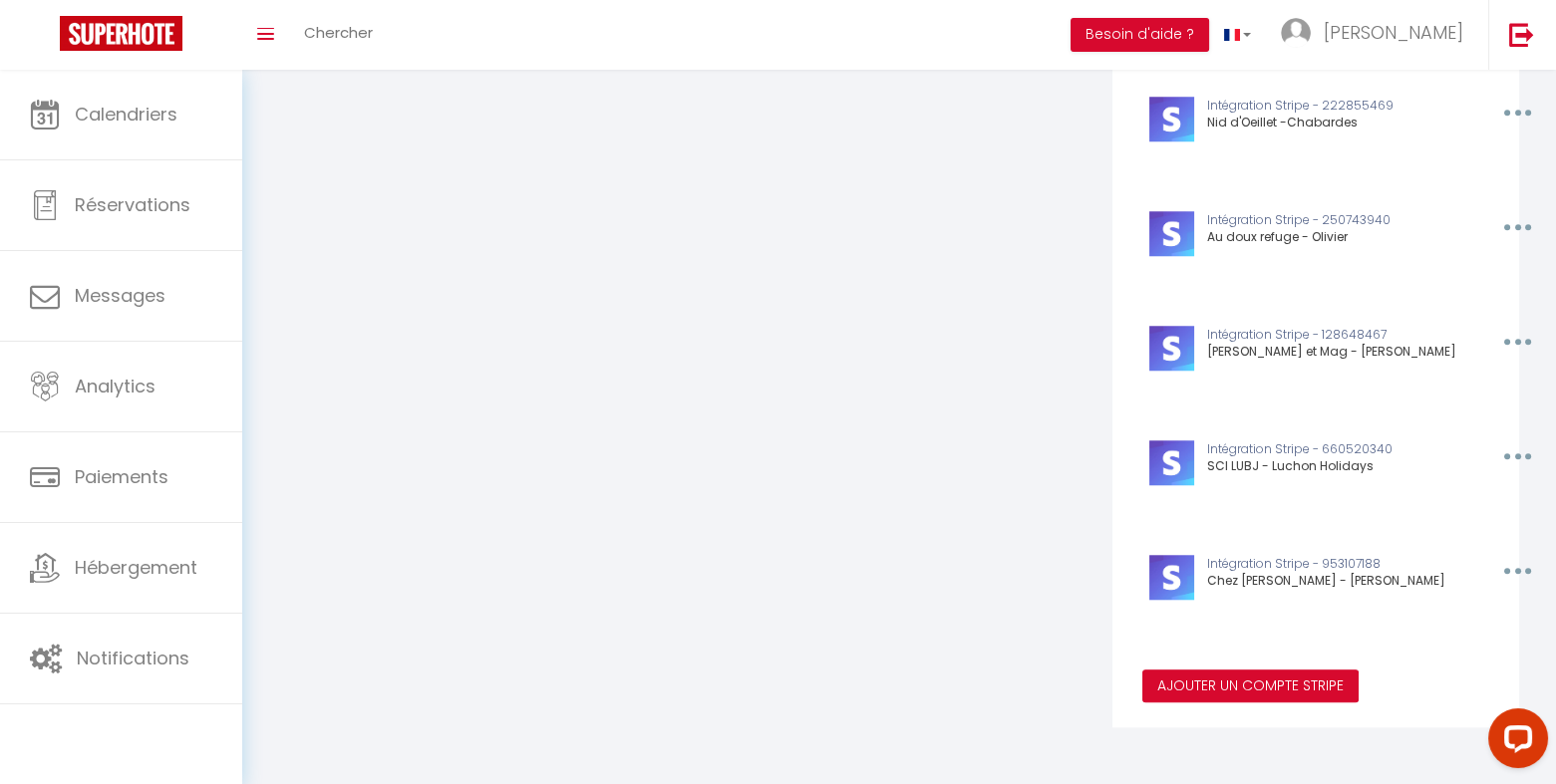 click on "Ajouter un compte Stripe" at bounding box center [1250, 686] 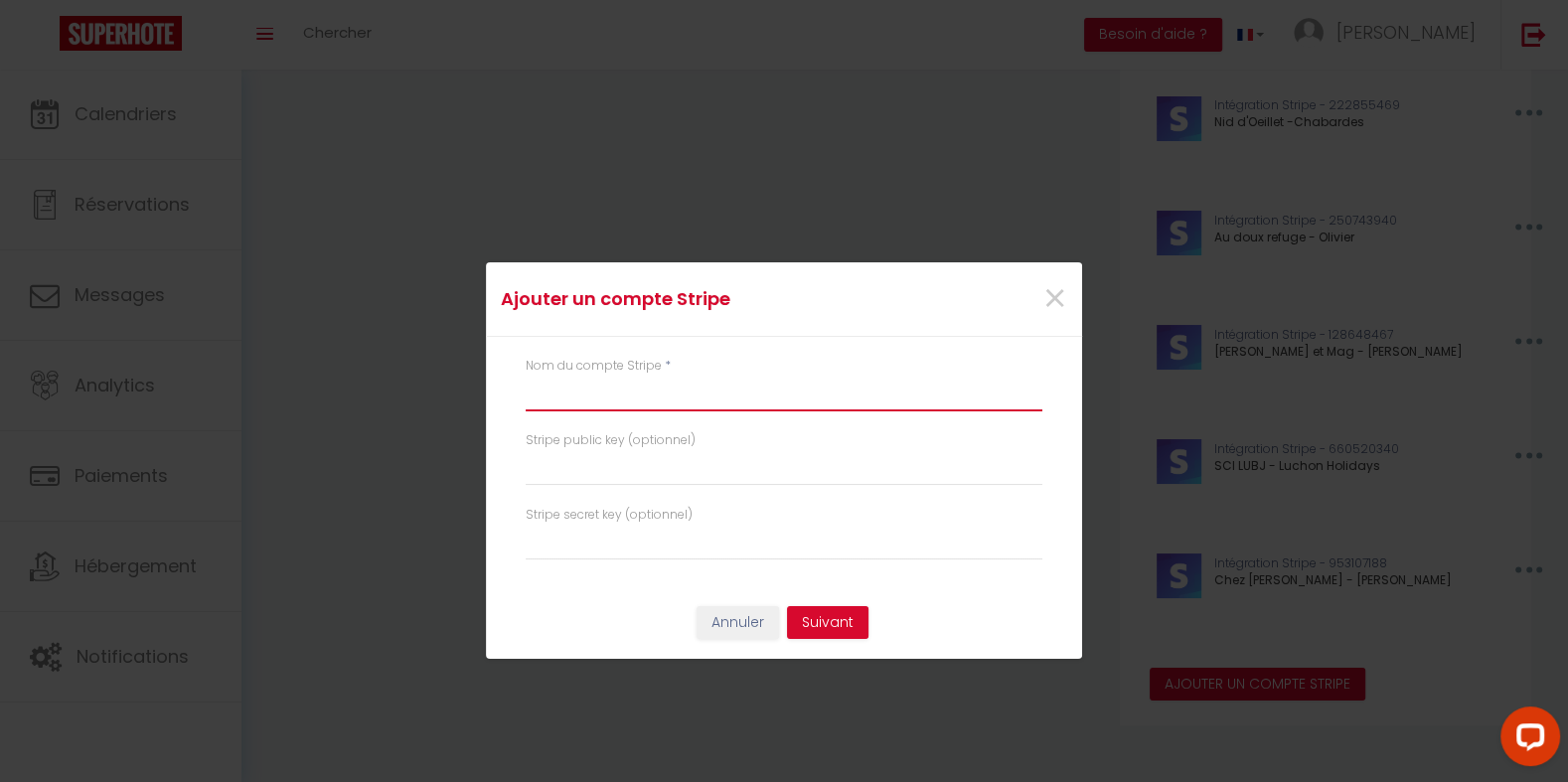 click at bounding box center [784, 393] 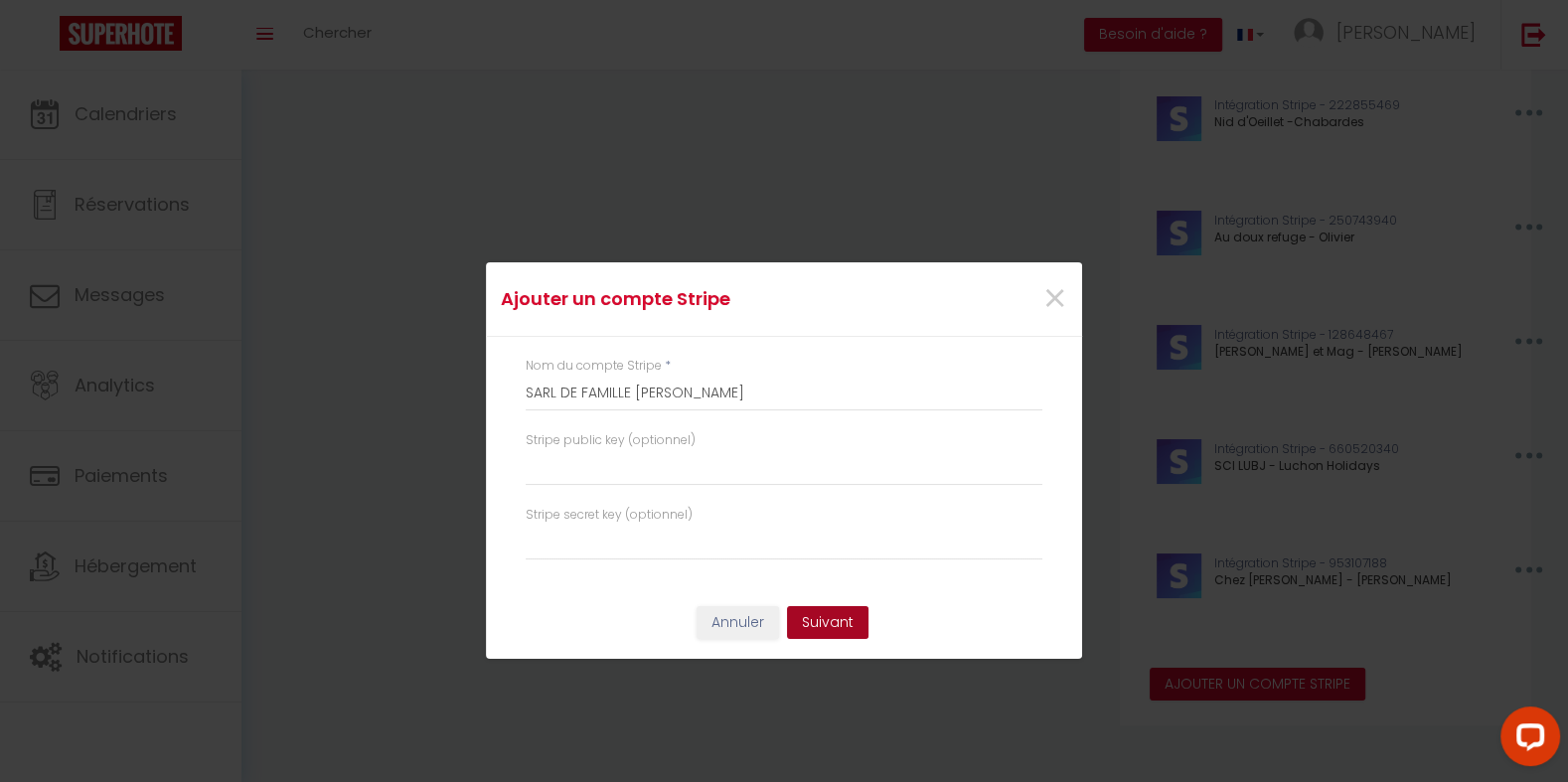 click on "Suivant" at bounding box center [828, 623] 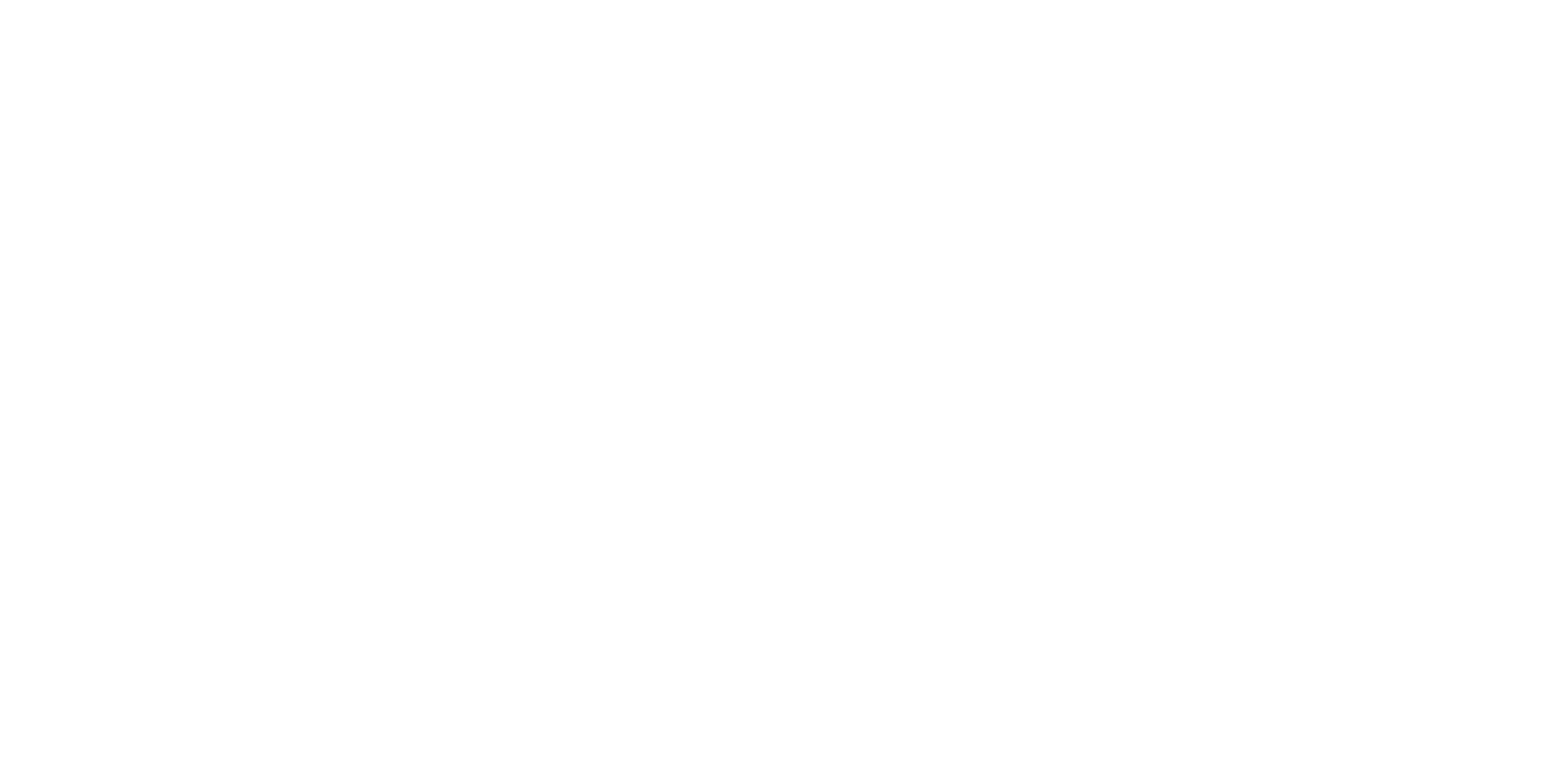 scroll, scrollTop: 0, scrollLeft: 0, axis: both 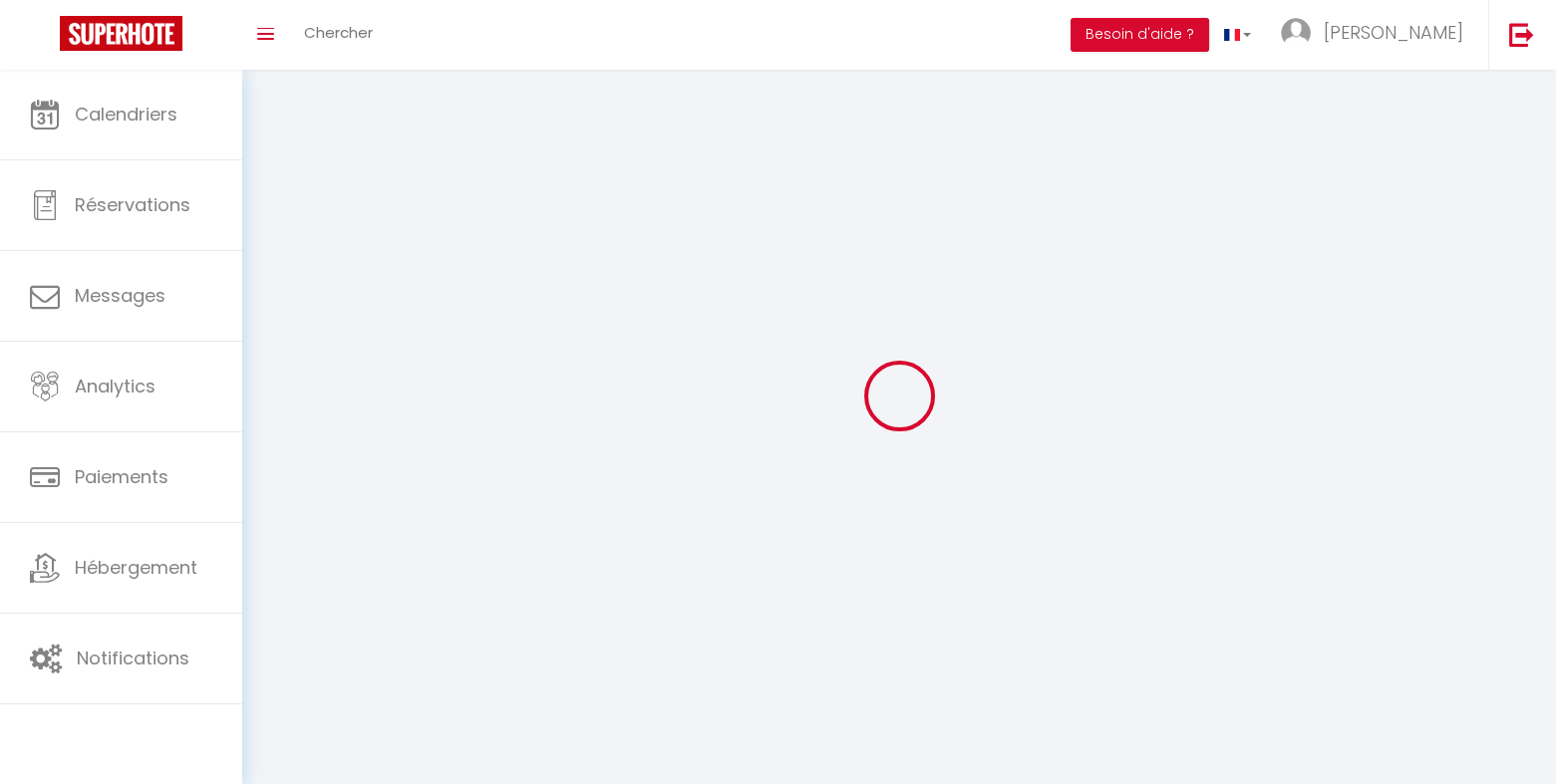 select 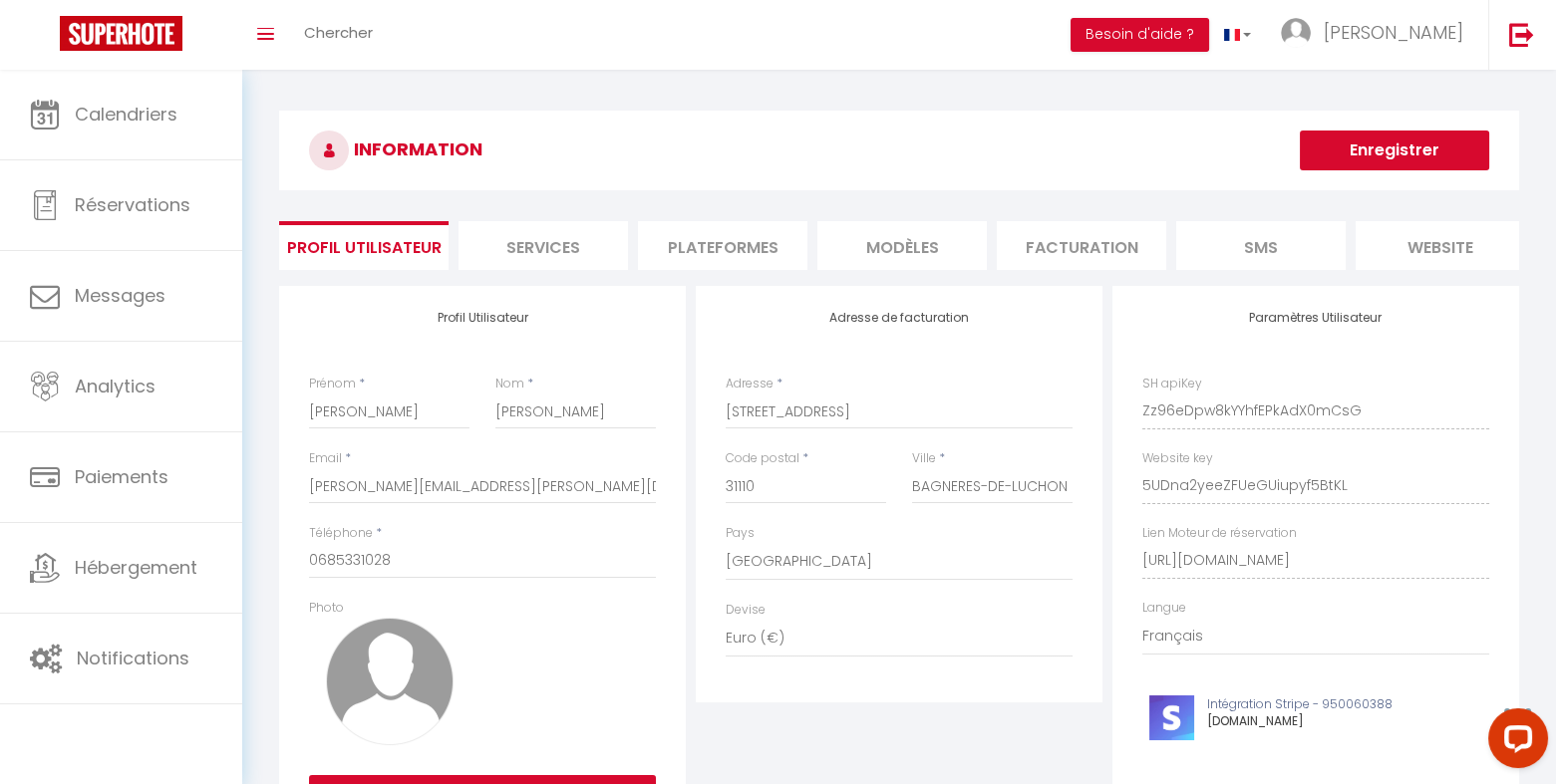 scroll, scrollTop: 0, scrollLeft: 0, axis: both 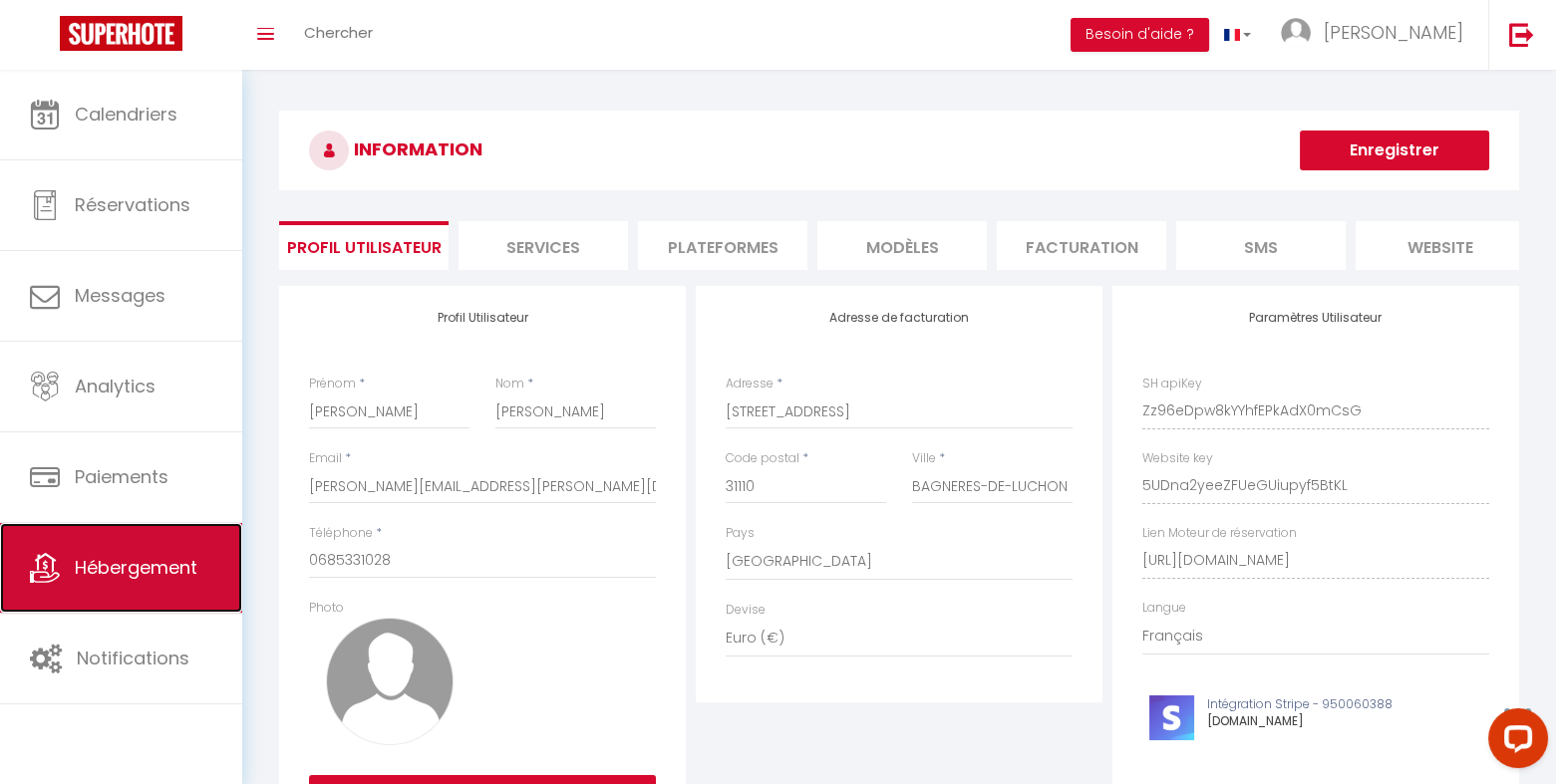 click on "Hébergement" at bounding box center [136, 567] 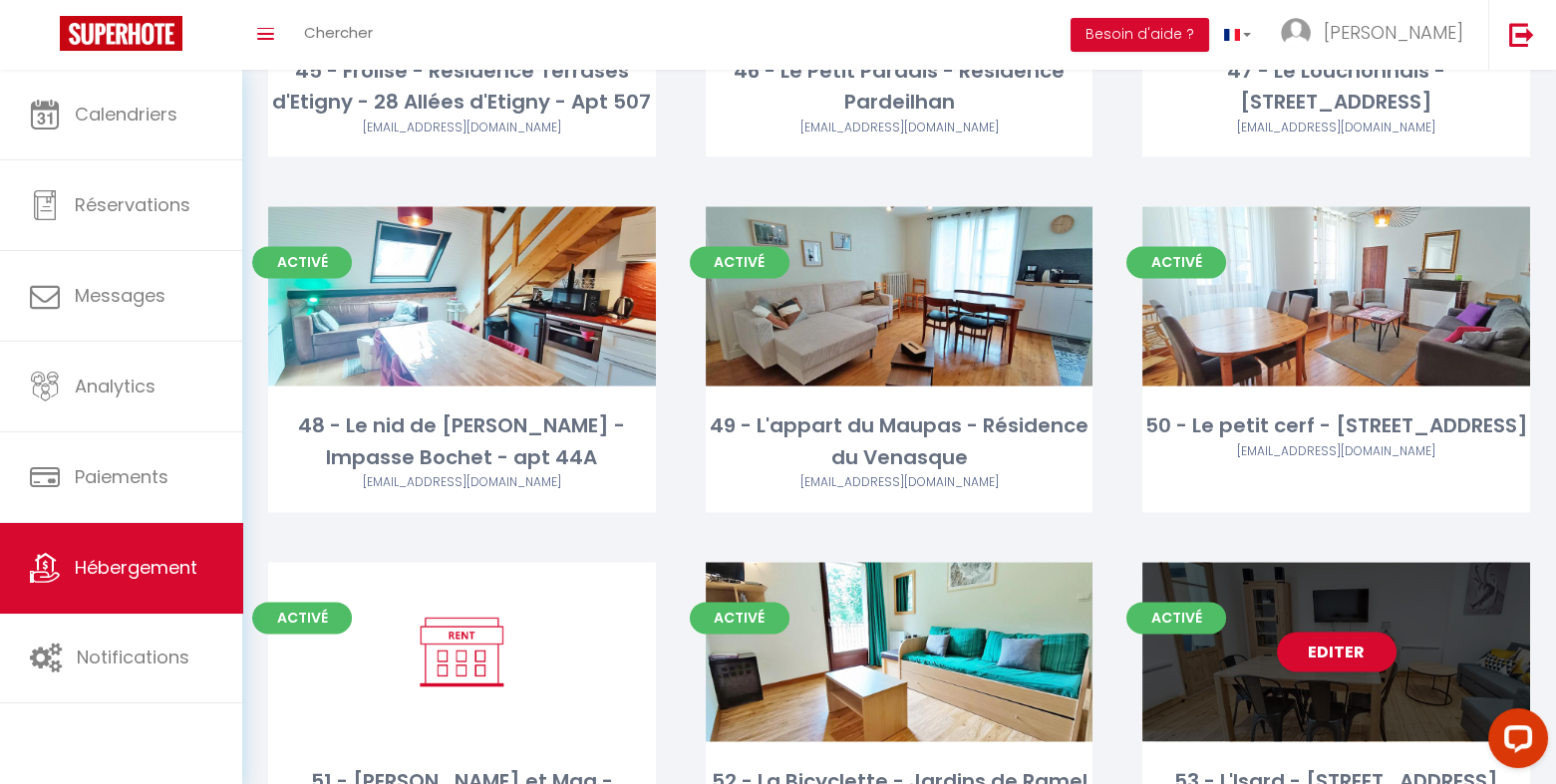 scroll, scrollTop: 5203, scrollLeft: 0, axis: vertical 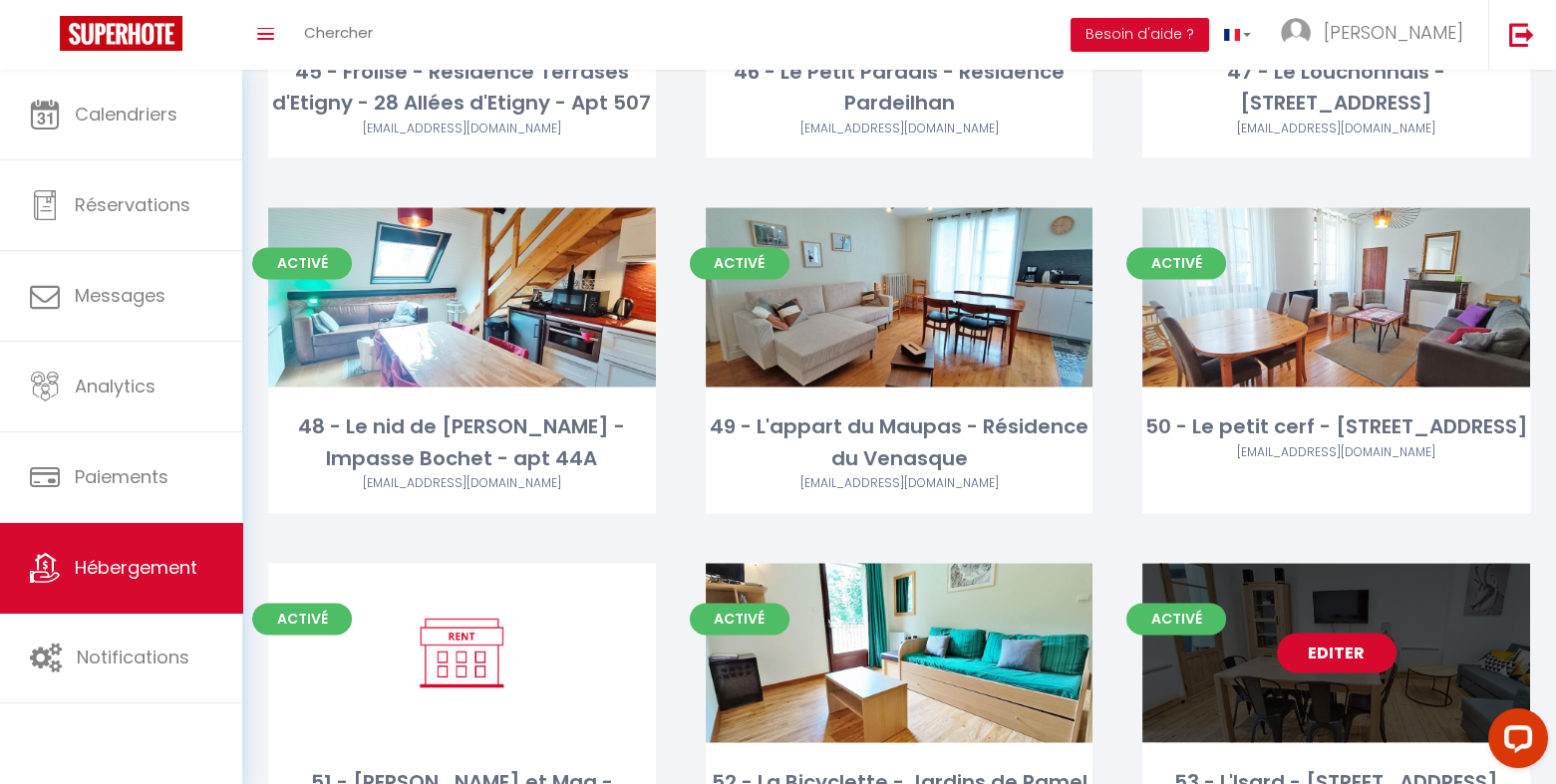 click on "Editer" at bounding box center (1337, 653) 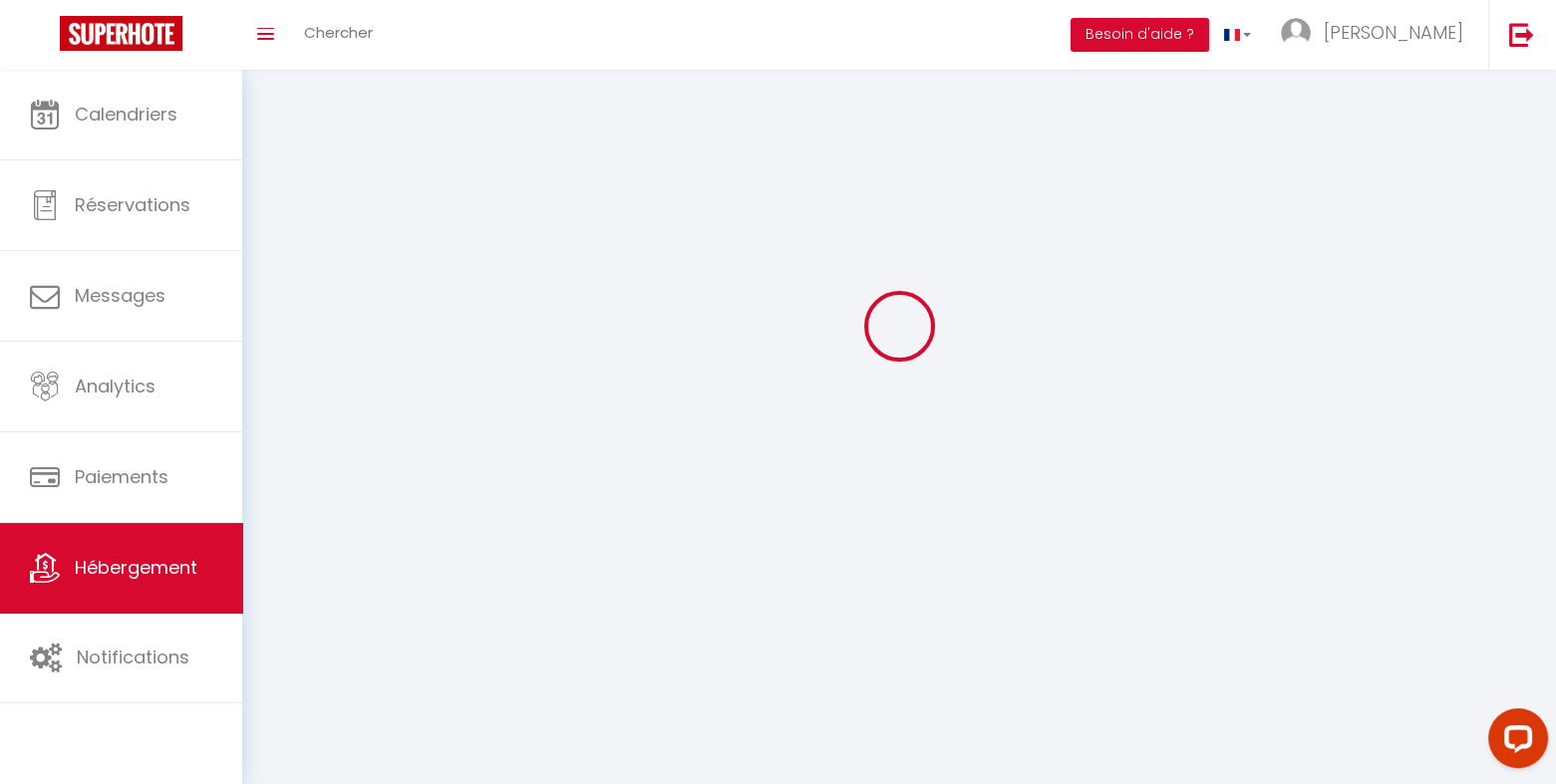 scroll, scrollTop: 0, scrollLeft: 0, axis: both 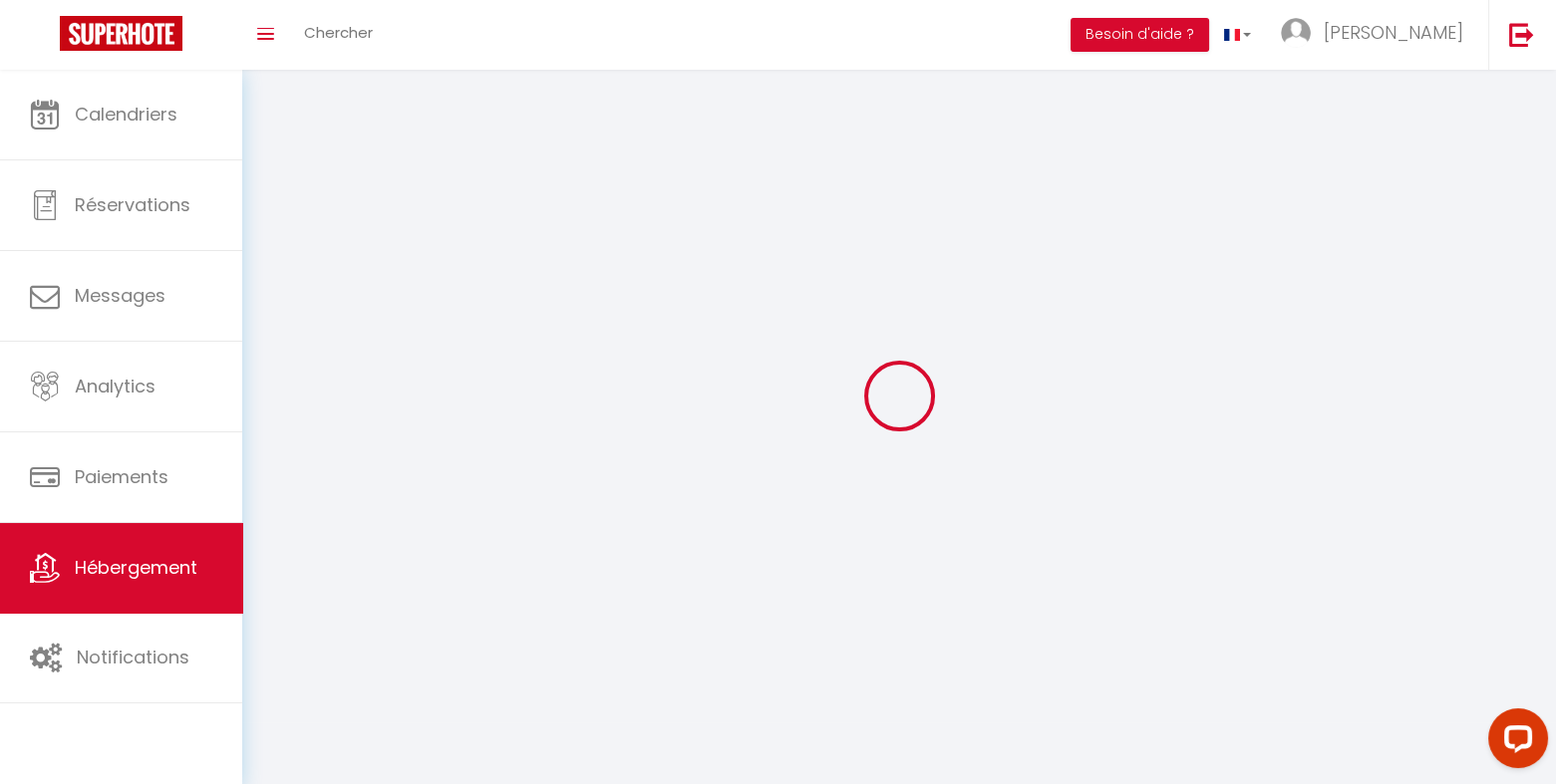select on "1" 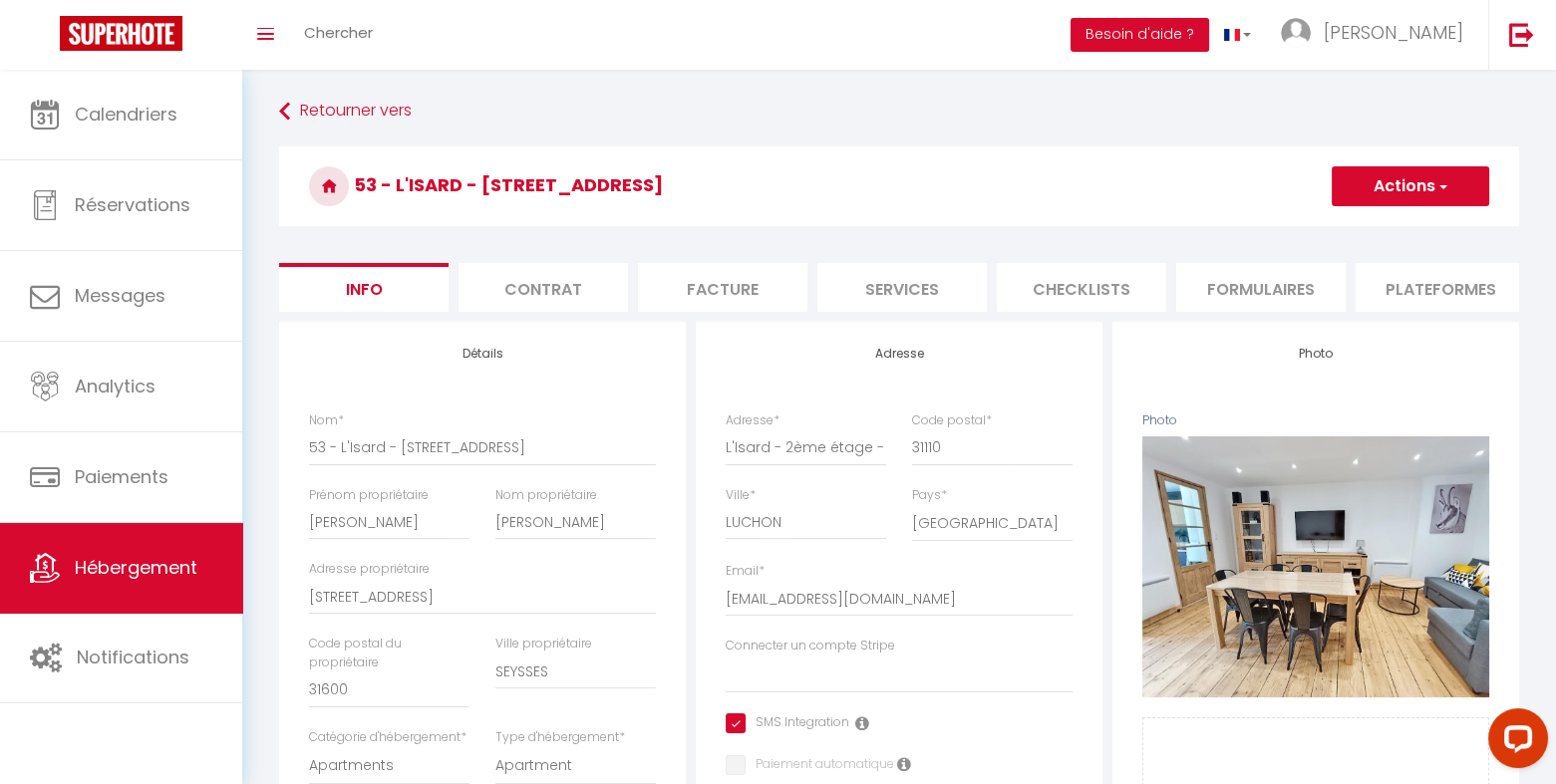 select 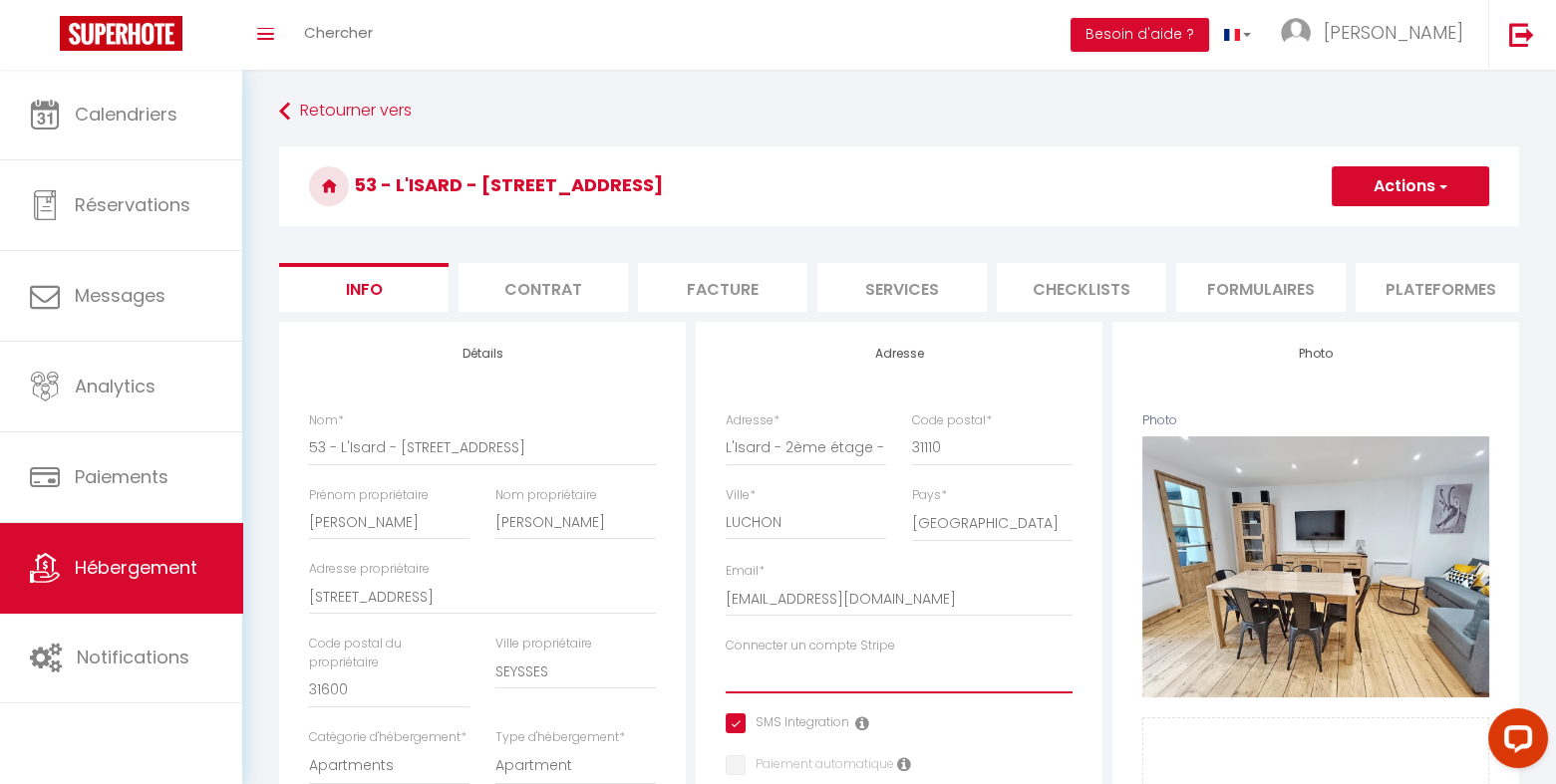 click on "[DOMAIN_NAME]
residence.des.jardins
Le marmotton
Le chant de la pique
Gypaète et [PERSON_NAME]
Ostal - [PERSON_NAME] de montagnes
[PERSON_NAME]
ISARD
[PERSON_NAME]
3 RENARDS
Frolise" at bounding box center (899, 674) 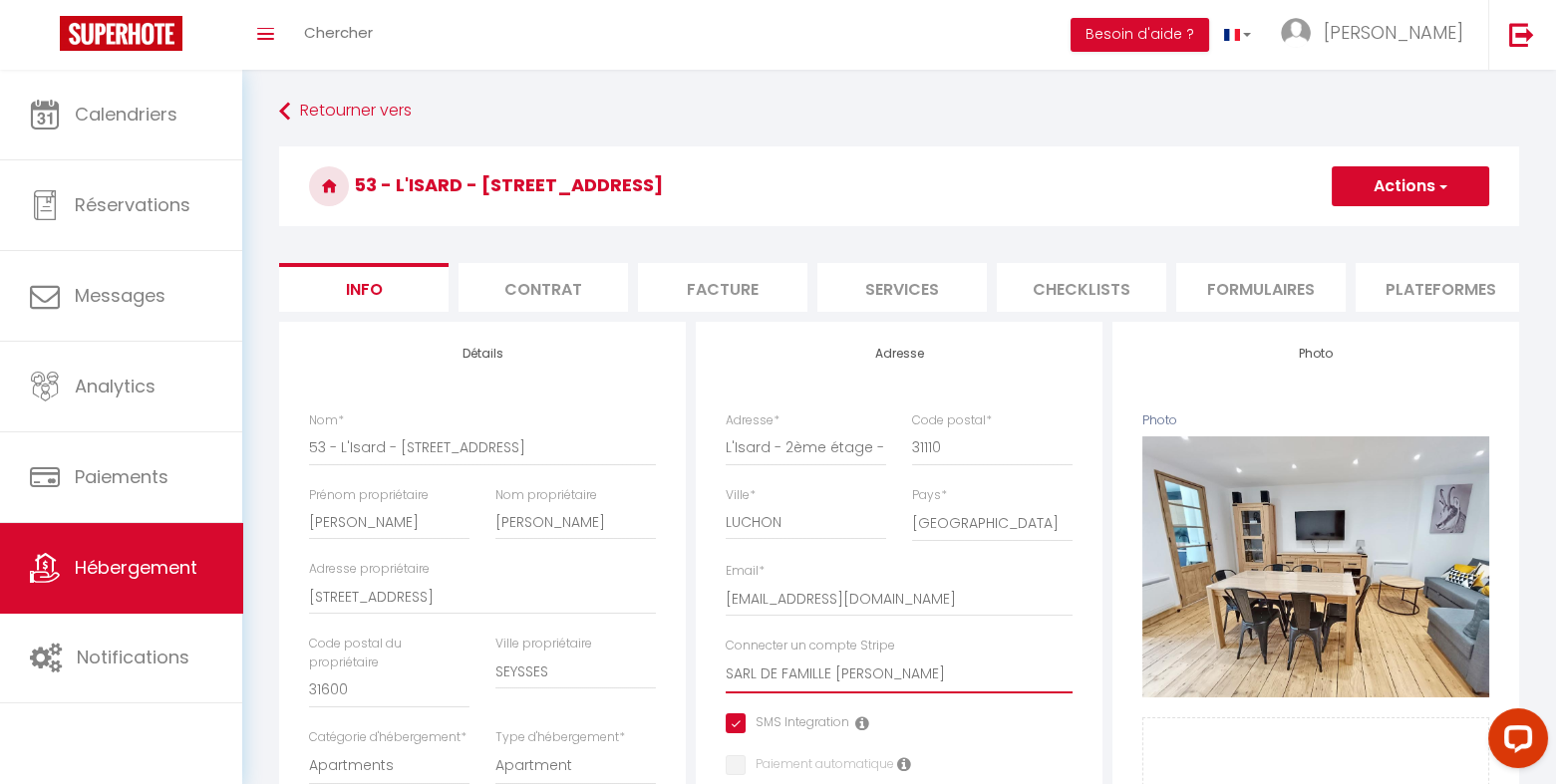 click on "[DOMAIN_NAME]
residence.des.jardins
Le marmotton
Le chant de la pique
Gypaète et [PERSON_NAME]
Ostal - [PERSON_NAME] de montagnes
[PERSON_NAME]
ISARD
[PERSON_NAME]
3 RENARDS
Frolise" at bounding box center (899, 674) 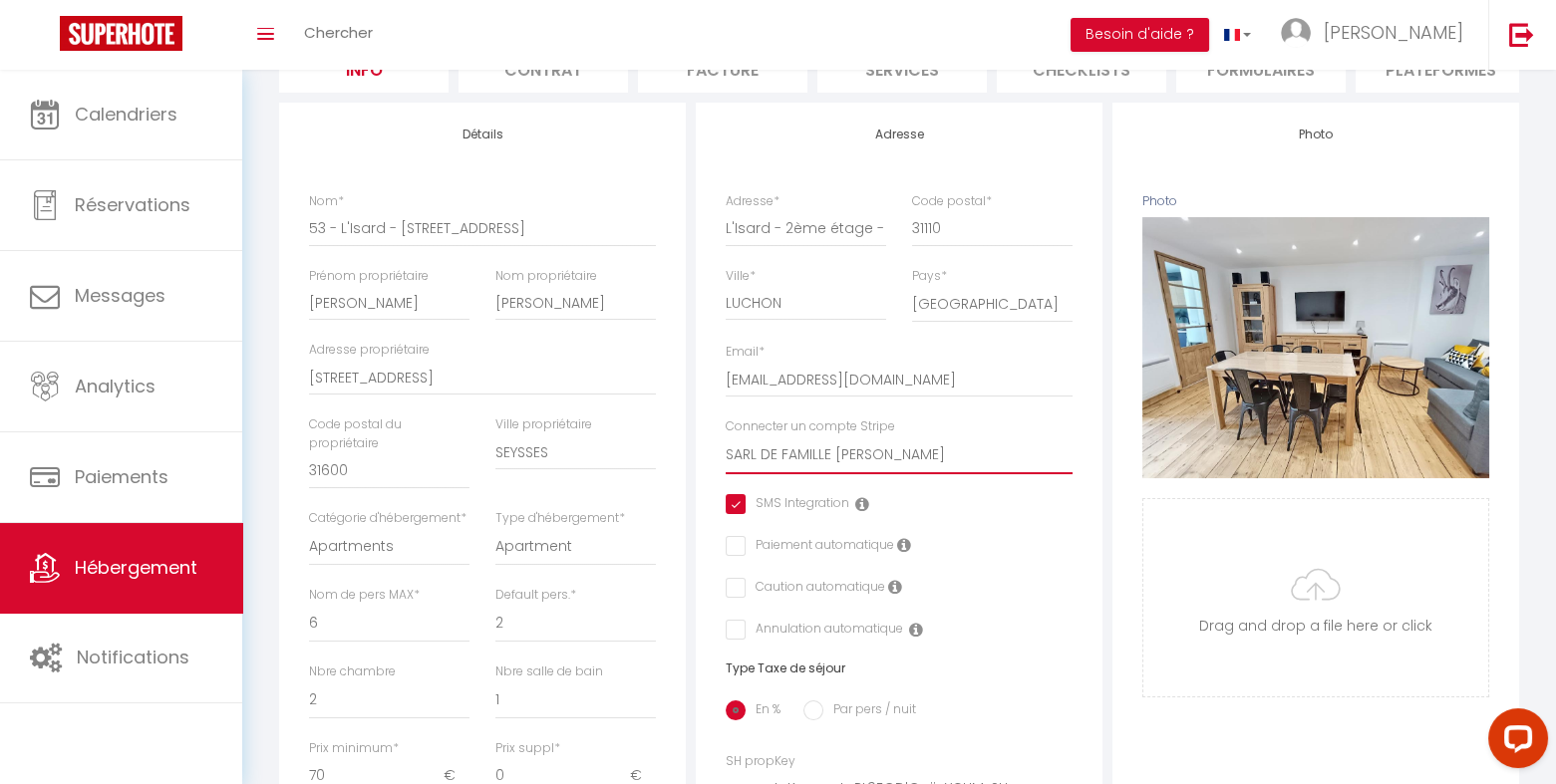 scroll, scrollTop: 220, scrollLeft: 0, axis: vertical 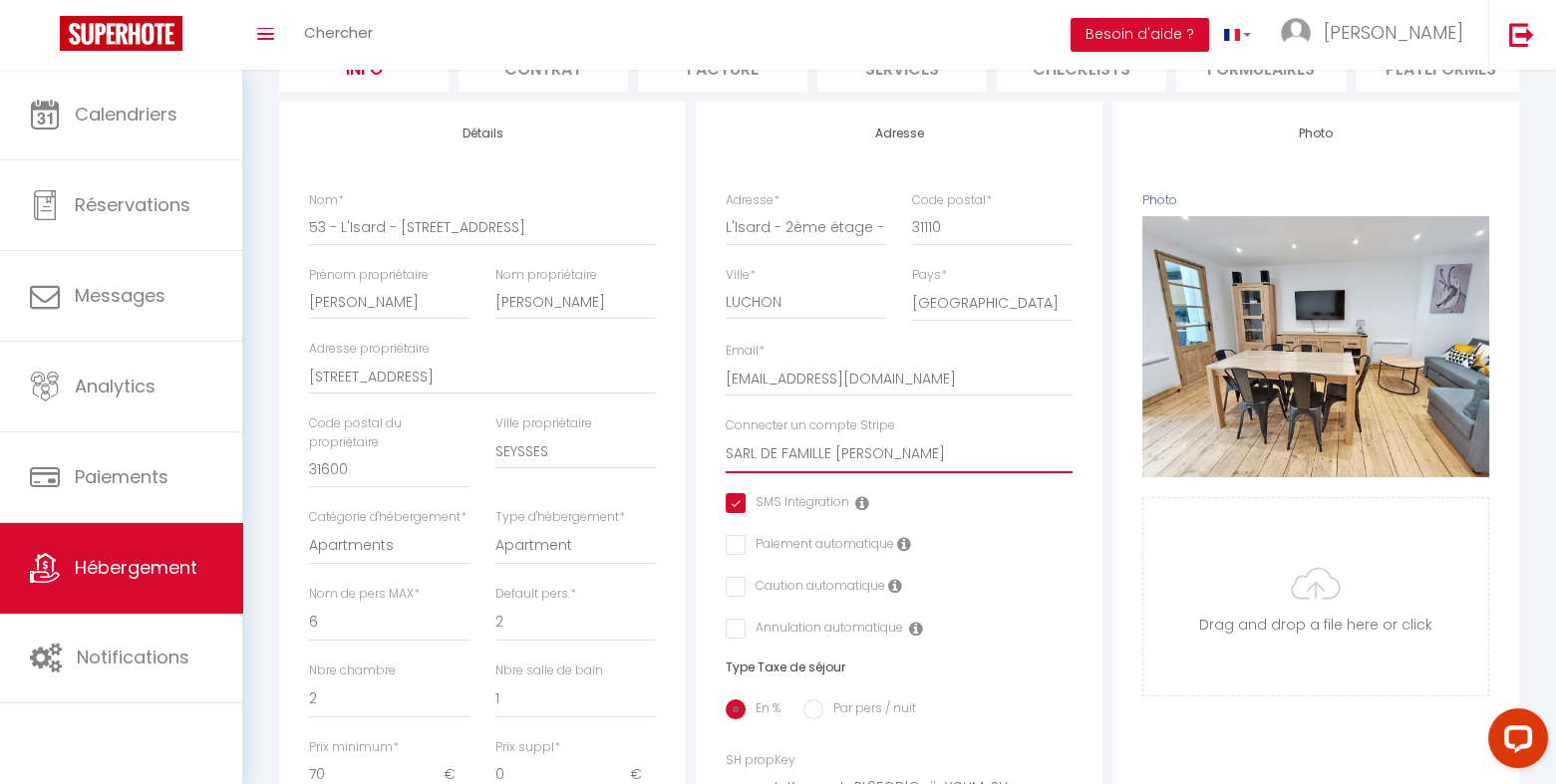 checkbox on "true" 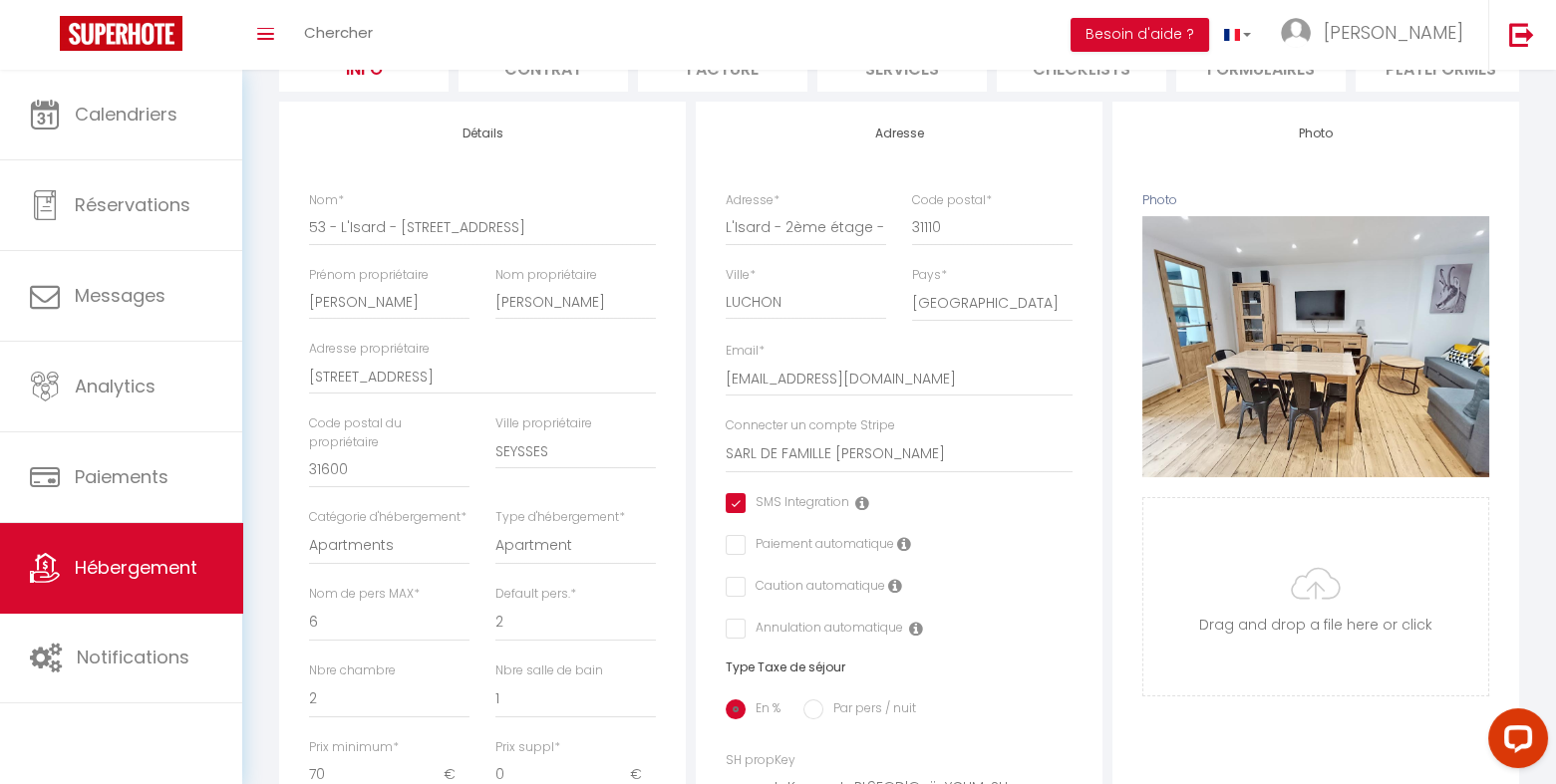 click at bounding box center [904, 544] 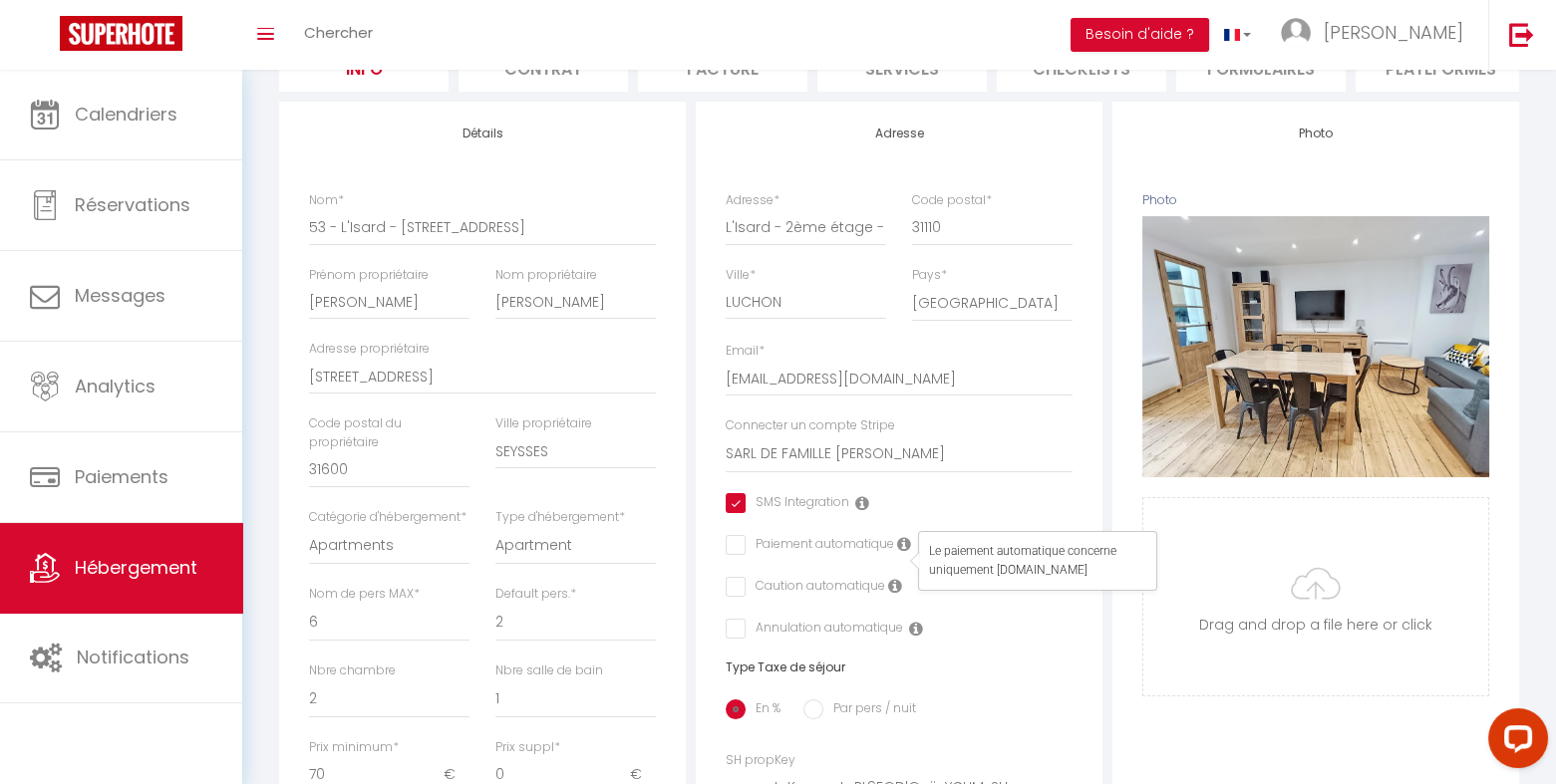 click at bounding box center (895, 586) 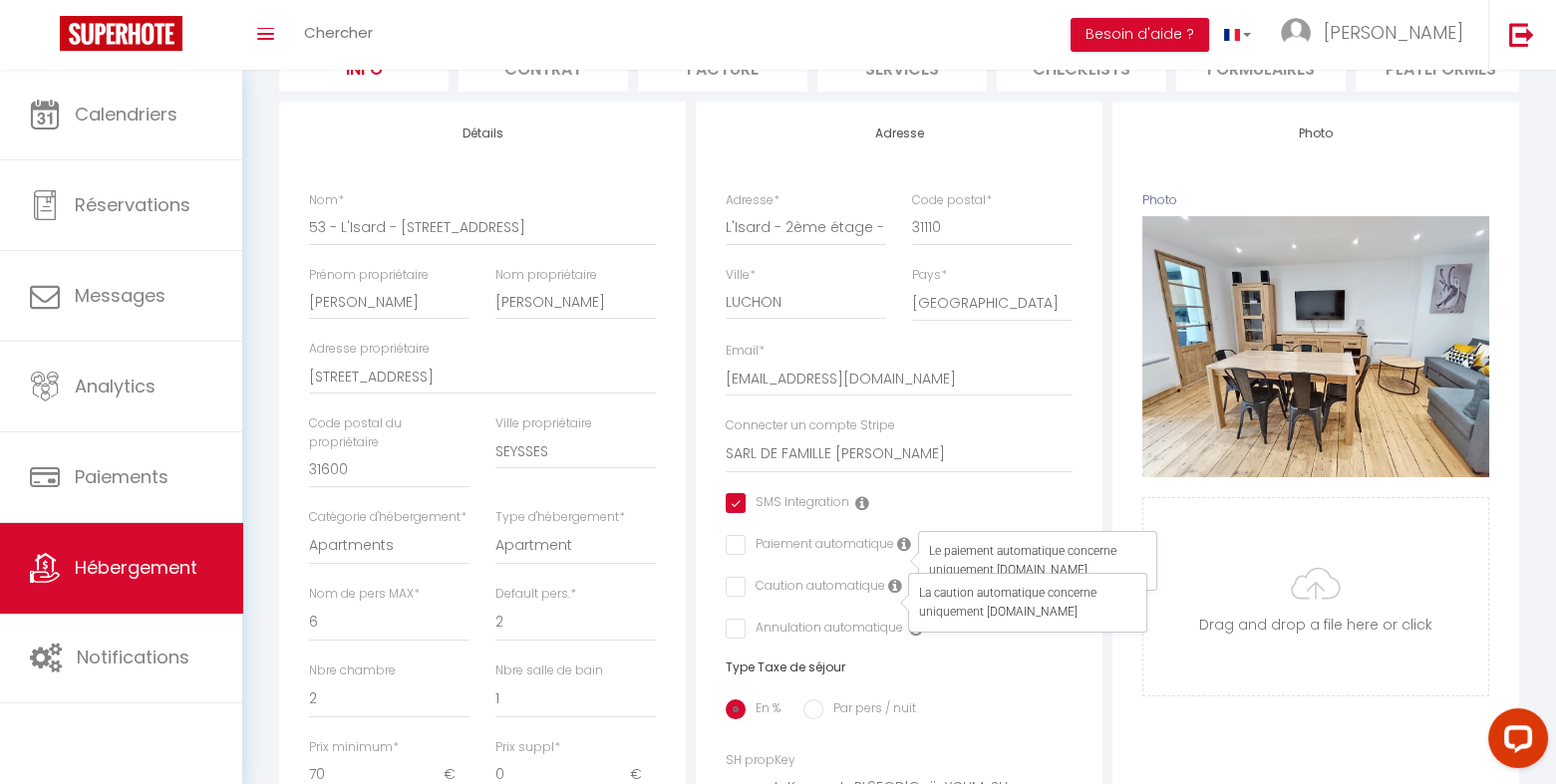 click on "Adresse
Adresse
*   L'Isard - 2ème étage - 26 Avenue Fochidence  - 26 Avenue du Maréchal Foch
Code postal
*   31110
Ville
*   LUCHON
Pays
*
France
Portugal
Afghanistan
Albania
Algeria
American Samoa
Andorra
*   conciergerie.des.jardins@gmail.com         SMS Integration" at bounding box center (899, 773) 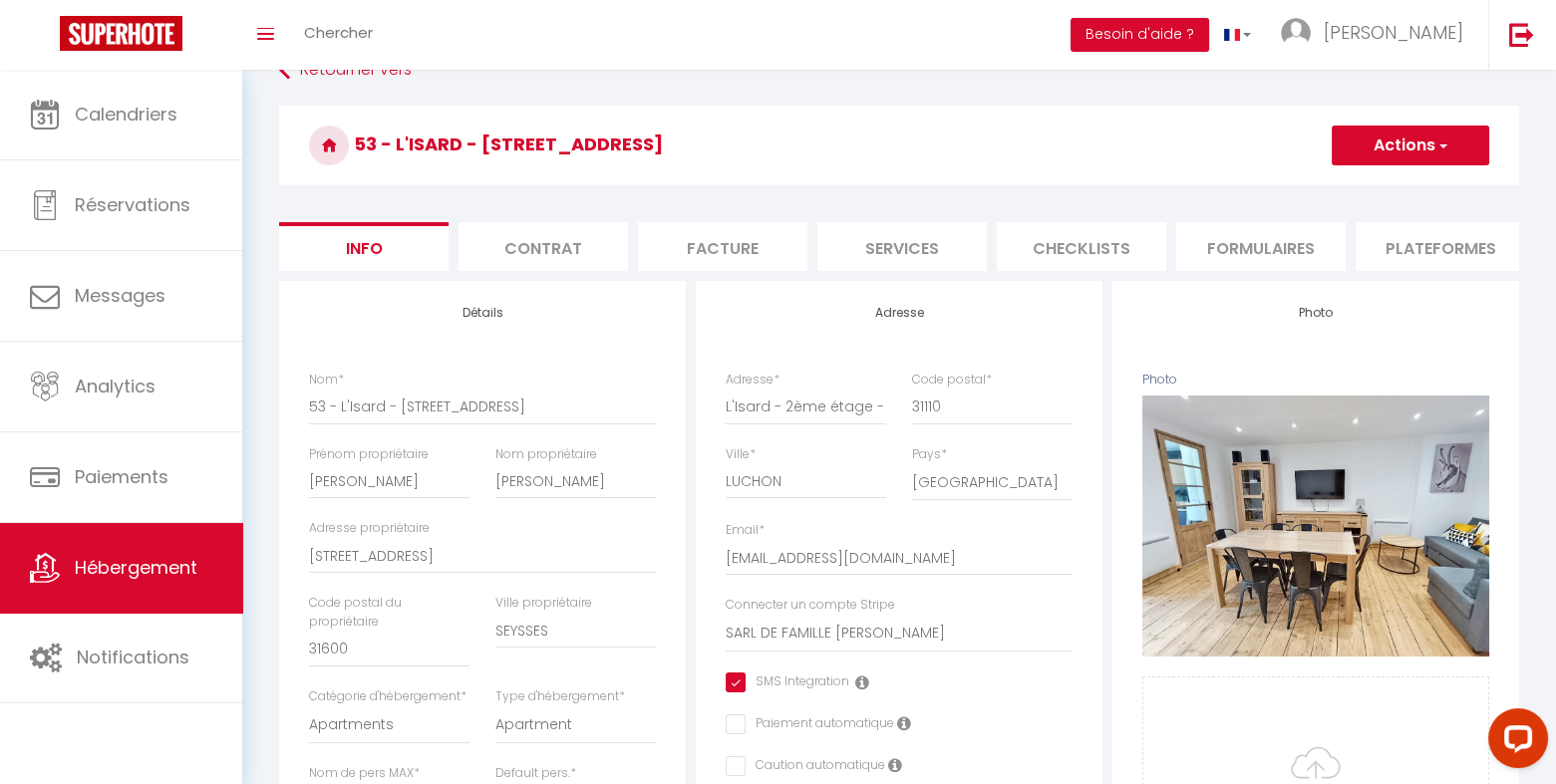 scroll, scrollTop: 0, scrollLeft: 0, axis: both 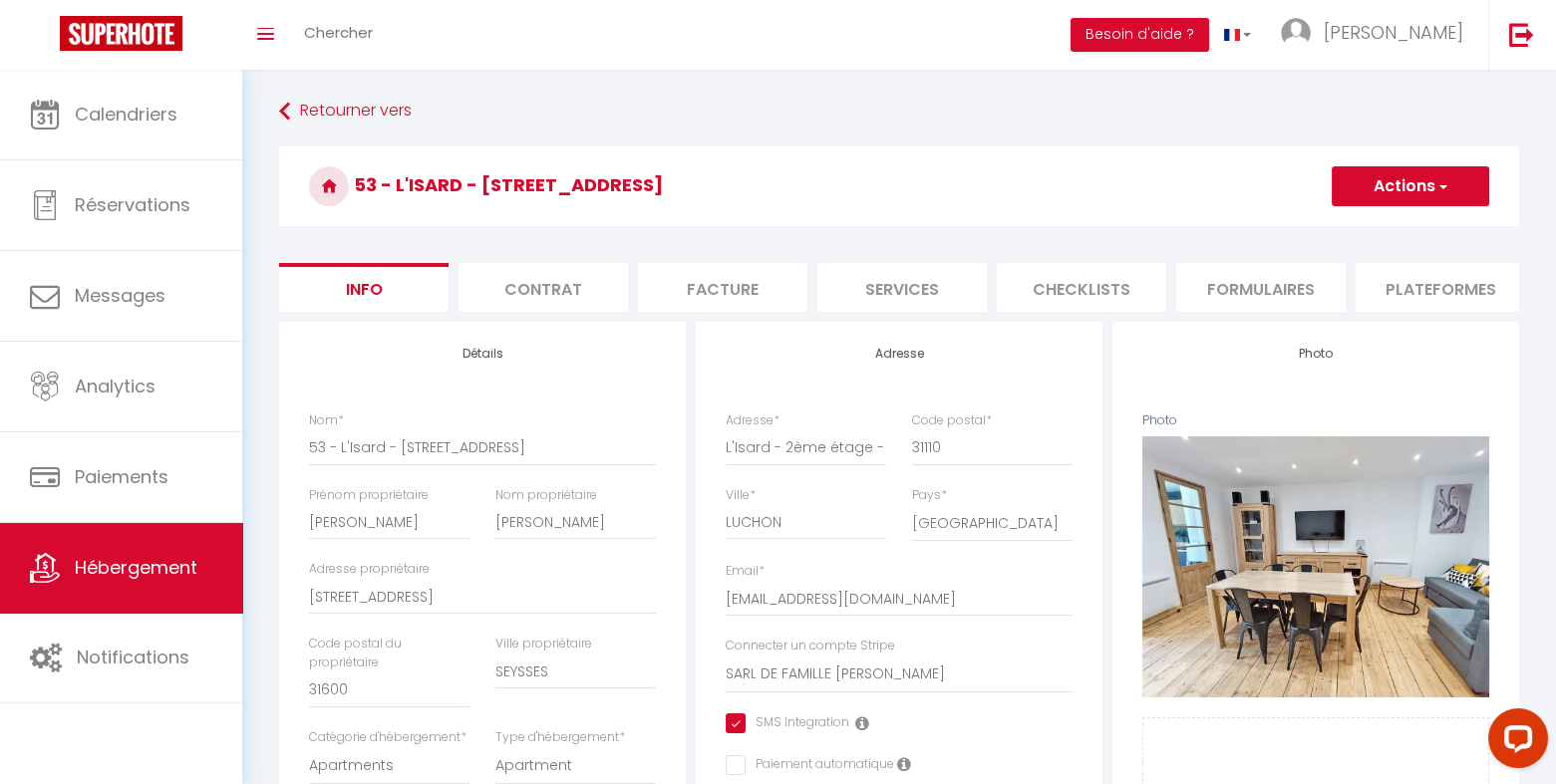 click at bounding box center [1441, 186] 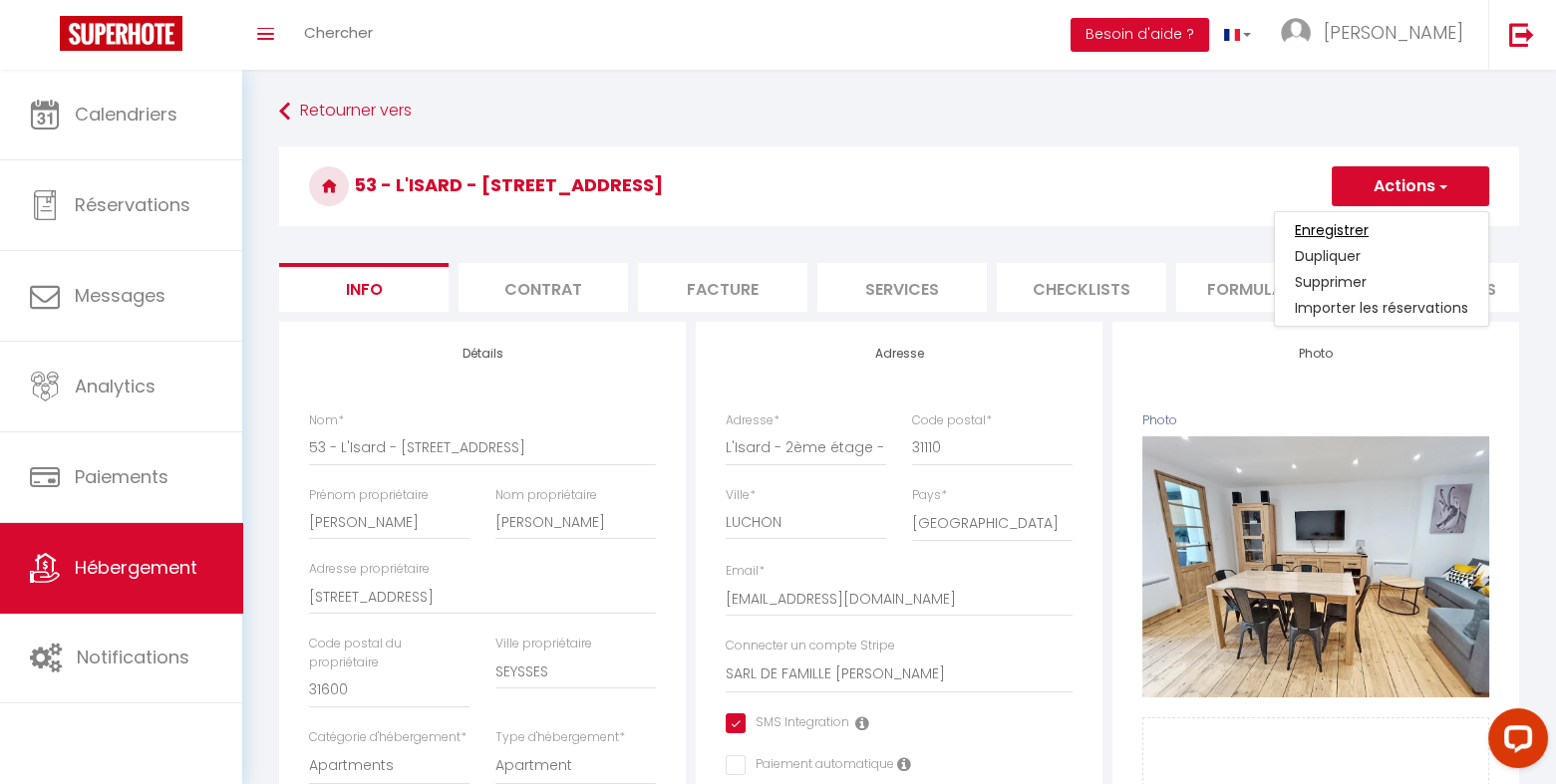 click on "Enregistrer" at bounding box center (1332, 230) 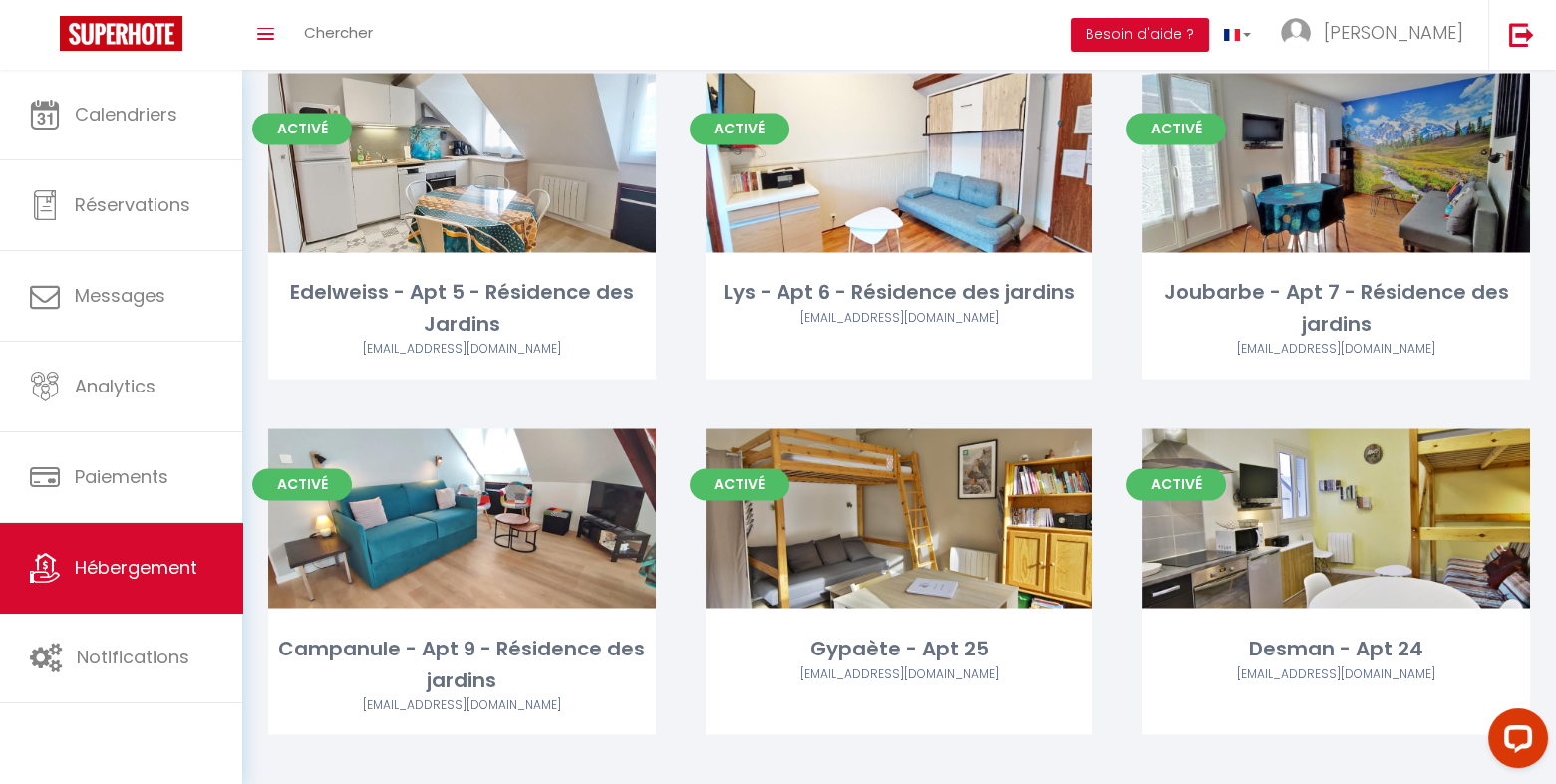 scroll, scrollTop: 6132, scrollLeft: 0, axis: vertical 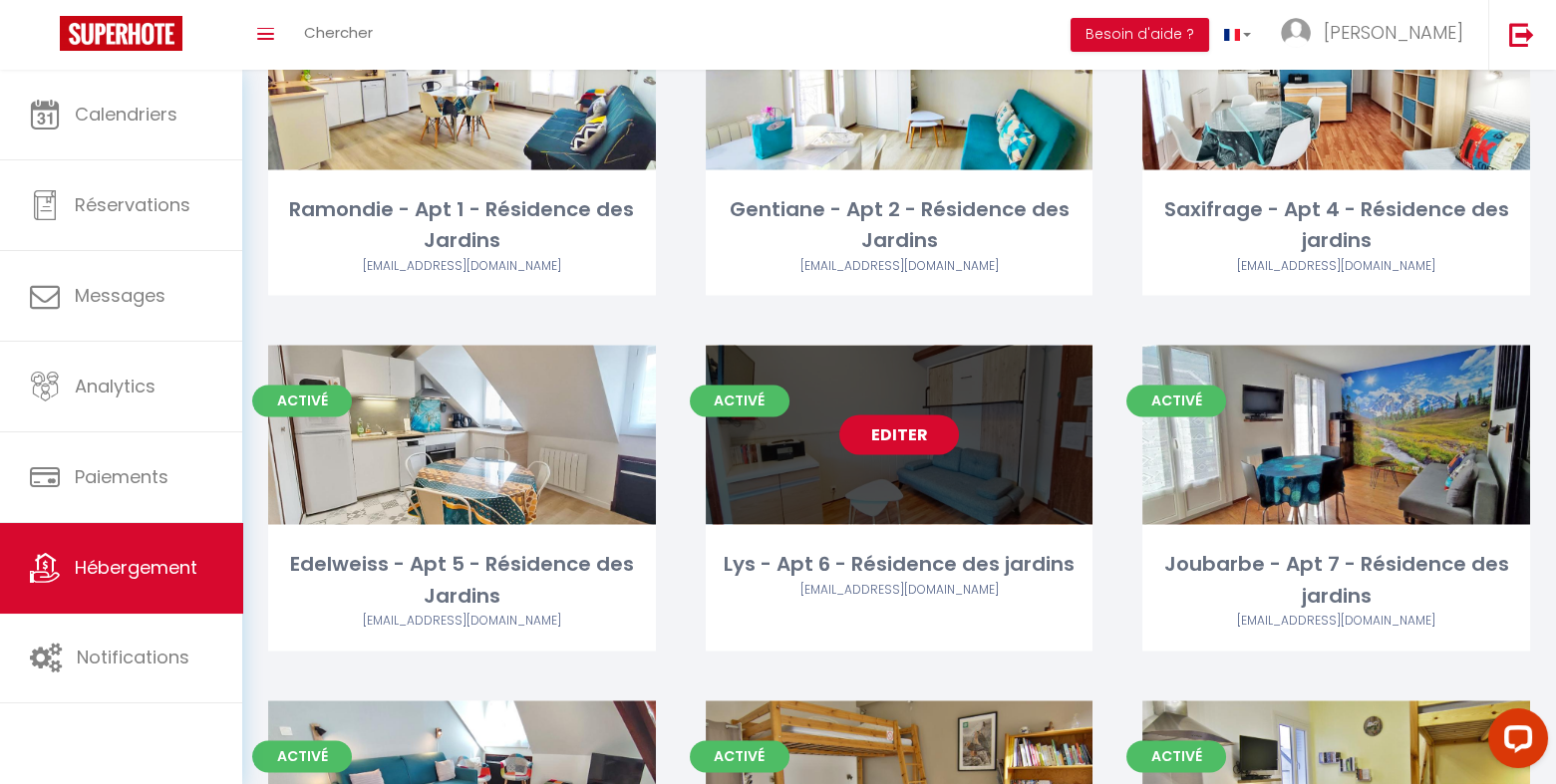 click on "Editer" at bounding box center (899, 434) 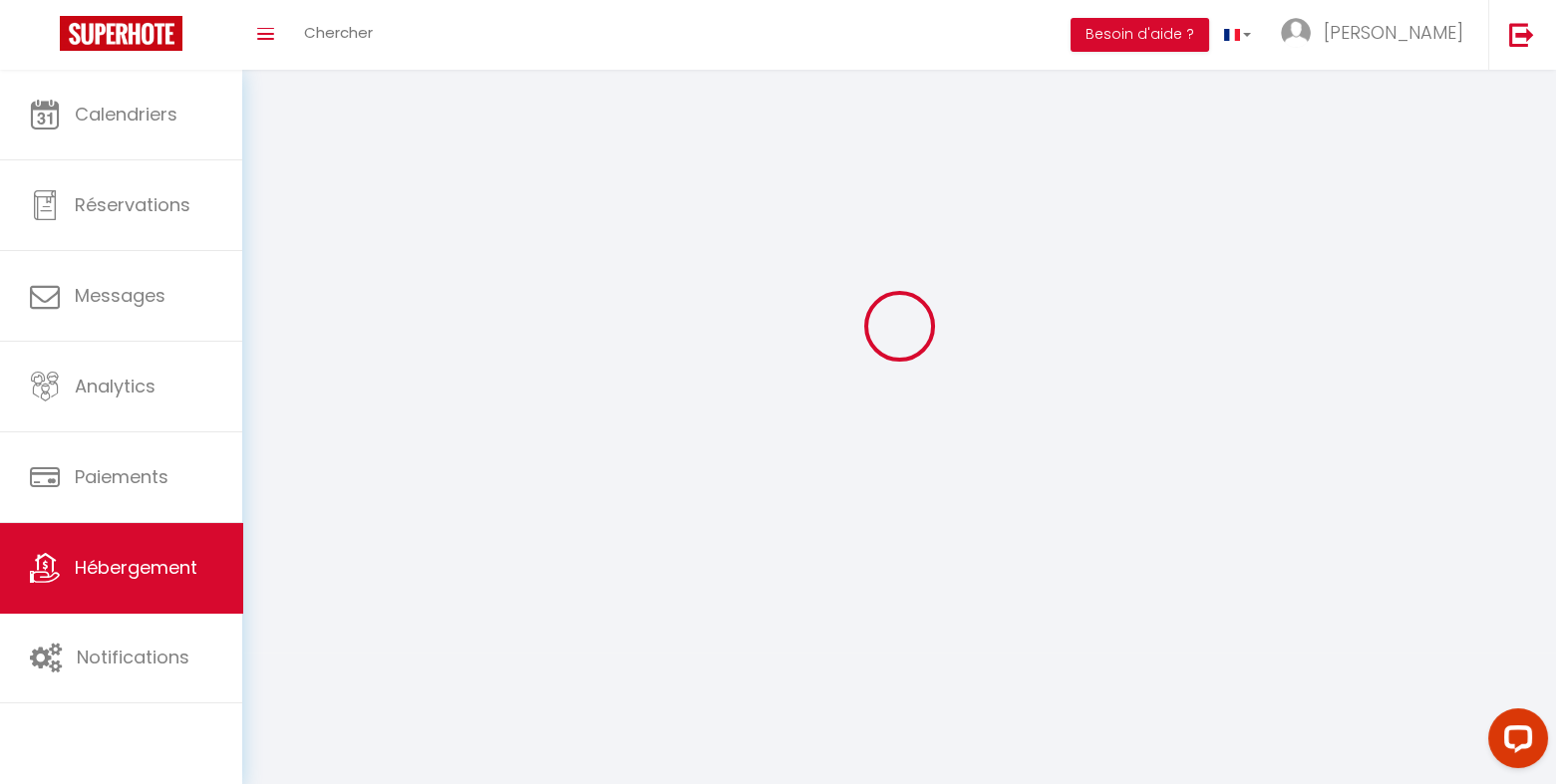 scroll, scrollTop: 0, scrollLeft: 0, axis: both 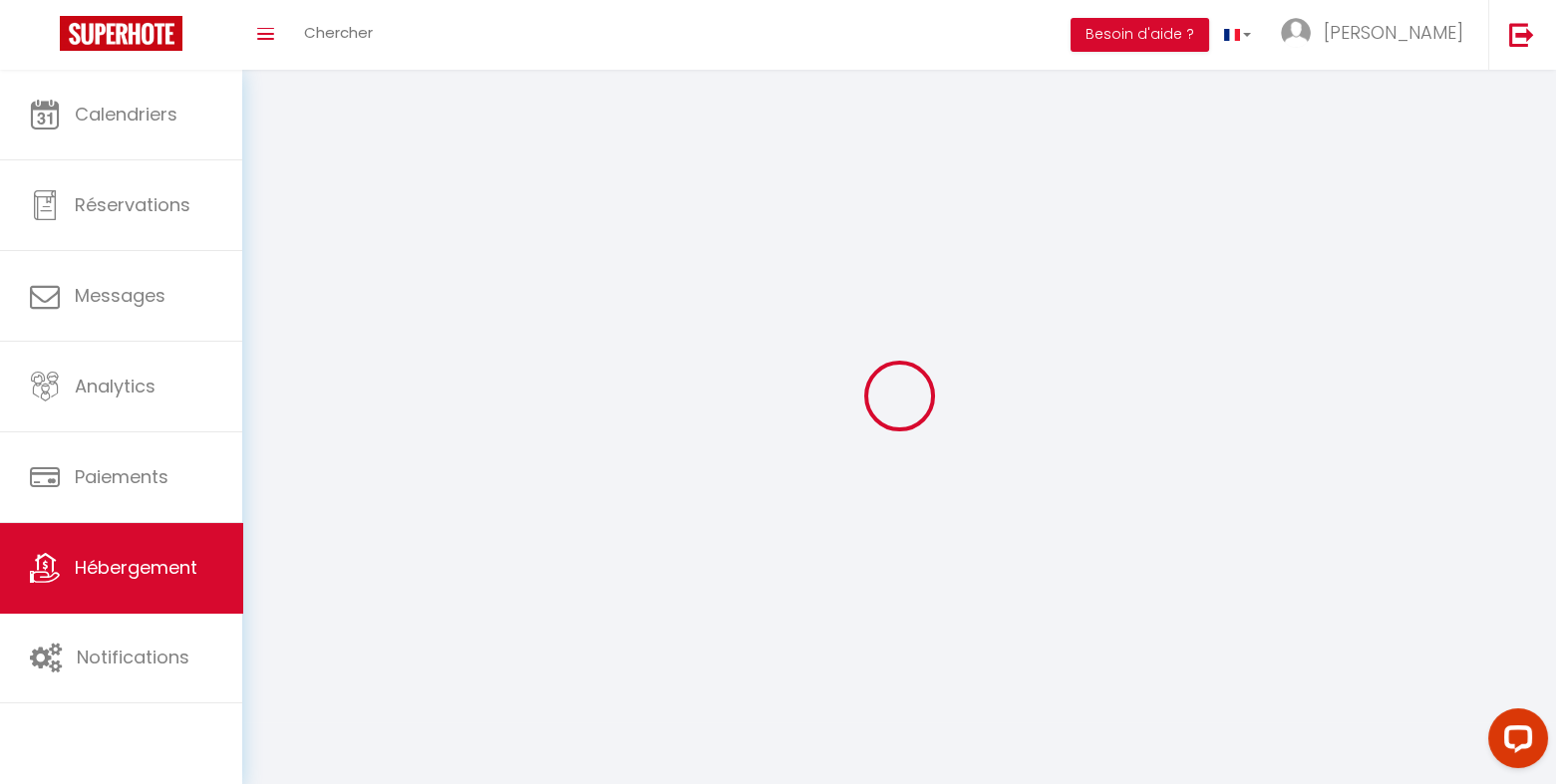 type on "Lys - Apt 6 - Résidence des jardins" 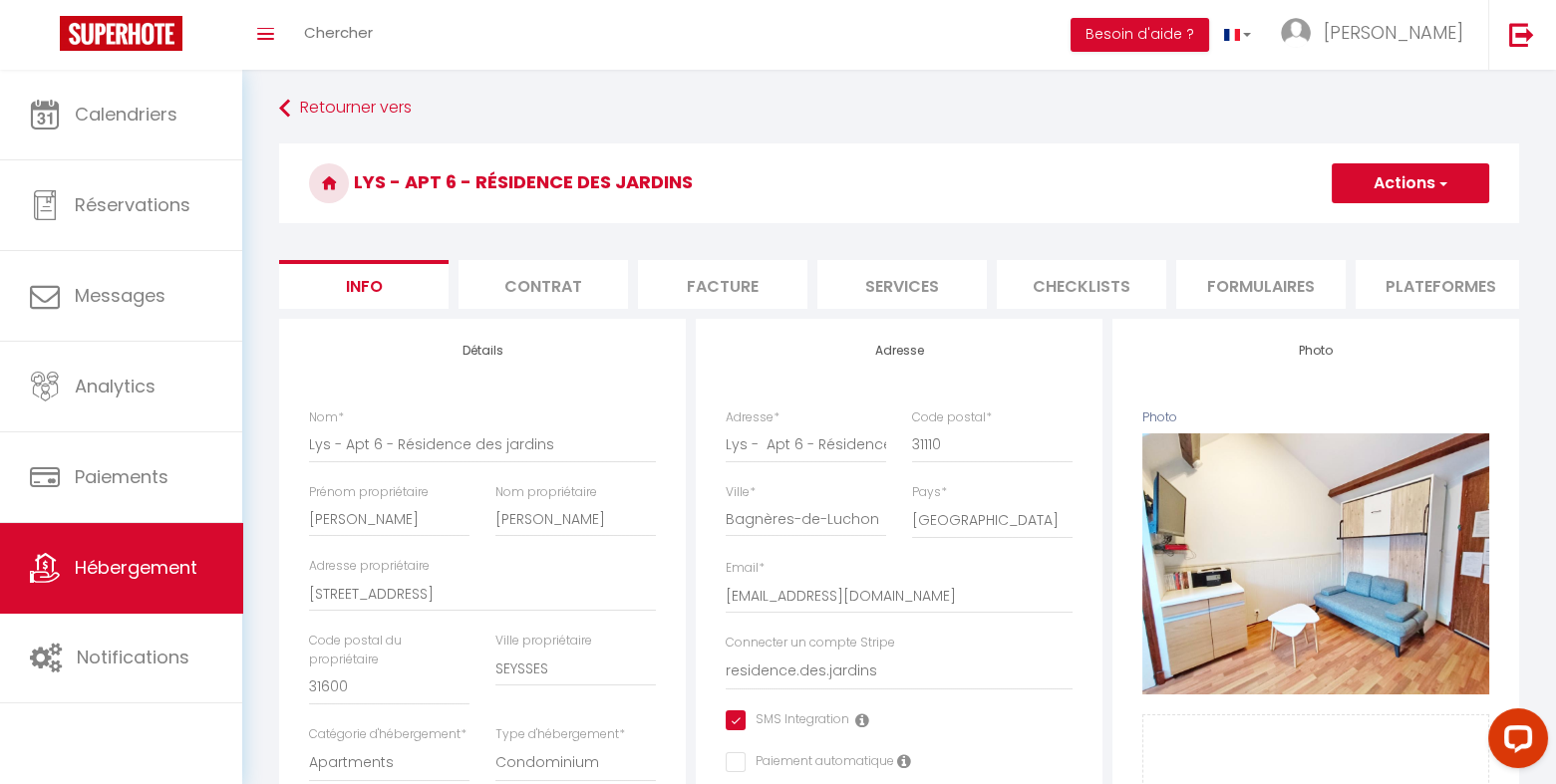 scroll, scrollTop: 0, scrollLeft: 0, axis: both 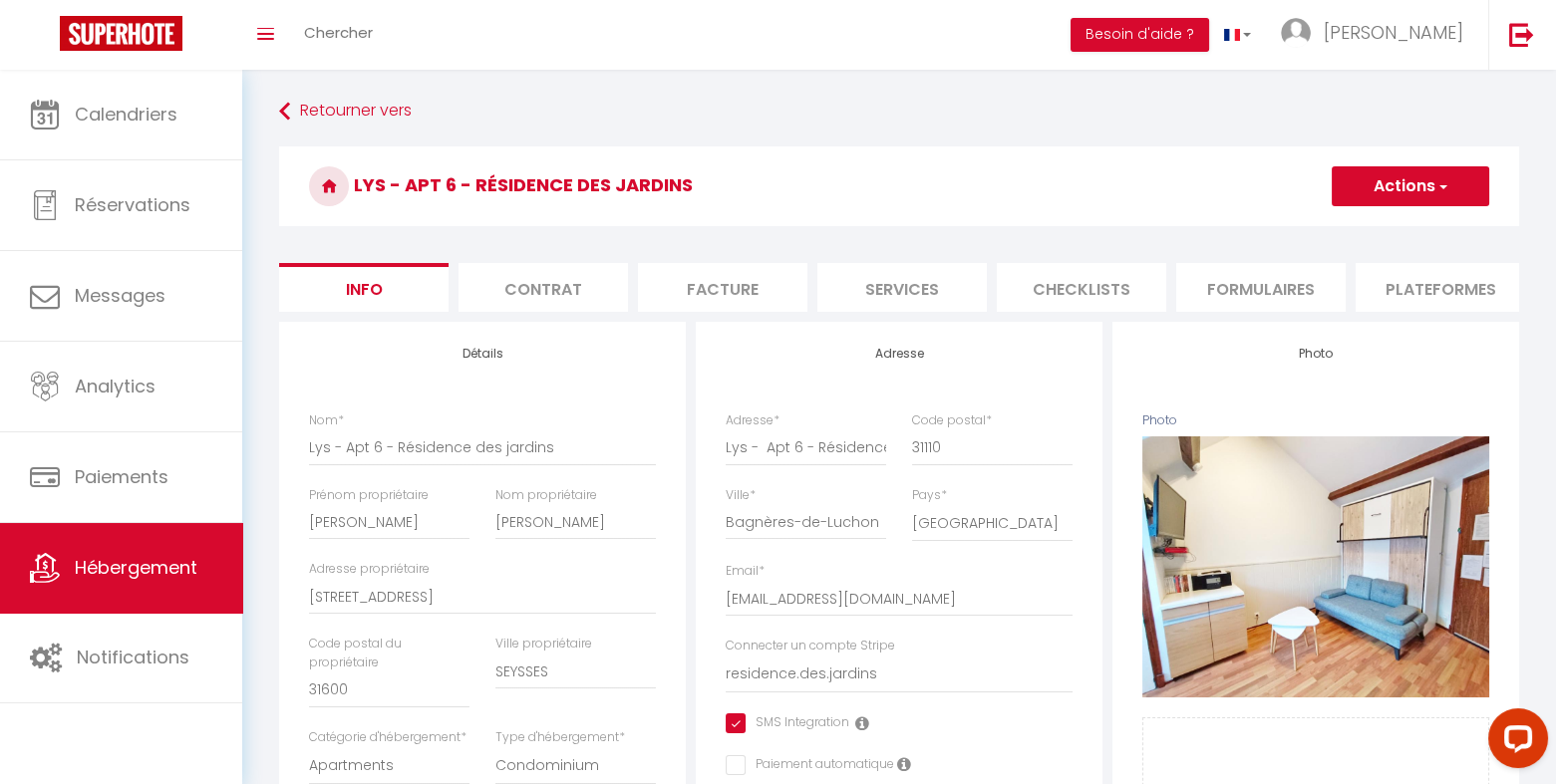 click on "Plateformes" at bounding box center [1440, 287] 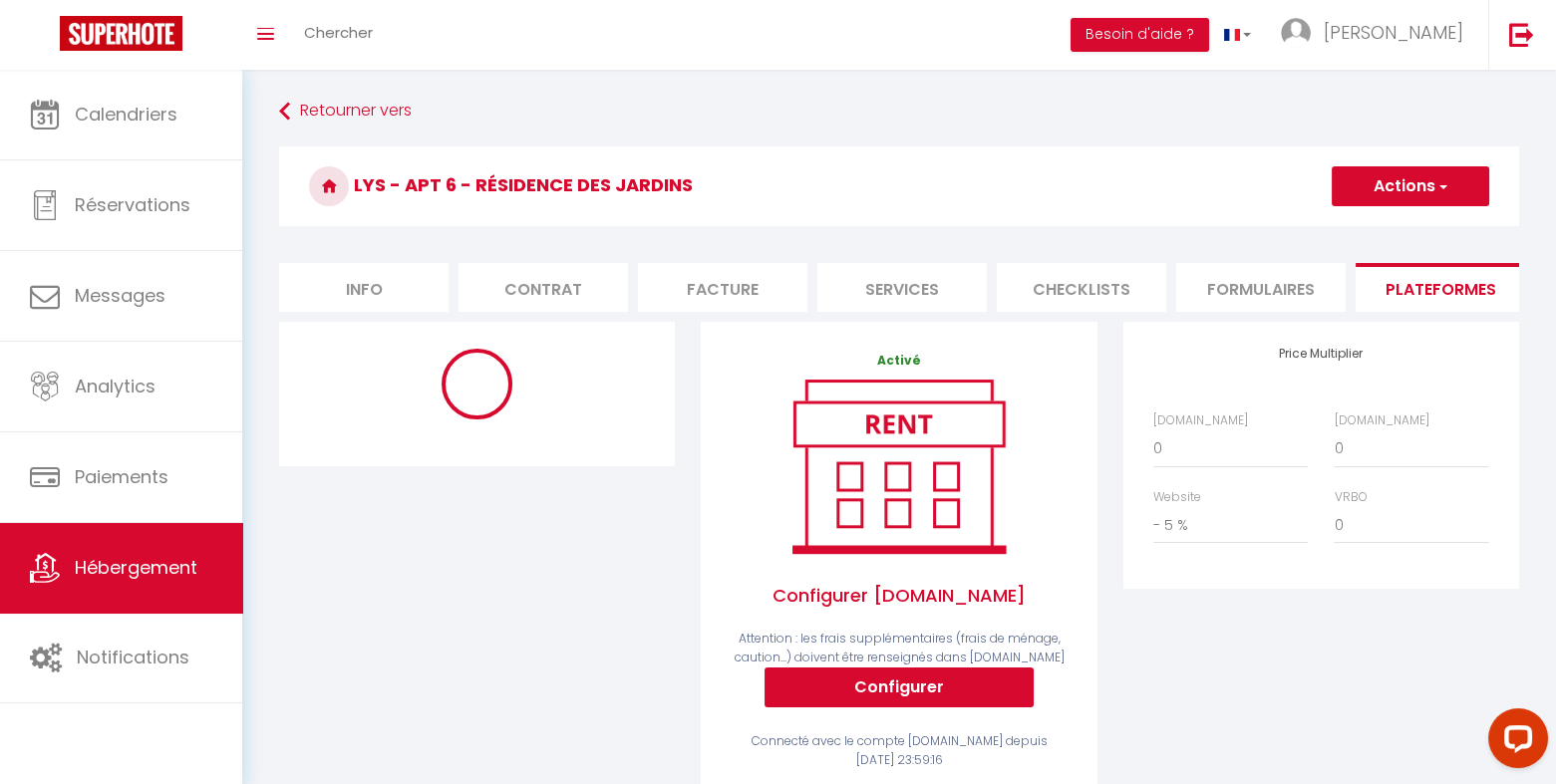 click on "Services" at bounding box center (902, 287) 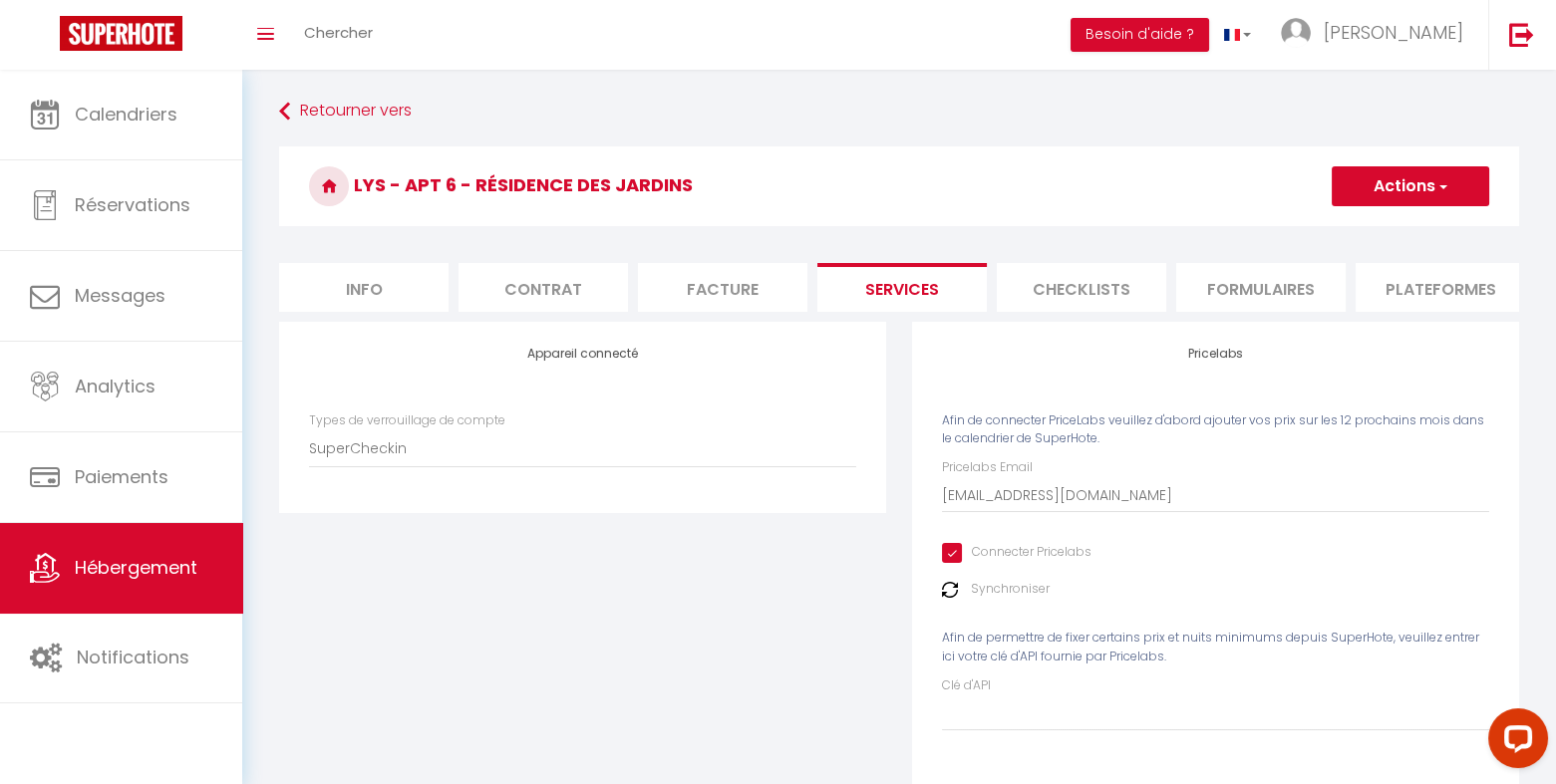 click on "Checklists" at bounding box center [1082, 287] 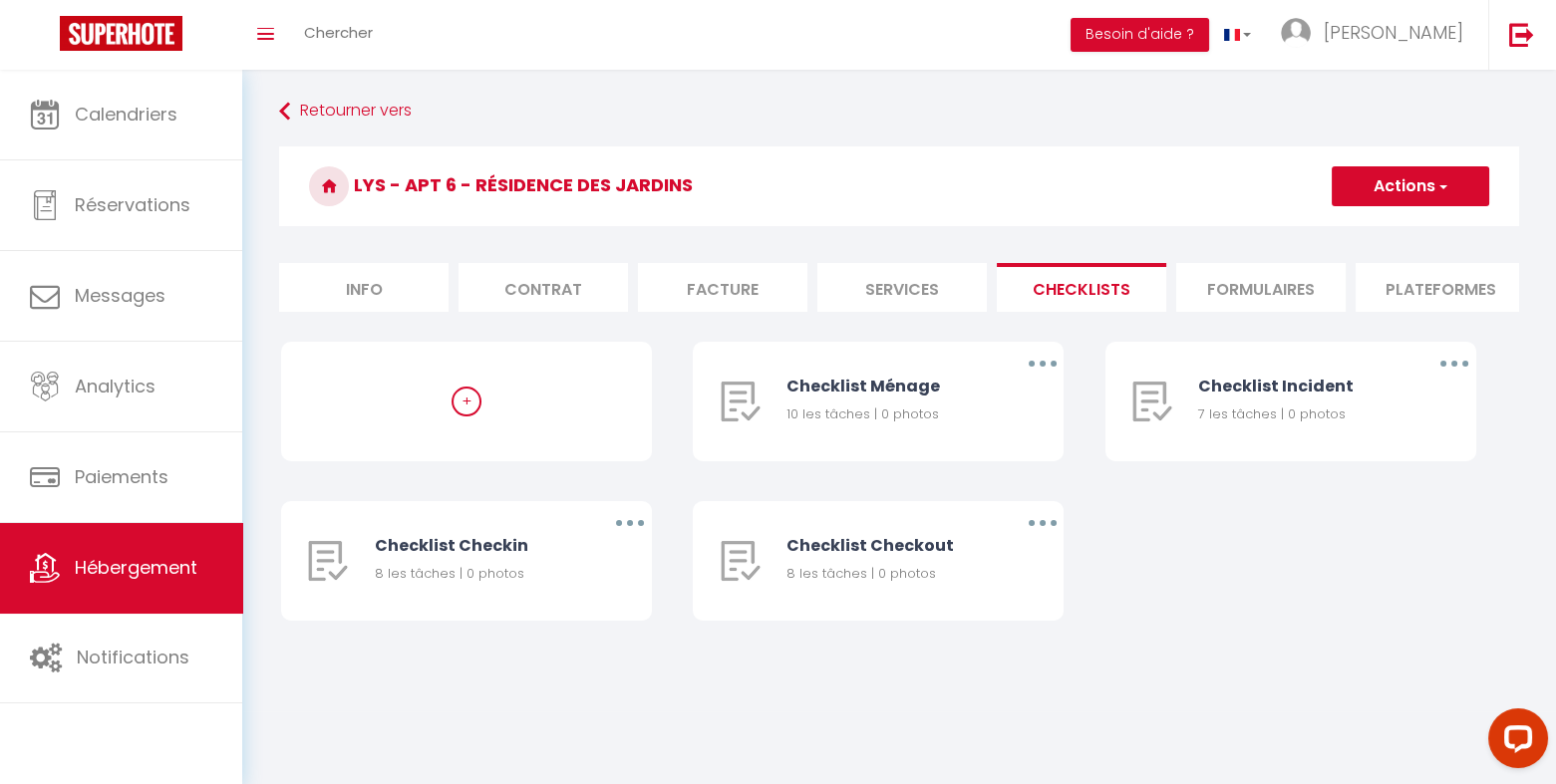click on "Formulaires" at bounding box center (1261, 287) 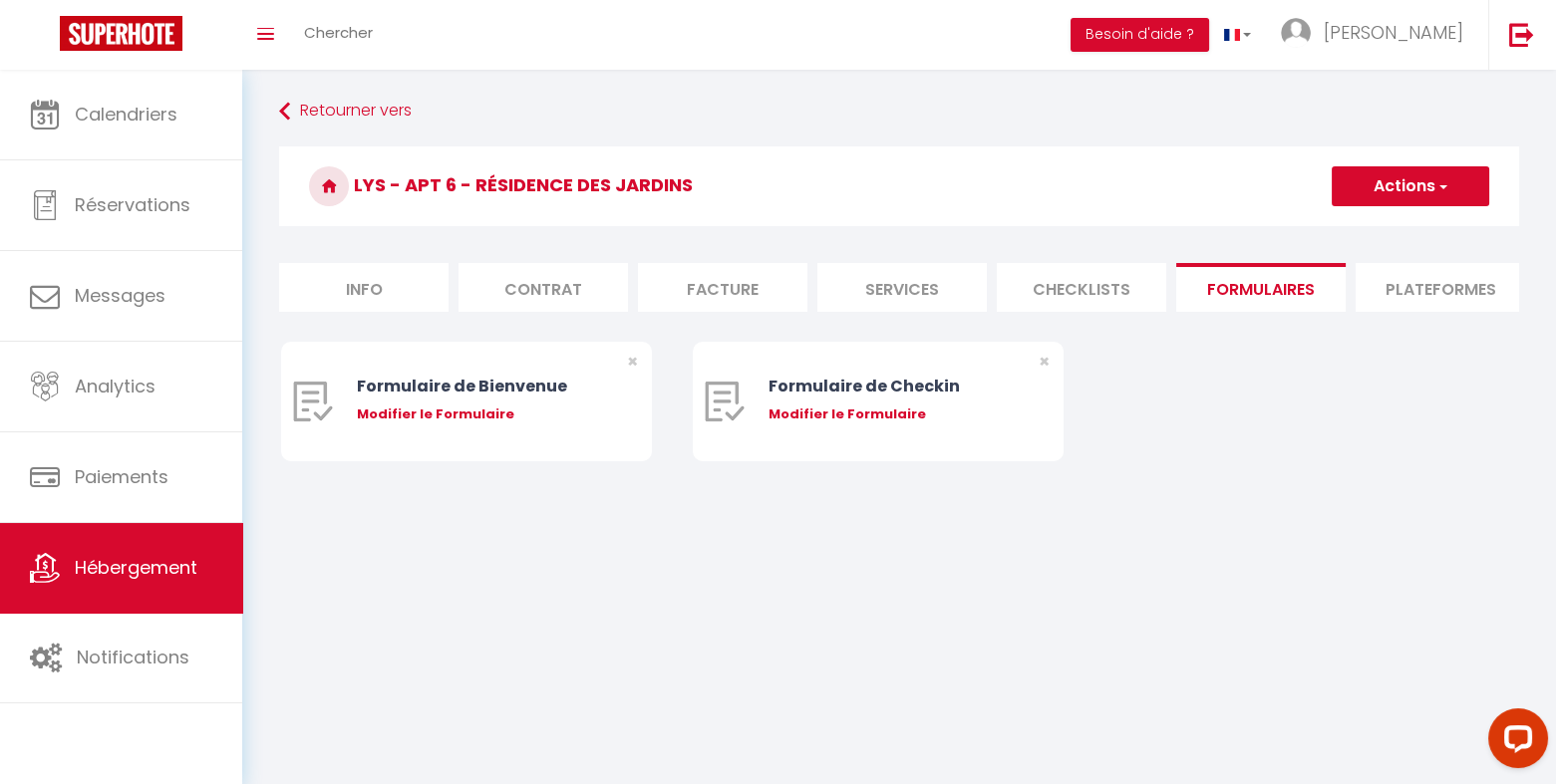 click on "Contrat" at bounding box center [543, 287] 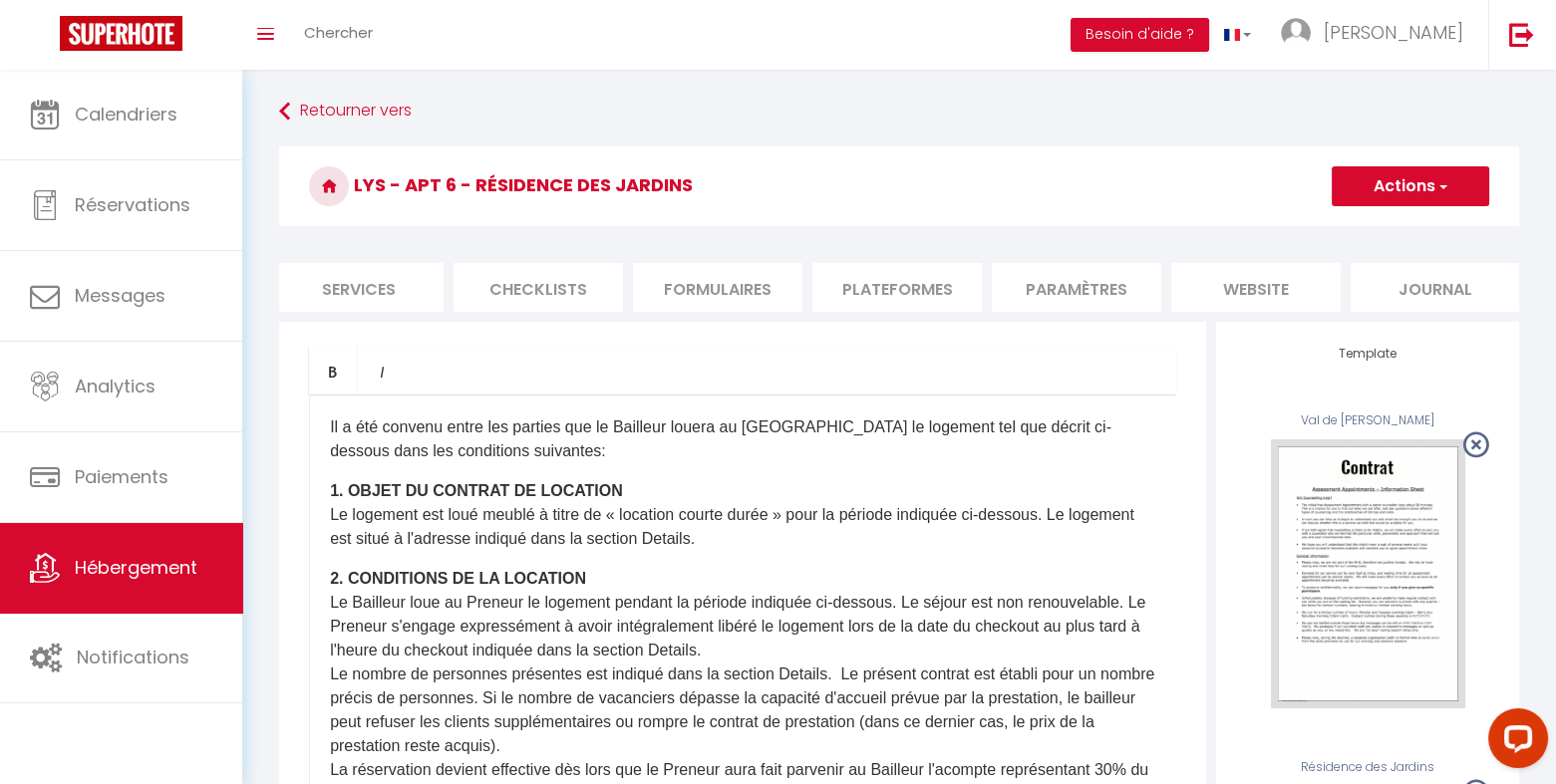 scroll, scrollTop: 0, scrollLeft: 554, axis: horizontal 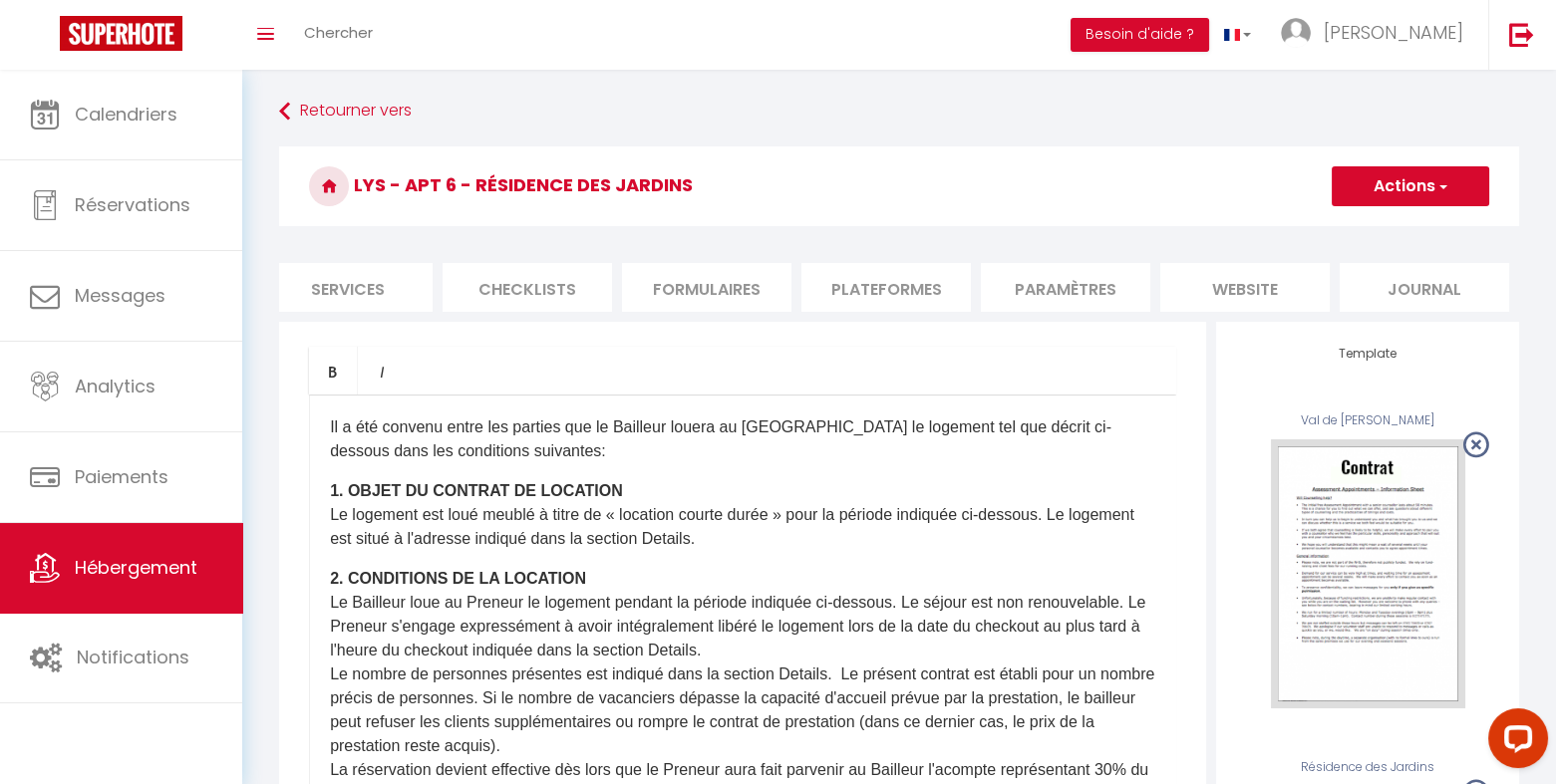 click on "Paramètres" at bounding box center [1066, 287] 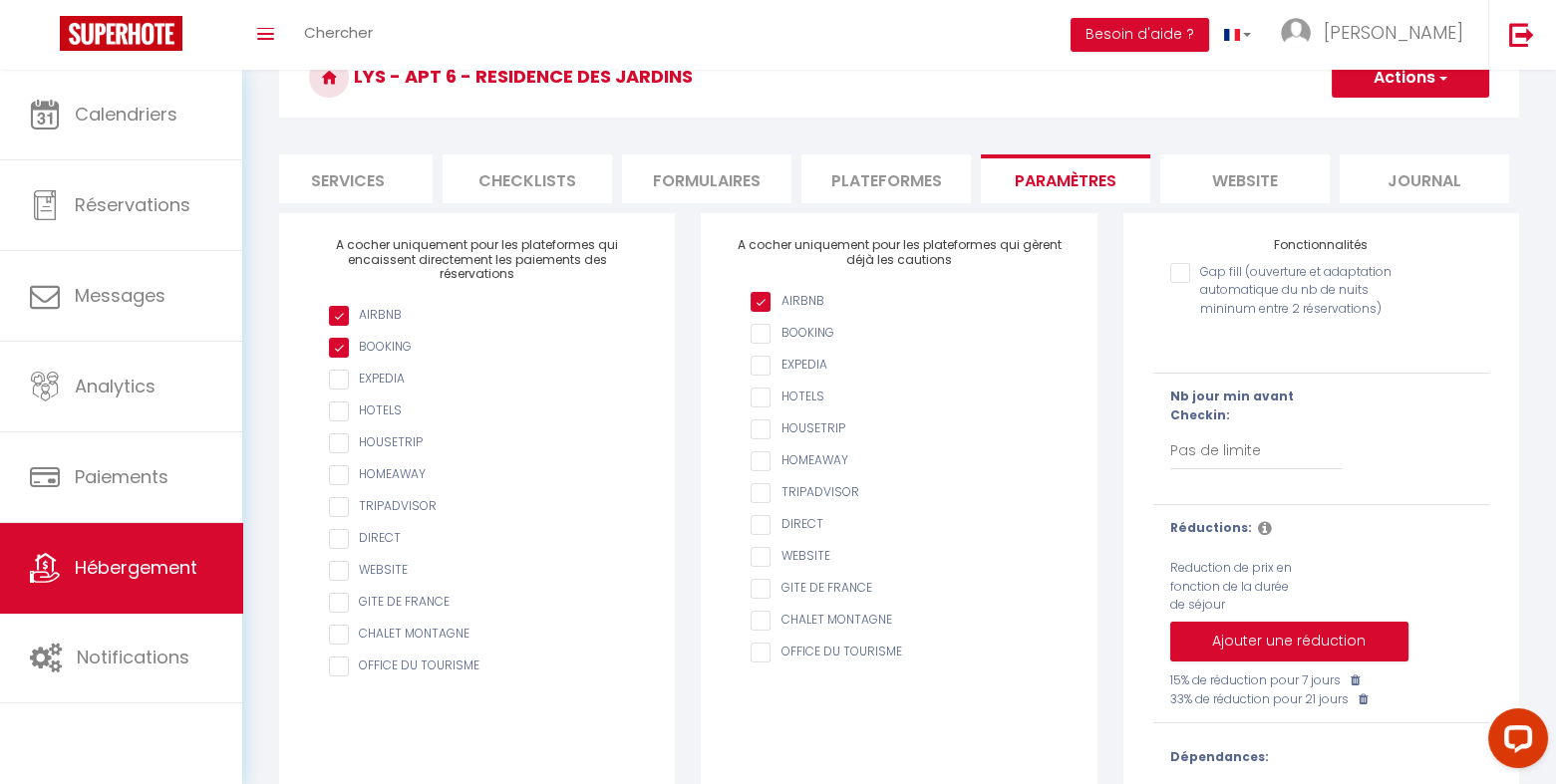 scroll, scrollTop: 62, scrollLeft: 0, axis: vertical 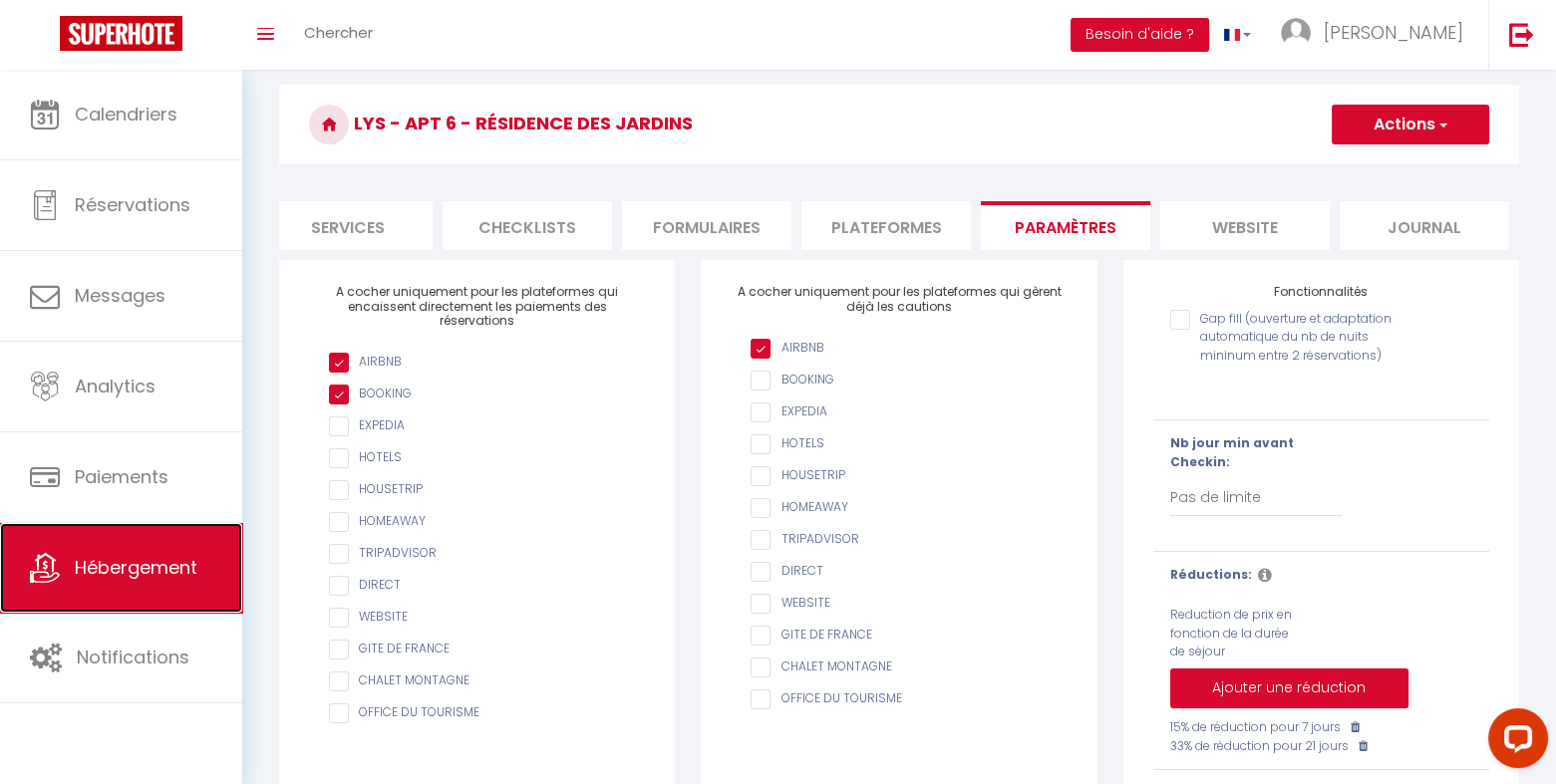 click on "Hébergement" at bounding box center [136, 567] 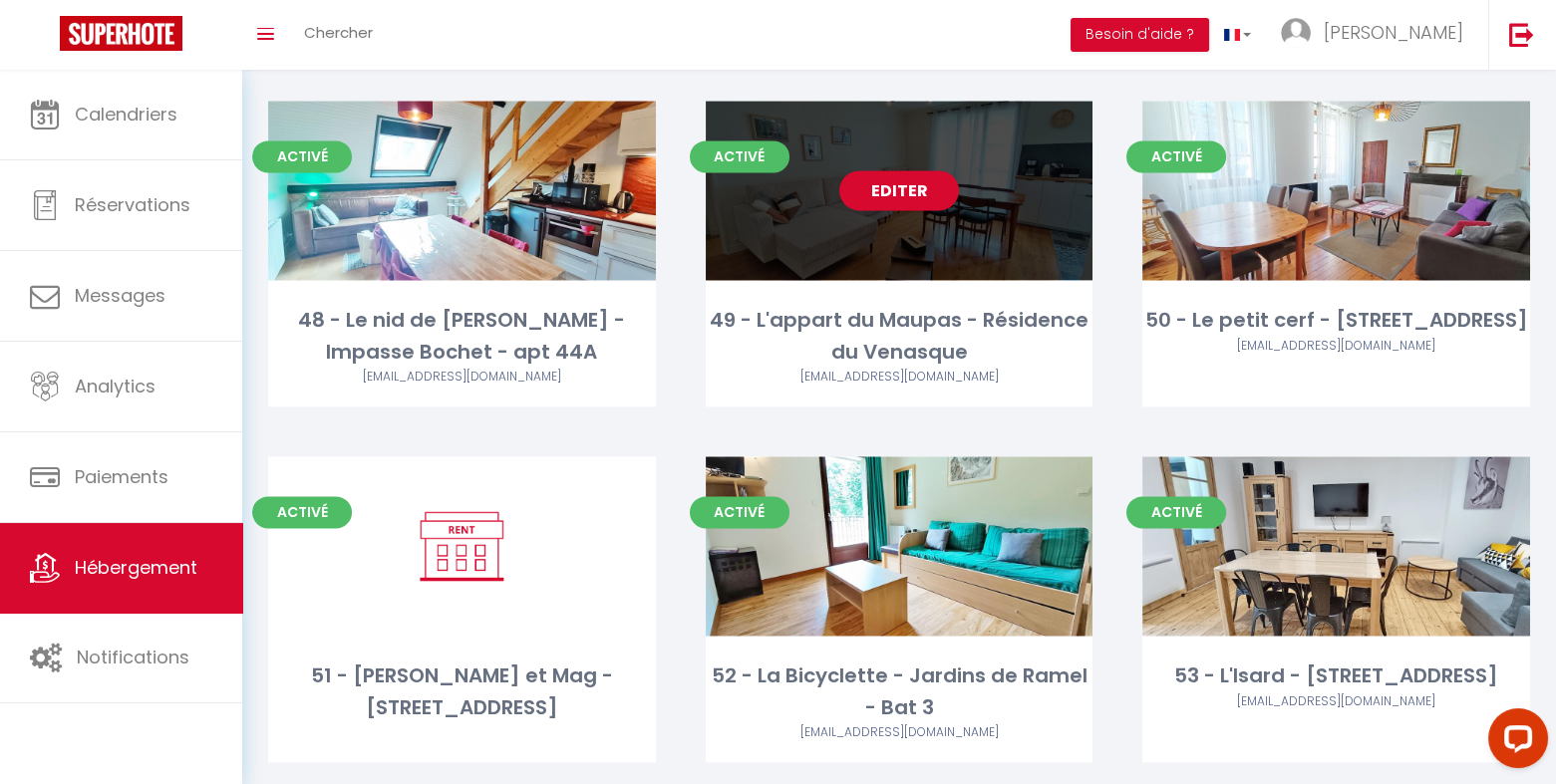 scroll, scrollTop: 5311, scrollLeft: 0, axis: vertical 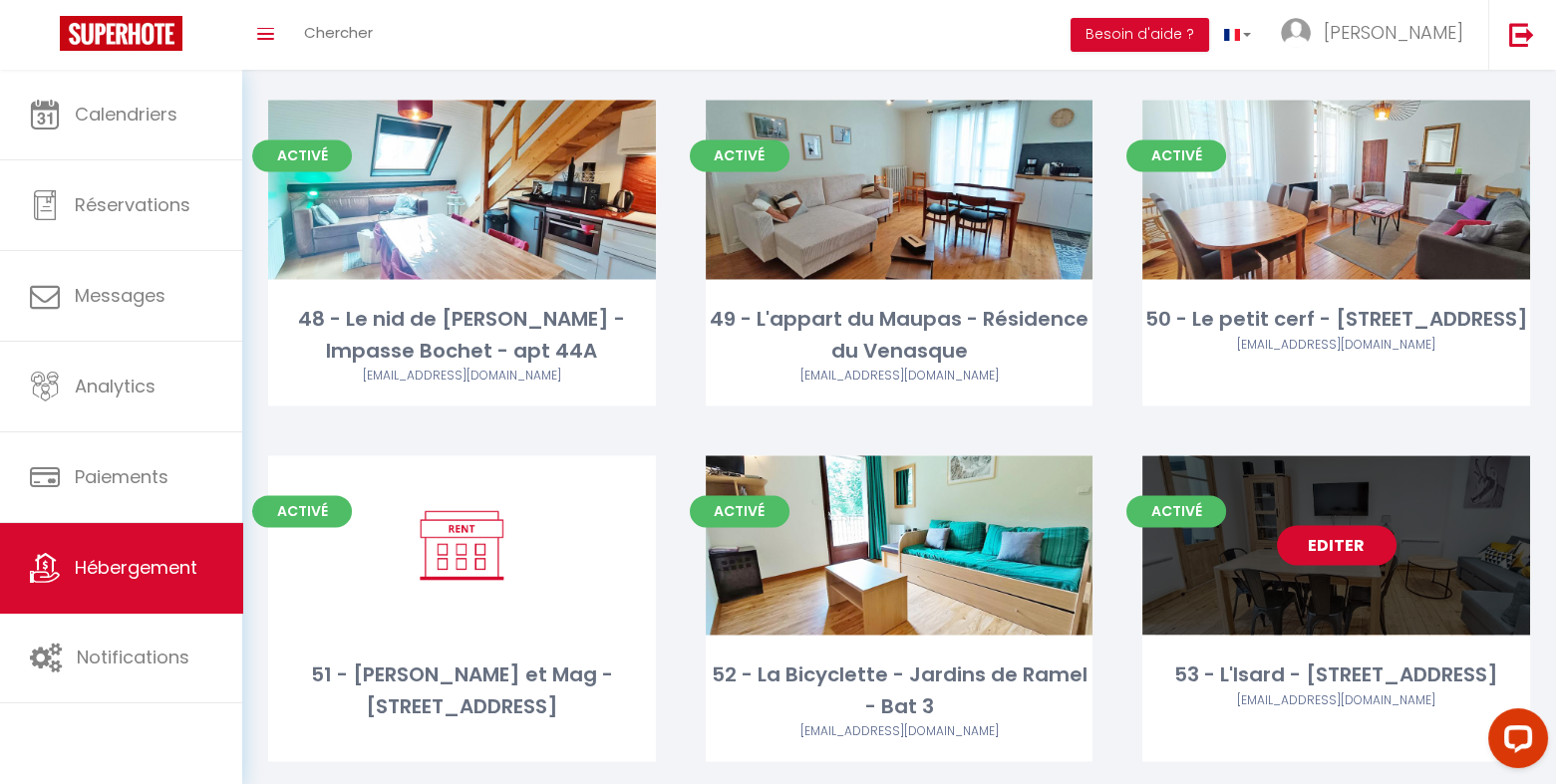 click on "Editer" at bounding box center [1337, 545] 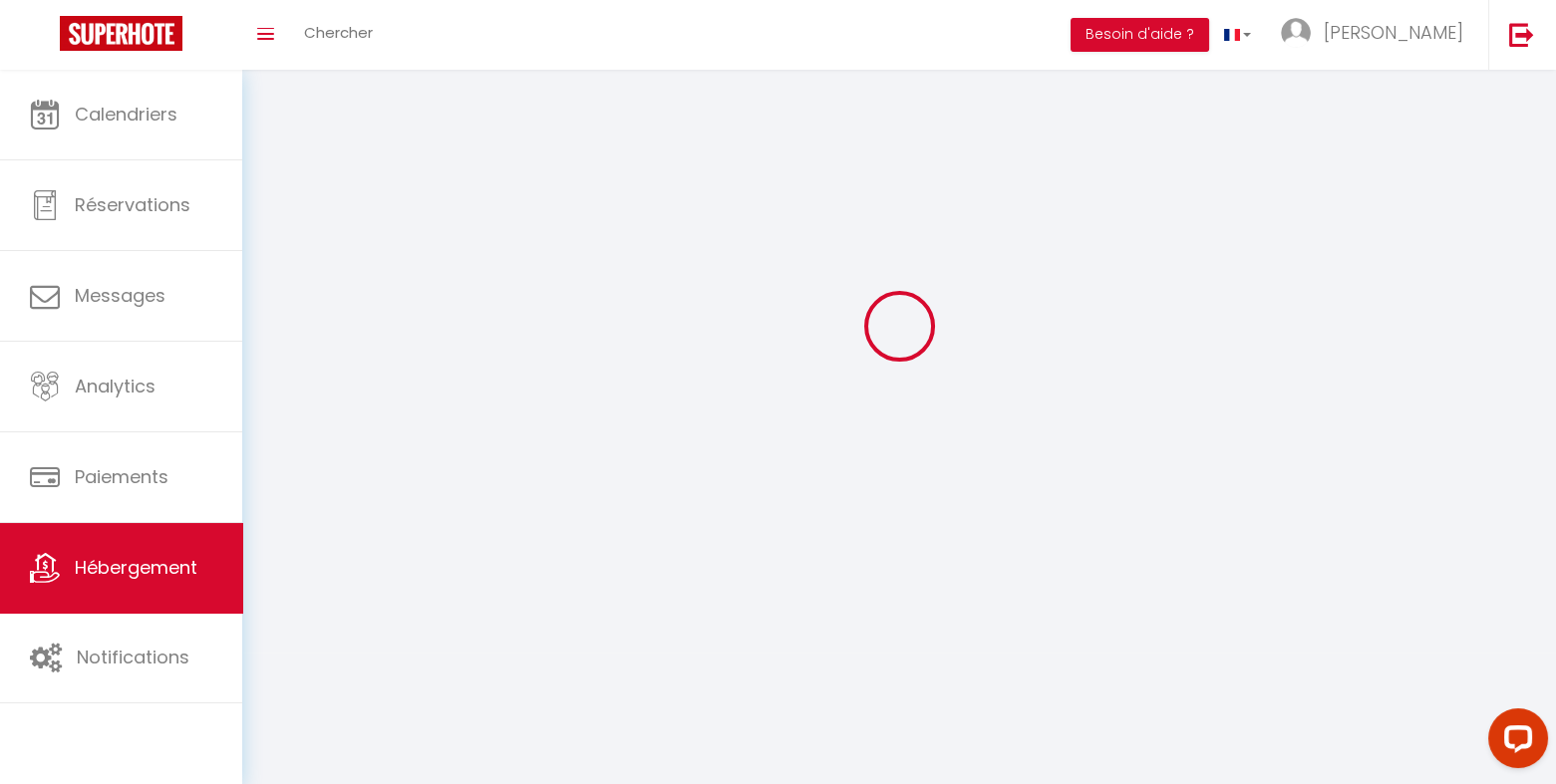 scroll, scrollTop: 0, scrollLeft: 0, axis: both 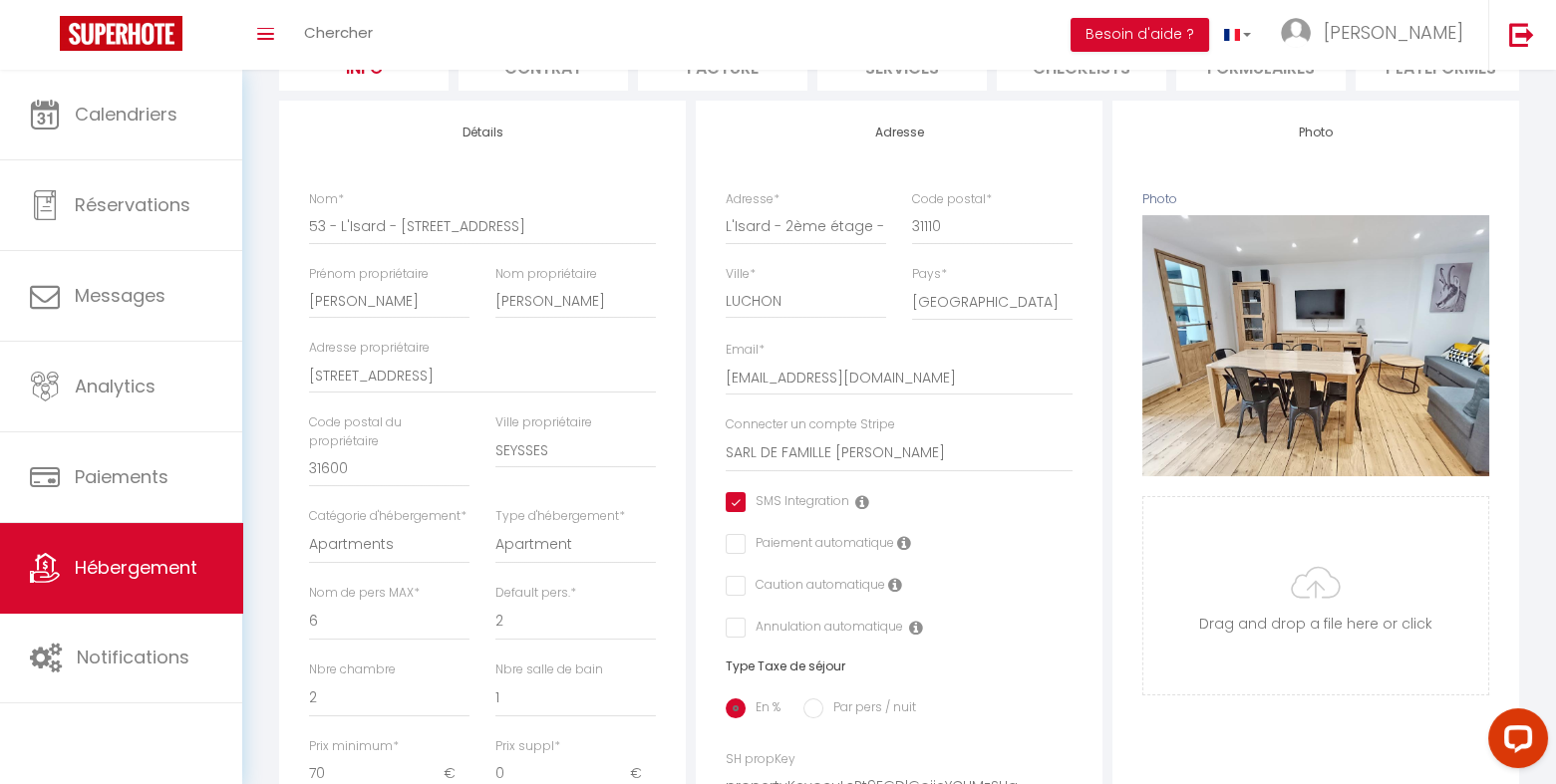 click on "Caution automatique" at bounding box center (815, 587) 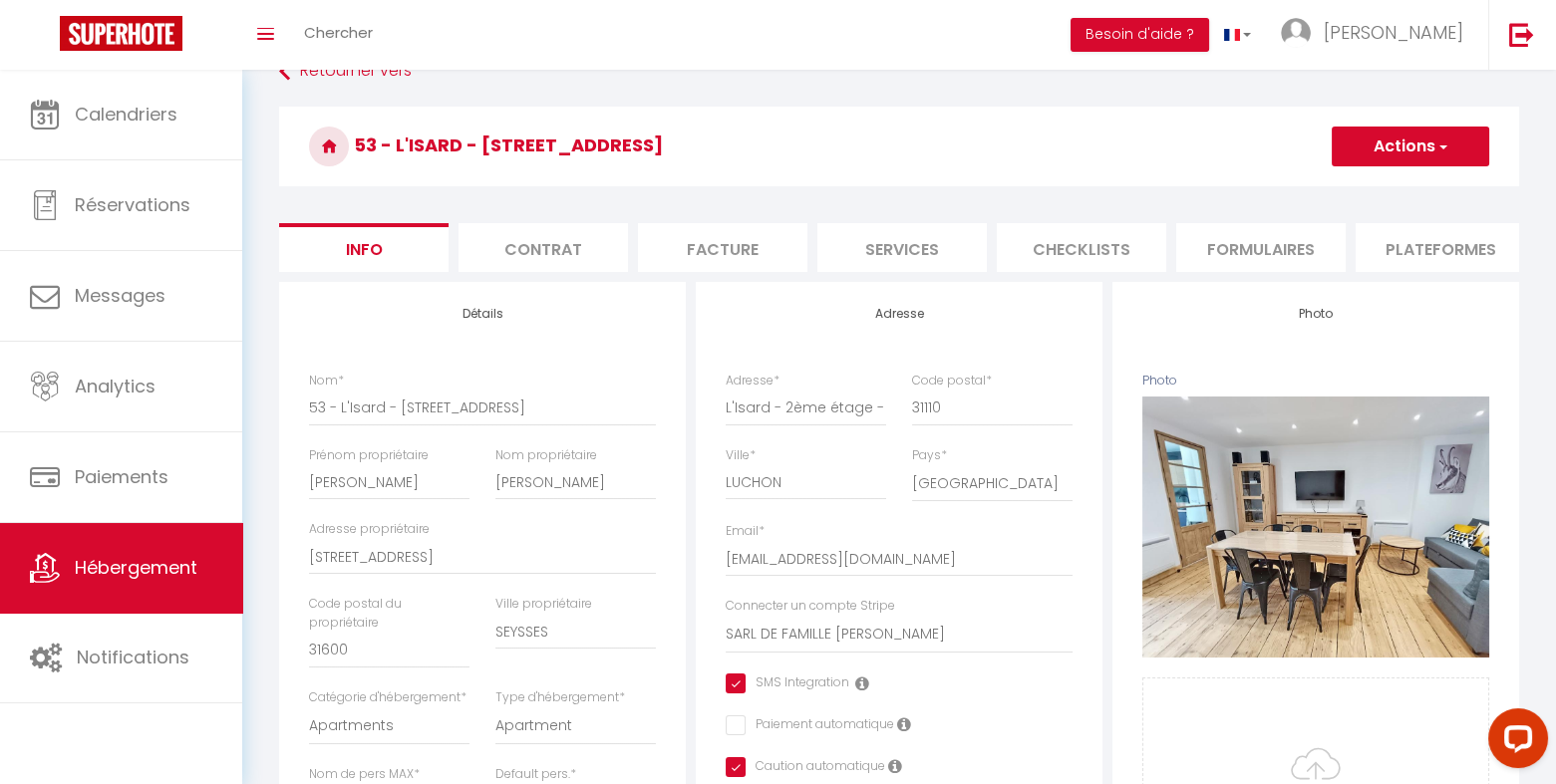 scroll, scrollTop: 0, scrollLeft: 0, axis: both 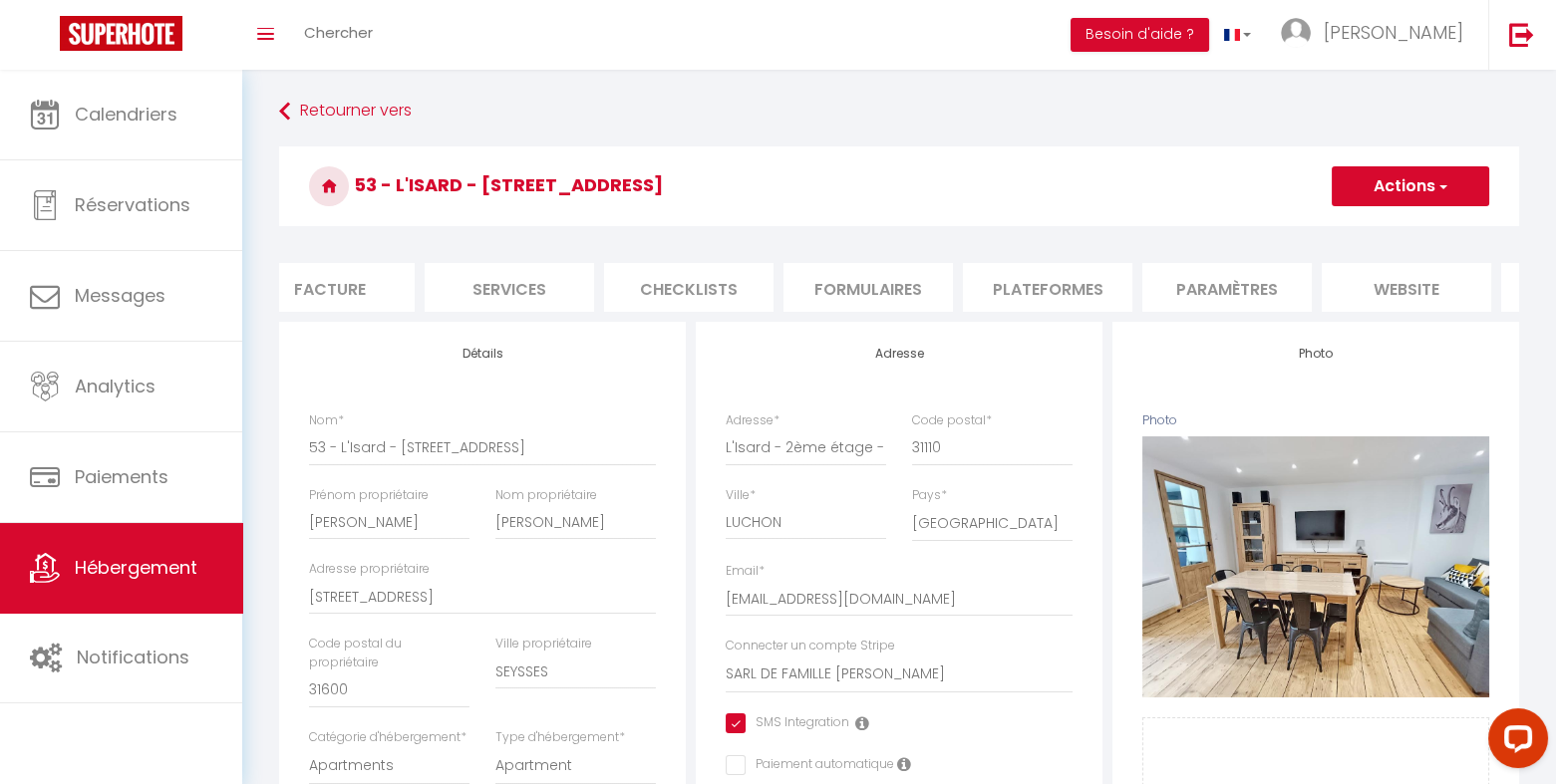 click on "Paramètres" at bounding box center (1227, 287) 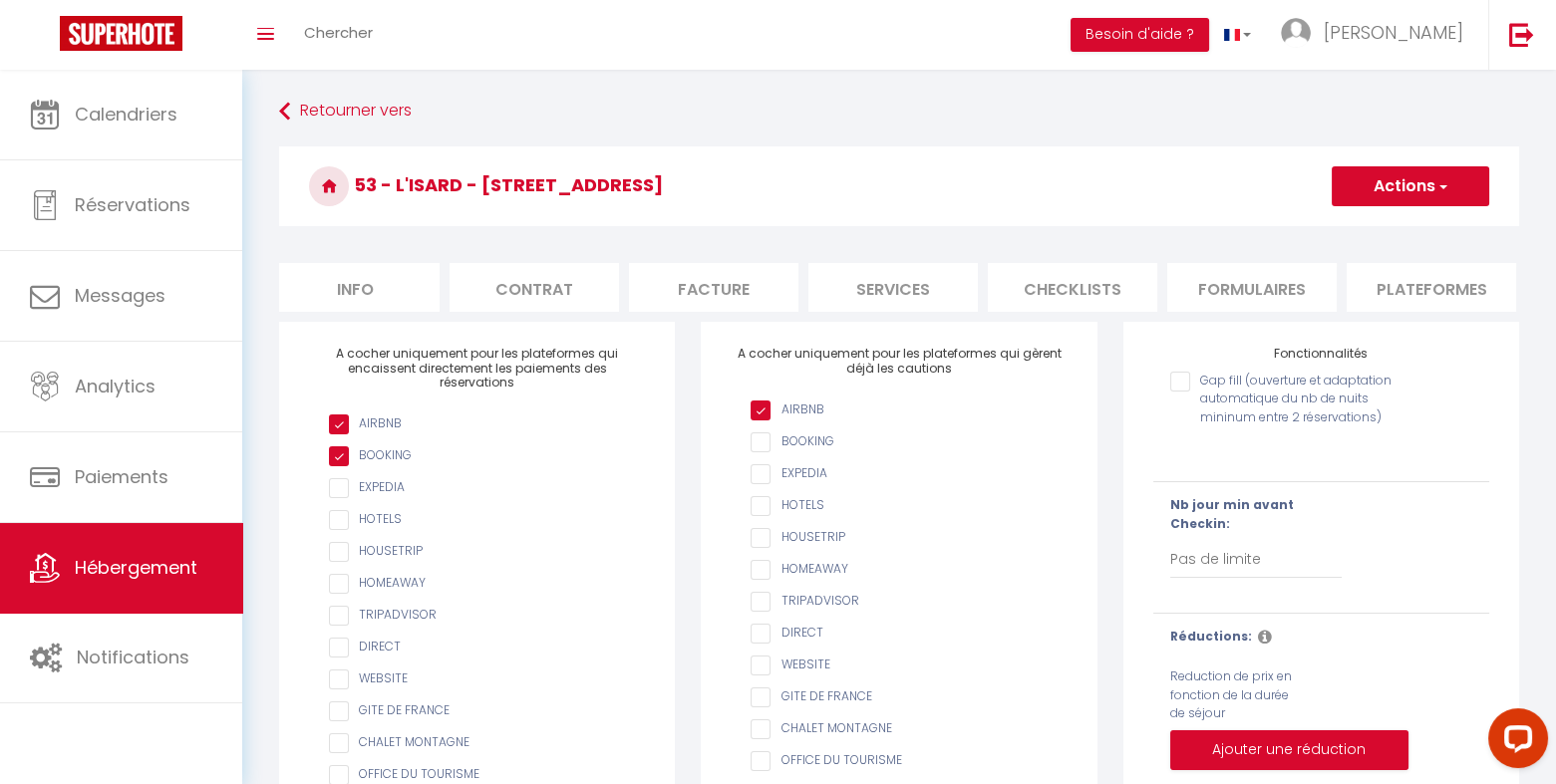 scroll, scrollTop: 0, scrollLeft: 0, axis: both 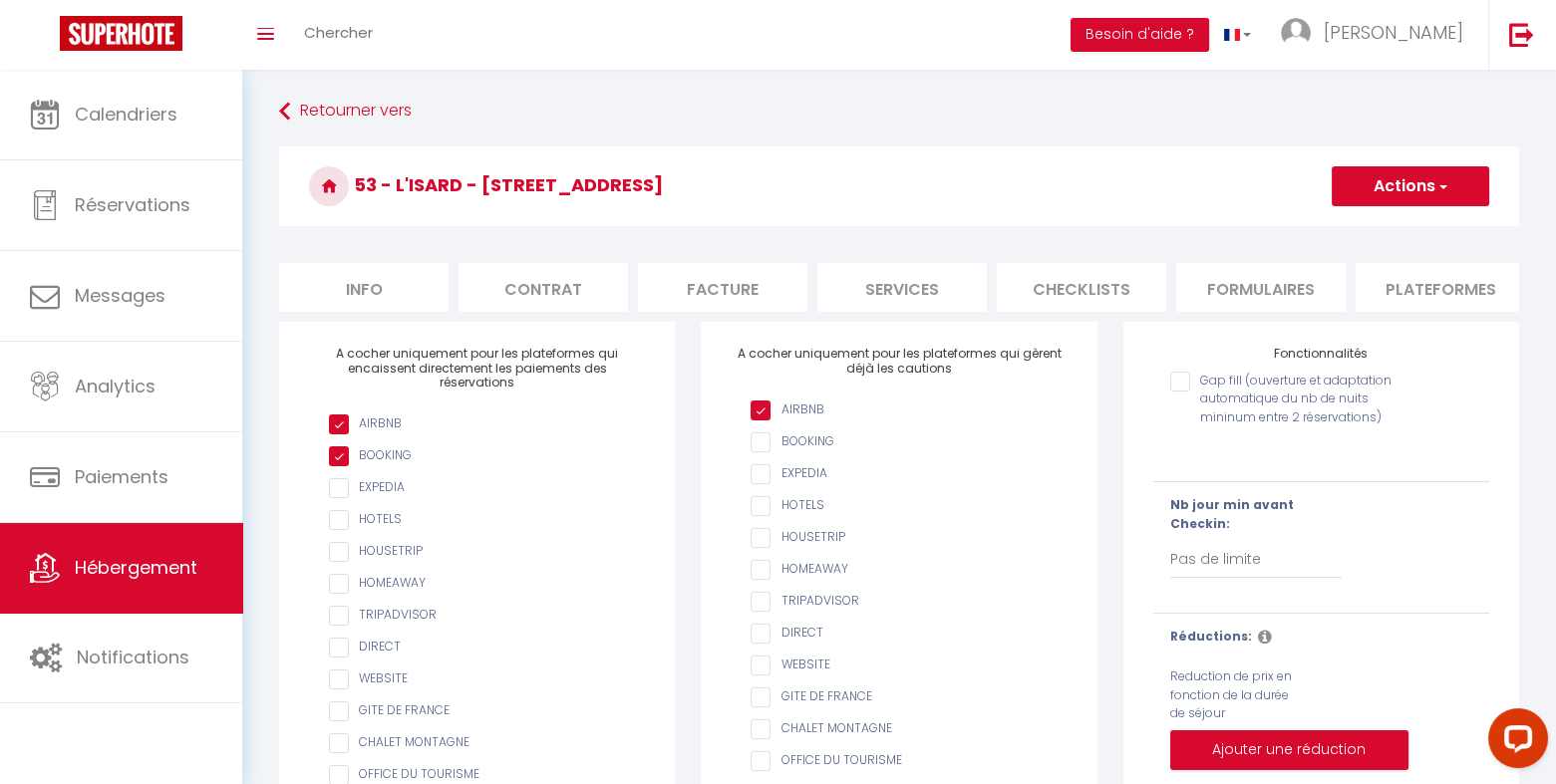 click on "Info" at bounding box center (364, 287) 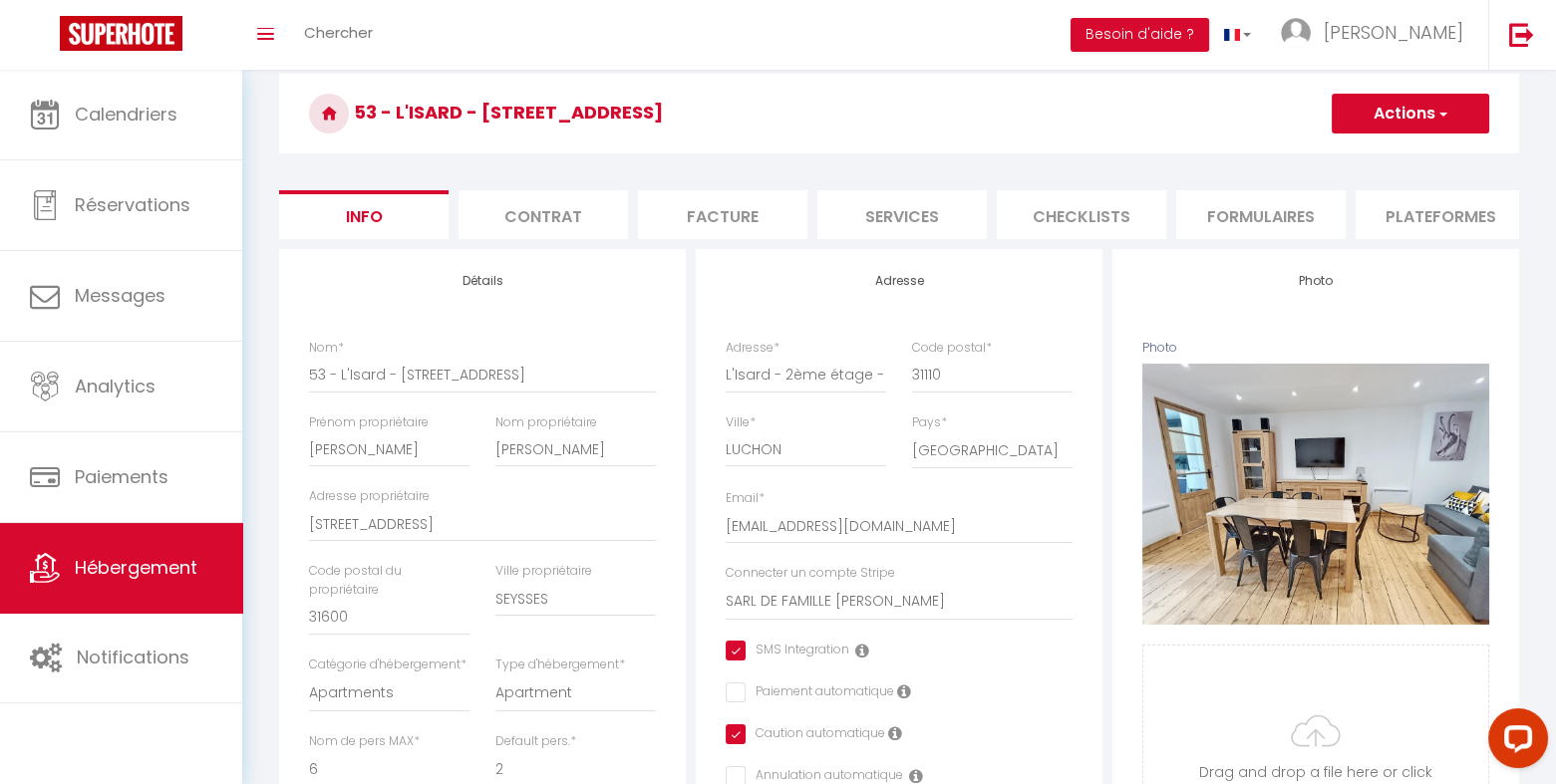 scroll, scrollTop: 0, scrollLeft: 0, axis: both 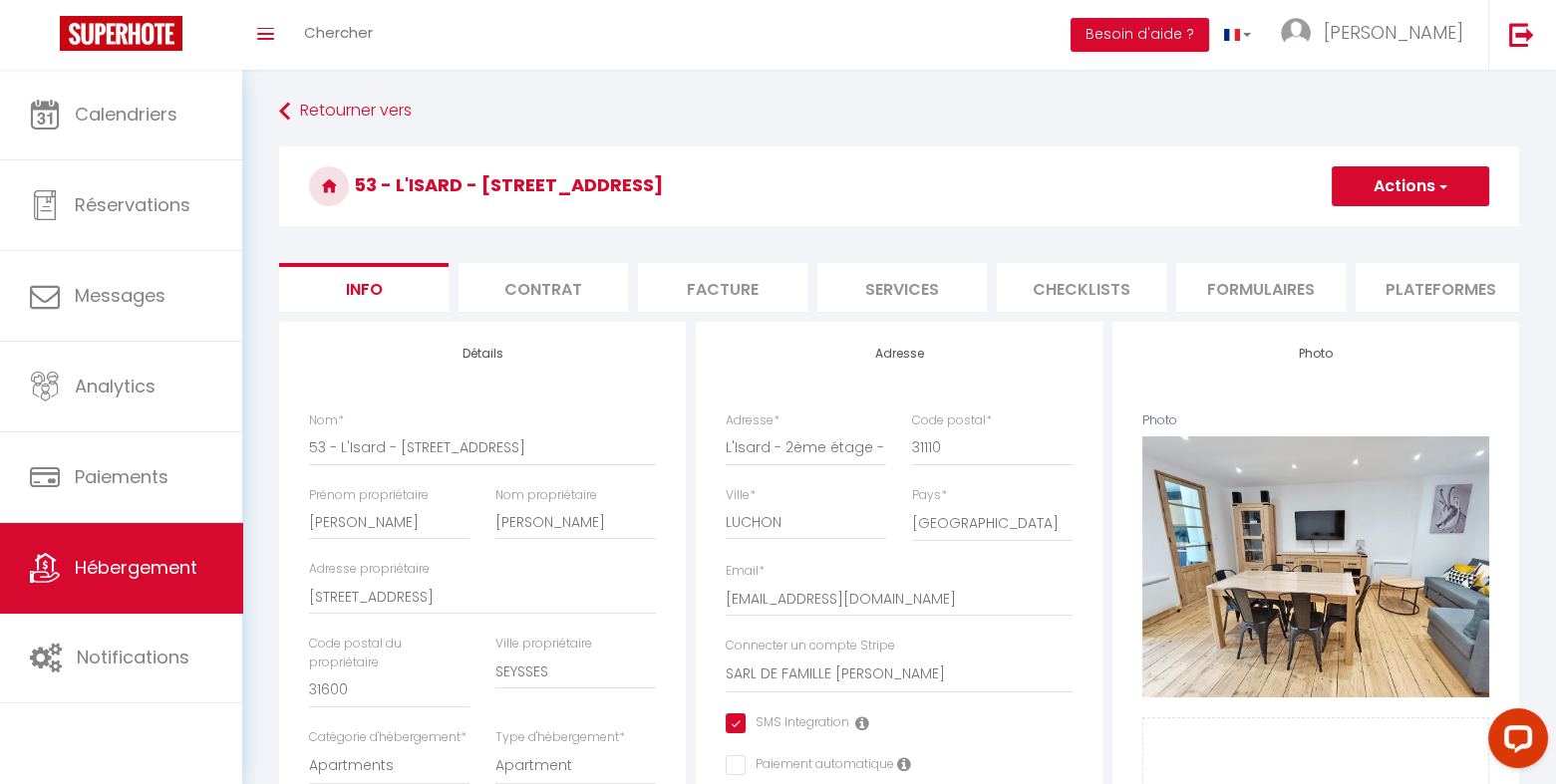 click on "Actions" at bounding box center [1410, 186] 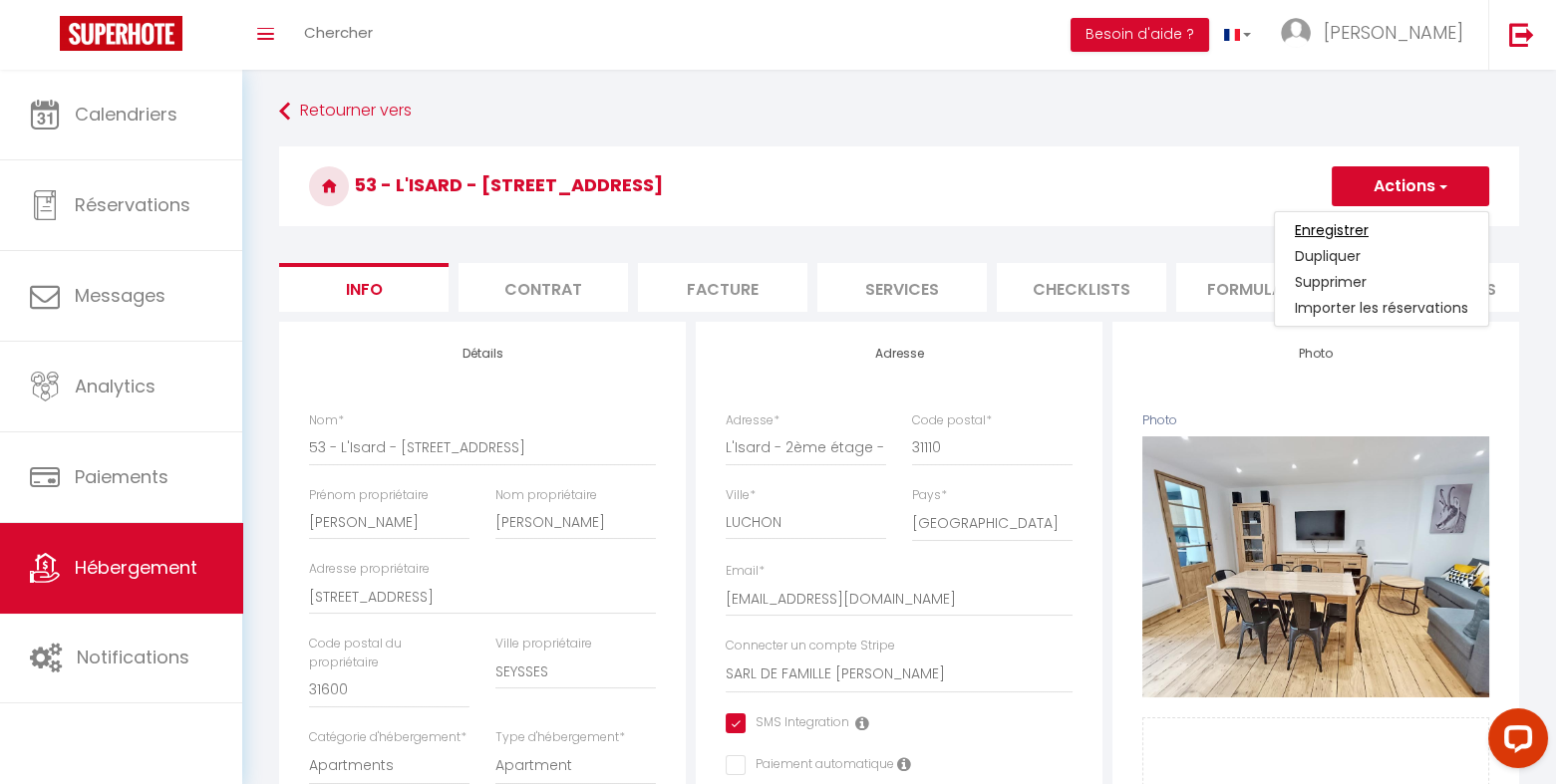 click on "Enregistrer" at bounding box center (1332, 230) 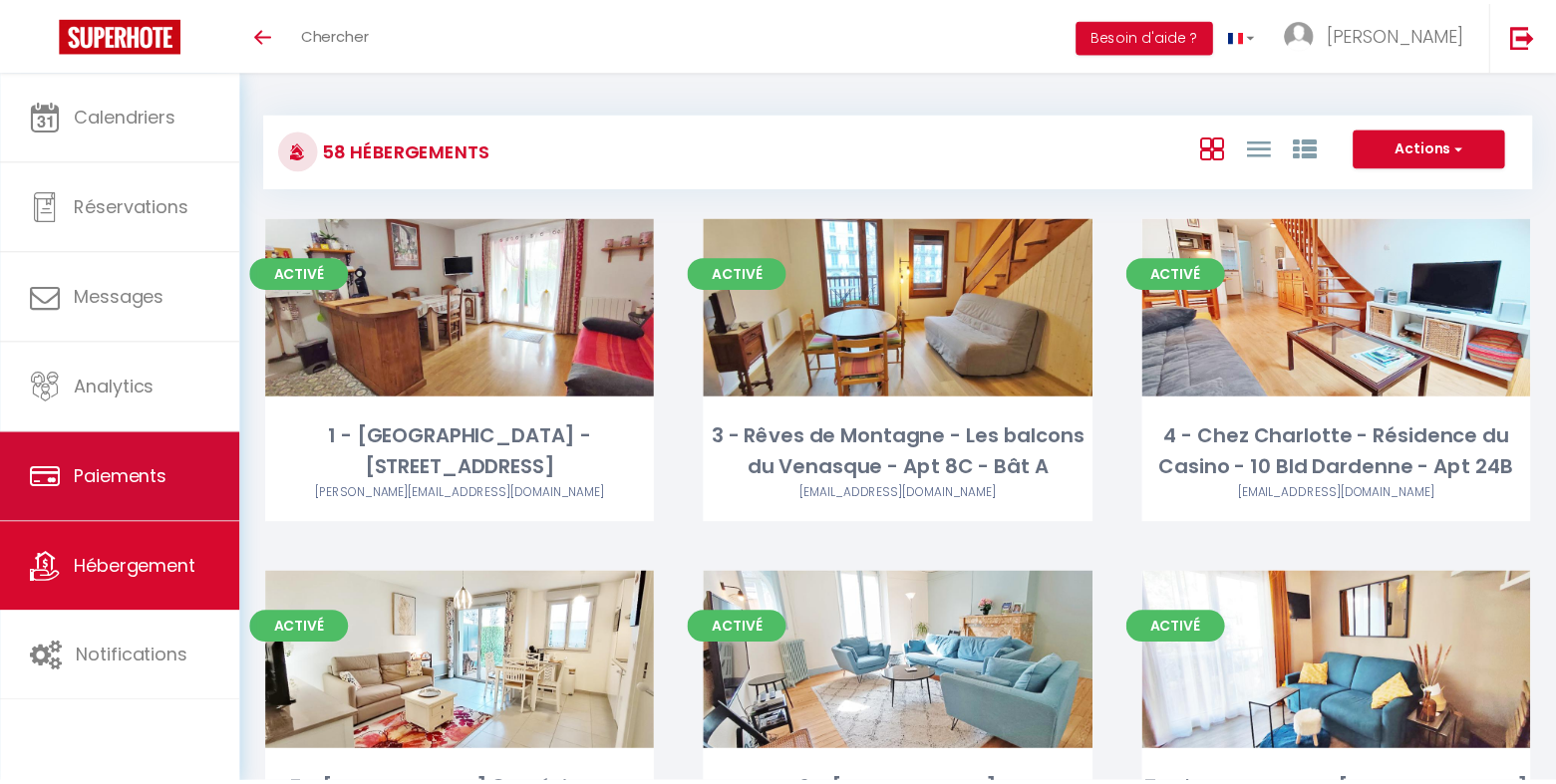 scroll, scrollTop: 0, scrollLeft: 0, axis: both 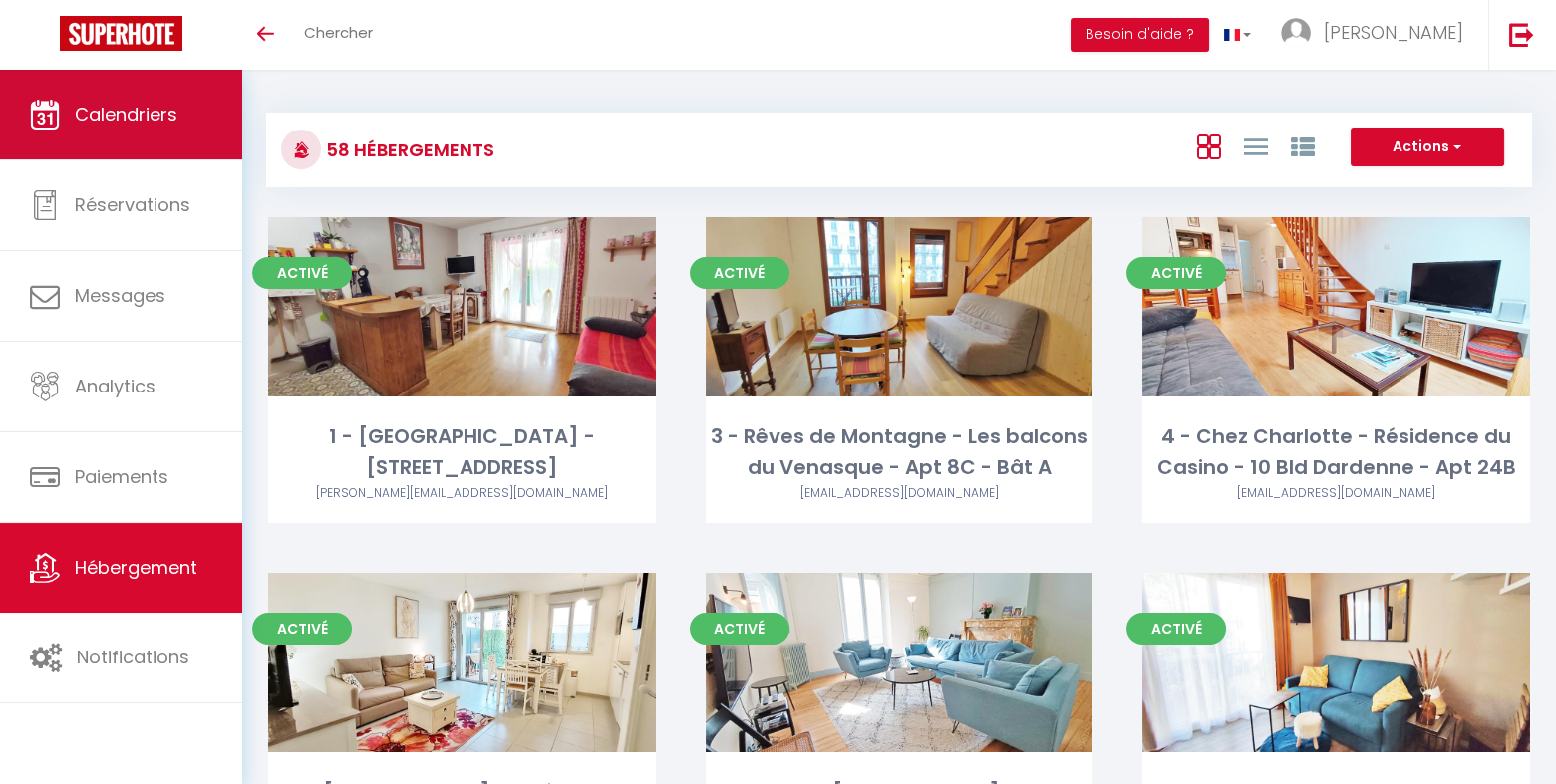 click on "Calendriers" at bounding box center (126, 114) 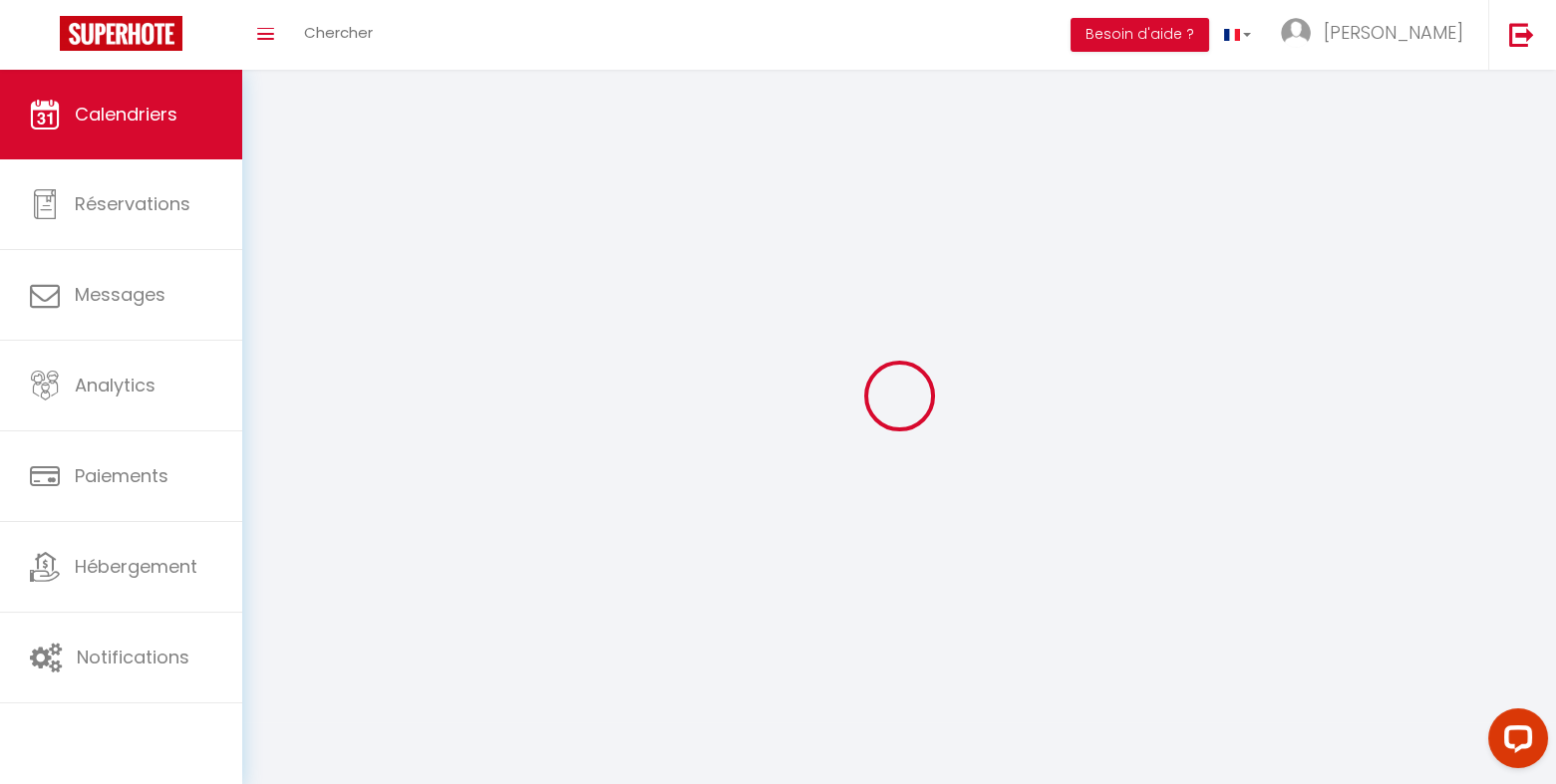 scroll, scrollTop: 0, scrollLeft: 0, axis: both 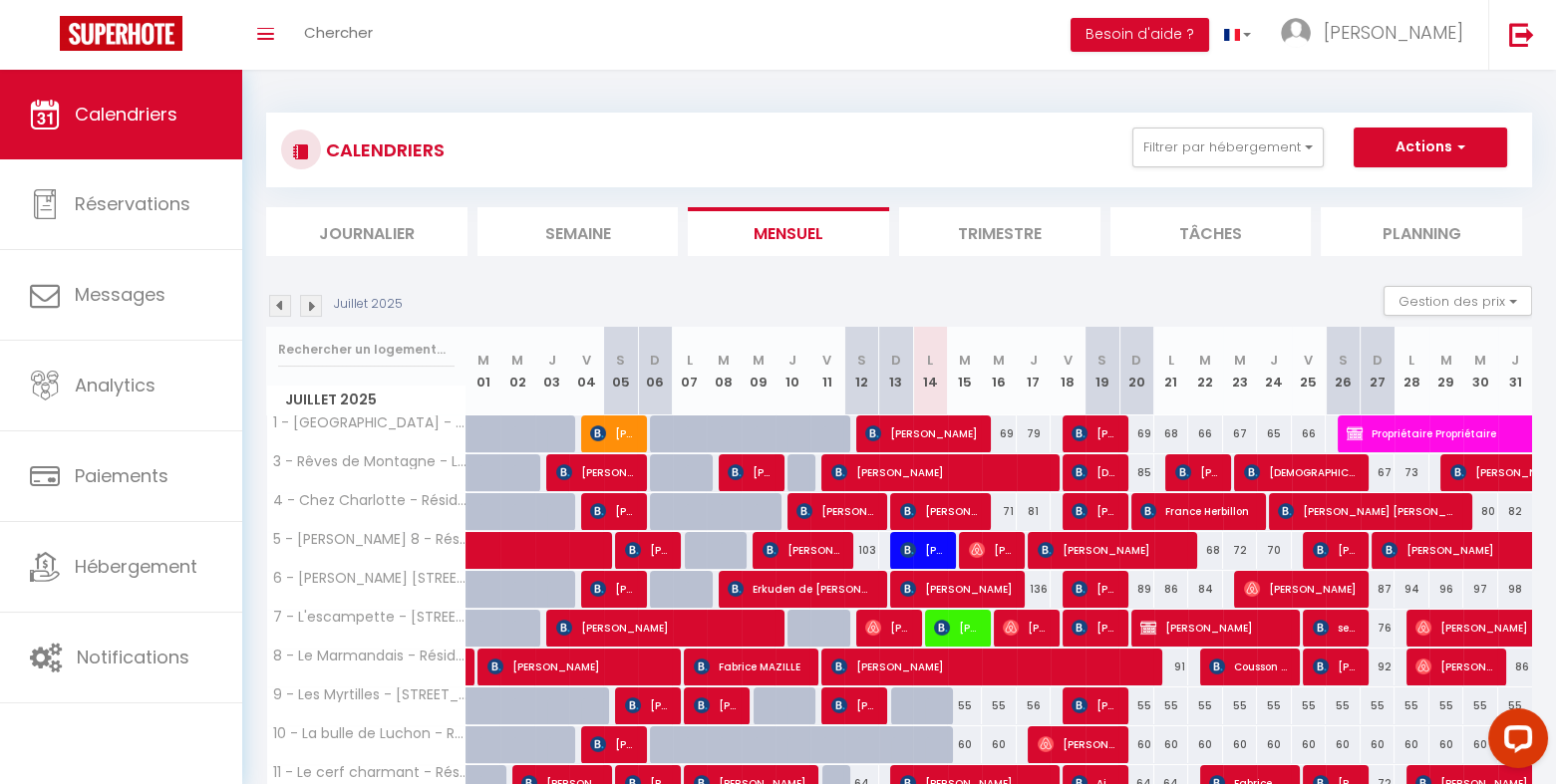 click at bounding box center (311, 306) 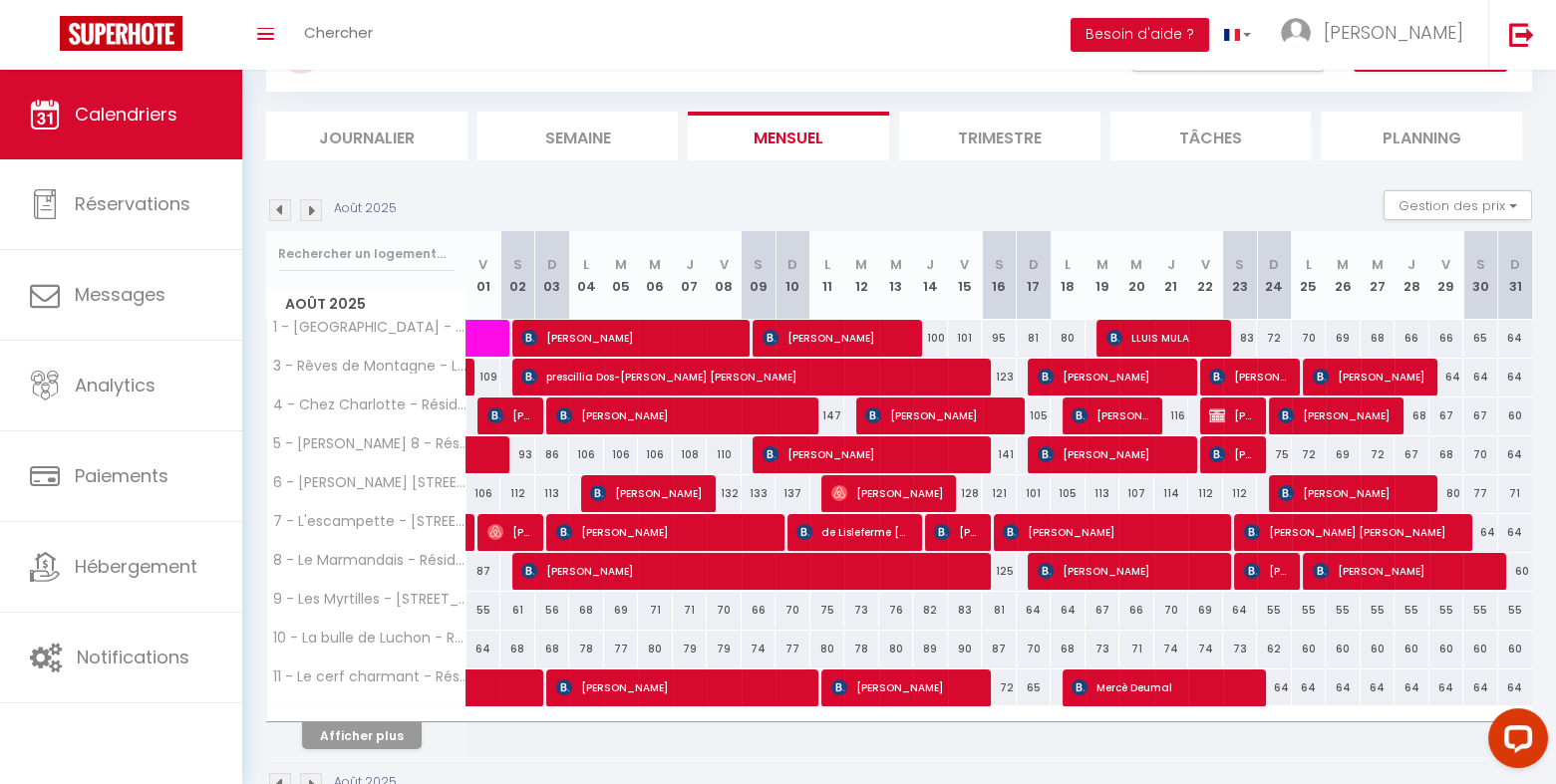 scroll, scrollTop: 148, scrollLeft: 0, axis: vertical 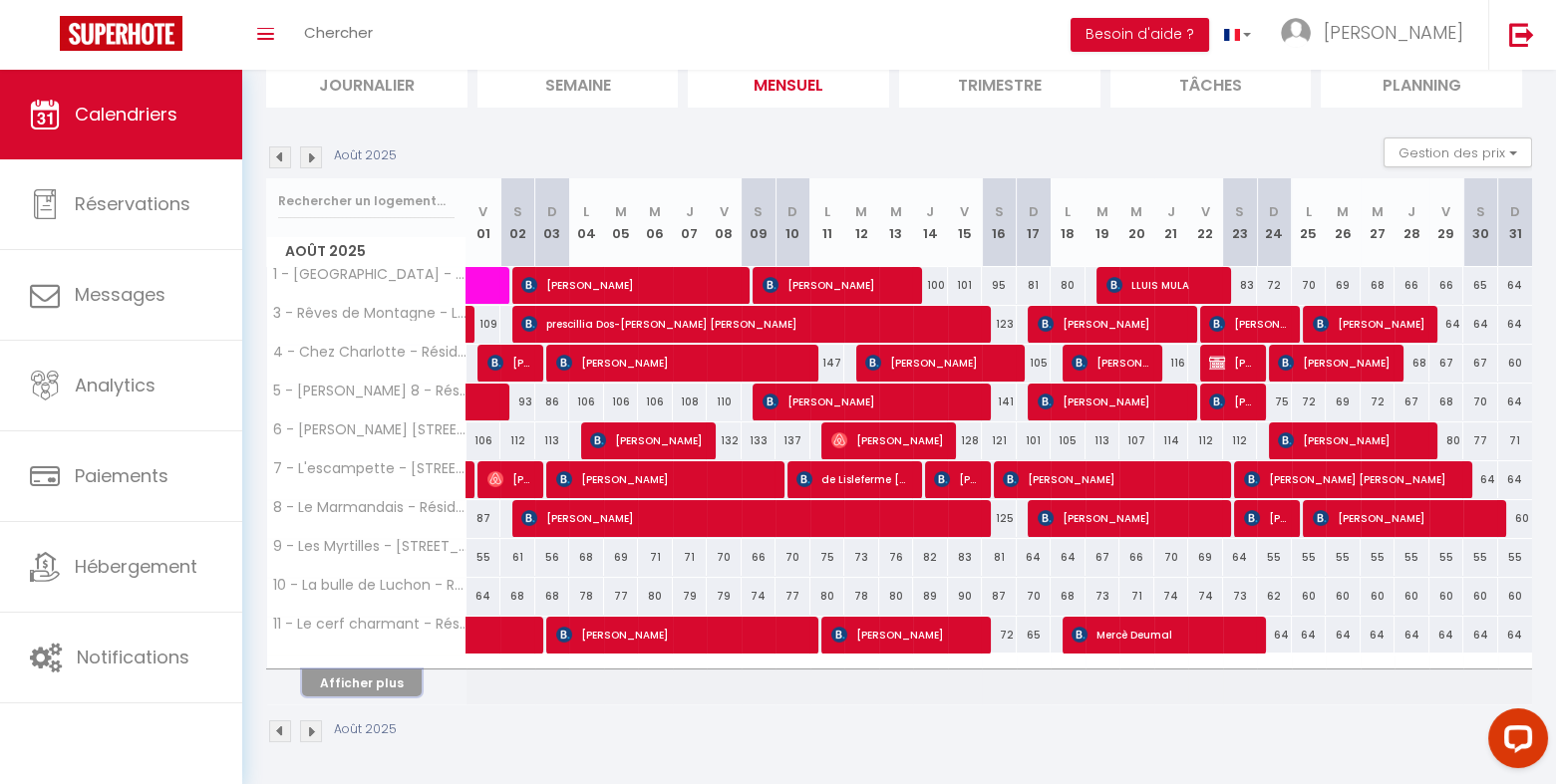 click on "Afficher plus" at bounding box center (362, 682) 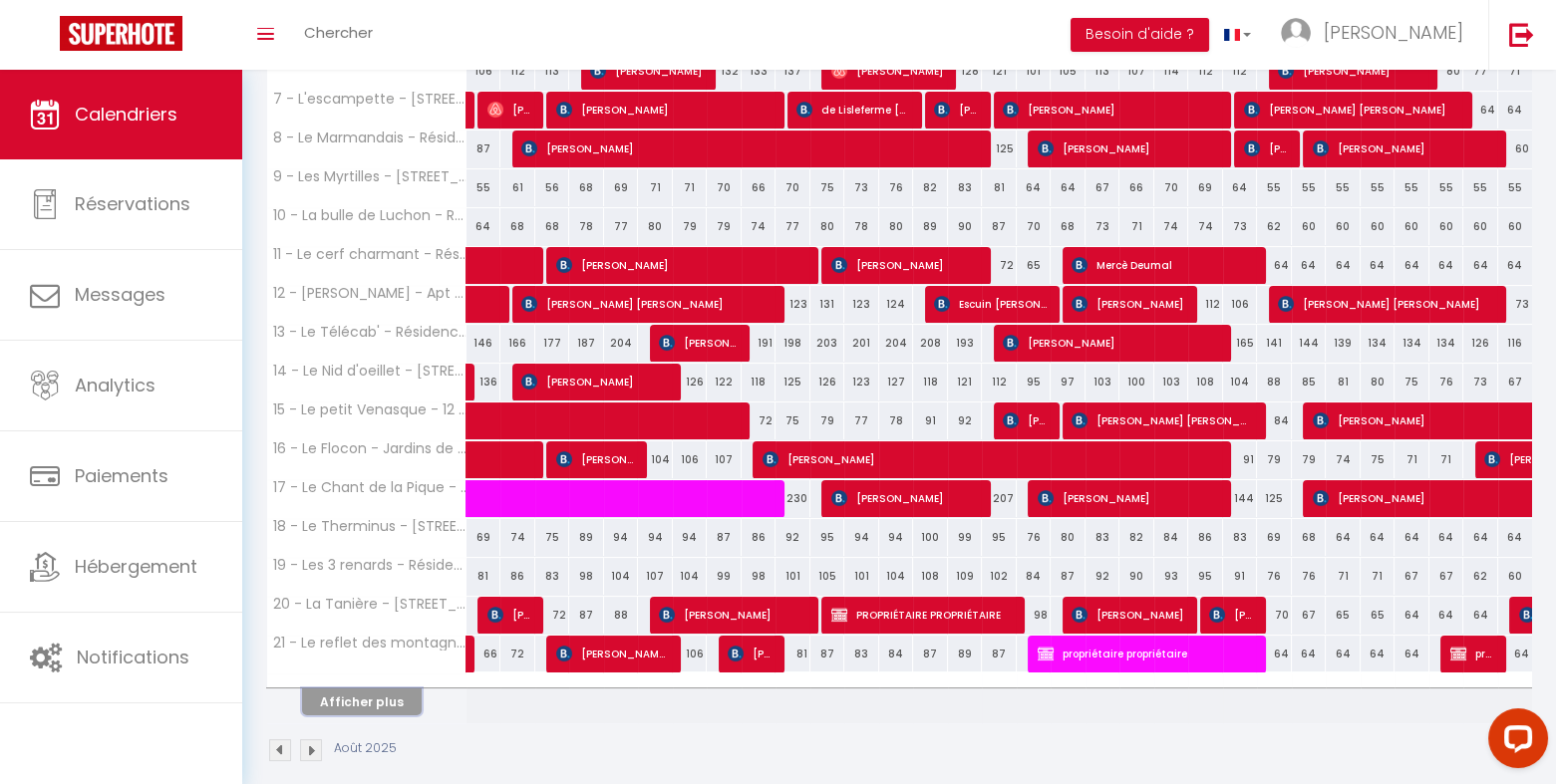 scroll, scrollTop: 536, scrollLeft: 0, axis: vertical 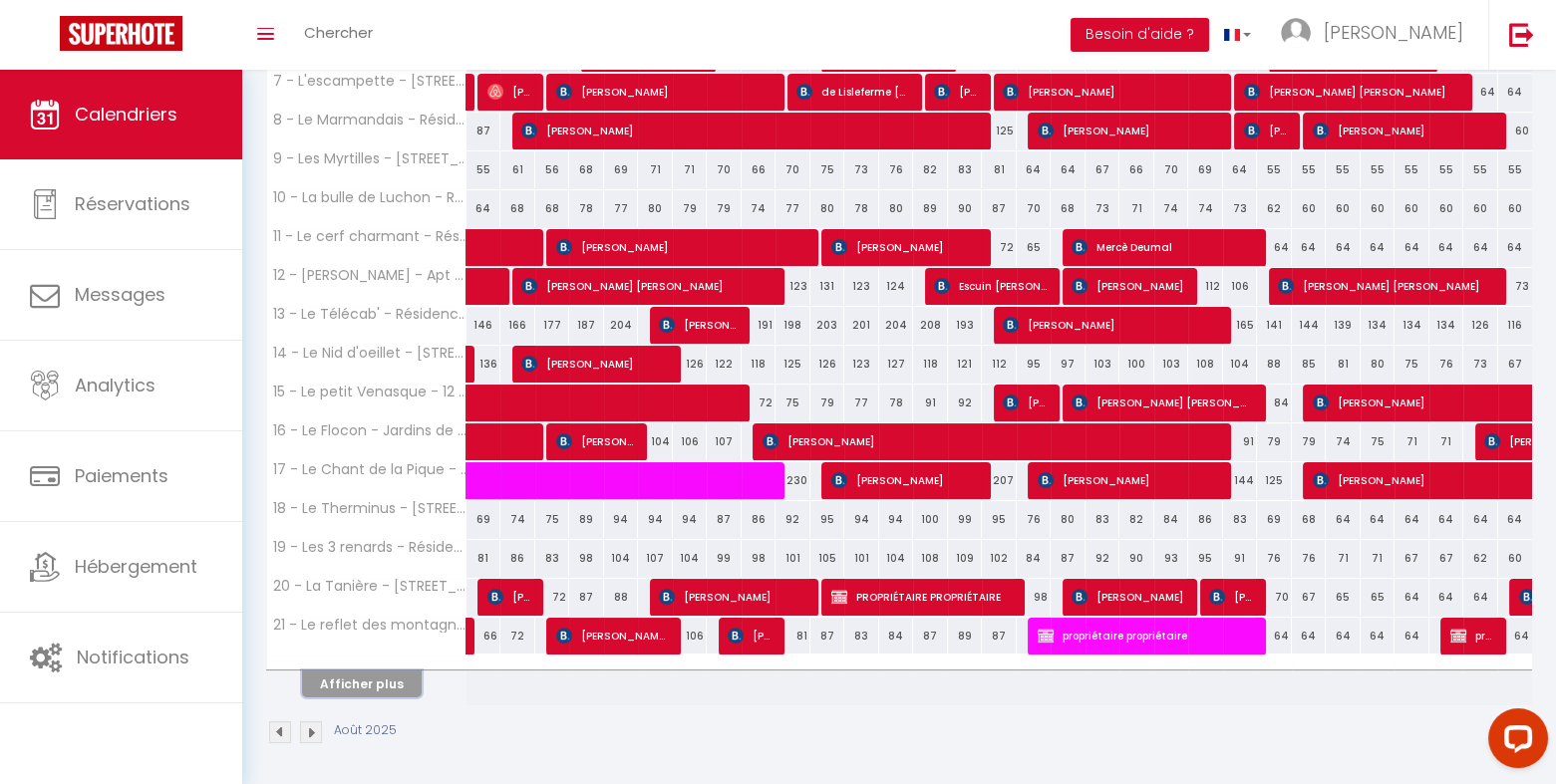 click on "Afficher plus" at bounding box center [362, 683] 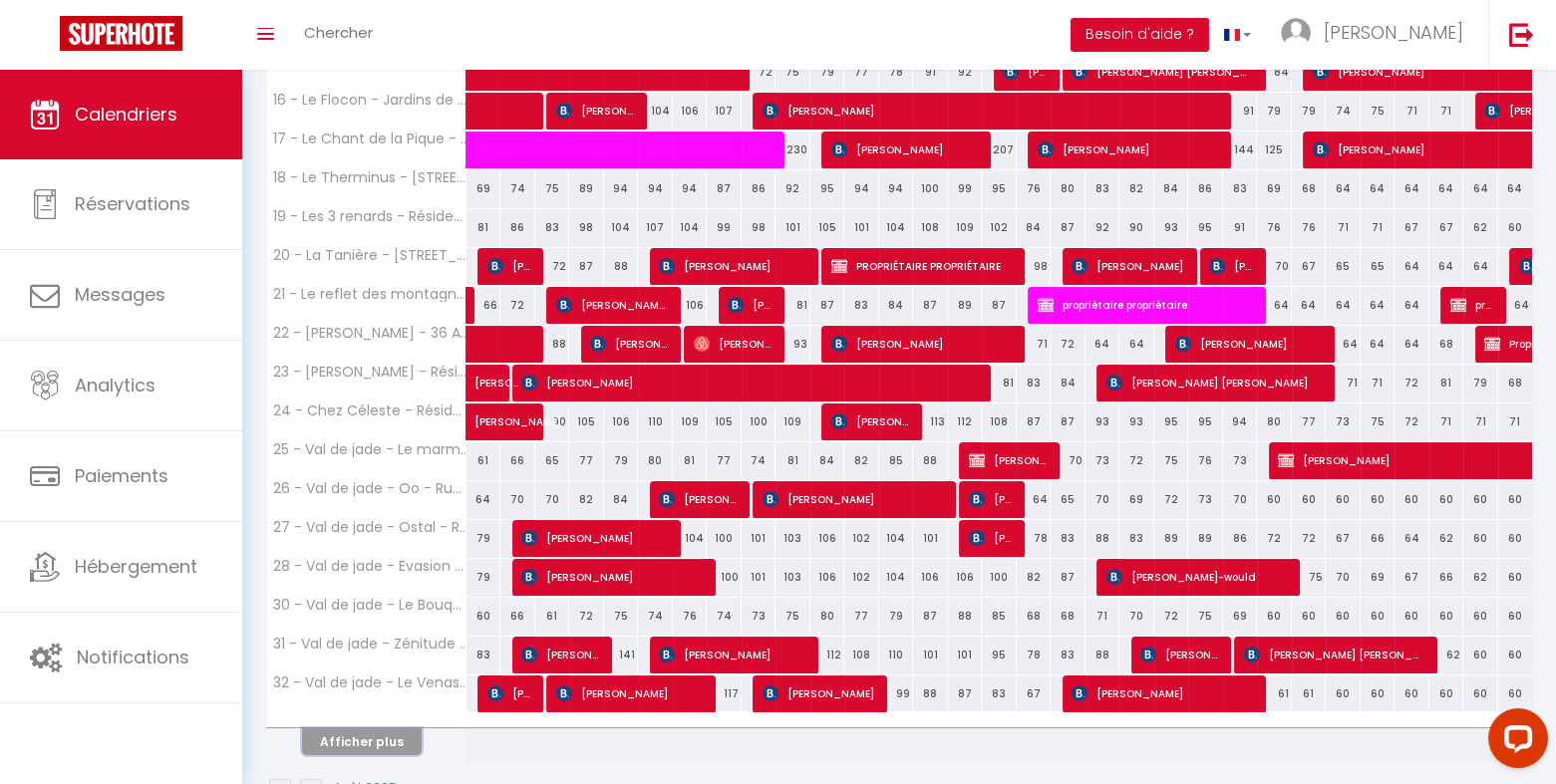 scroll, scrollTop: 868, scrollLeft: 0, axis: vertical 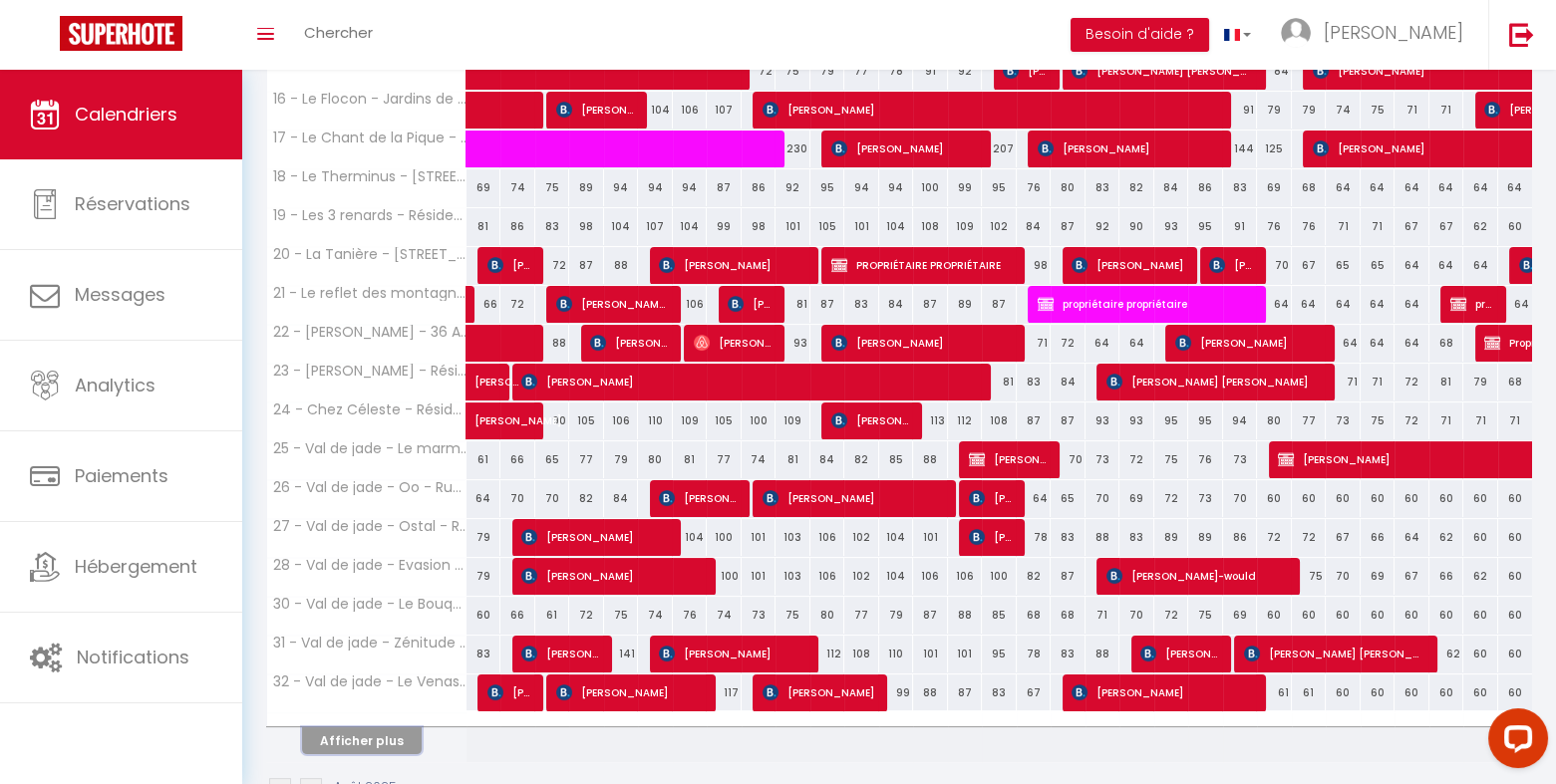 click on "Afficher plus" at bounding box center (362, 740) 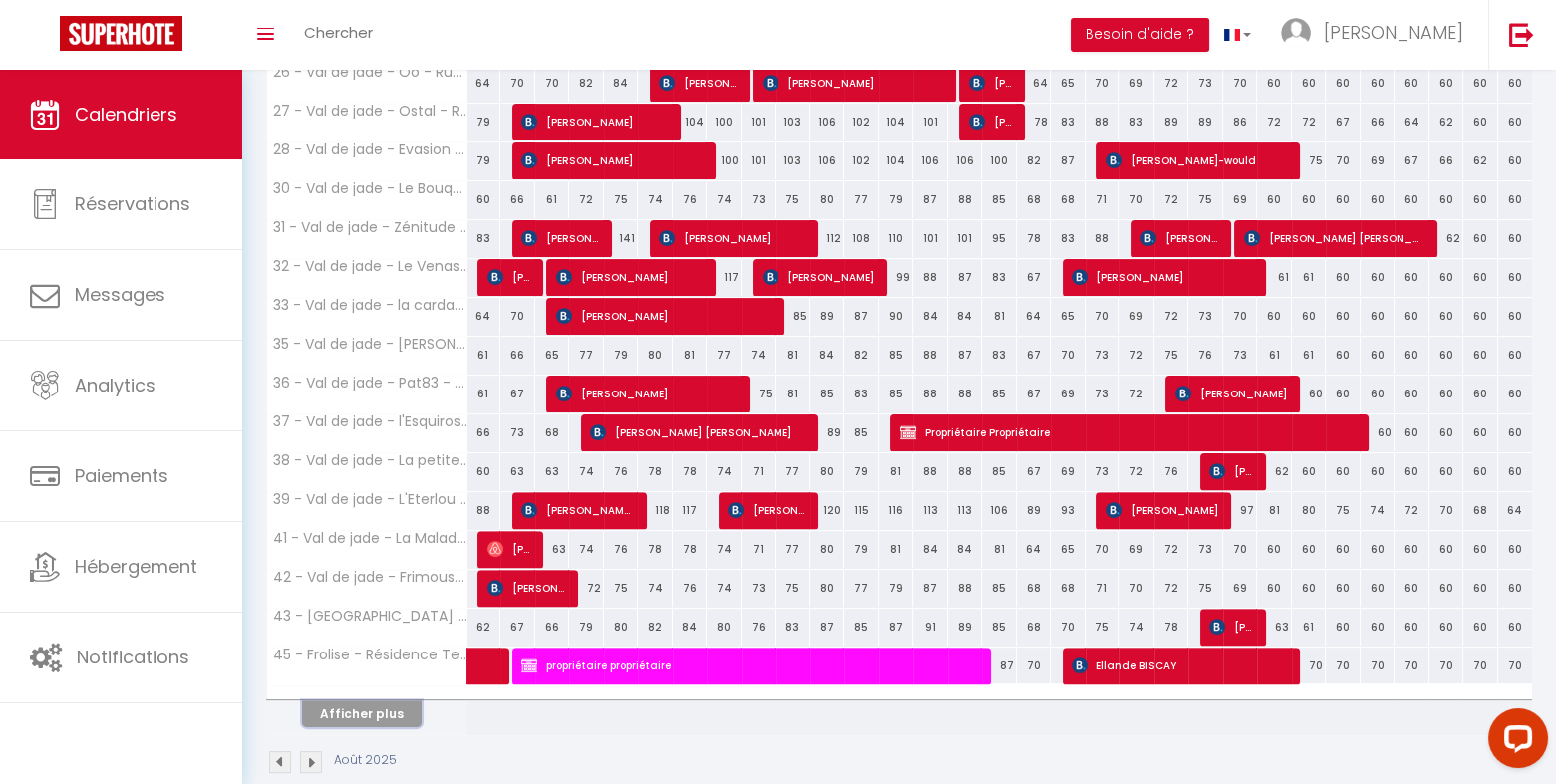 scroll, scrollTop: 1311, scrollLeft: 0, axis: vertical 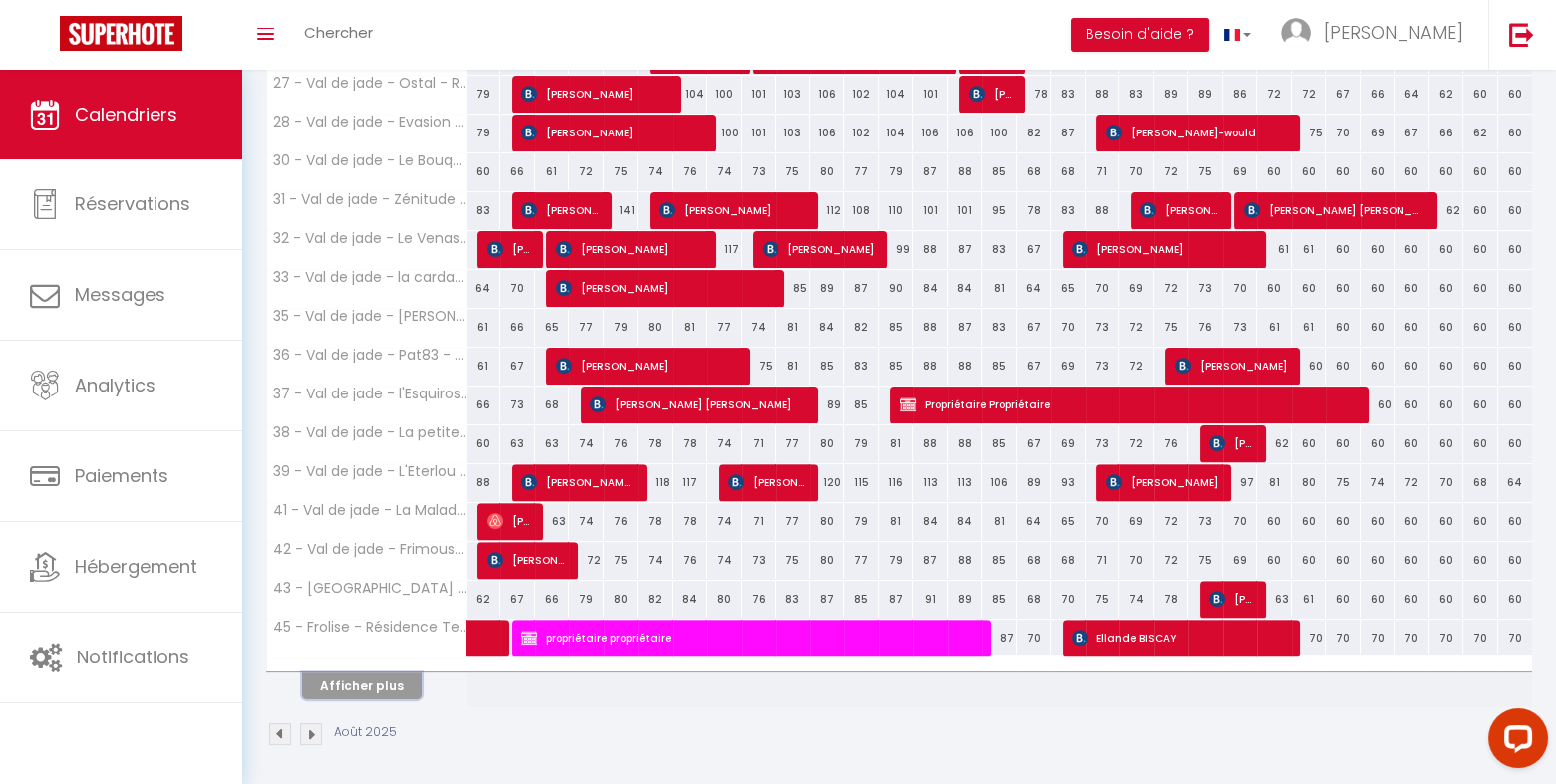 click on "Afficher plus" at bounding box center [362, 685] 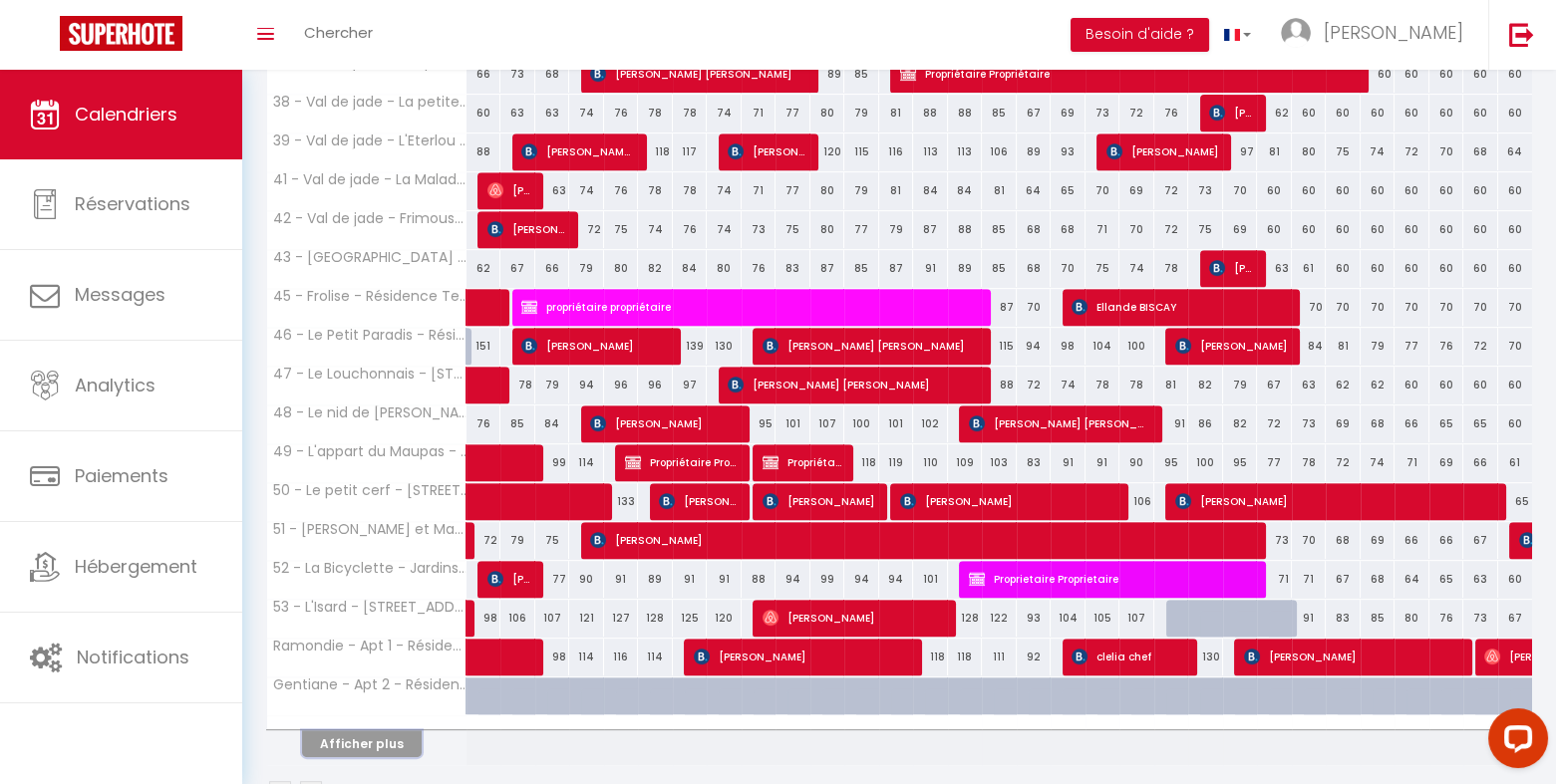scroll, scrollTop: 1643, scrollLeft: 0, axis: vertical 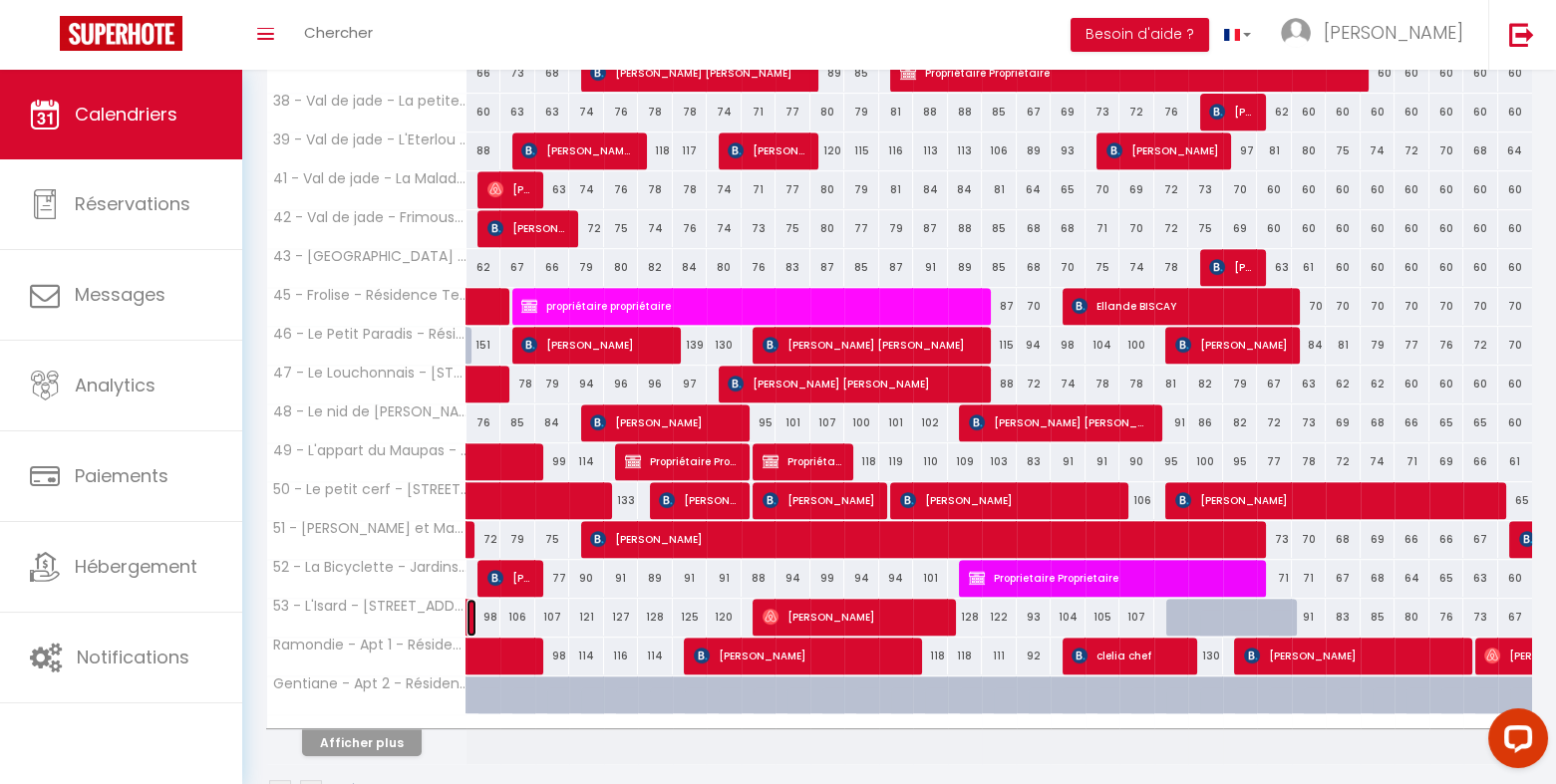 click at bounding box center (471, 618) 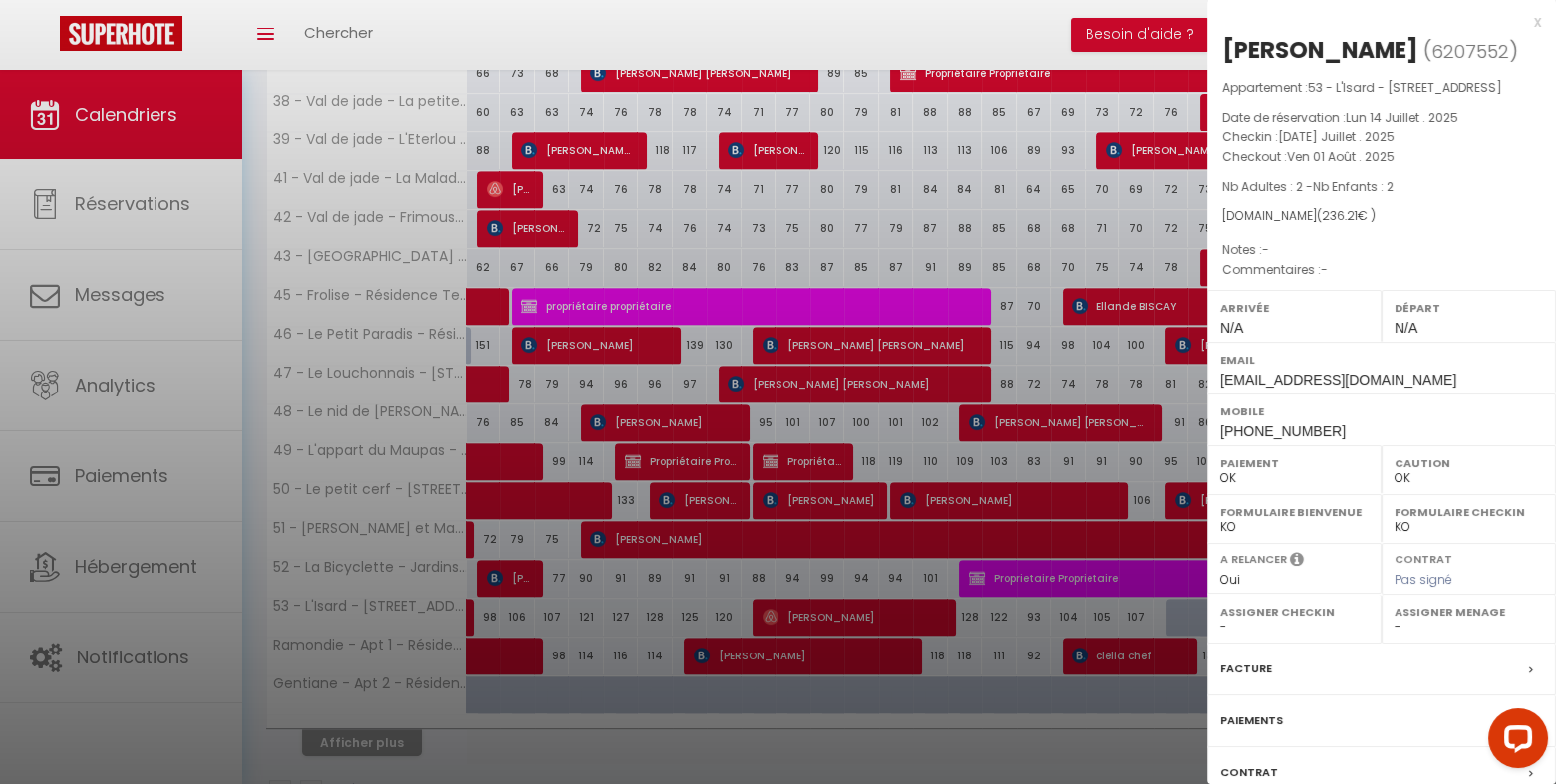 click on "Facture" at bounding box center (1246, 668) 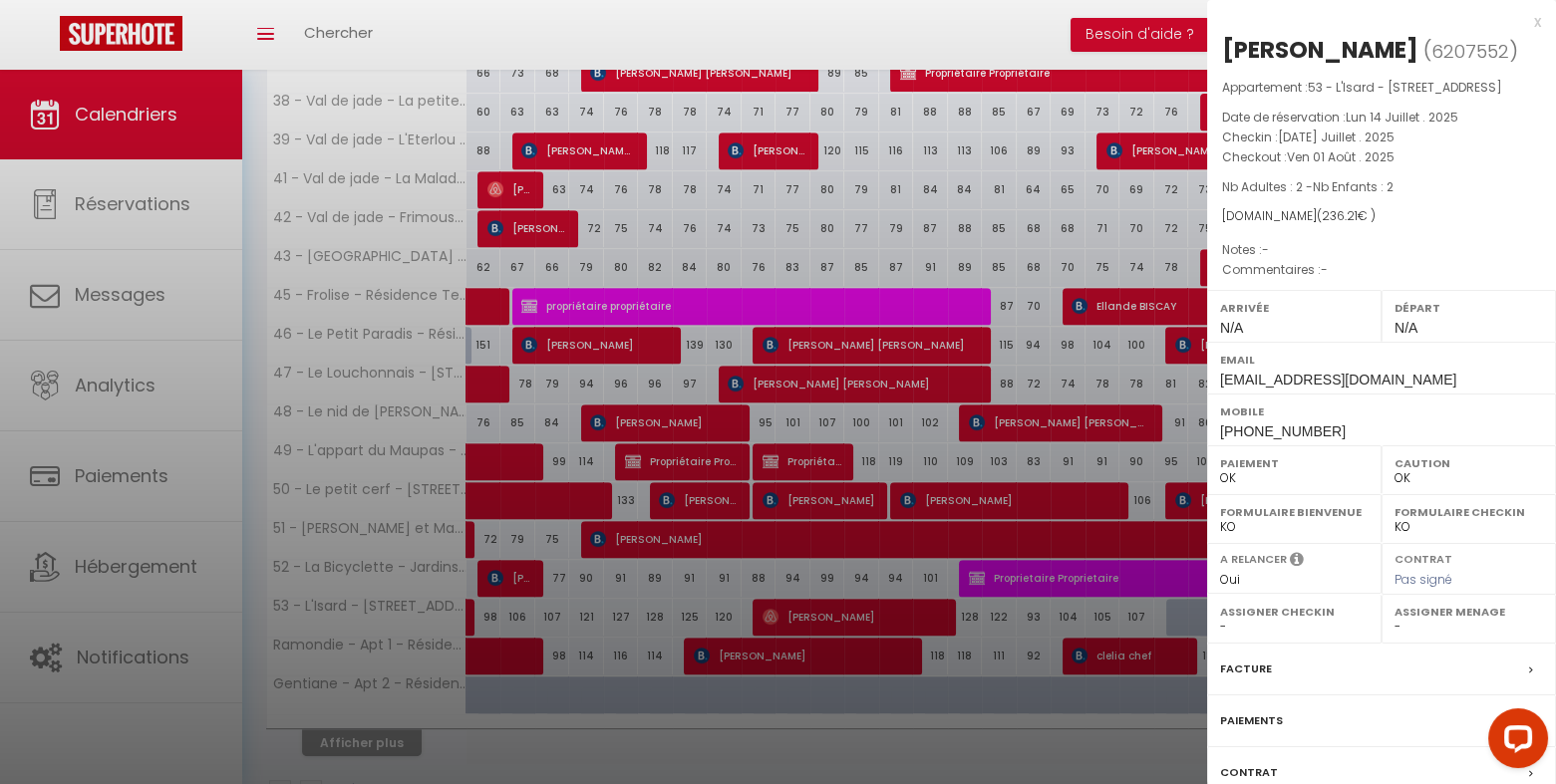 scroll, scrollTop: 0, scrollLeft: 0, axis: both 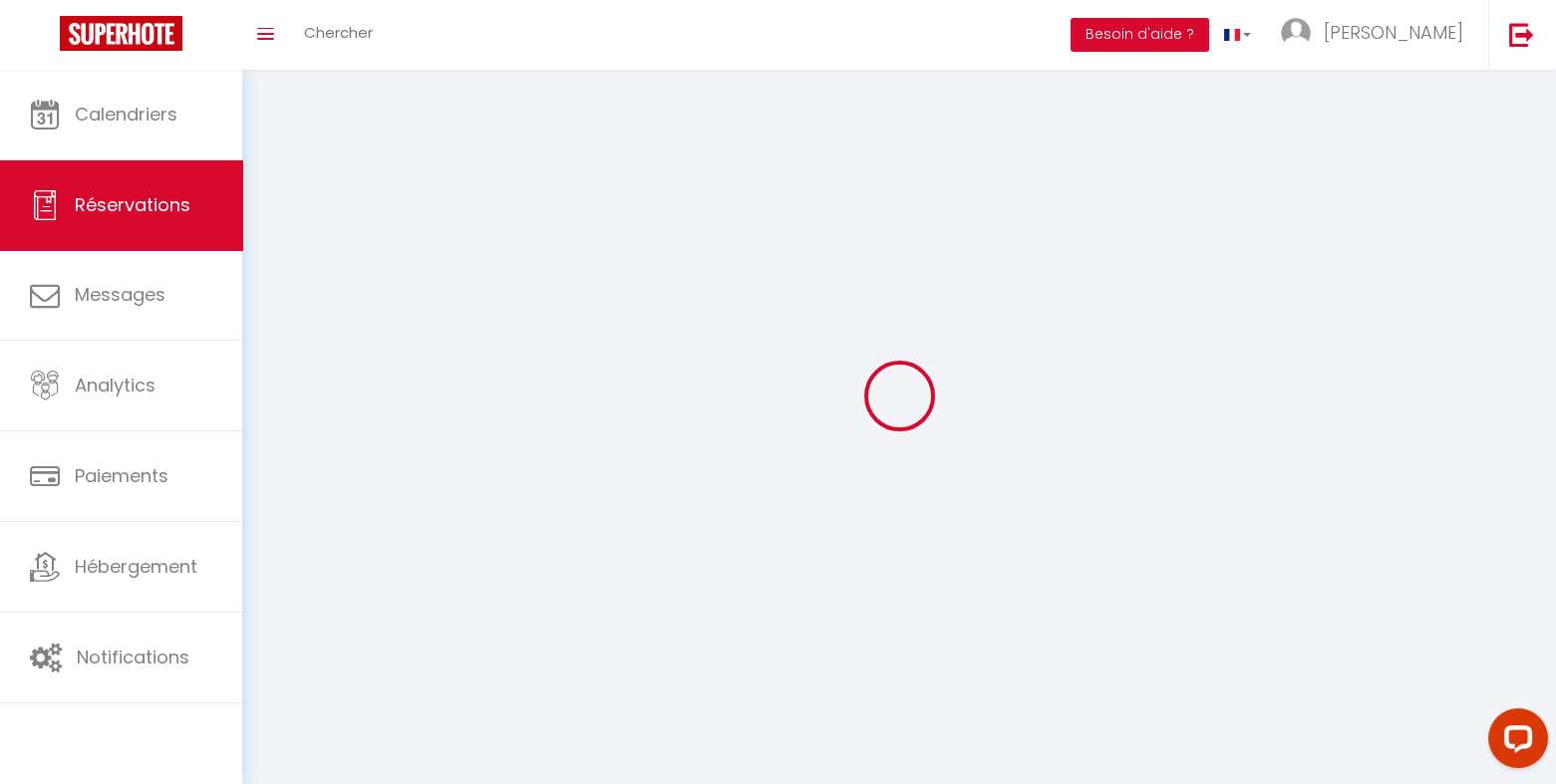 type on "Claire" 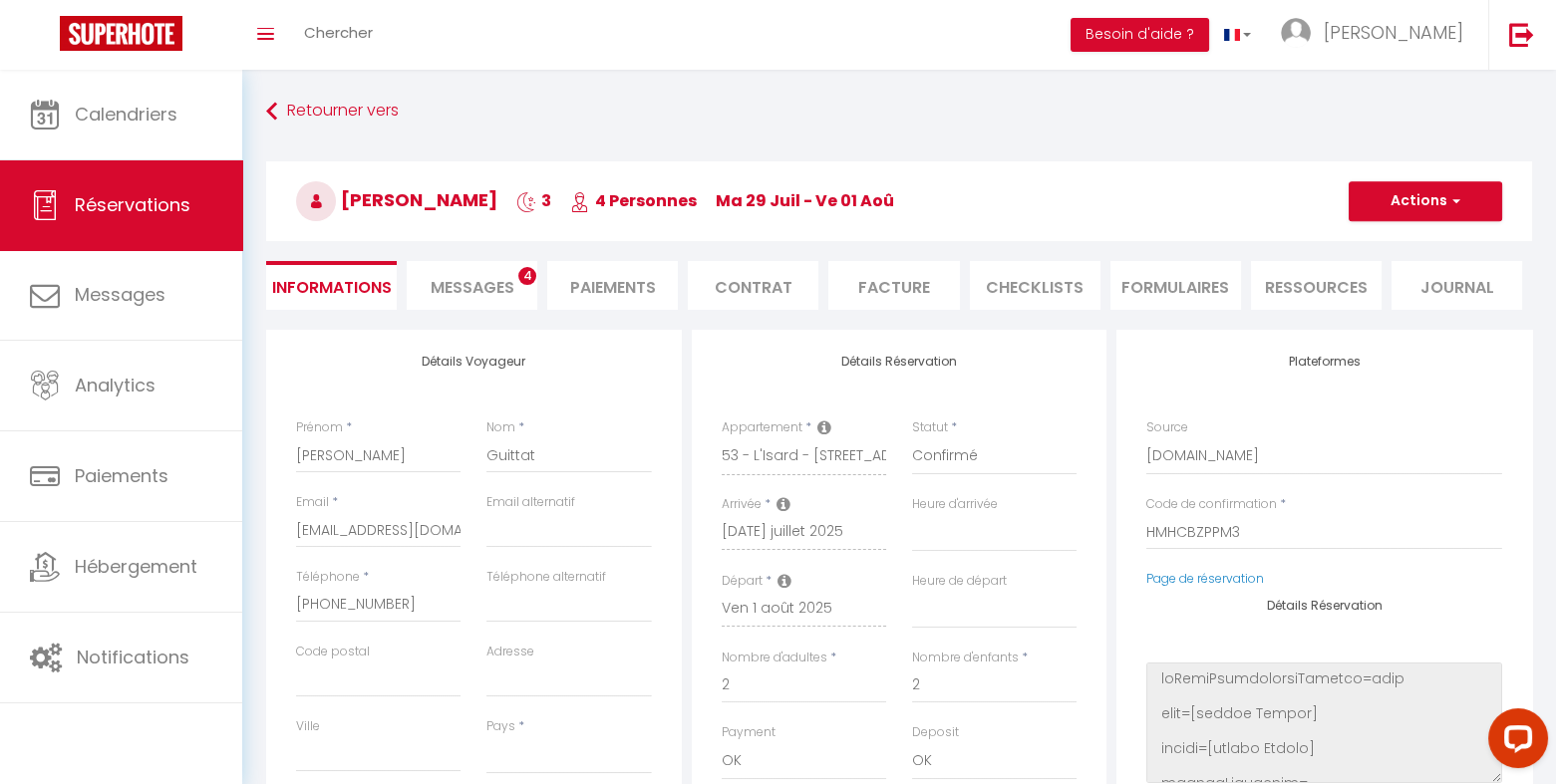click on "Messages" at bounding box center [472, 287] 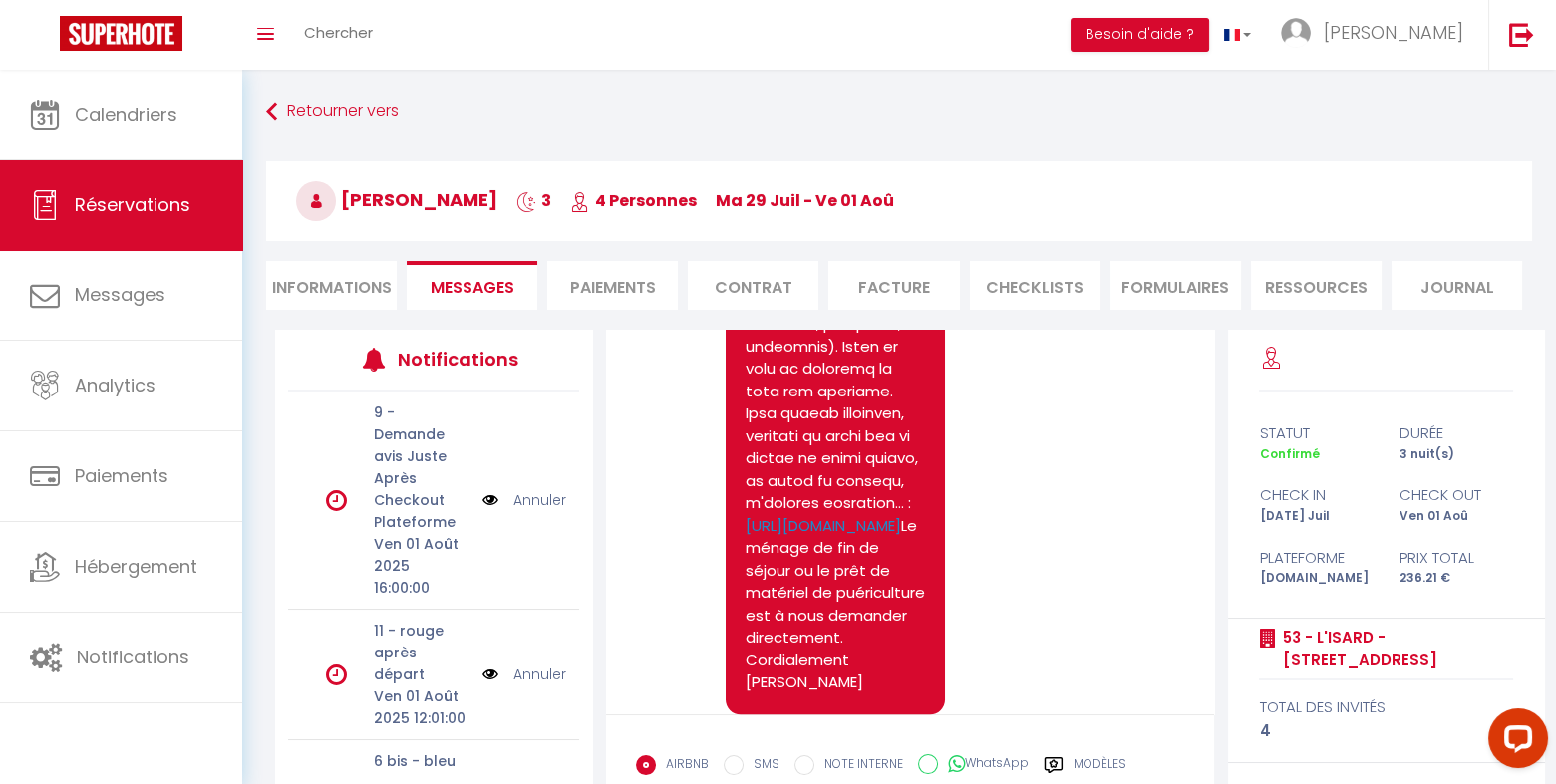 scroll, scrollTop: 3655, scrollLeft: 0, axis: vertical 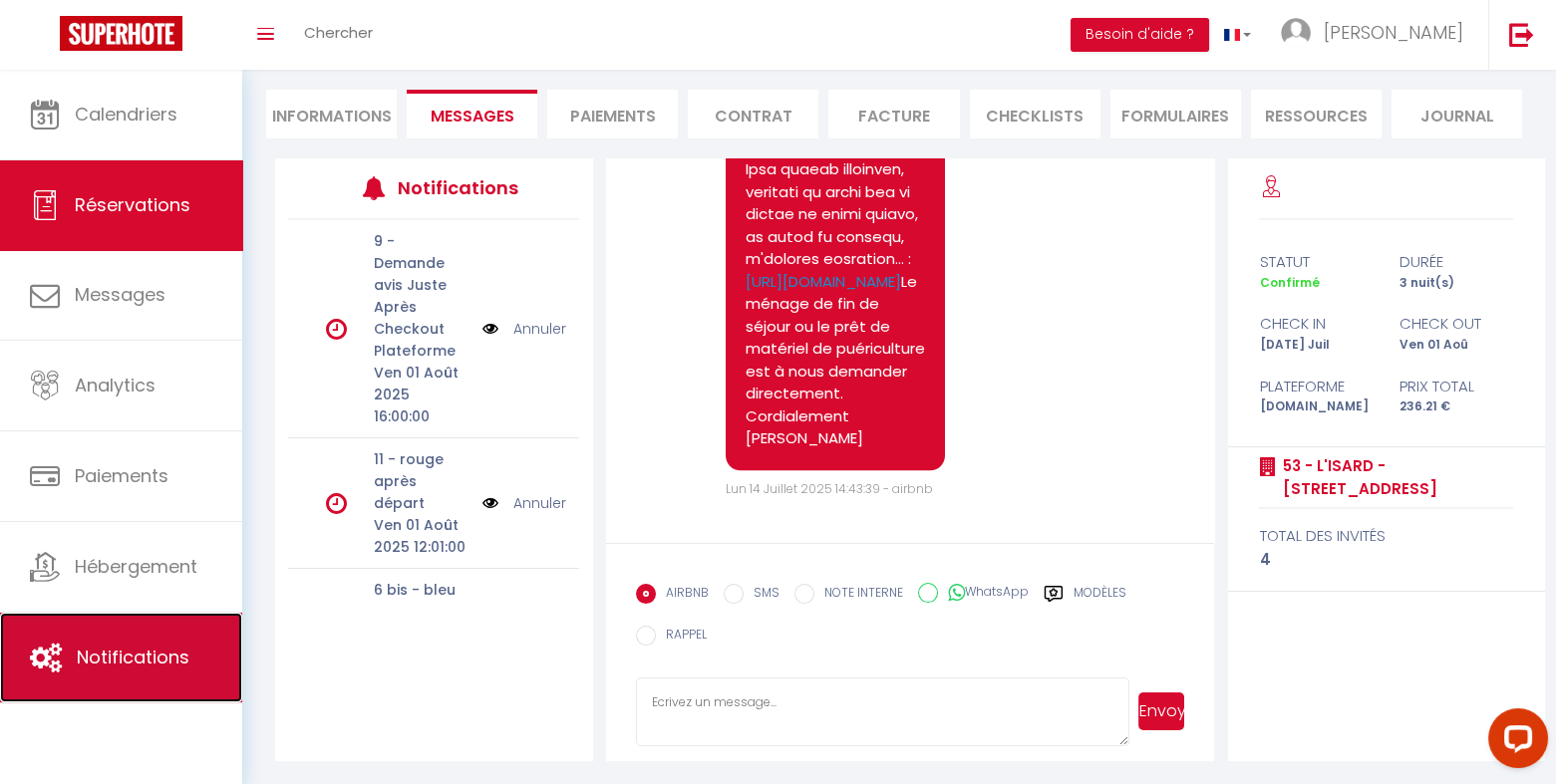 click on "Notifications" at bounding box center [121, 657] 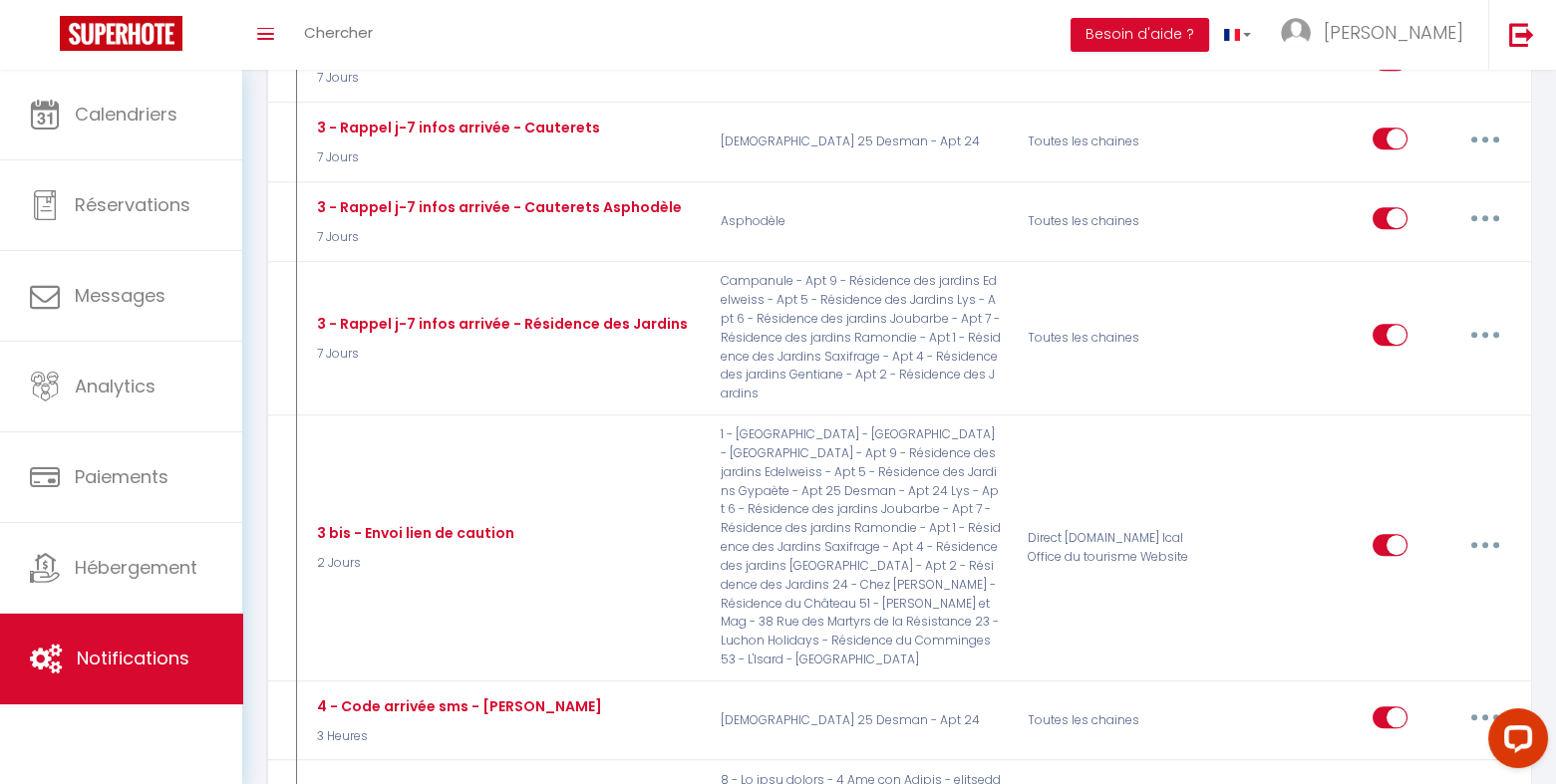 scroll, scrollTop: 3650, scrollLeft: 0, axis: vertical 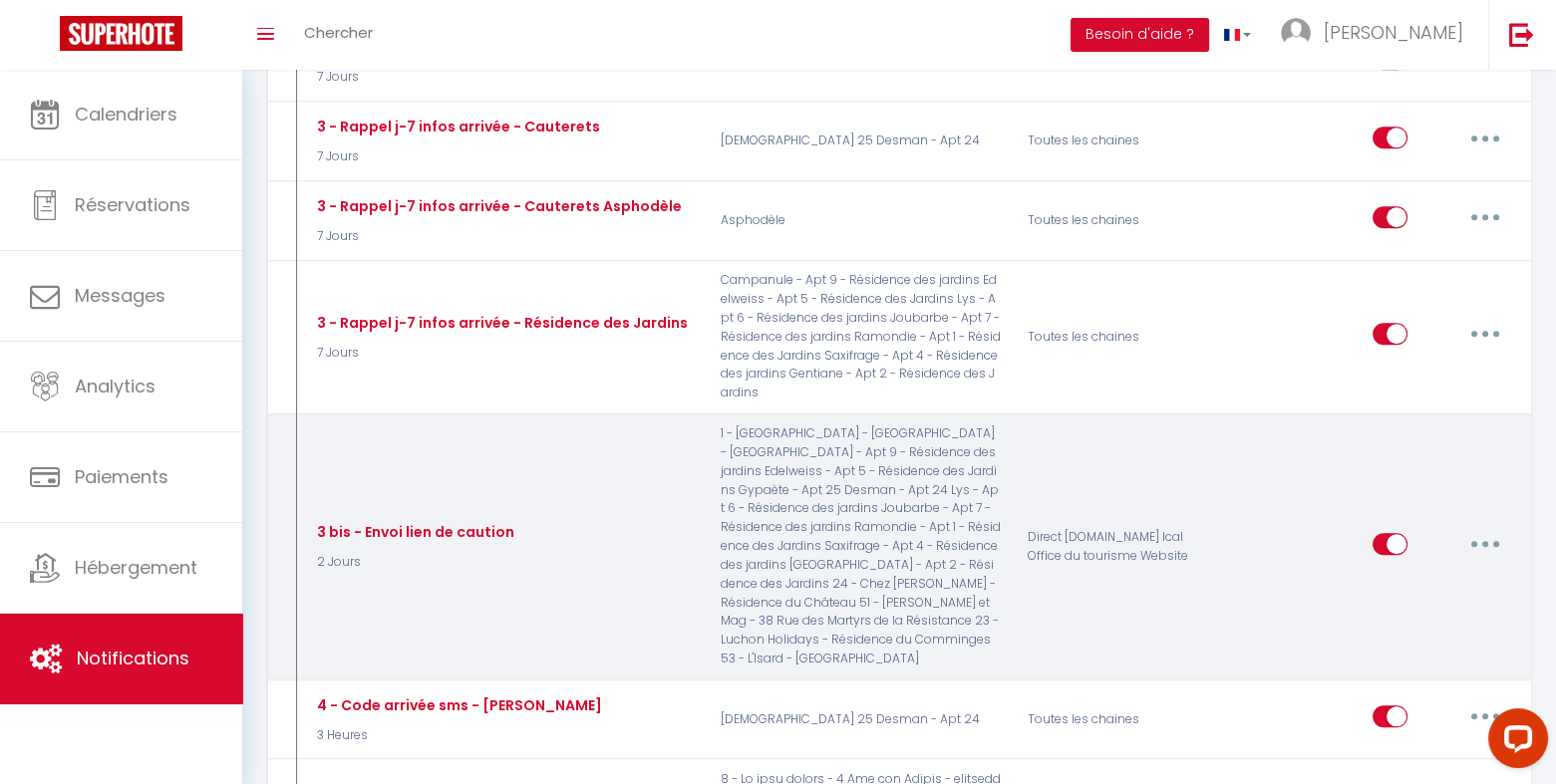 click at bounding box center (1485, 544) 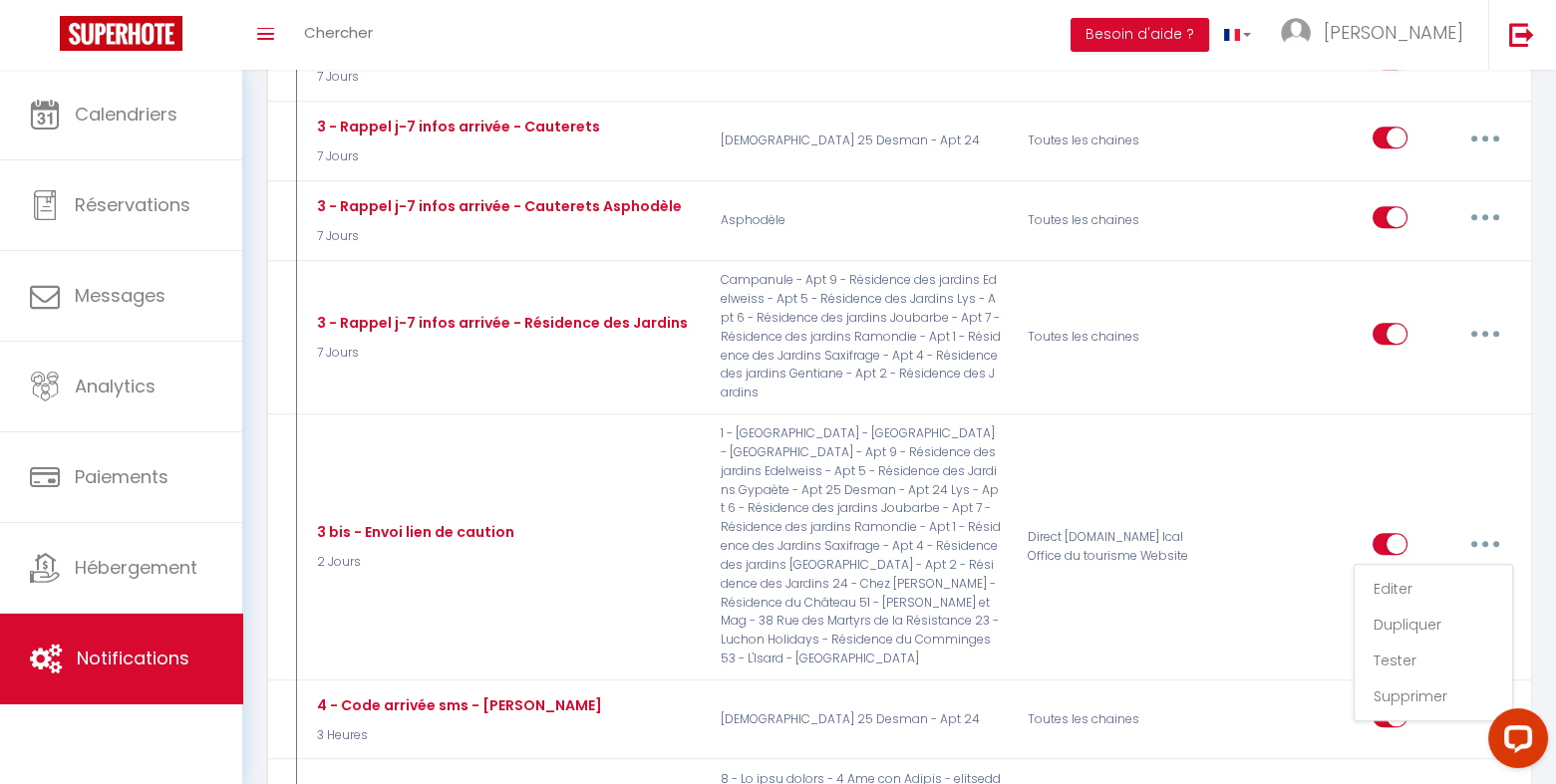 scroll, scrollTop: 3634, scrollLeft: 0, axis: vertical 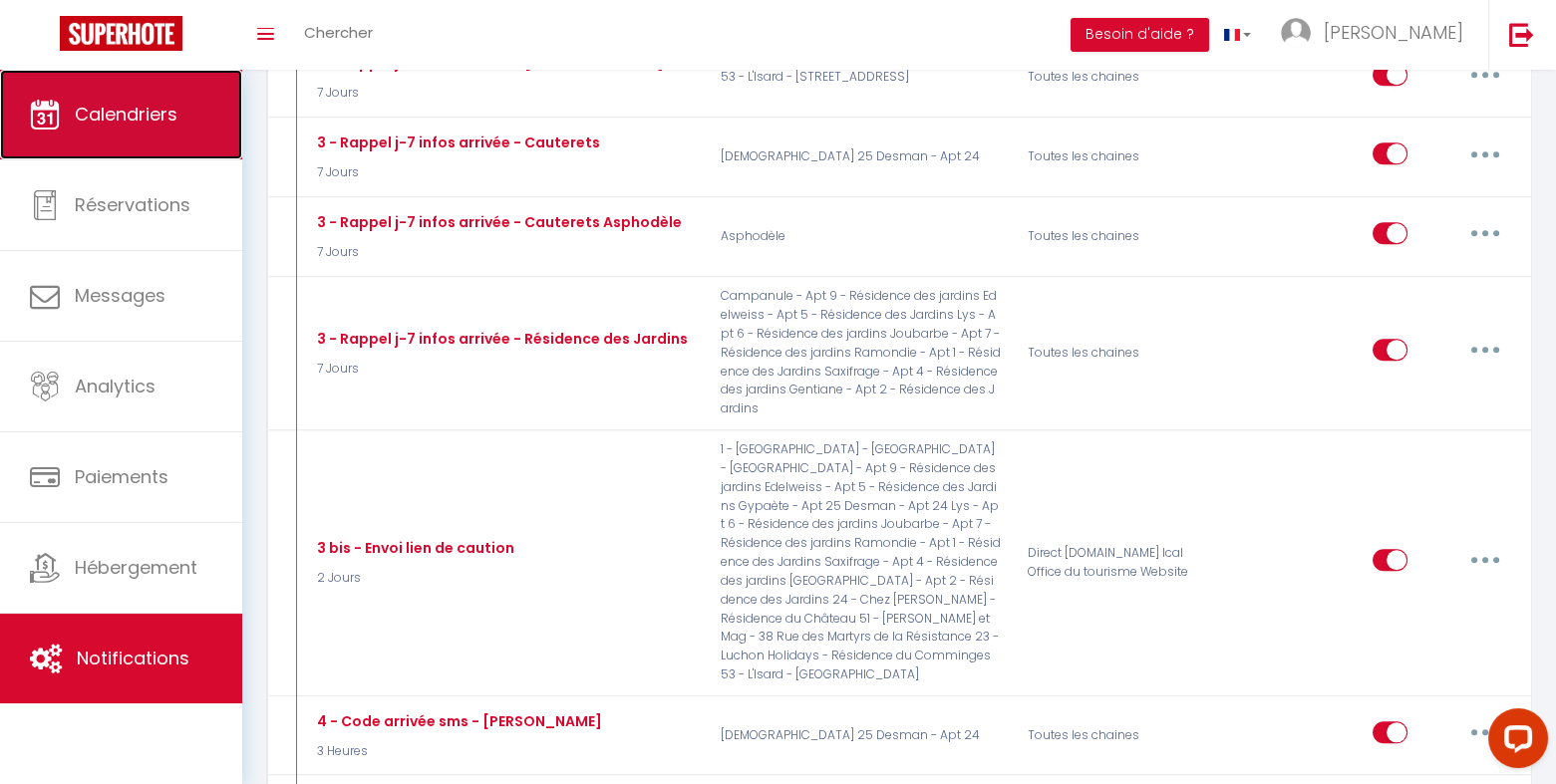 click on "Calendriers" at bounding box center (121, 115) 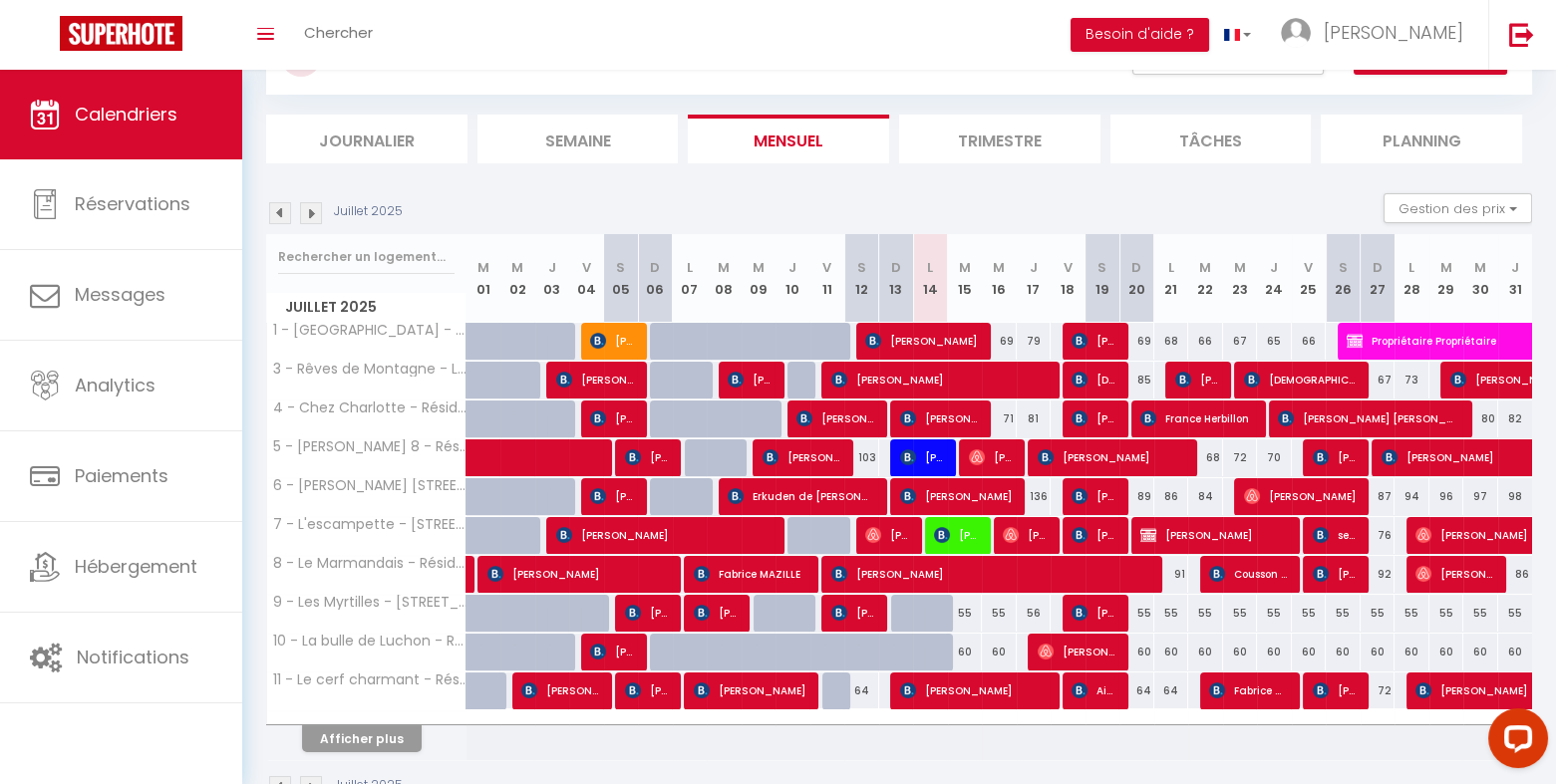 scroll, scrollTop: 148, scrollLeft: 0, axis: vertical 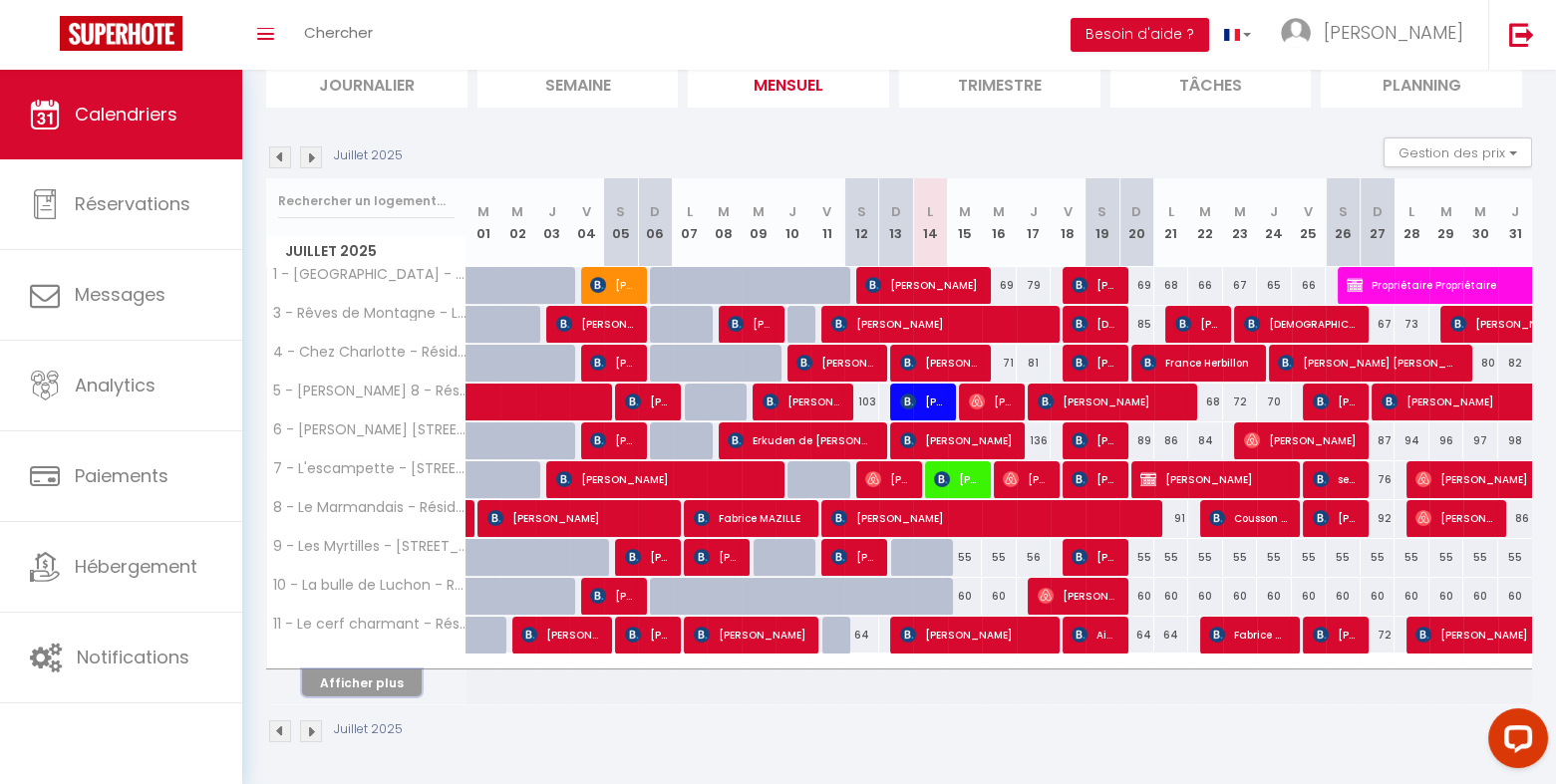 click on "Afficher plus" at bounding box center (362, 682) 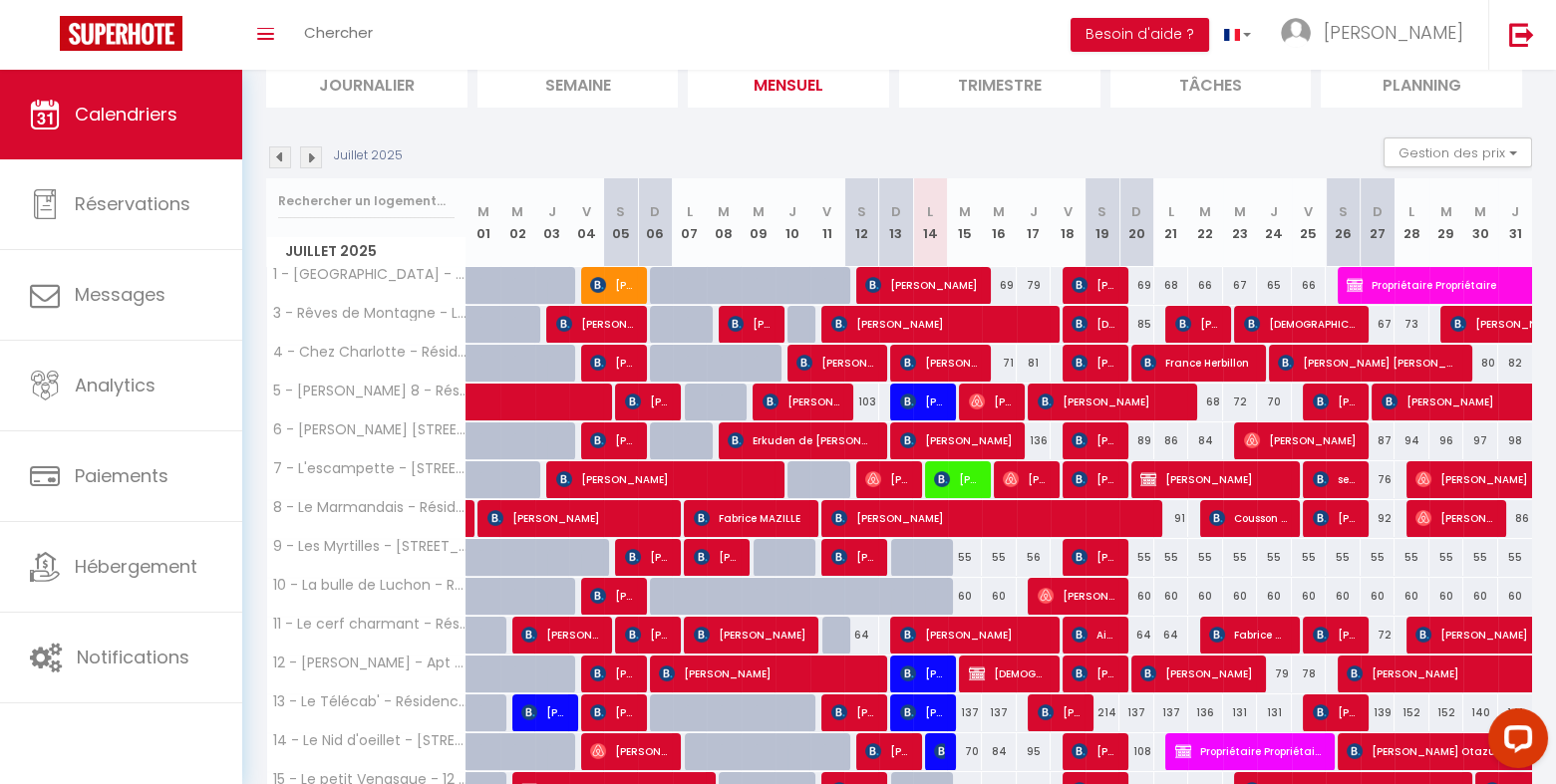 click at bounding box center [311, 157] 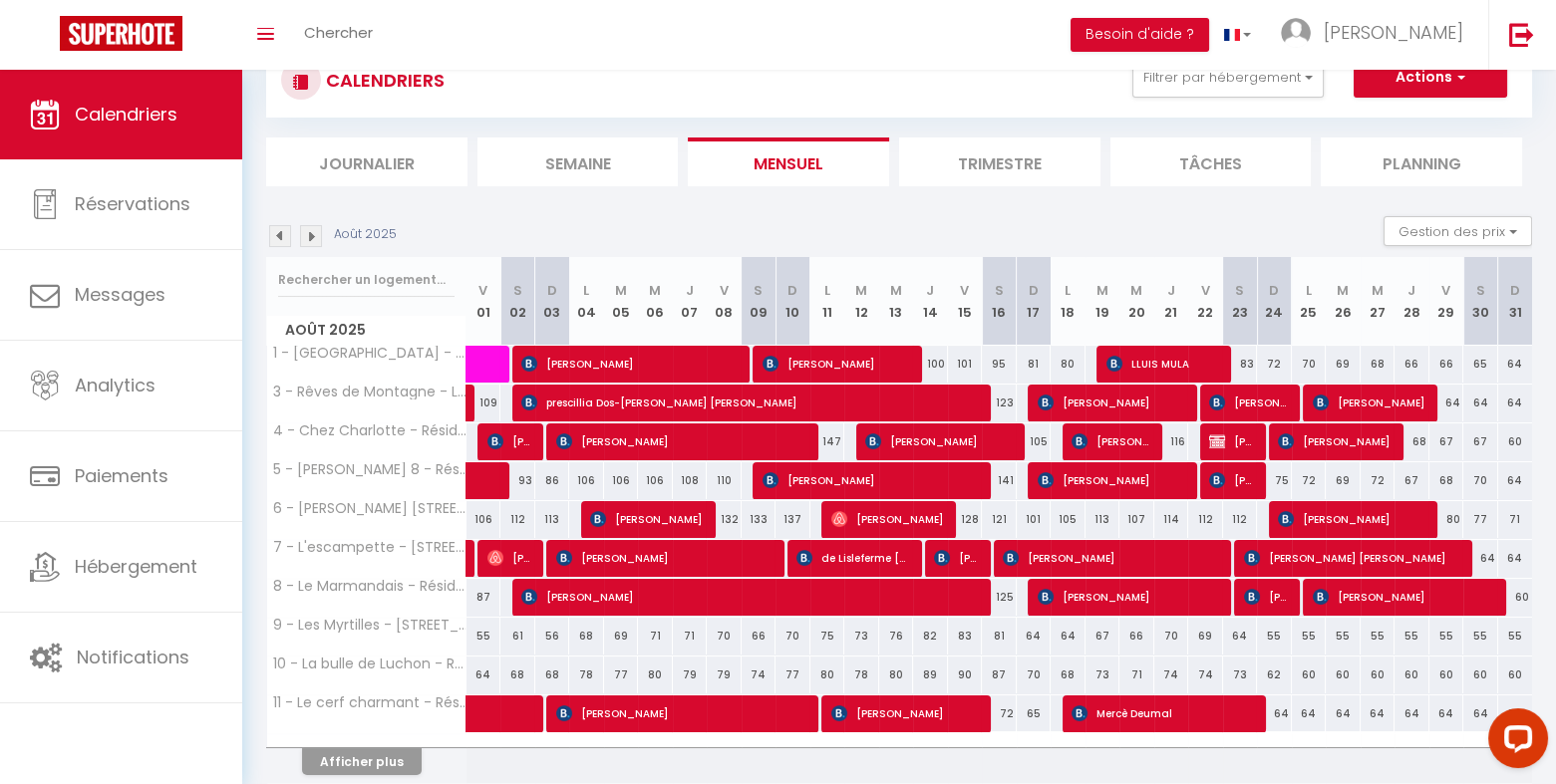 scroll, scrollTop: 148, scrollLeft: 0, axis: vertical 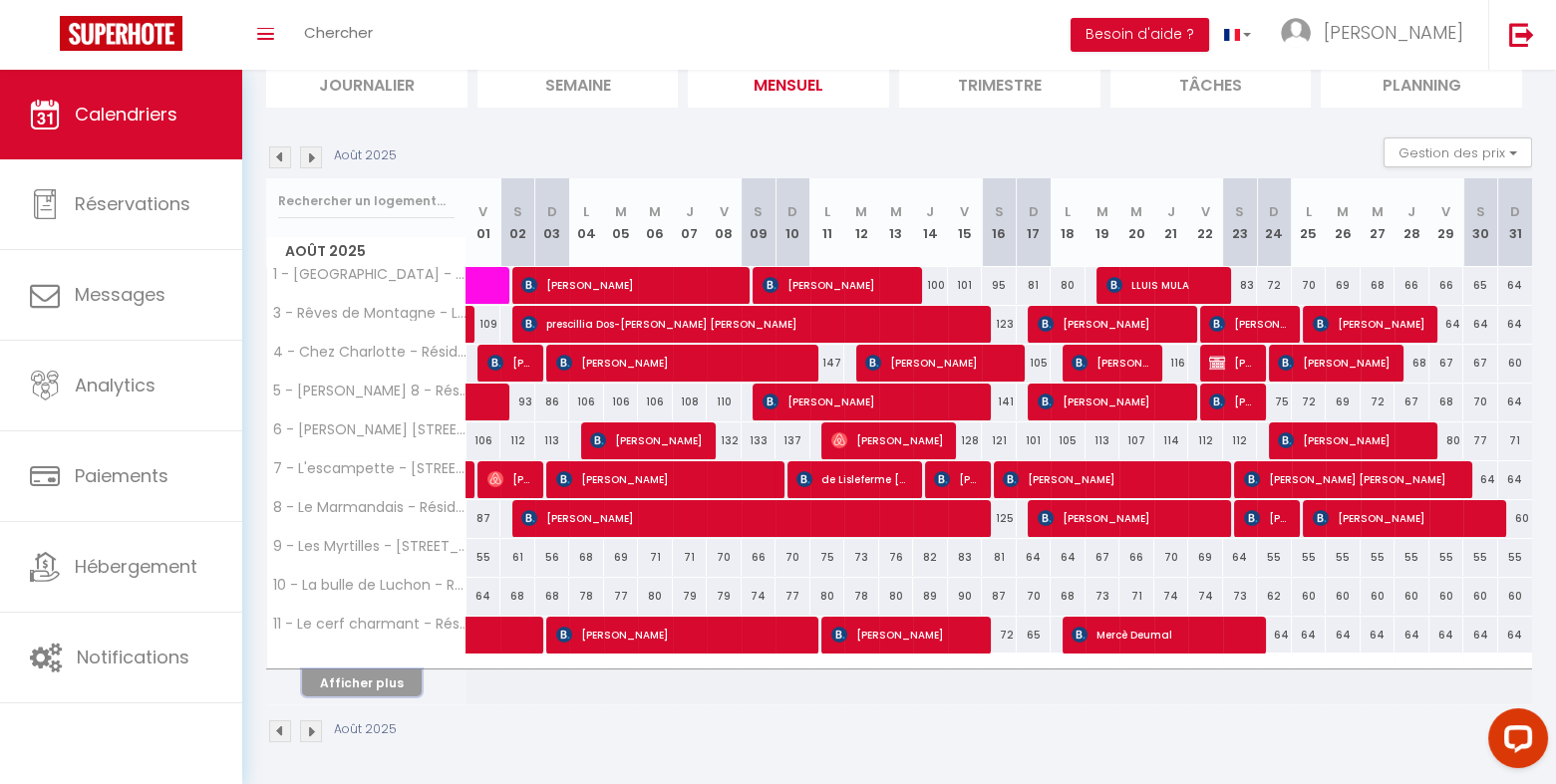 click on "Afficher plus" at bounding box center (362, 682) 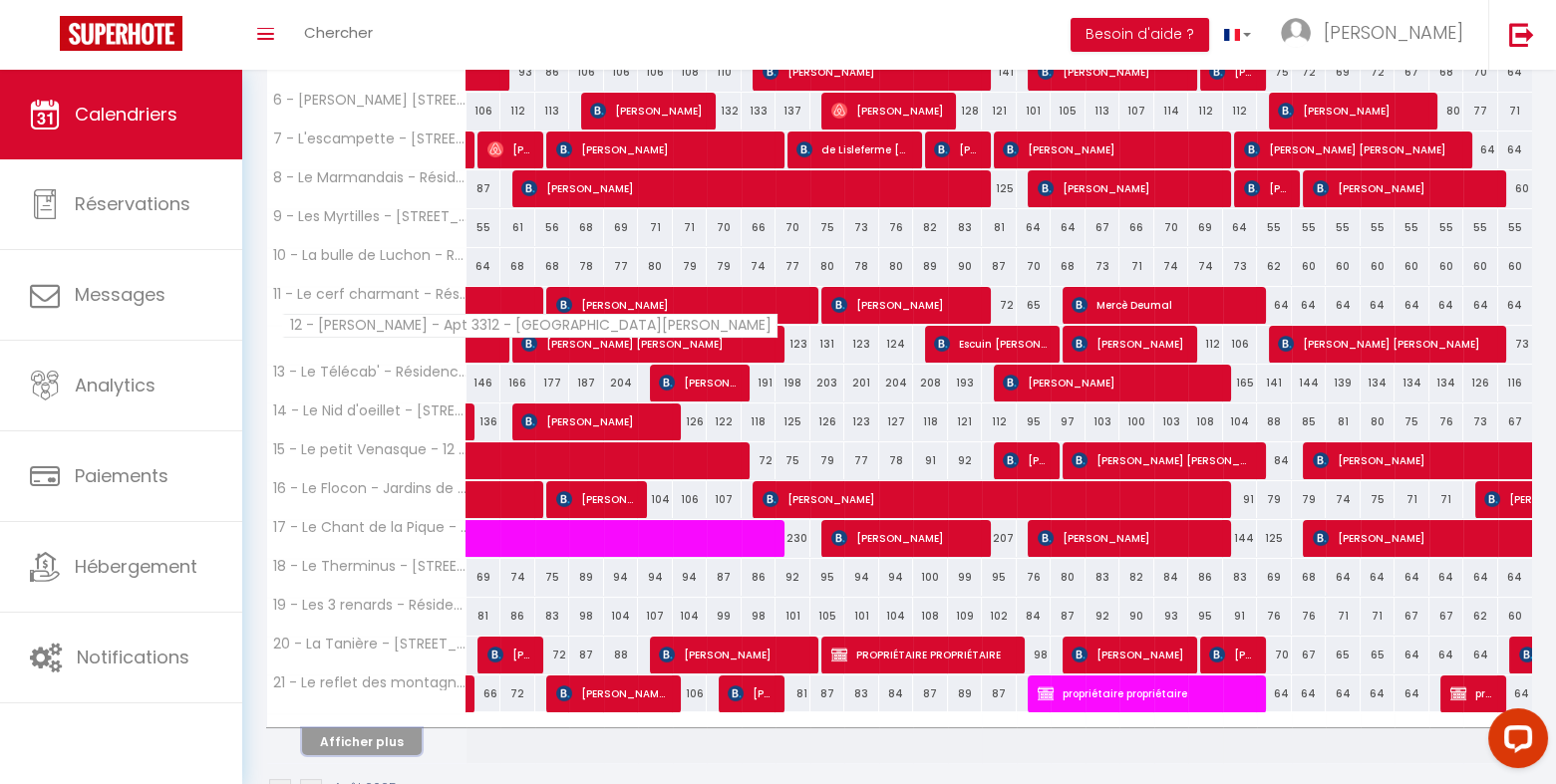 scroll, scrollTop: 480, scrollLeft: 0, axis: vertical 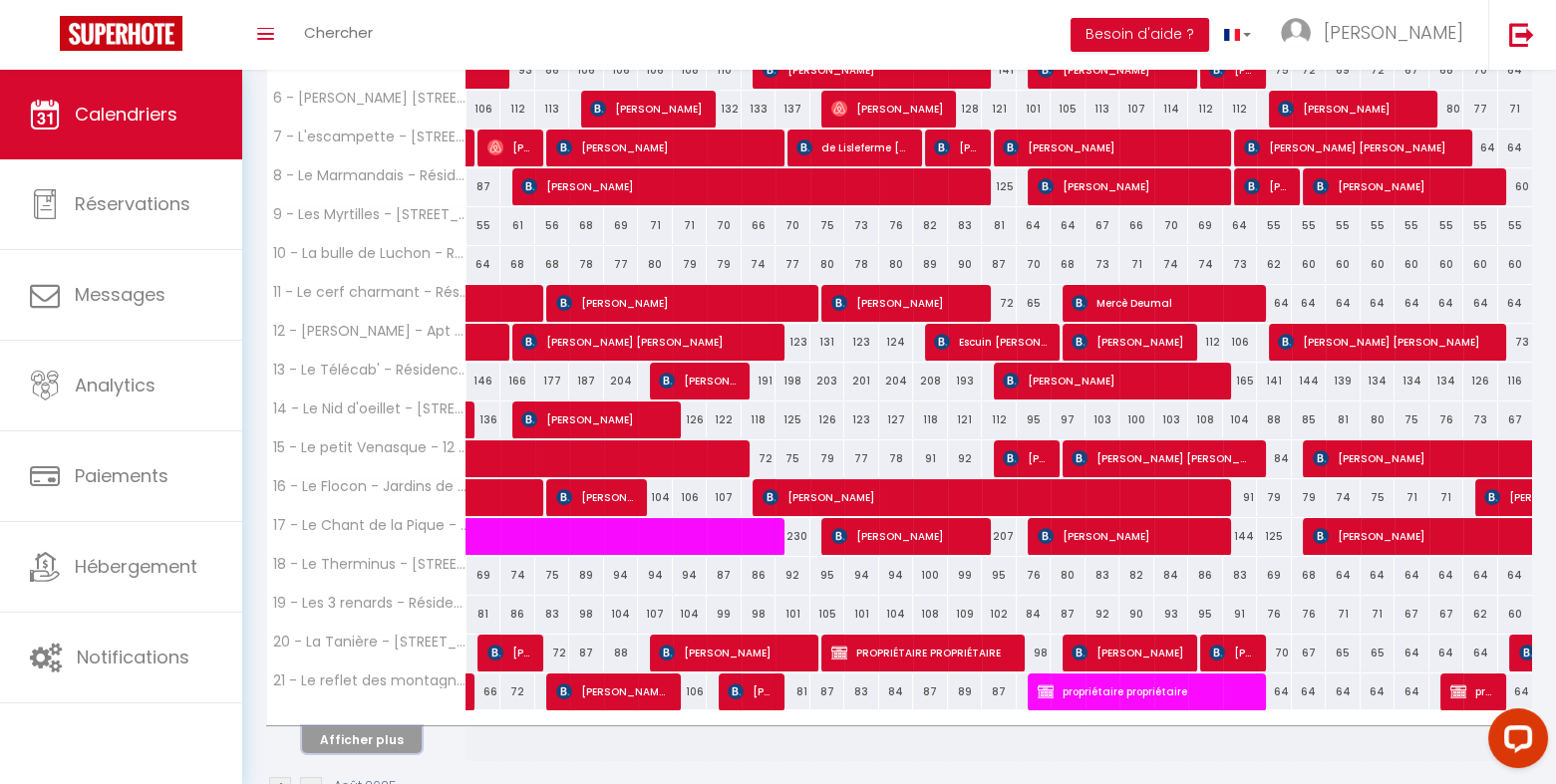 click on "Afficher plus" at bounding box center [362, 739] 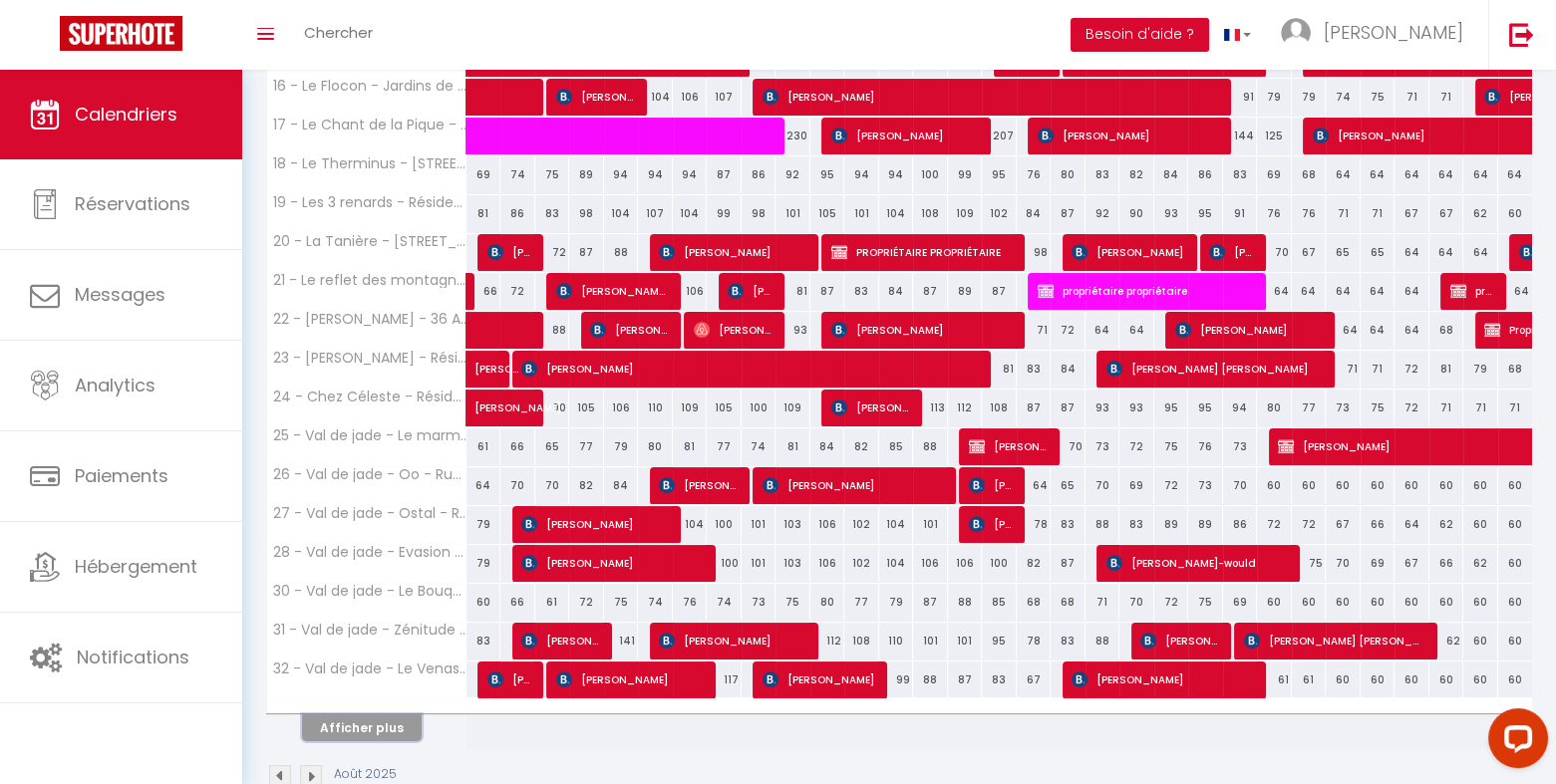 scroll, scrollTop: 923, scrollLeft: 0, axis: vertical 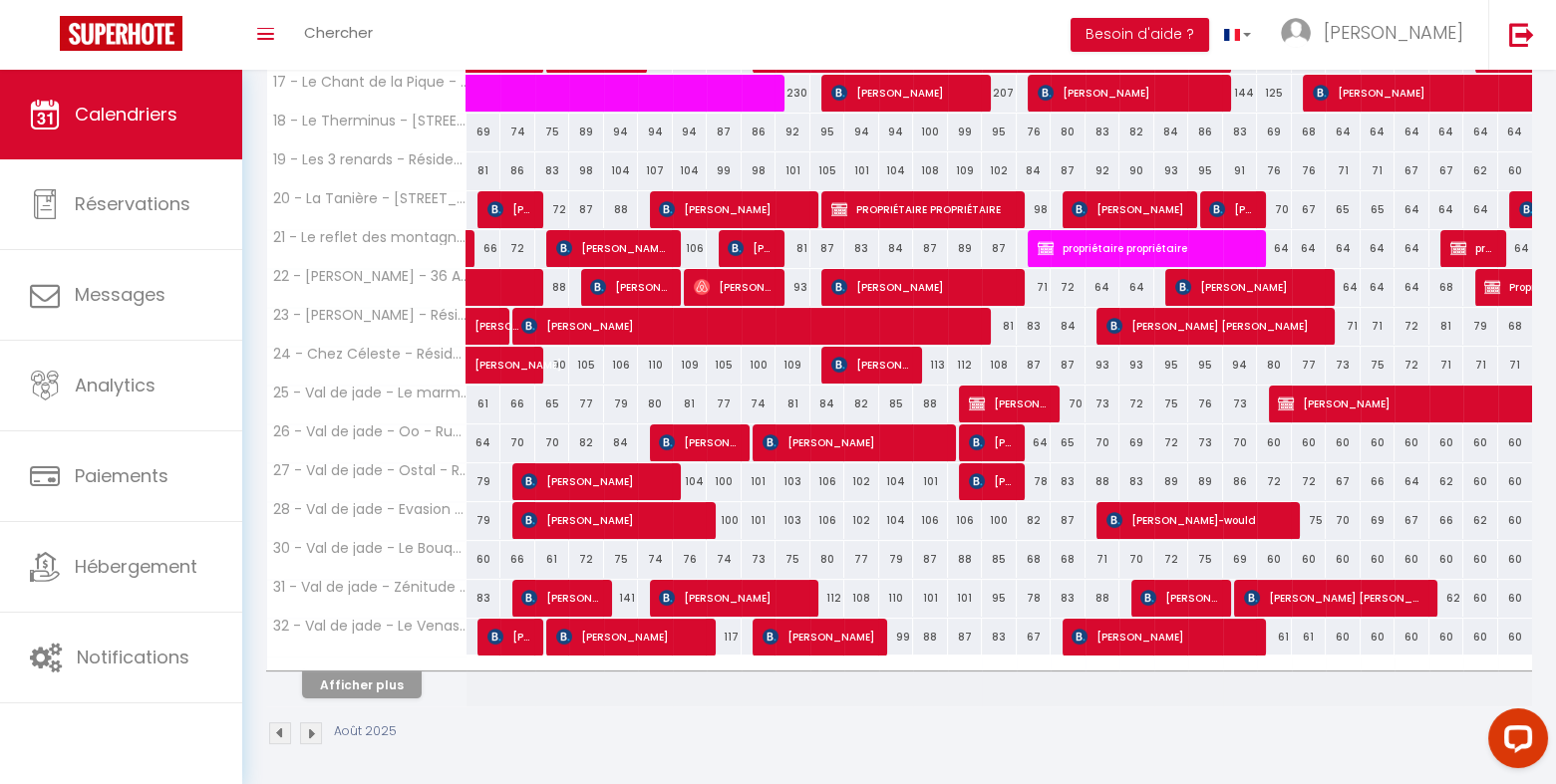 click at bounding box center (280, 733) 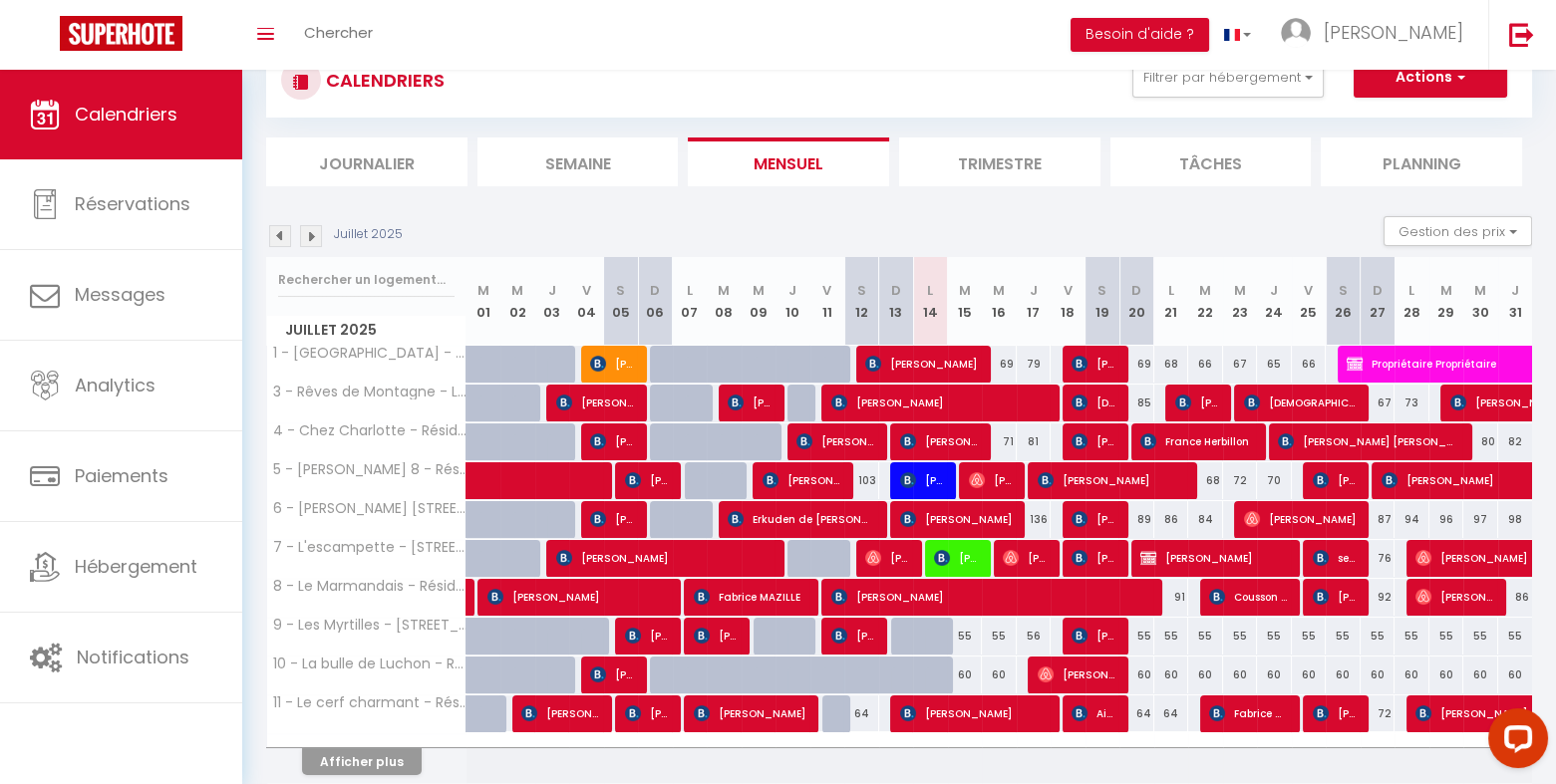 scroll, scrollTop: 148, scrollLeft: 0, axis: vertical 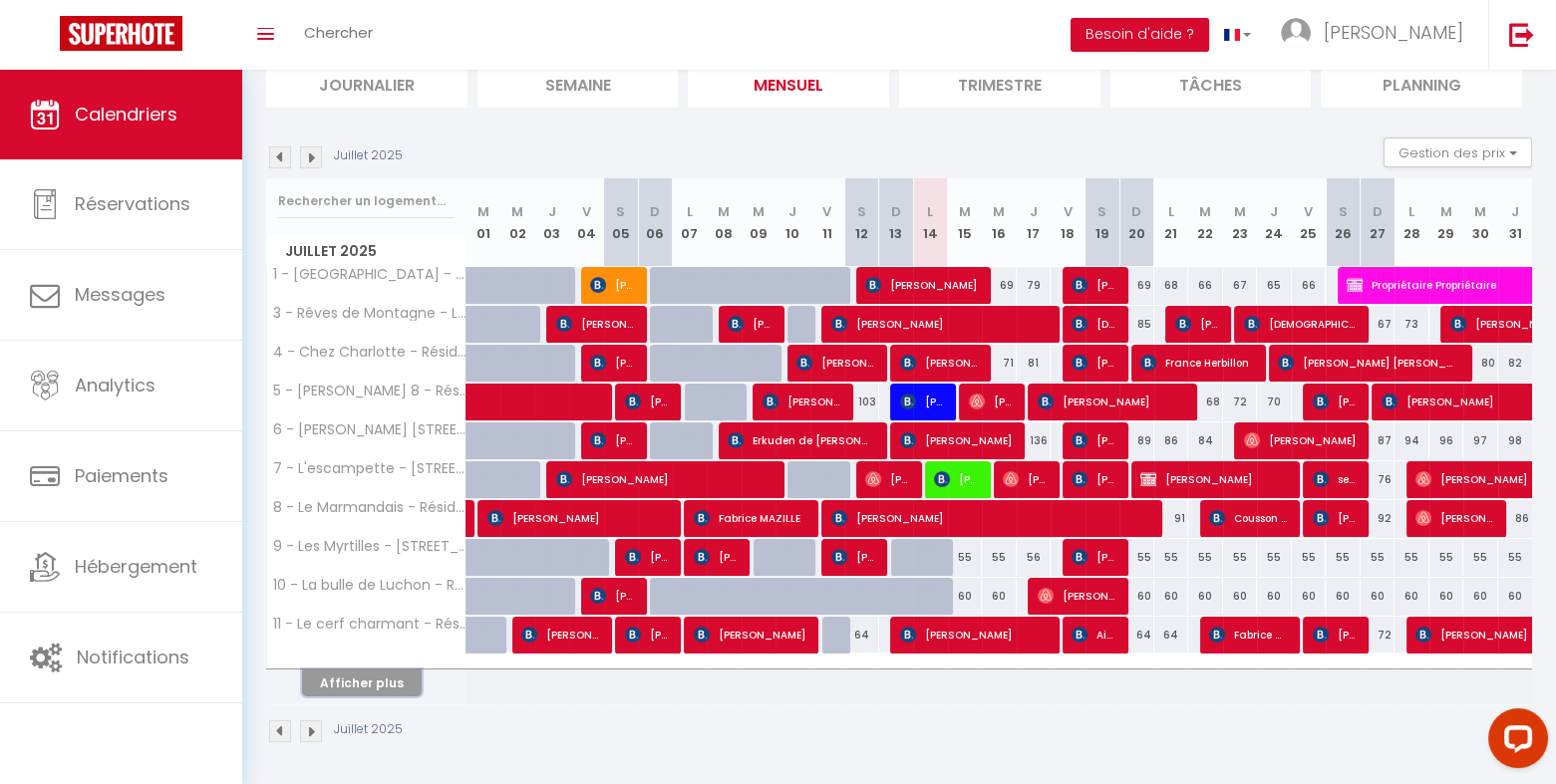 click on "Afficher plus" at bounding box center (362, 682) 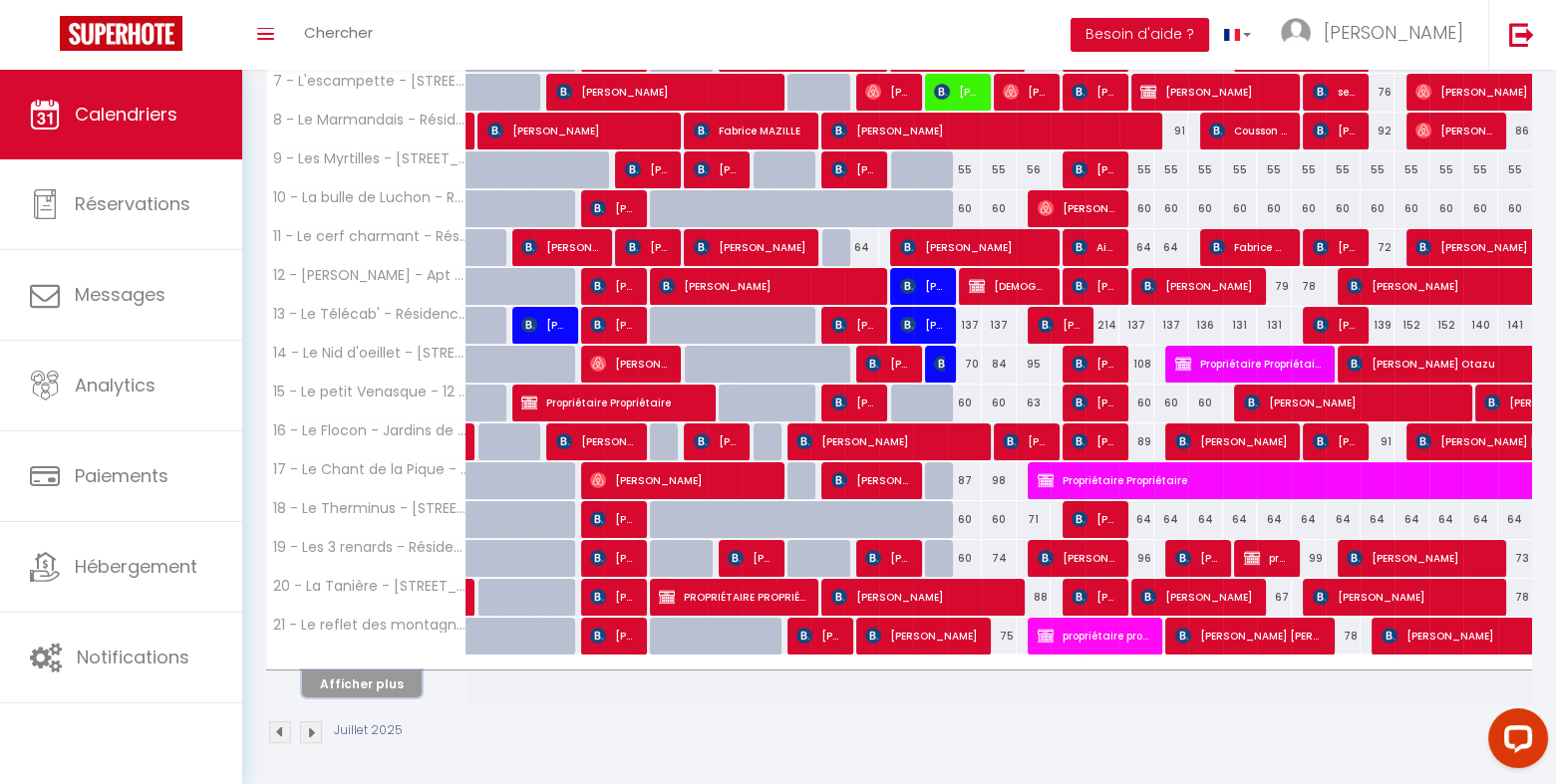 click on "Afficher plus" at bounding box center [362, 683] 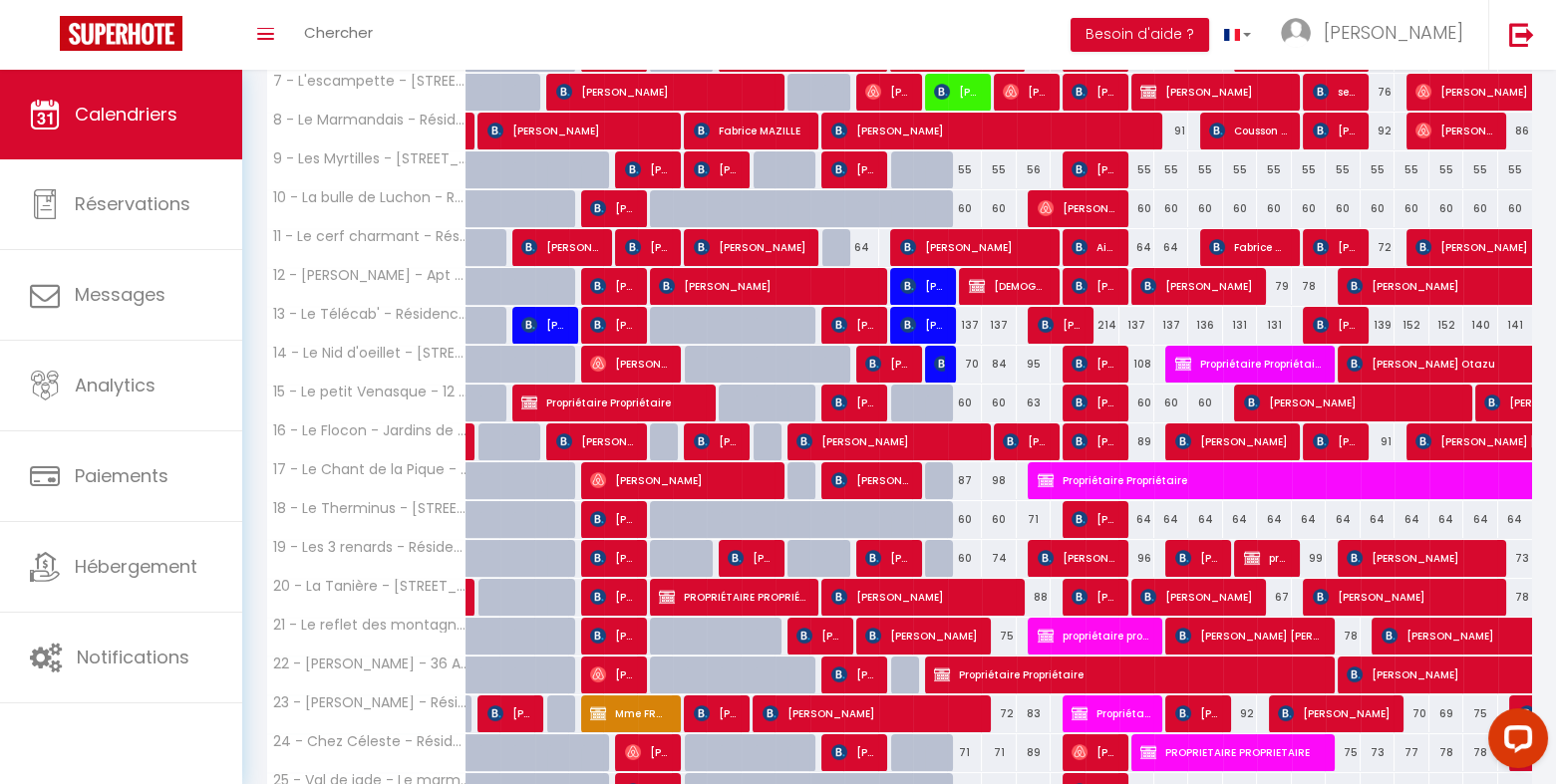 scroll, scrollTop: 923, scrollLeft: 0, axis: vertical 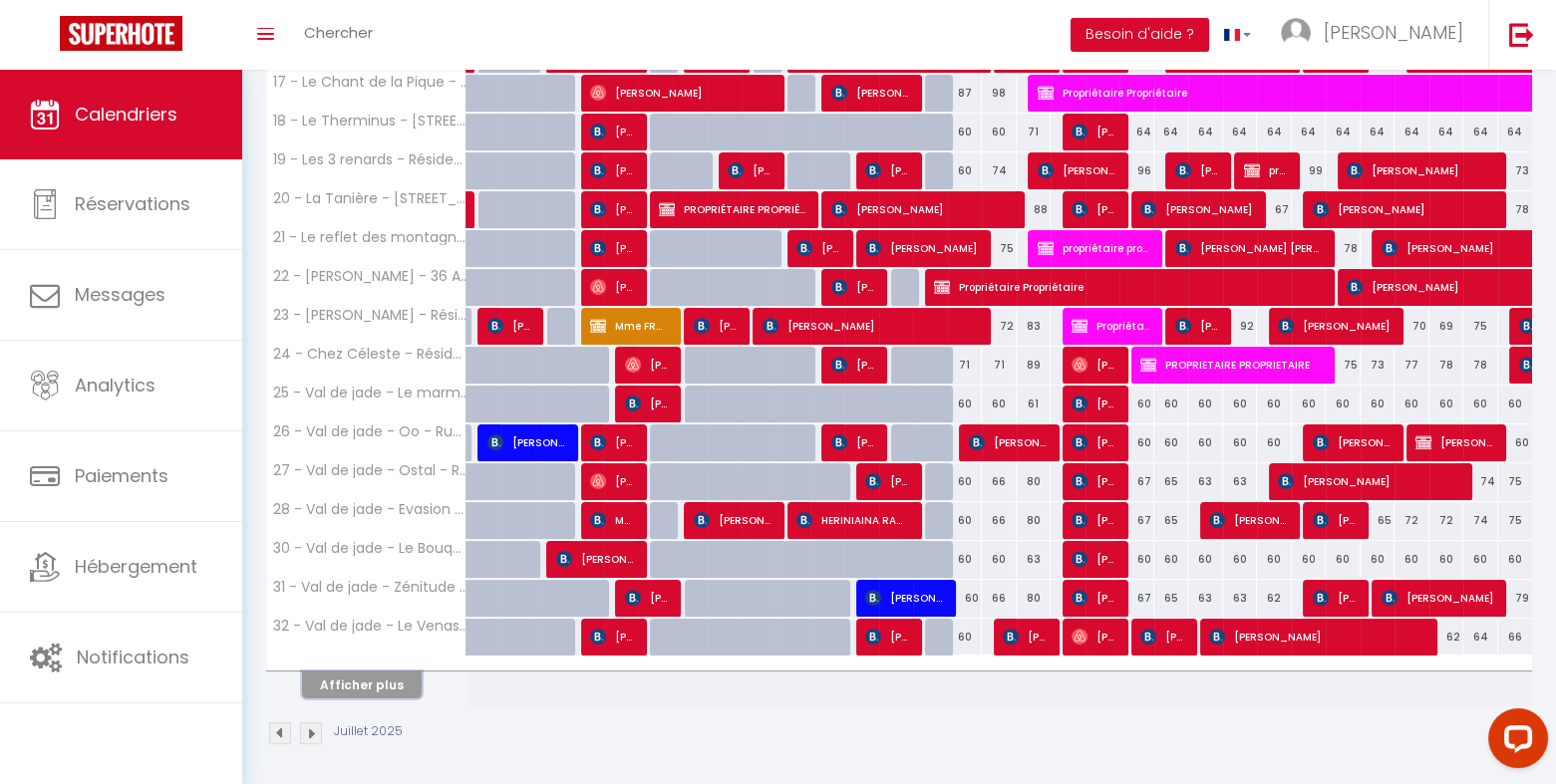 click on "Afficher plus" at bounding box center [362, 684] 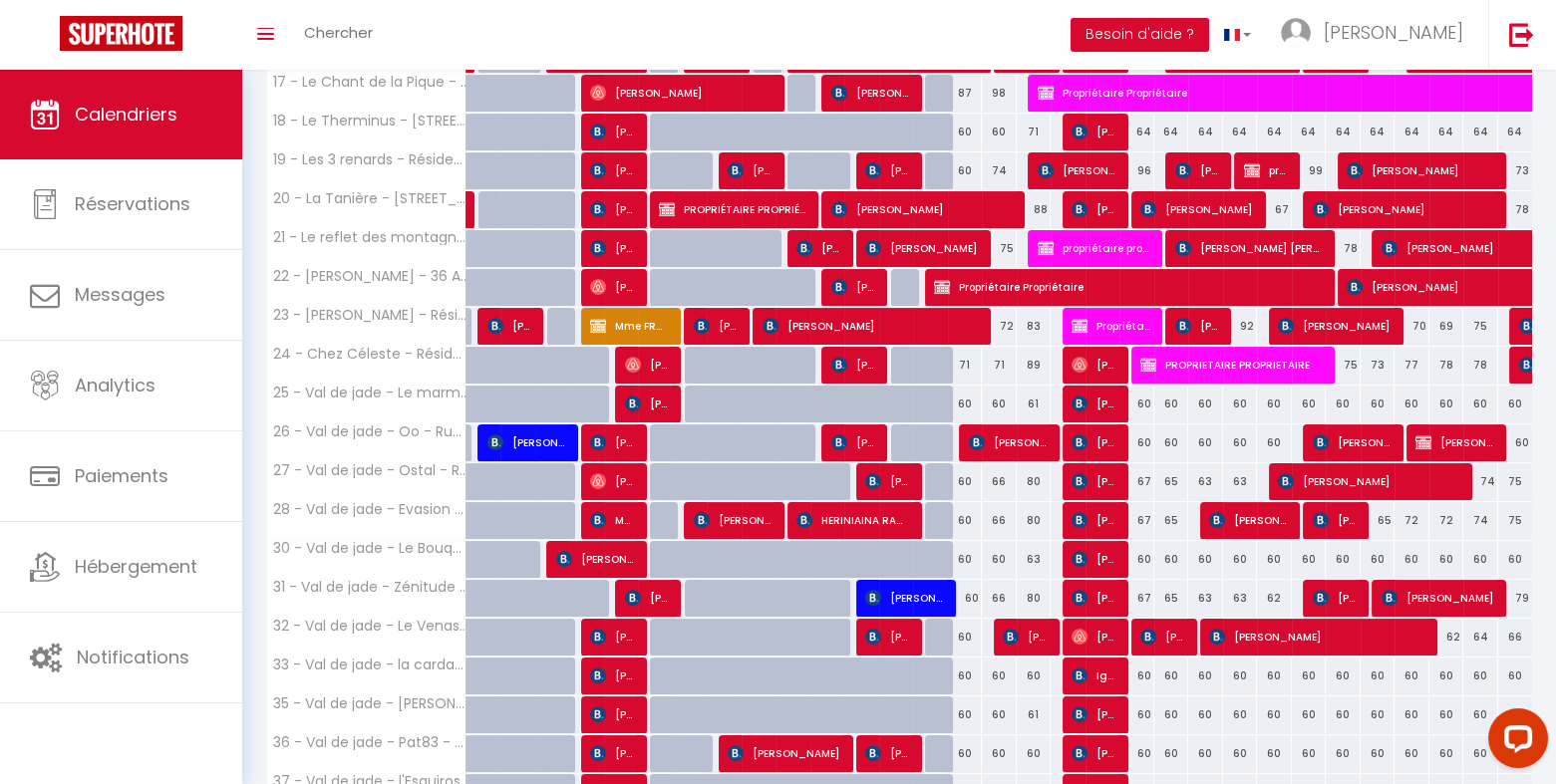 scroll, scrollTop: 1311, scrollLeft: 0, axis: vertical 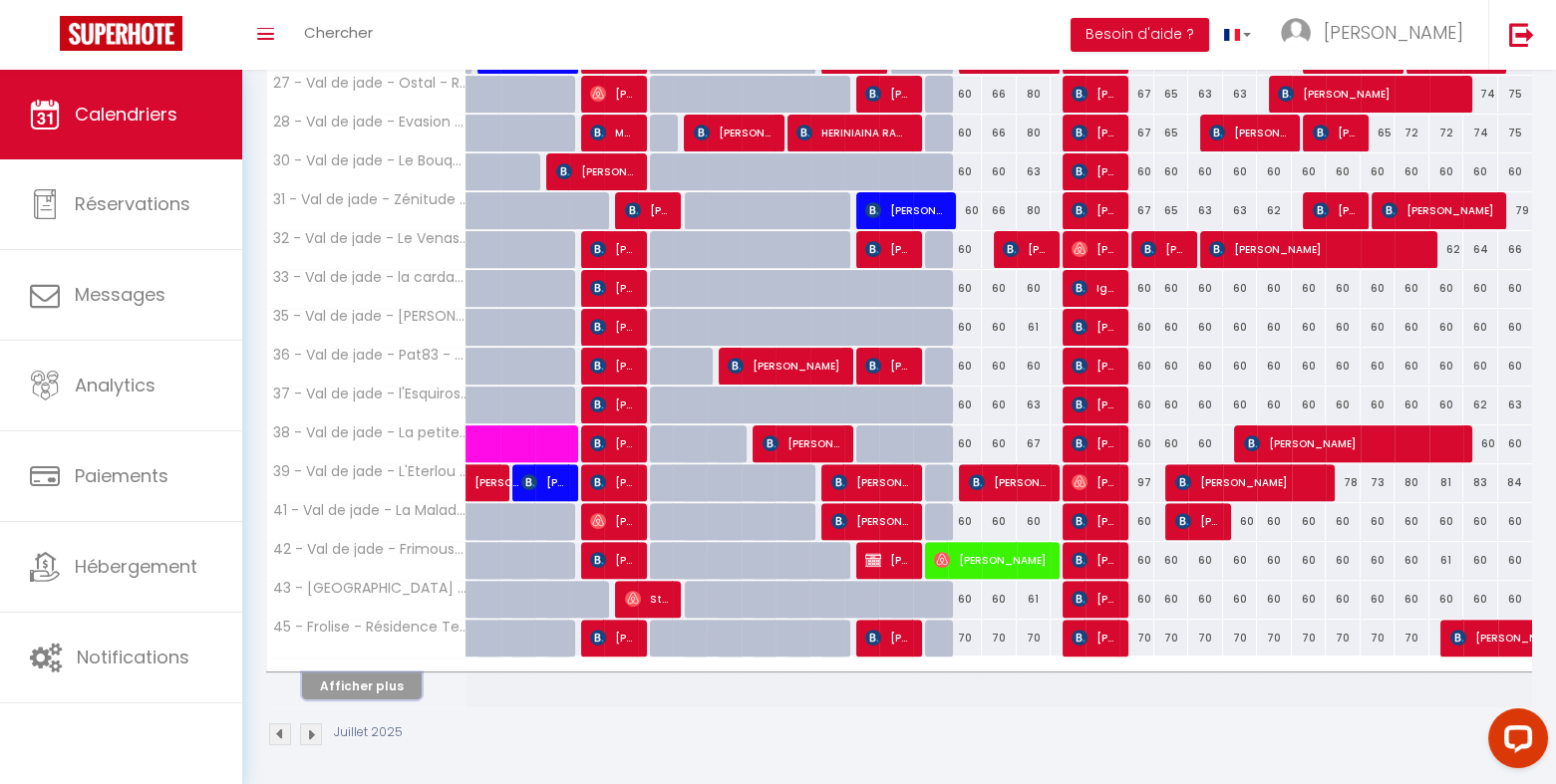 click on "Afficher plus" at bounding box center [362, 685] 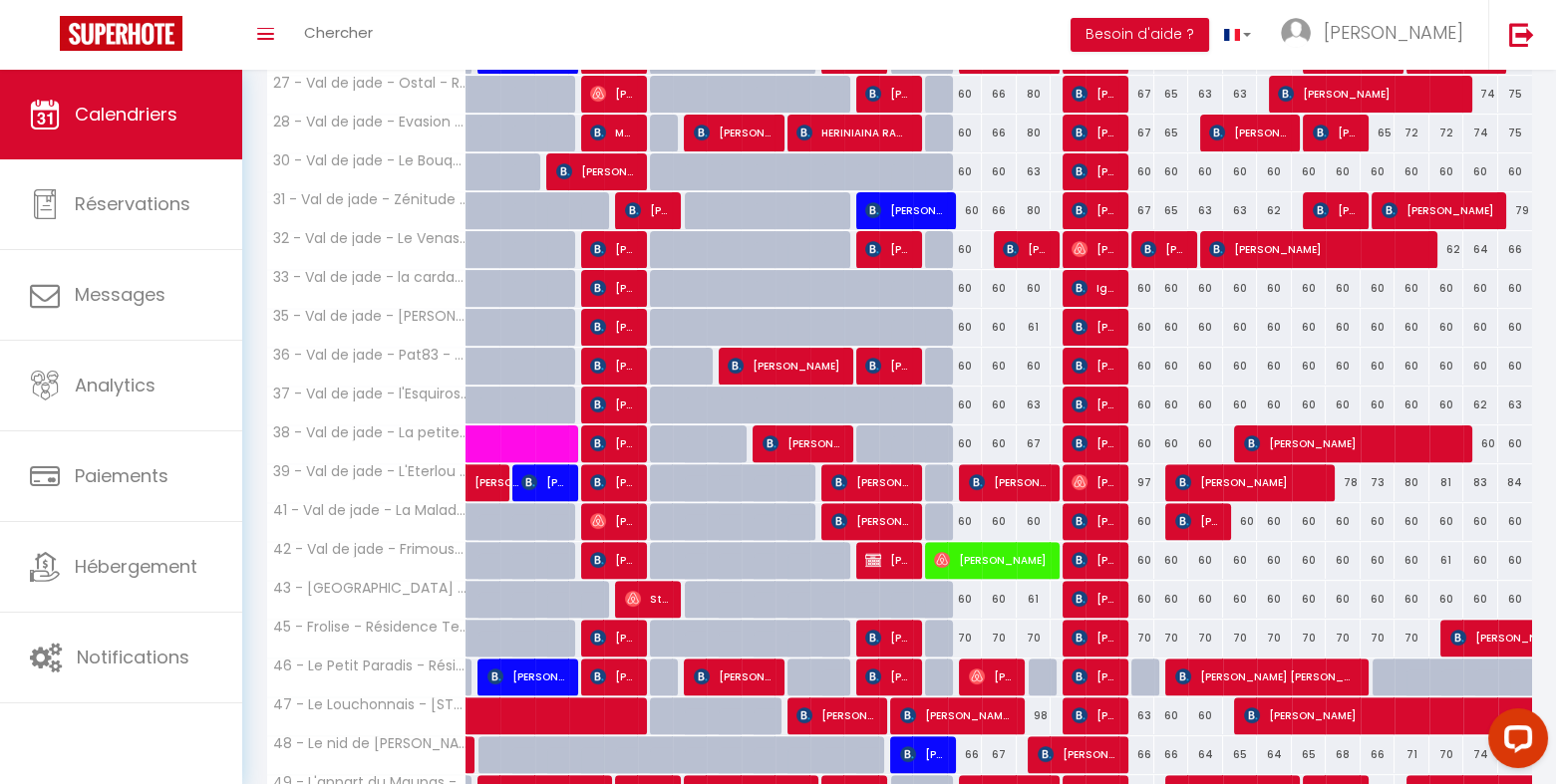 scroll, scrollTop: 1698, scrollLeft: 0, axis: vertical 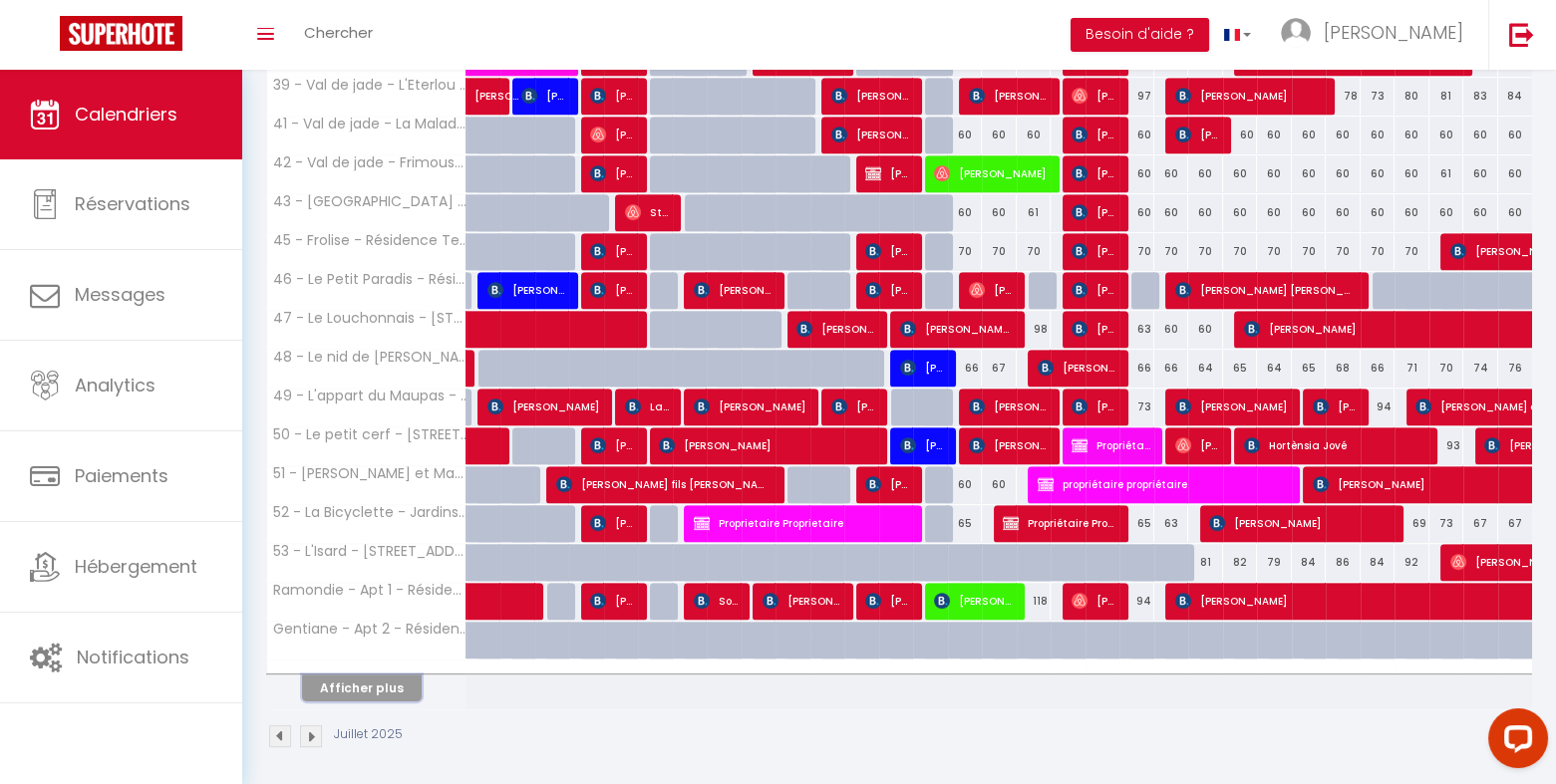 click on "Afficher plus" at bounding box center (362, 687) 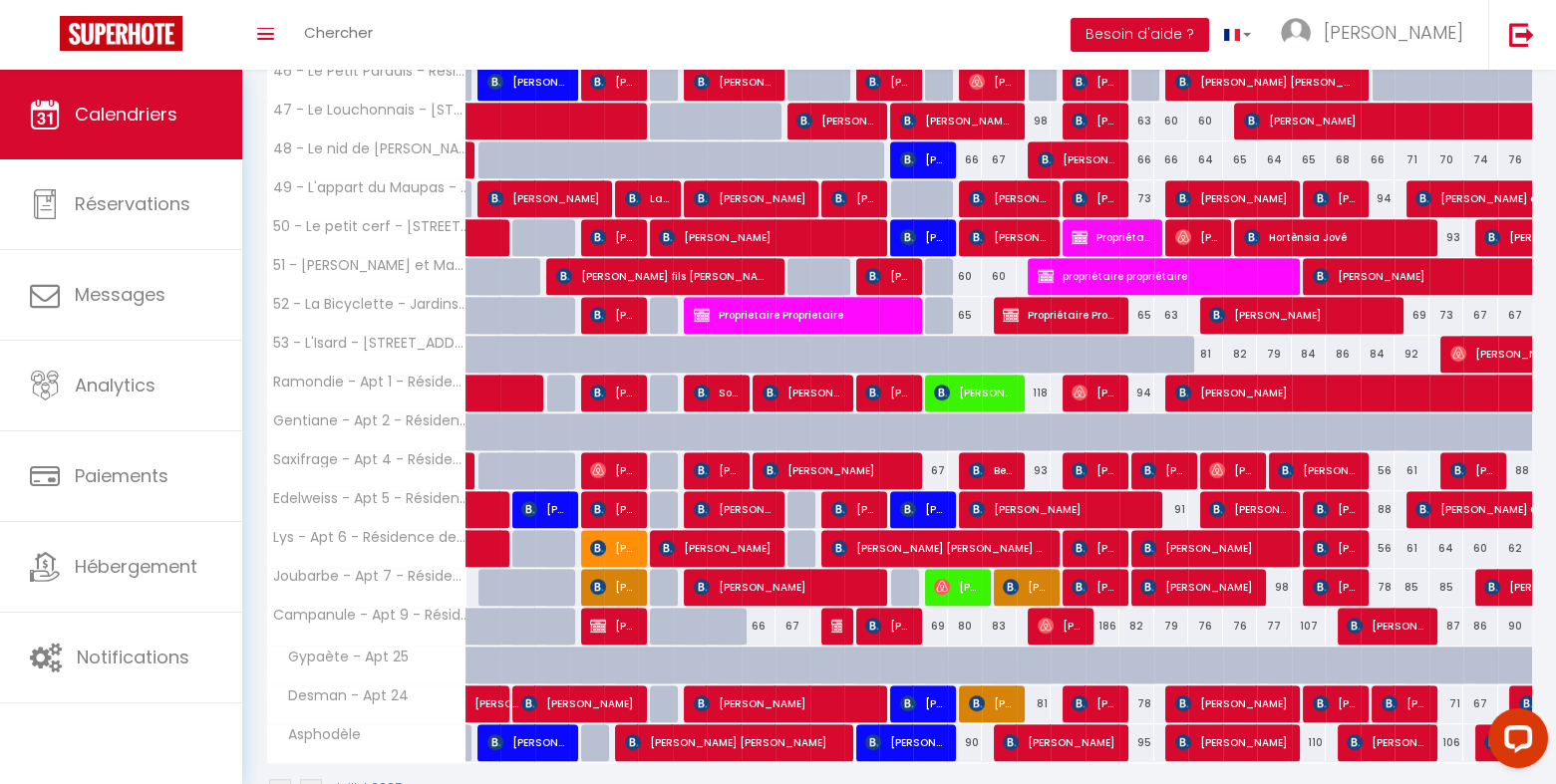 scroll, scrollTop: 1960, scrollLeft: 0, axis: vertical 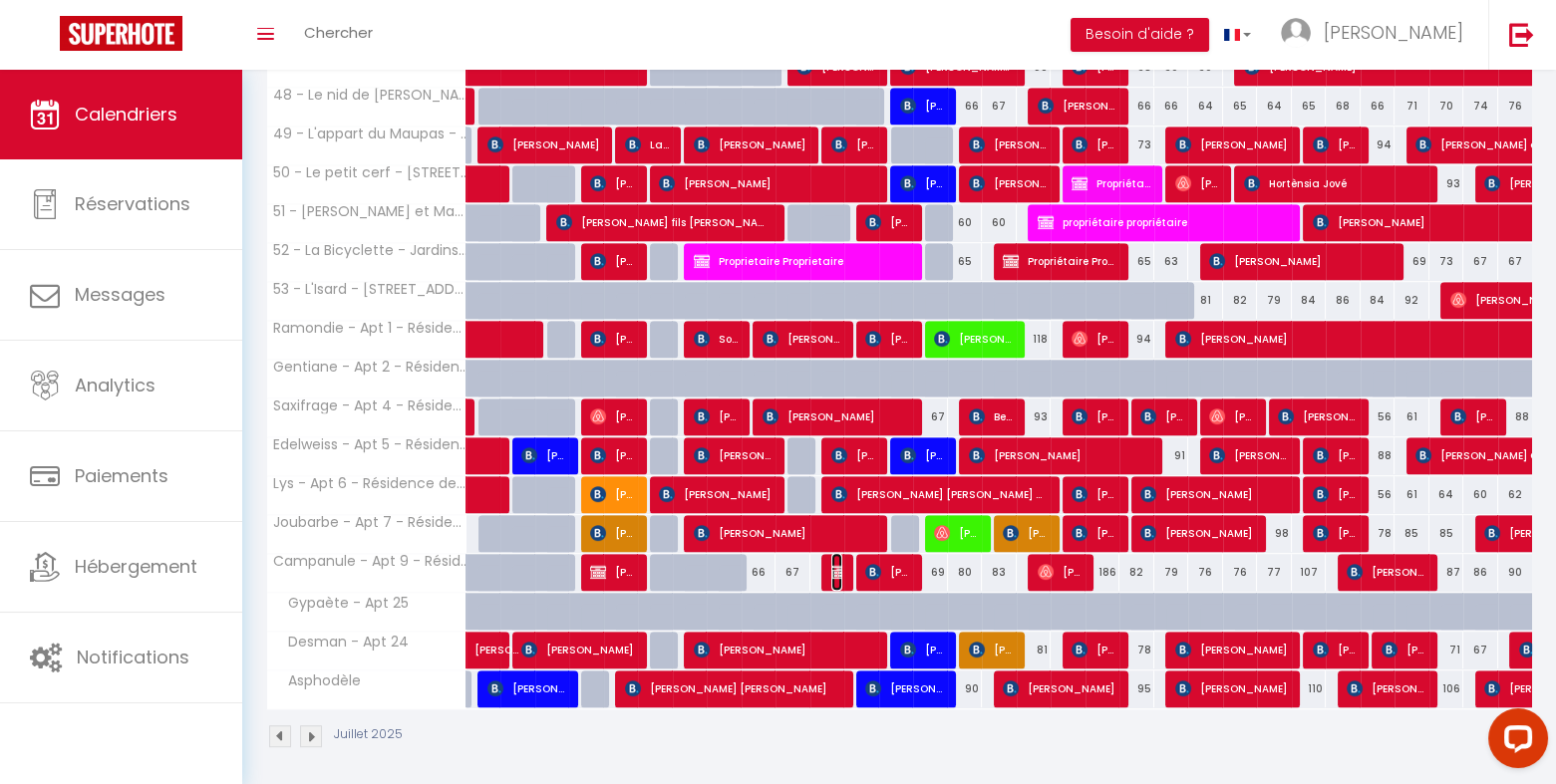 click at bounding box center [839, 572] 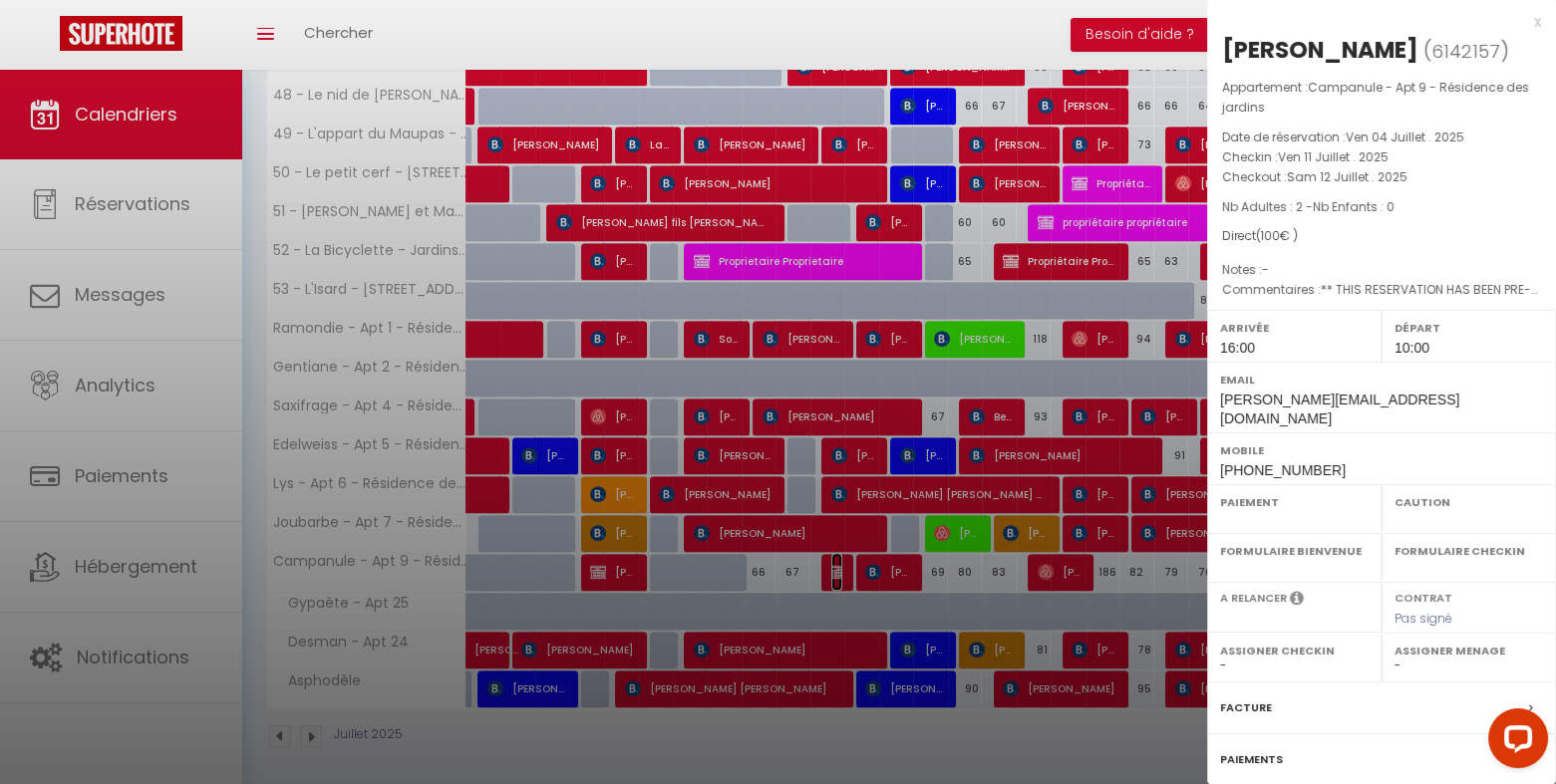 select on "OK" 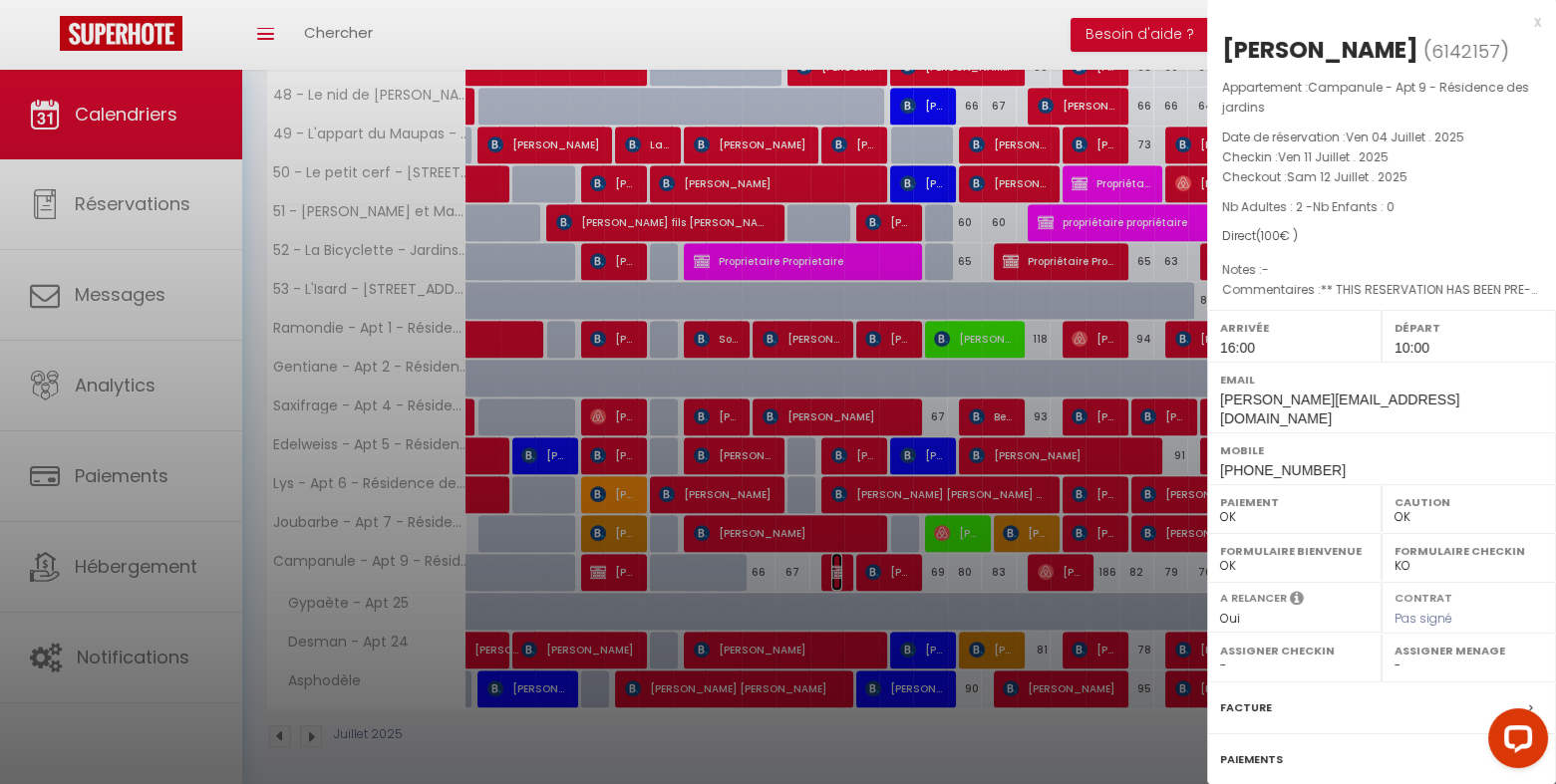 select on "8072" 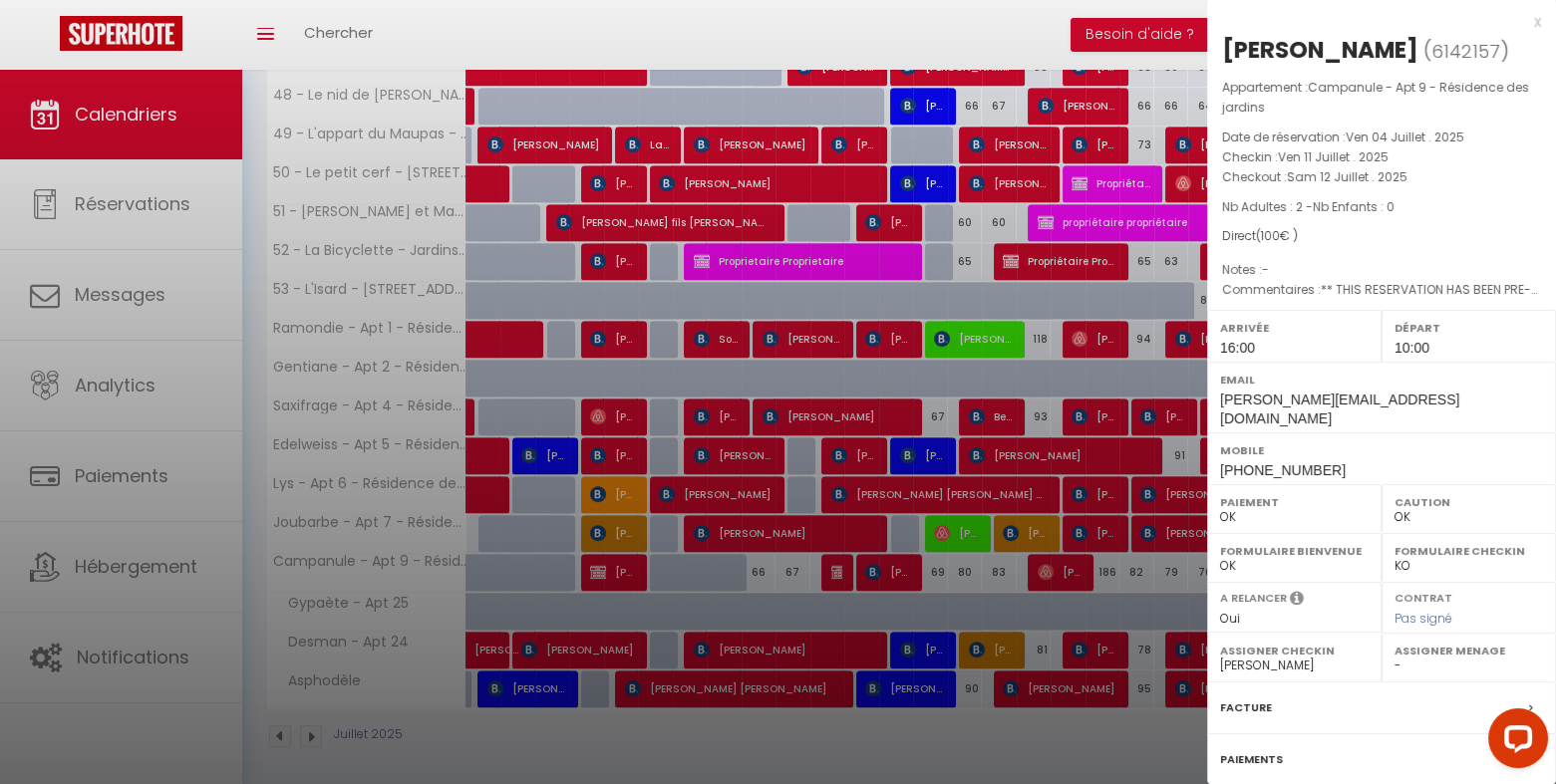 click on "x" at bounding box center (1374, 22) 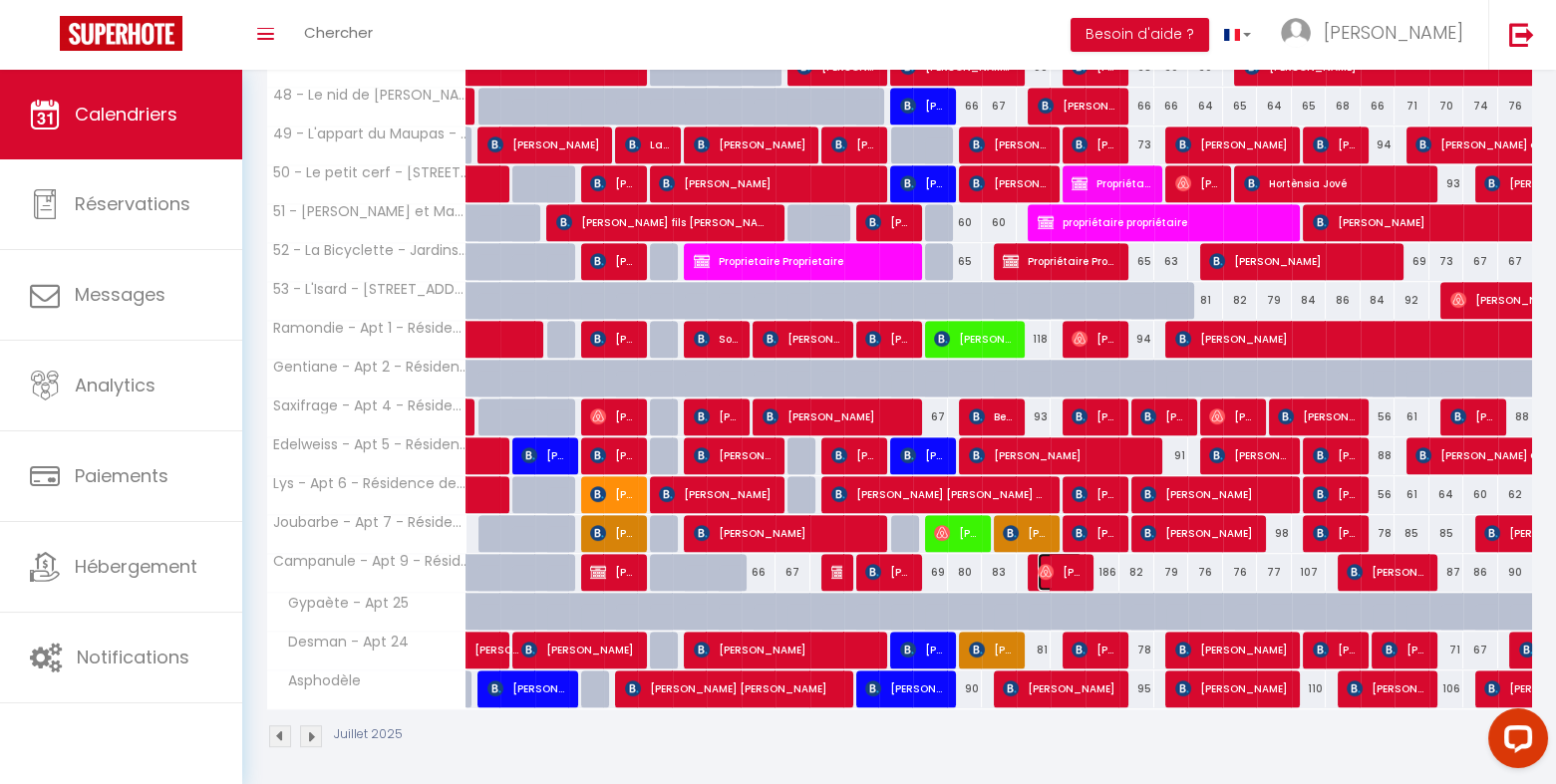 click on "Andrea Tonti" at bounding box center (1060, 572) 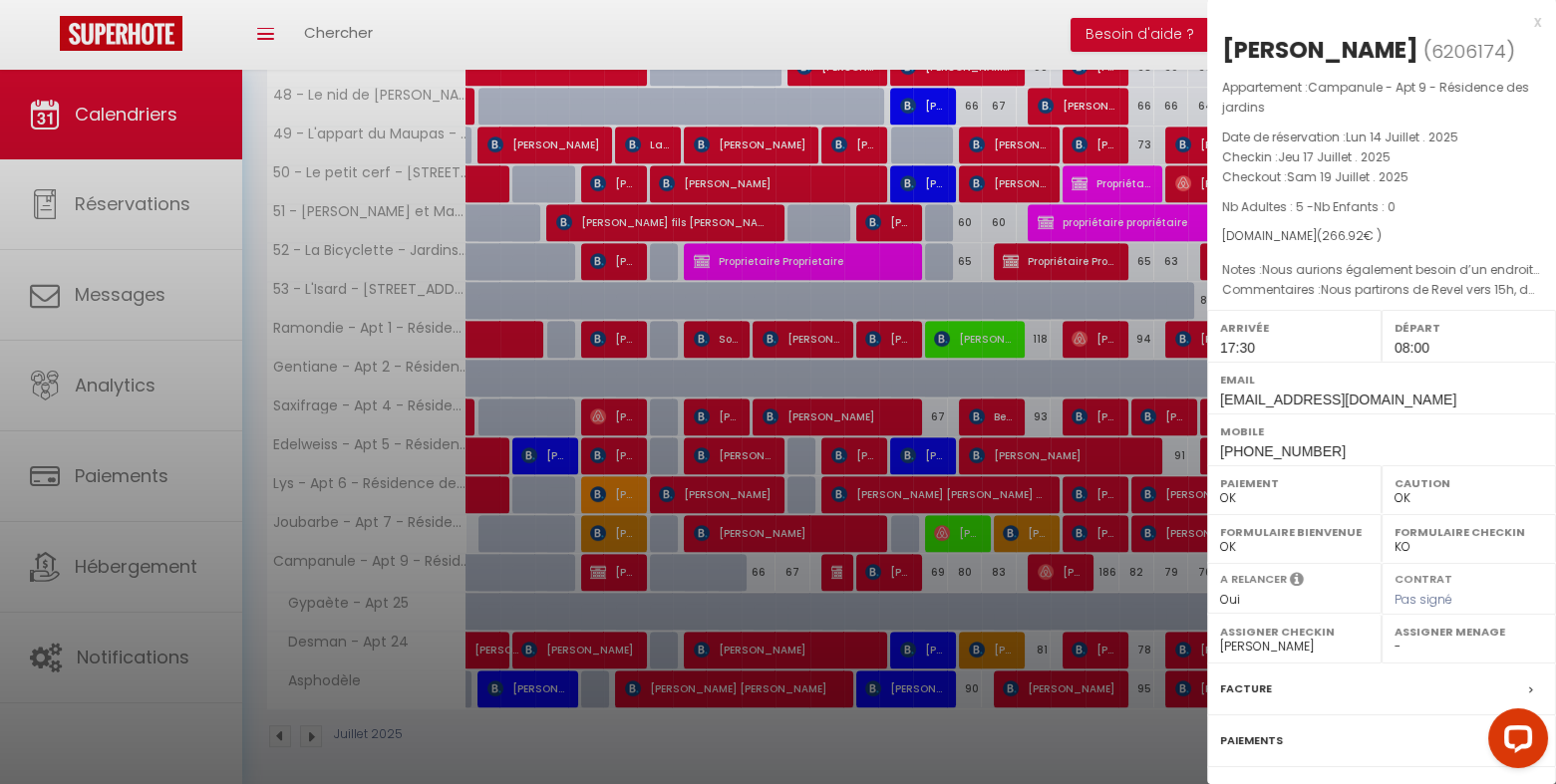 click on "x" at bounding box center (1374, 22) 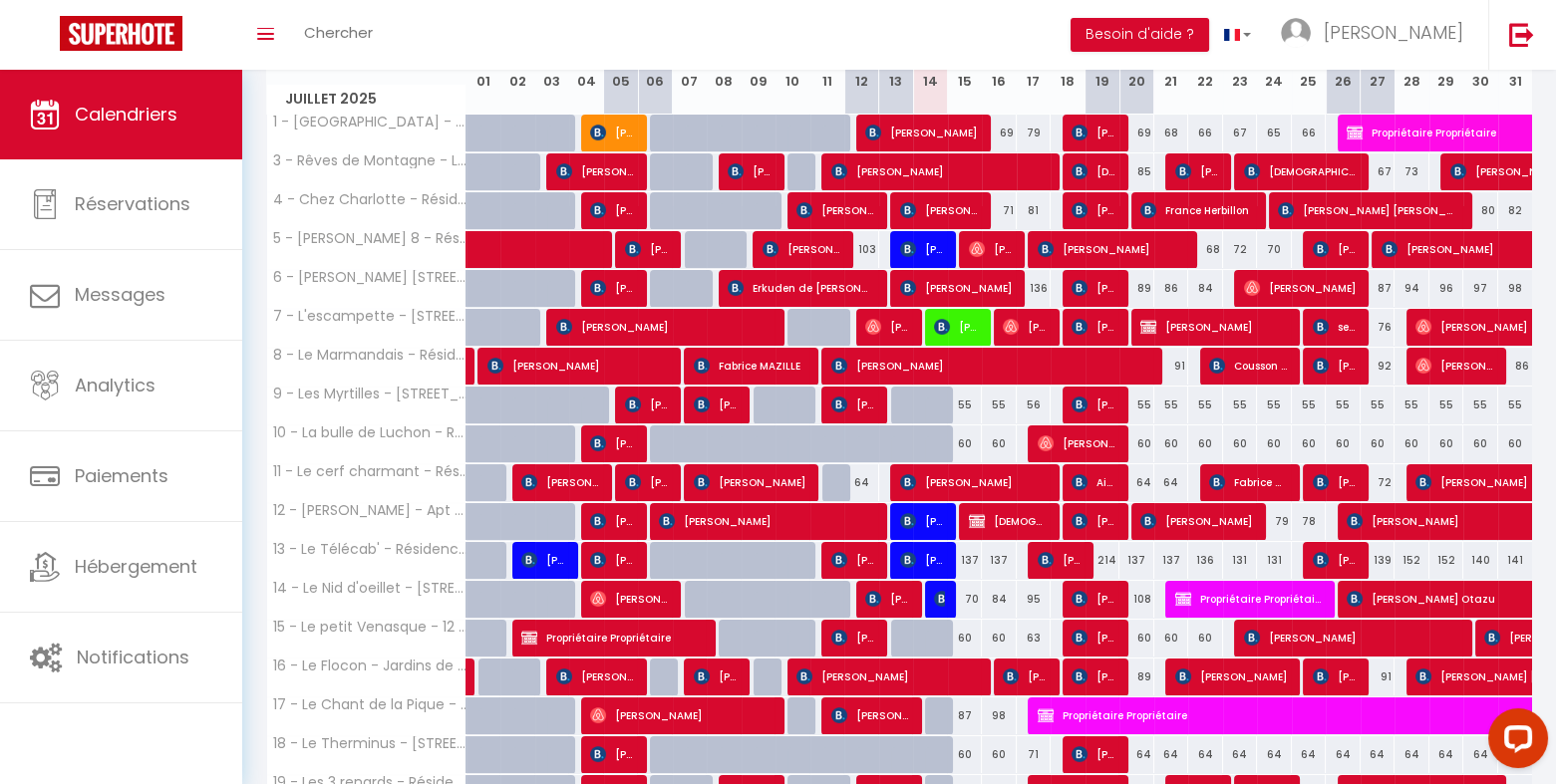 scroll, scrollTop: 0, scrollLeft: 0, axis: both 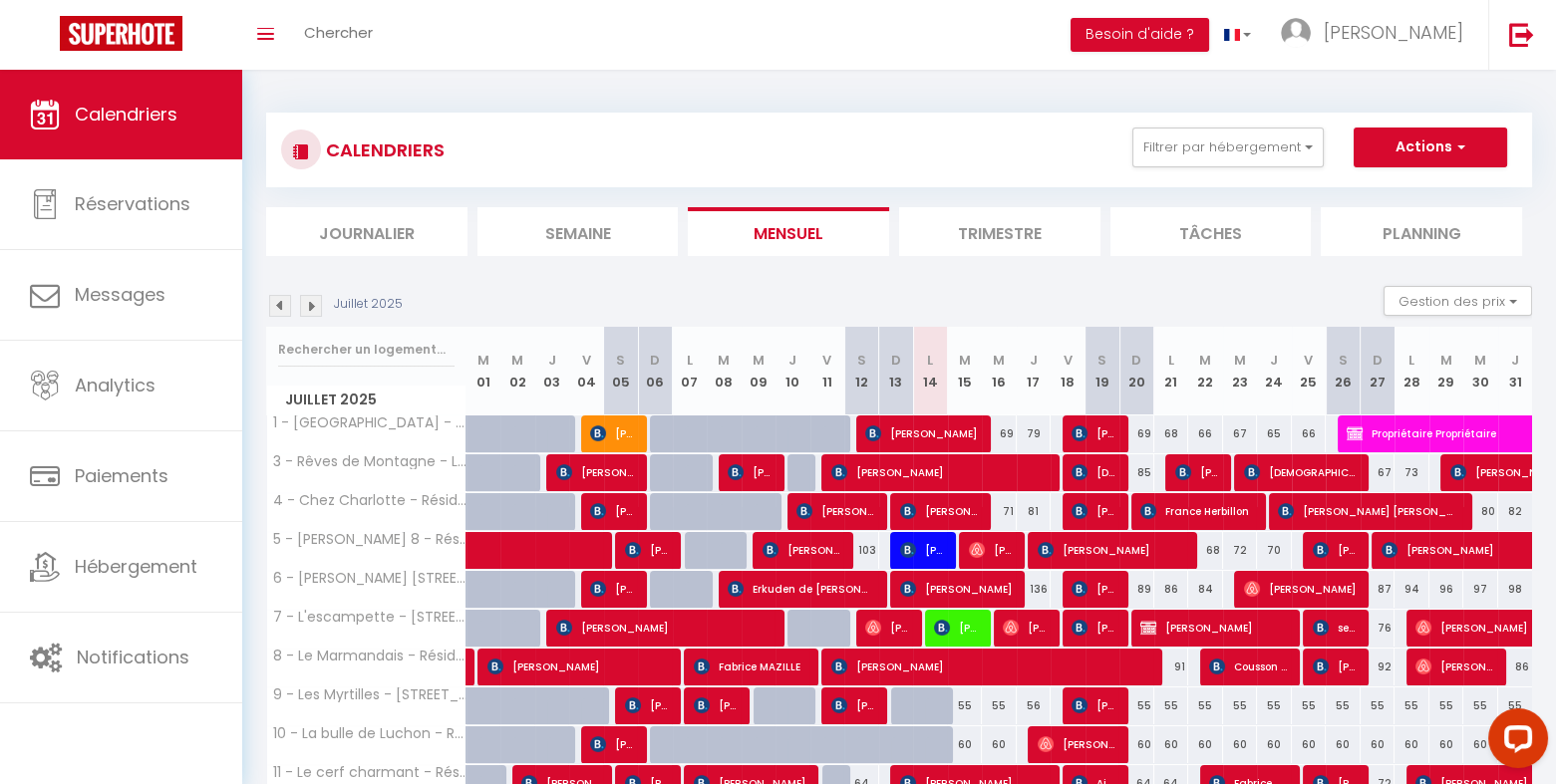 click at bounding box center [311, 306] 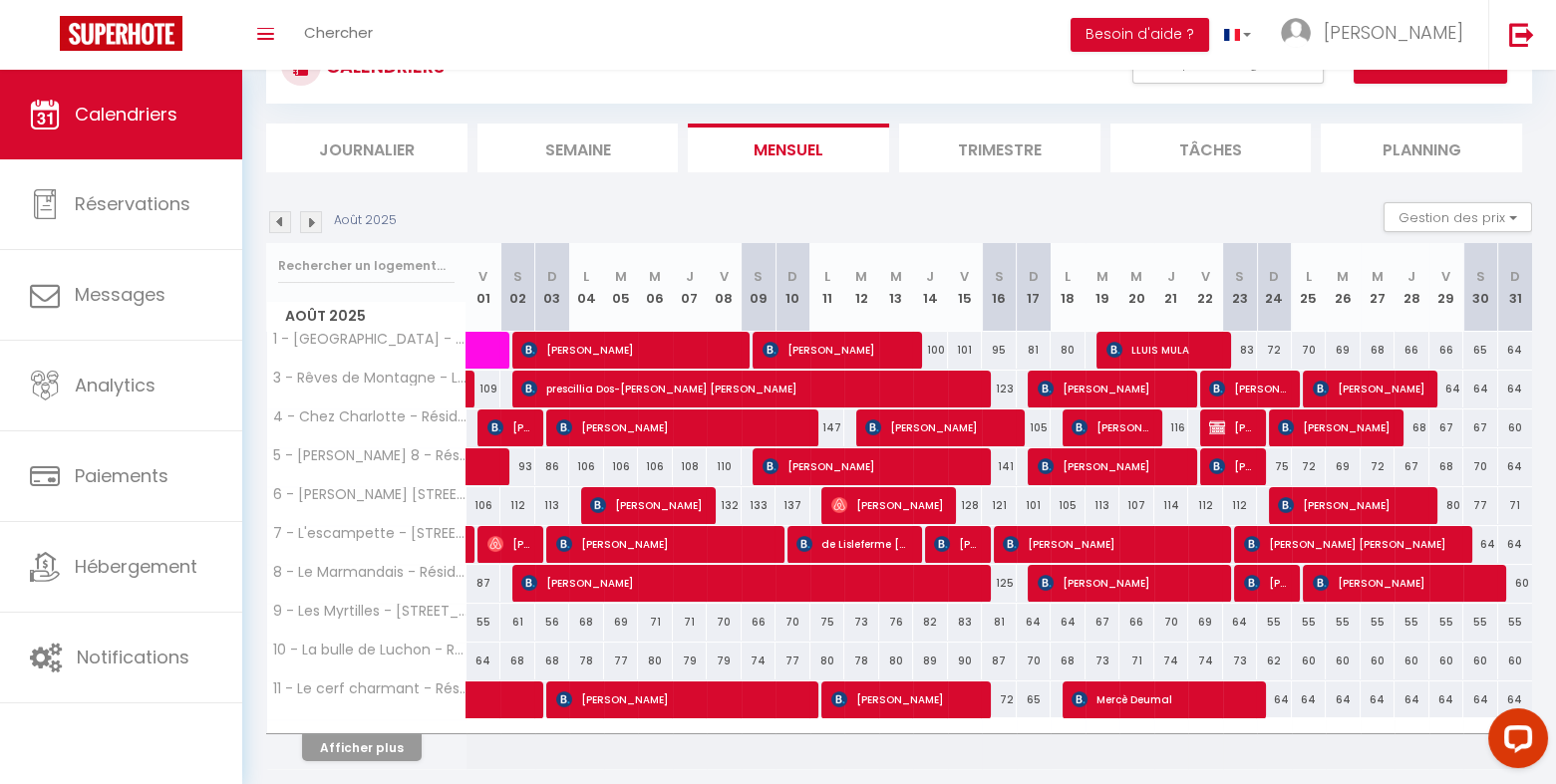 scroll, scrollTop: 148, scrollLeft: 0, axis: vertical 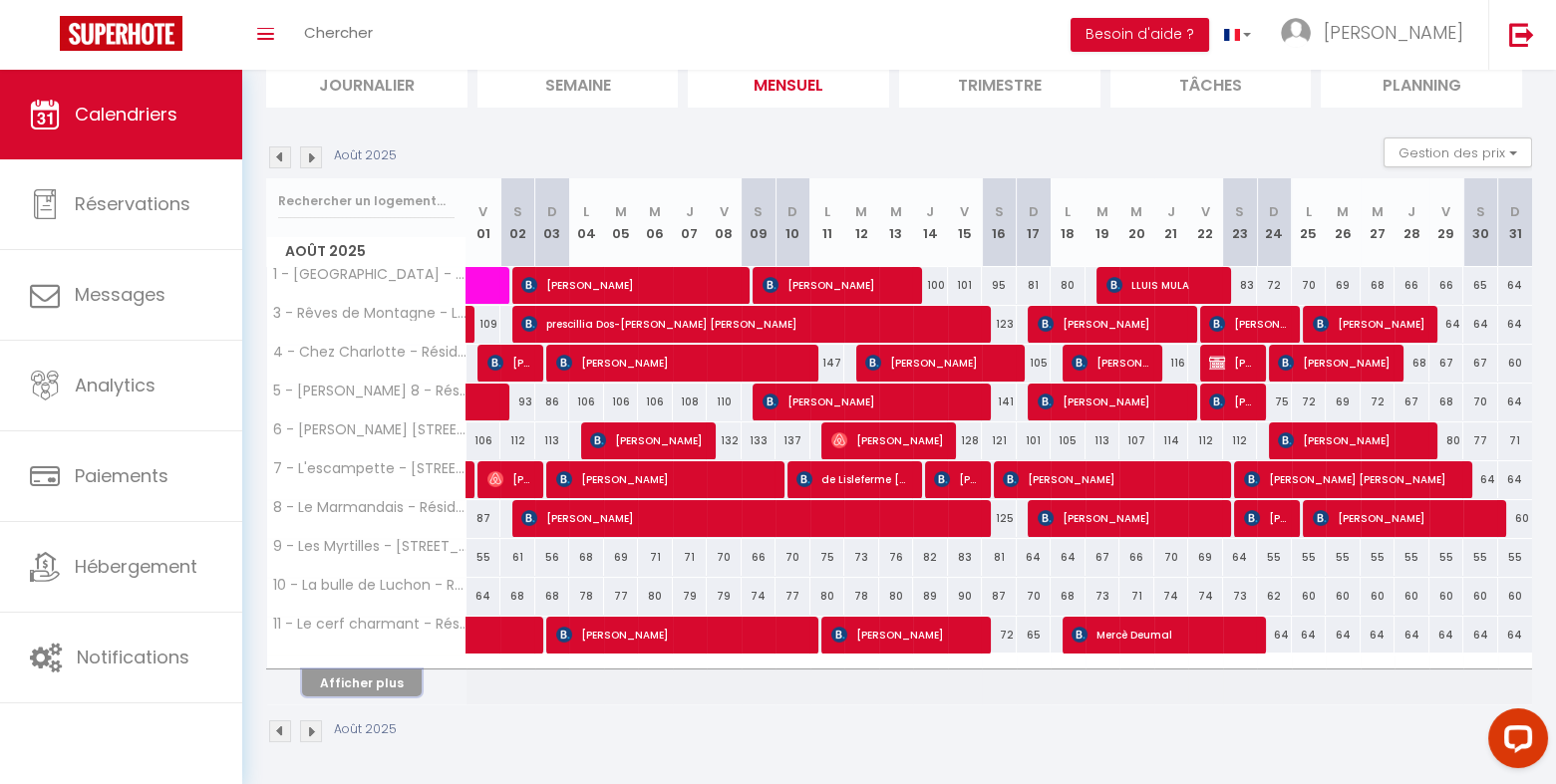 click on "Afficher plus" at bounding box center [362, 682] 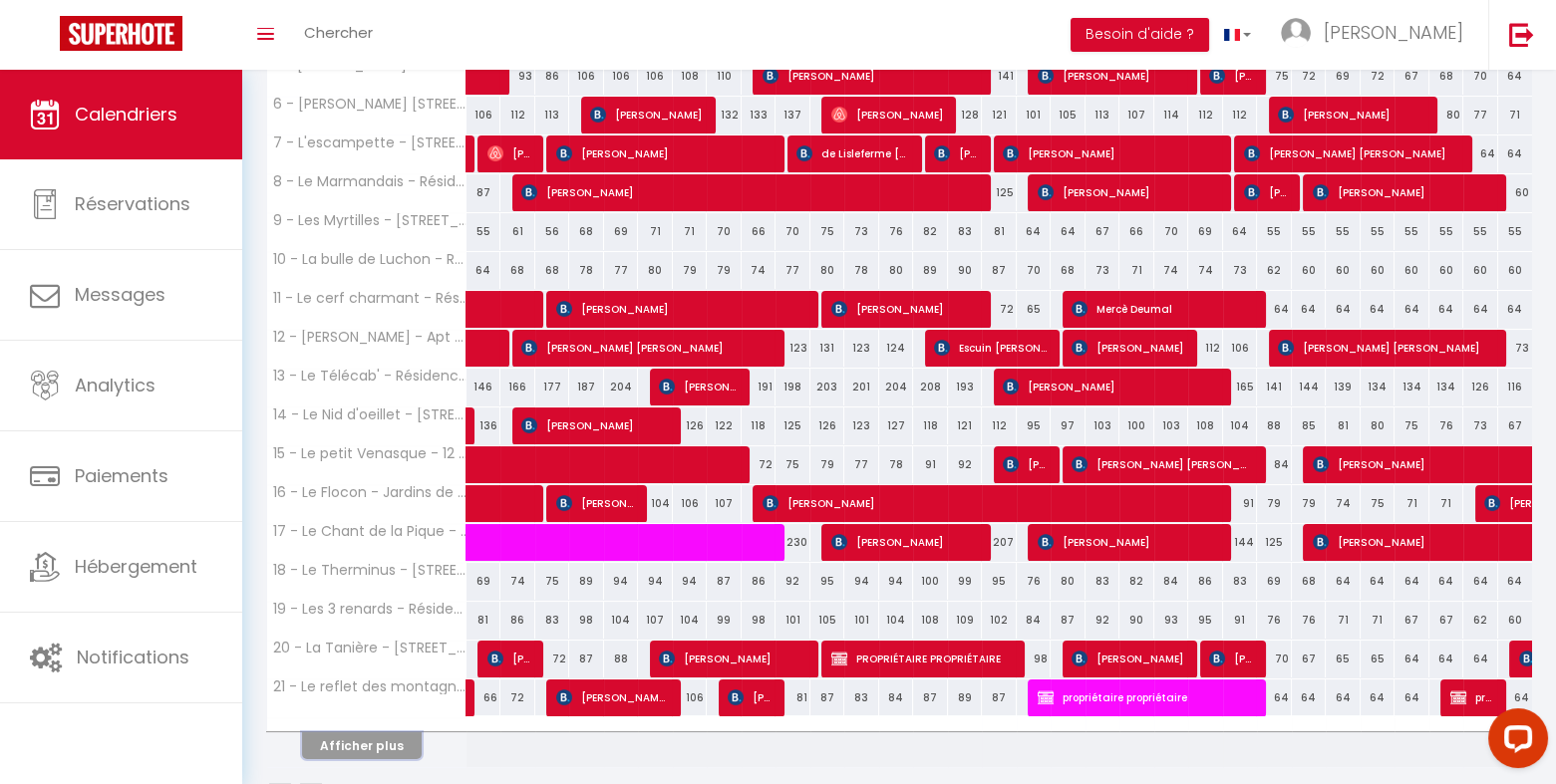 scroll, scrollTop: 536, scrollLeft: 0, axis: vertical 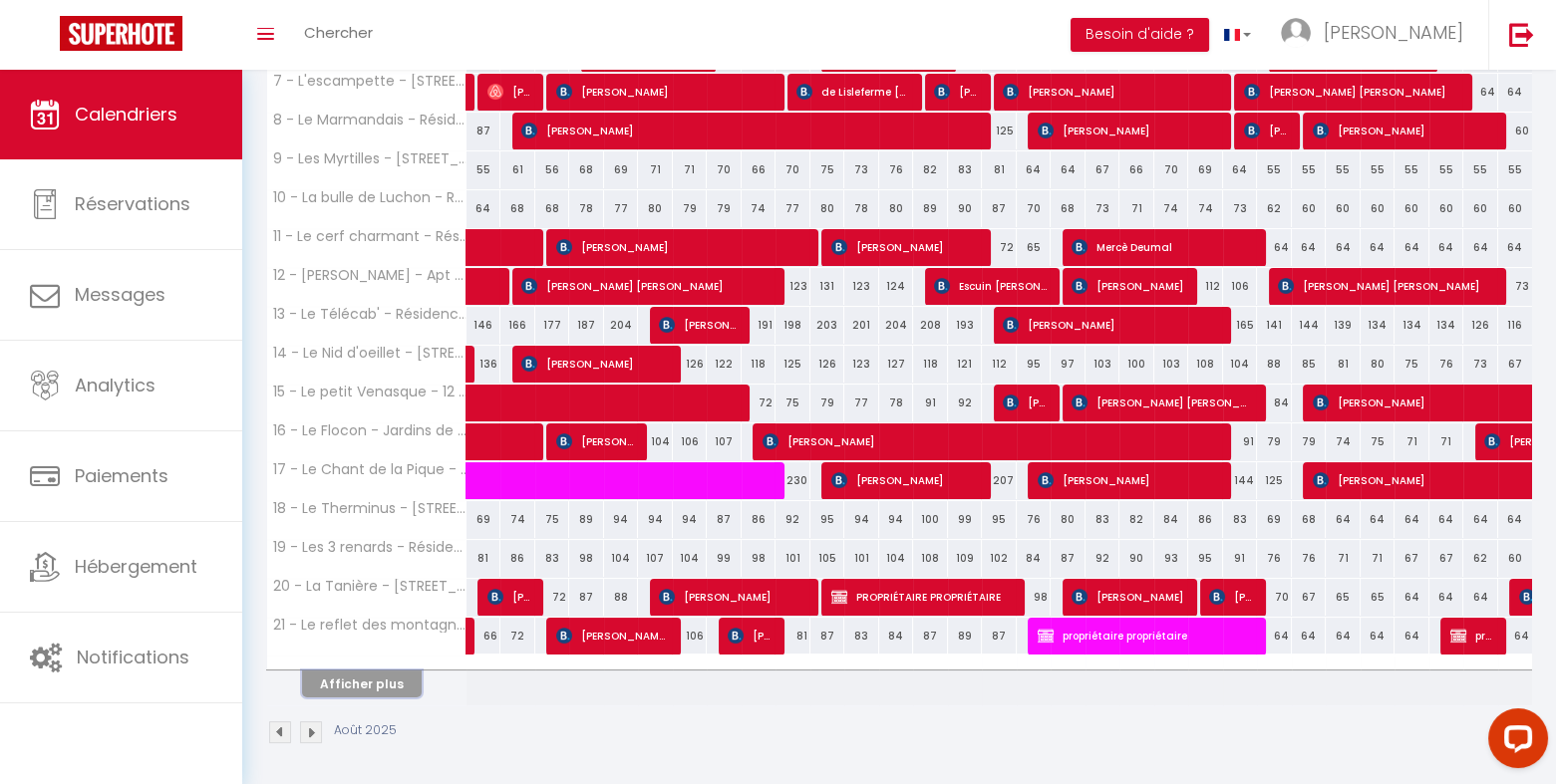 click on "Afficher plus" at bounding box center [362, 683] 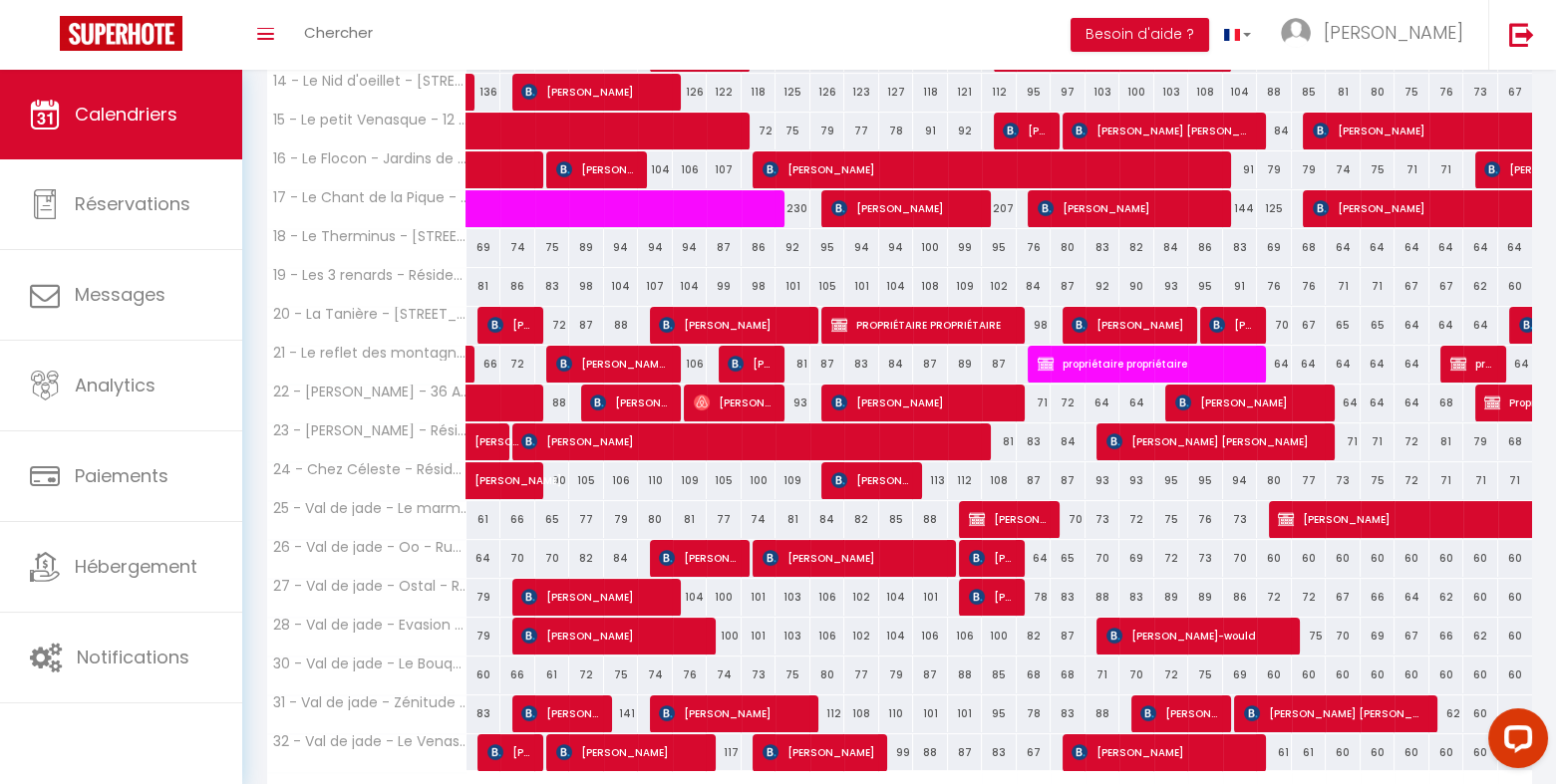 scroll, scrollTop: 923, scrollLeft: 0, axis: vertical 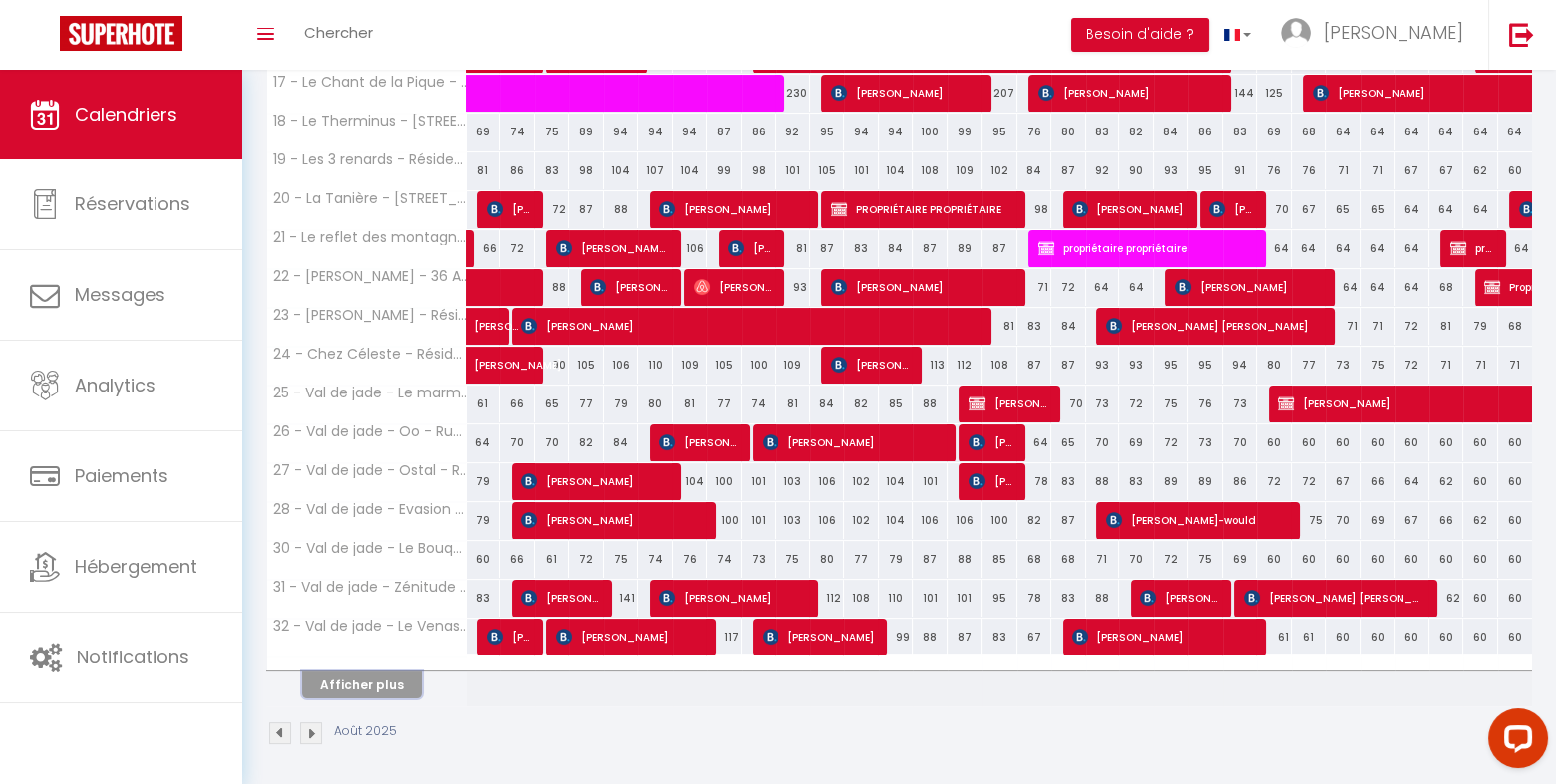click on "Afficher plus" at bounding box center [362, 684] 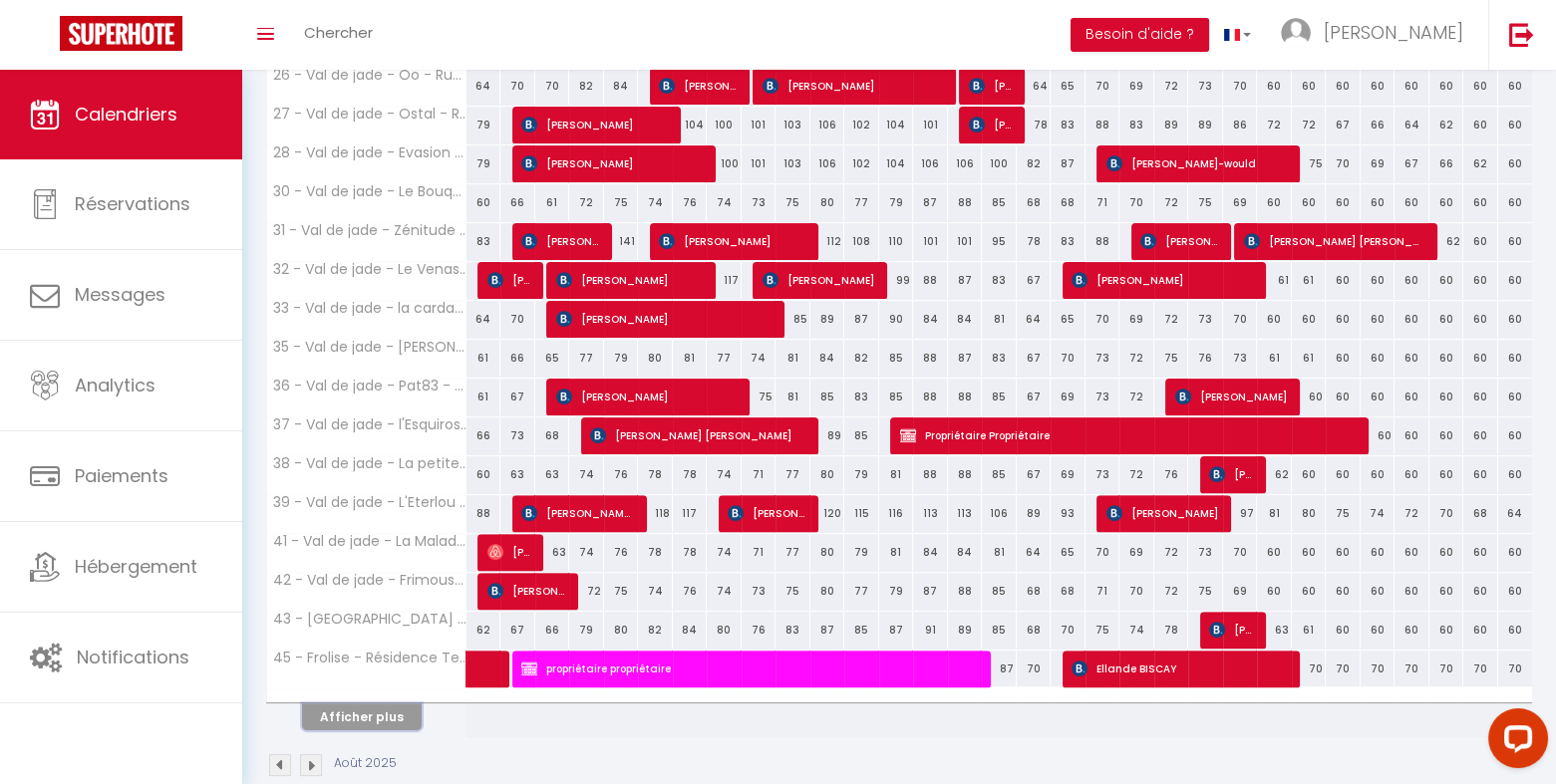 scroll, scrollTop: 1311, scrollLeft: 0, axis: vertical 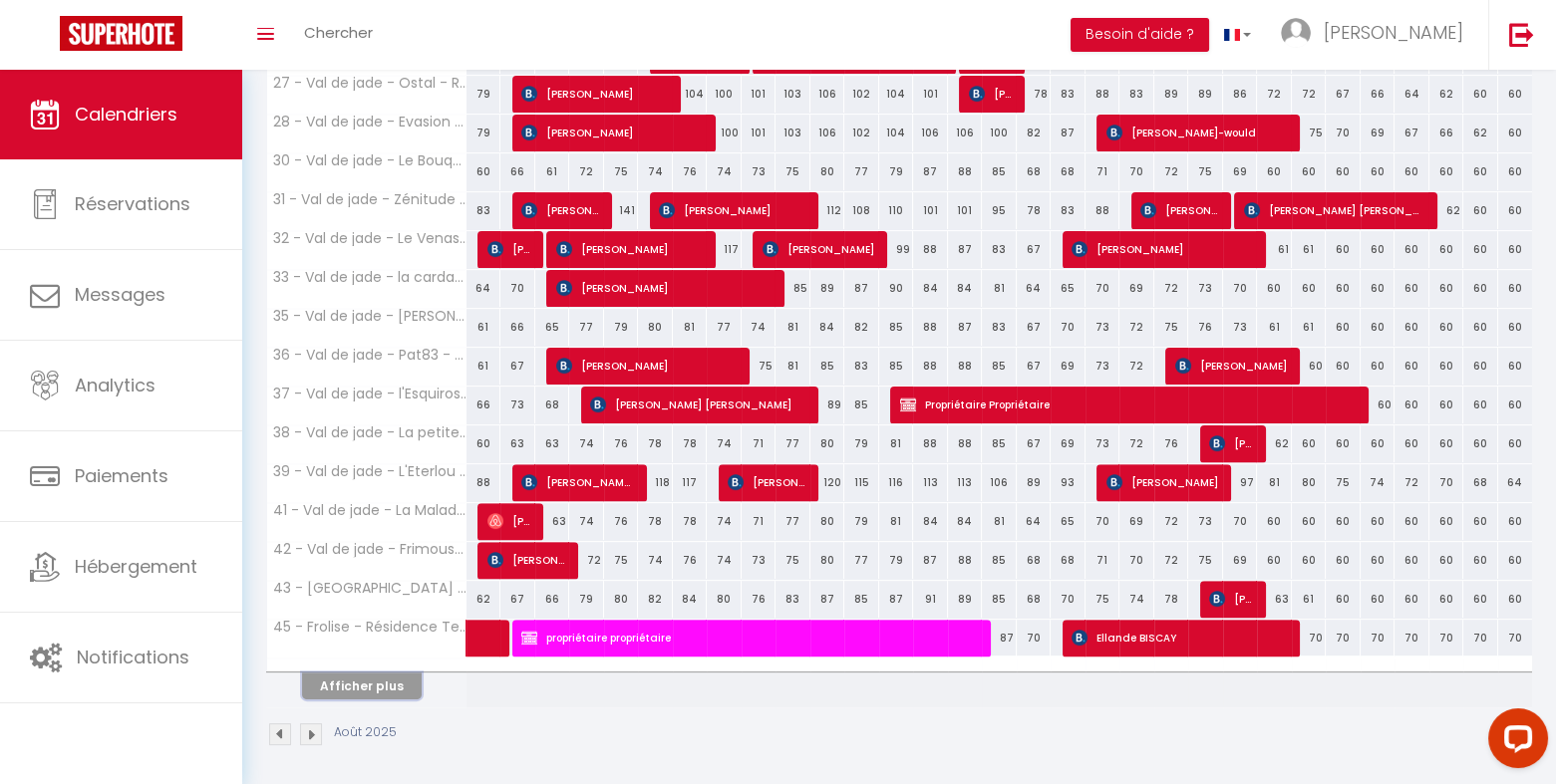 click on "Afficher plus" at bounding box center [362, 685] 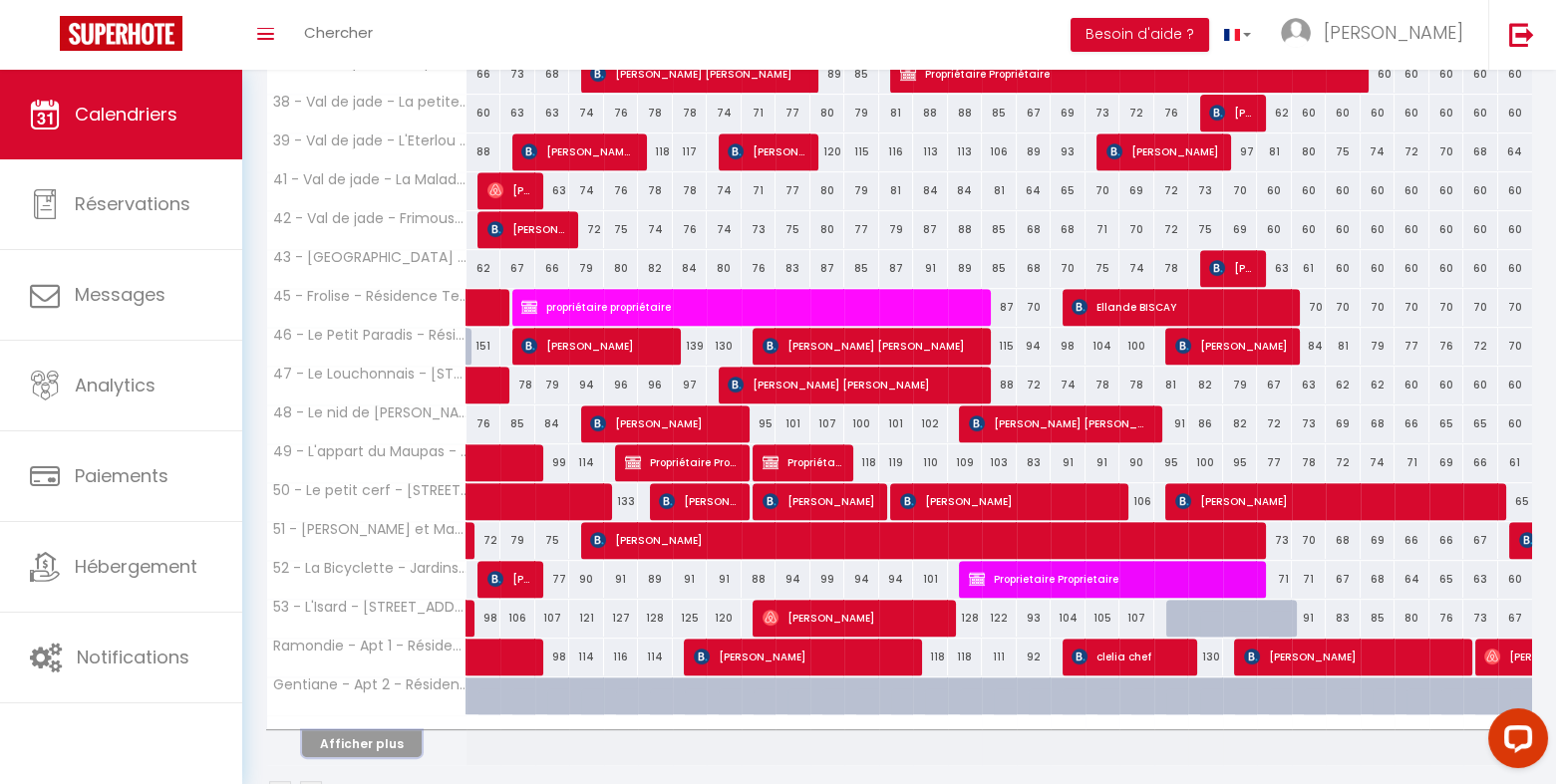 scroll, scrollTop: 1643, scrollLeft: 0, axis: vertical 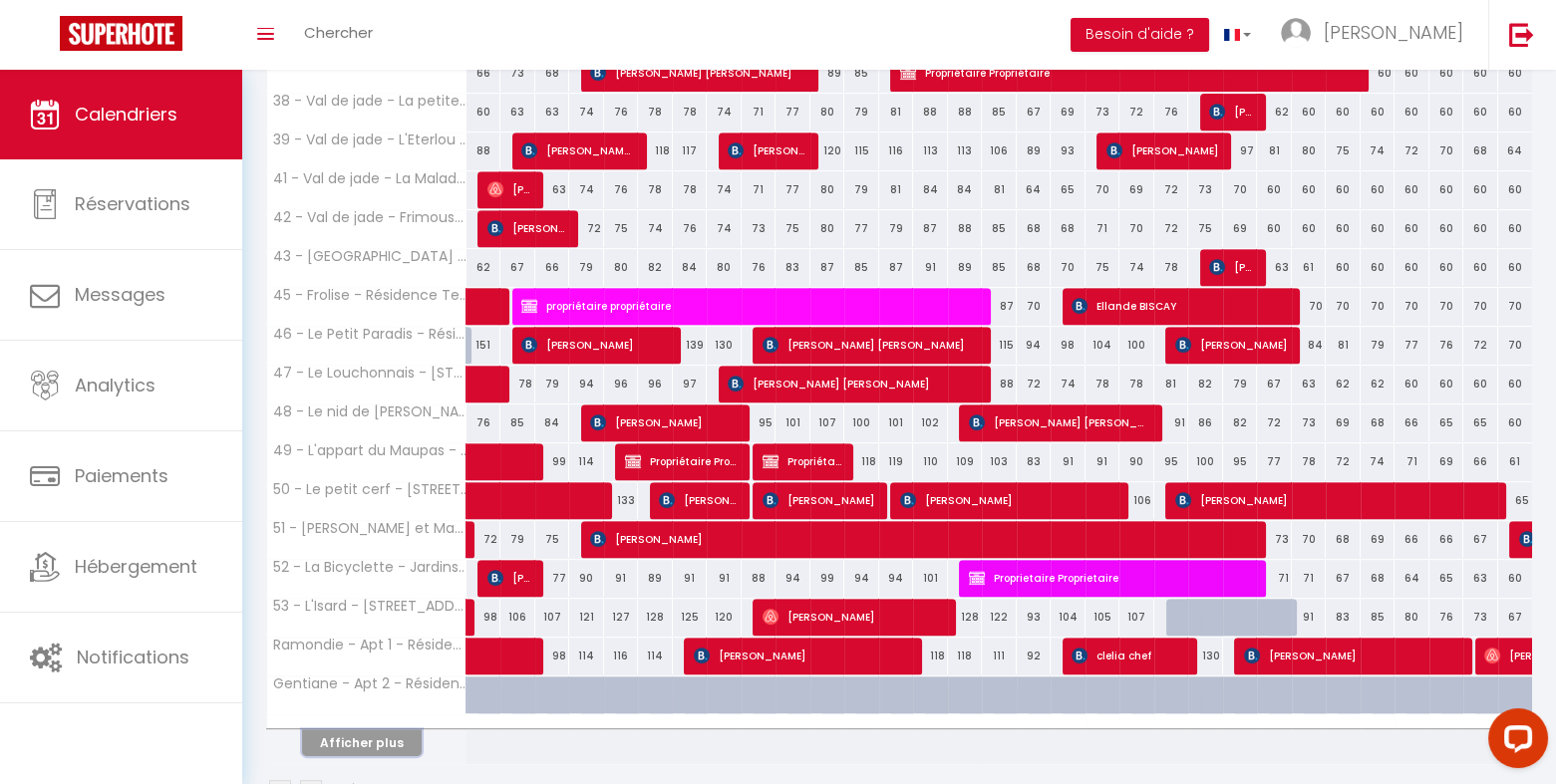 click on "Afficher plus" at bounding box center (362, 742) 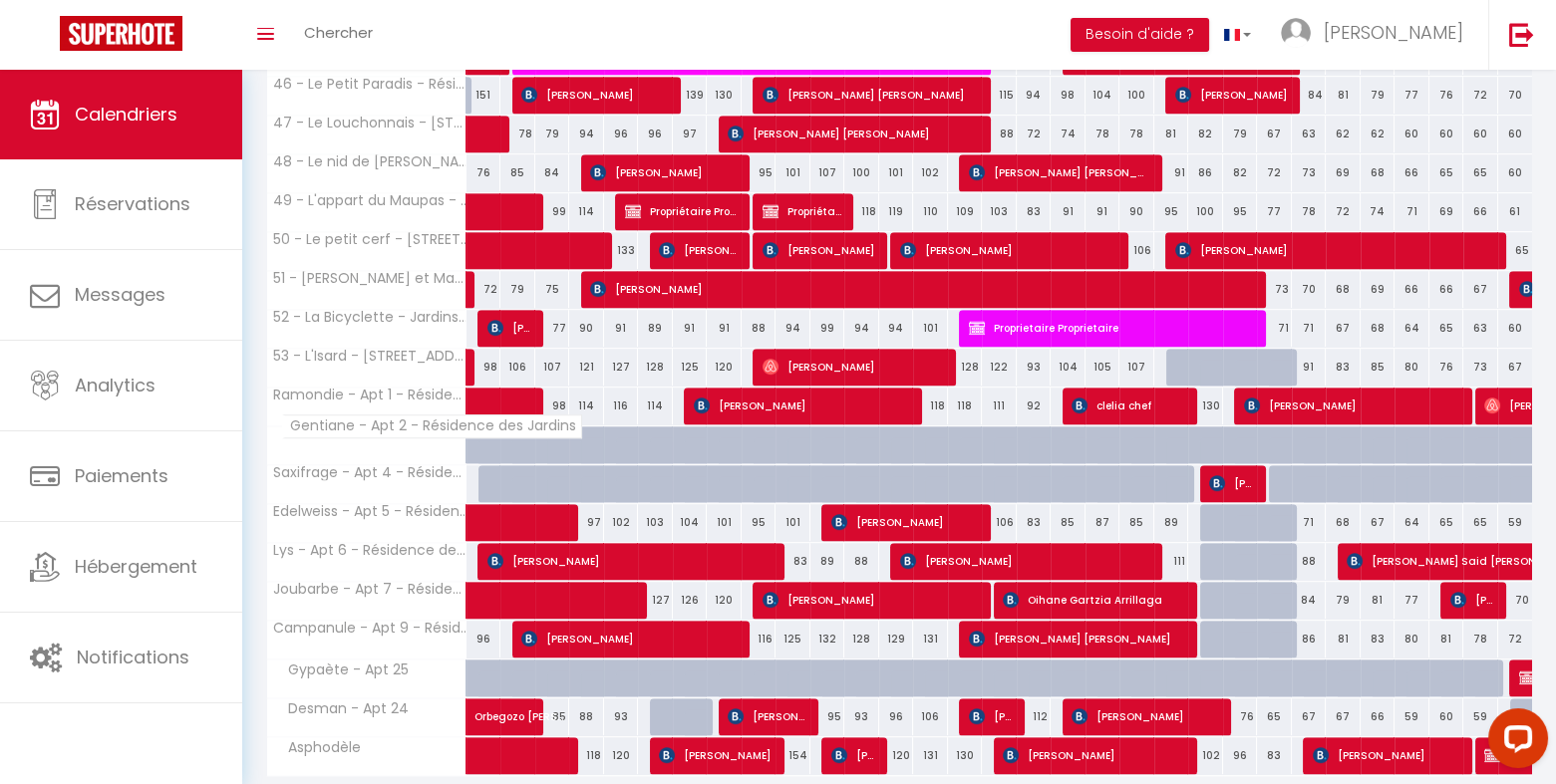 scroll, scrollTop: 1960, scrollLeft: 0, axis: vertical 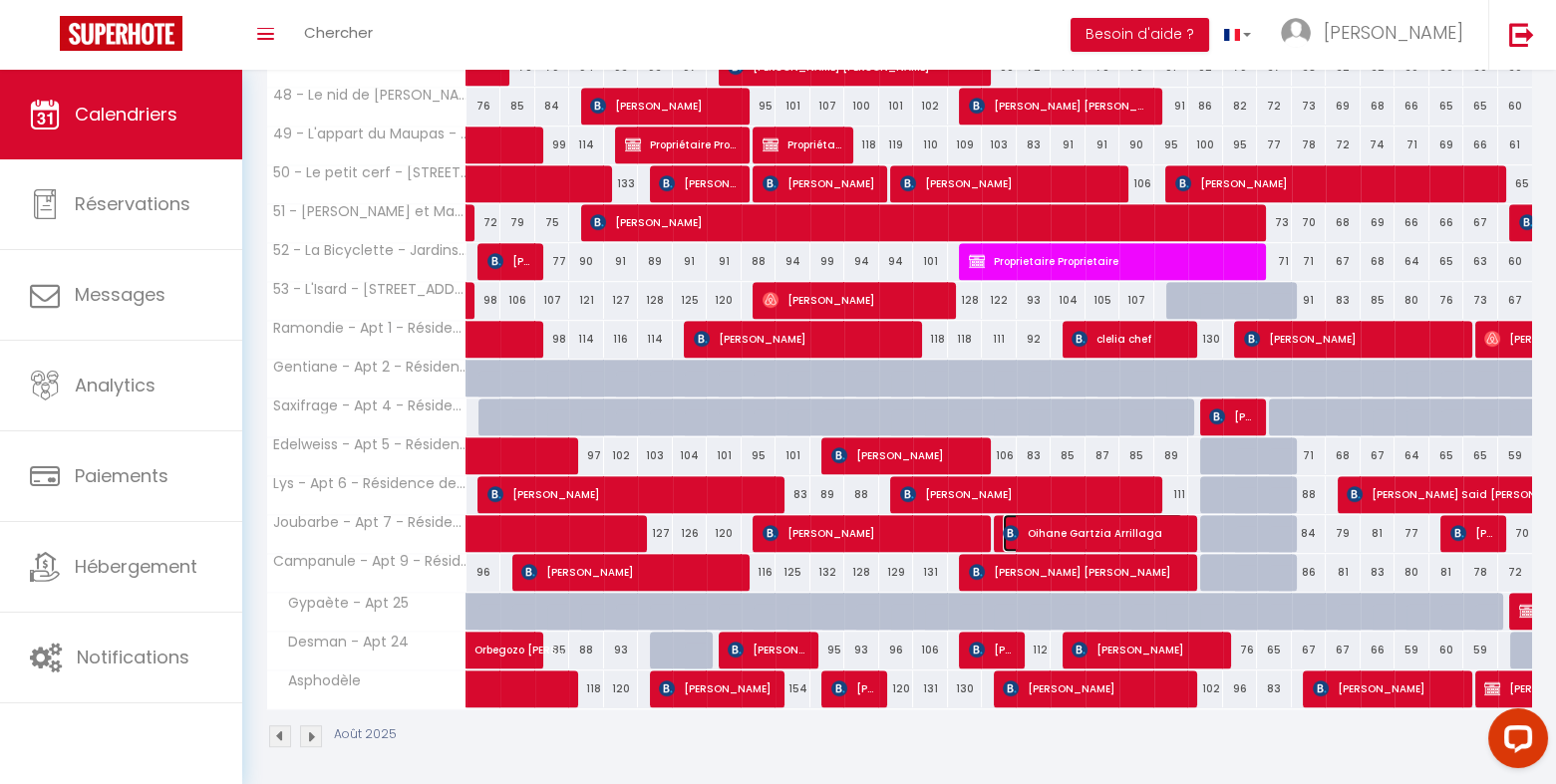 click on "Oihane Gartzia Arrillaga" at bounding box center [1092, 533] 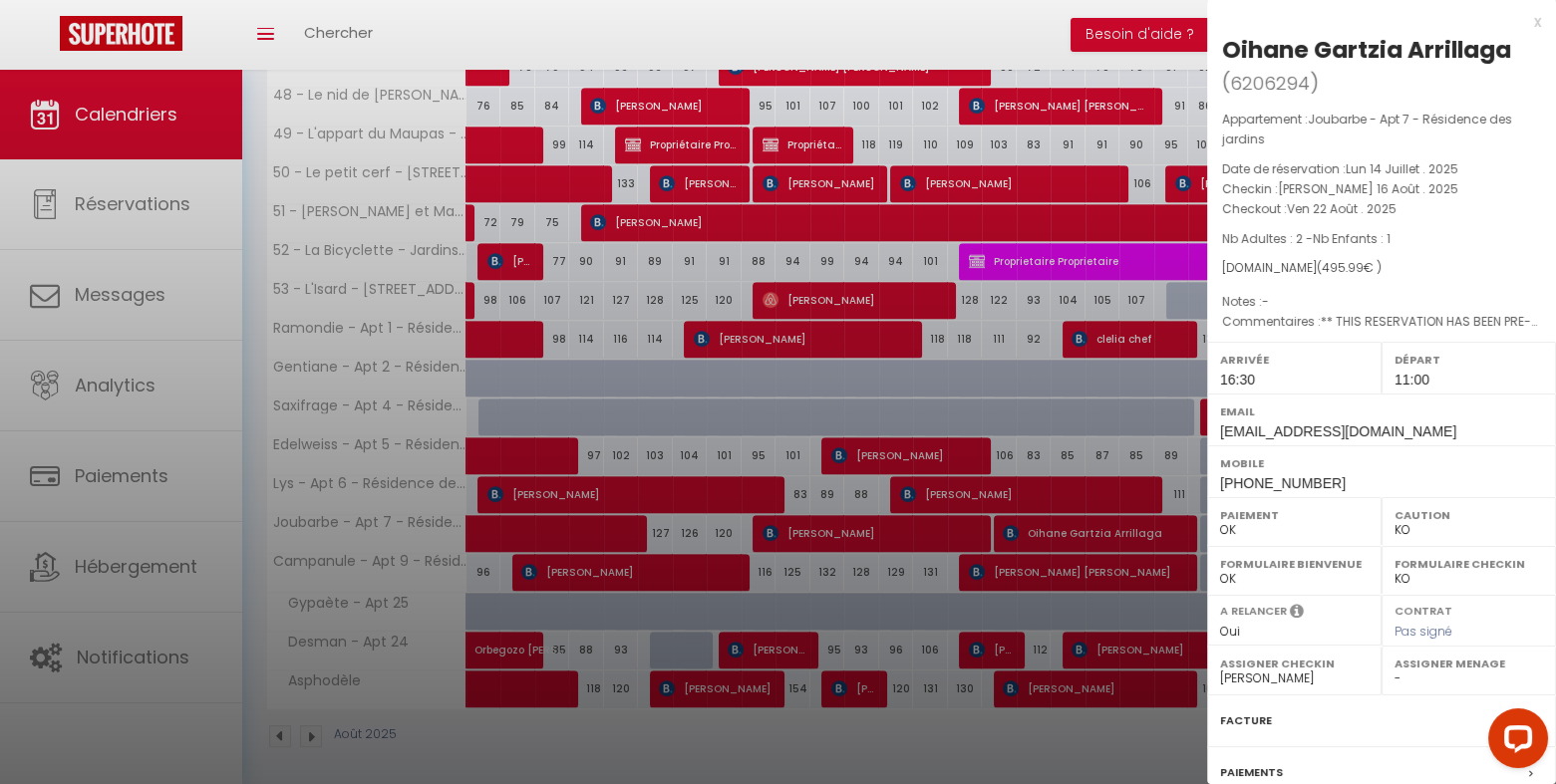 click at bounding box center (778, 392) 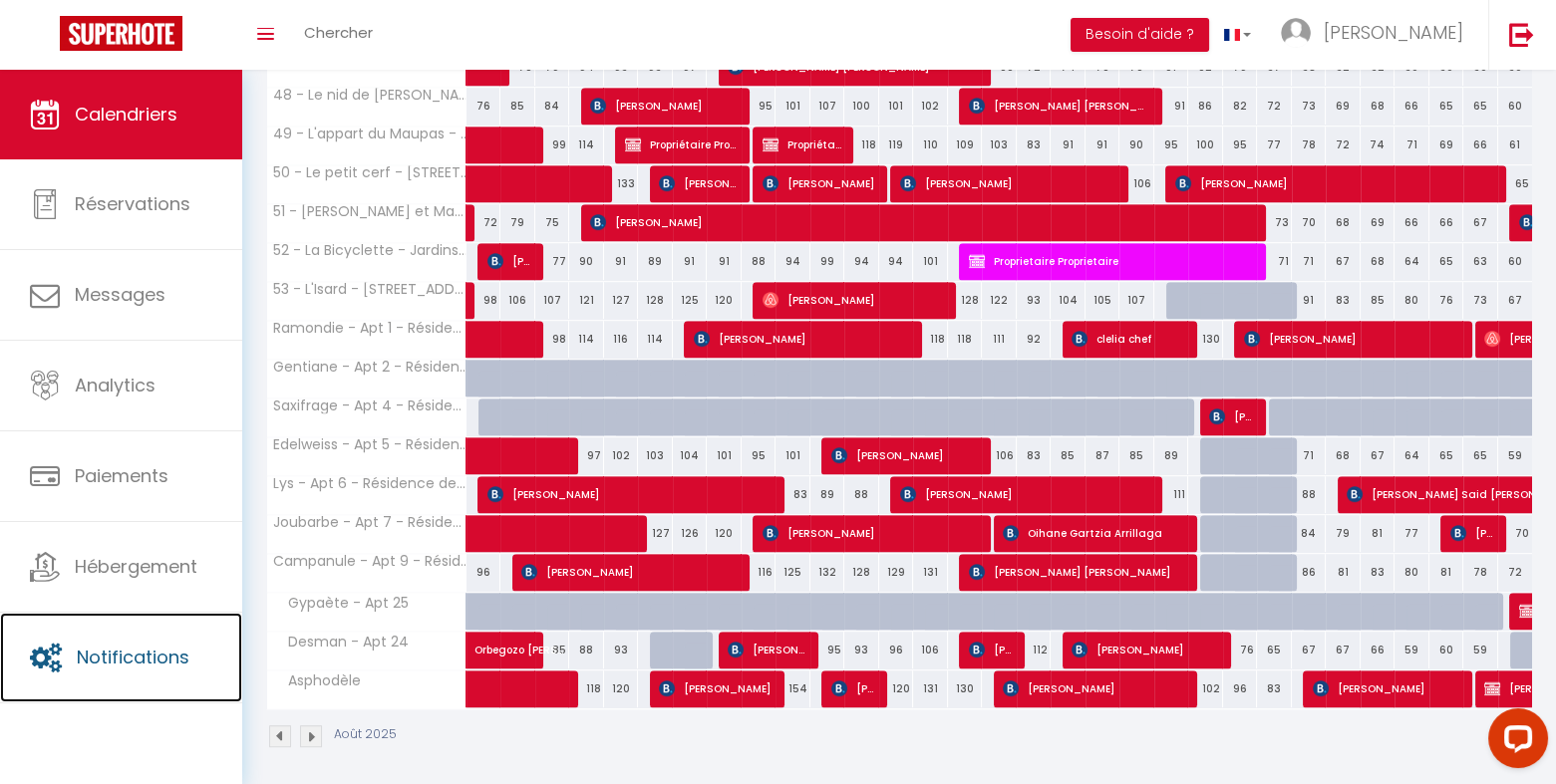 click on "Notifications" at bounding box center (133, 656) 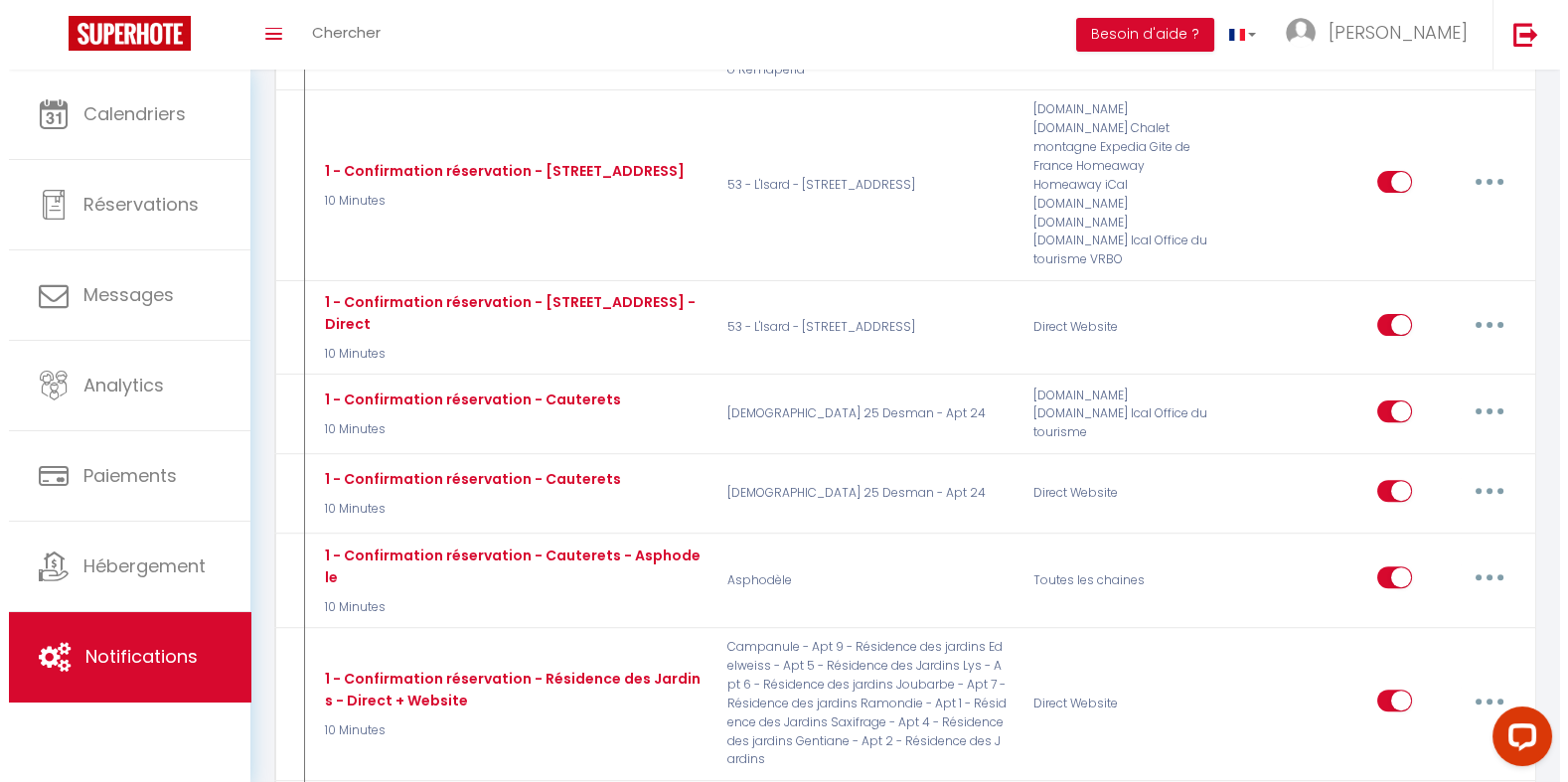 scroll, scrollTop: 1326, scrollLeft: 0, axis: vertical 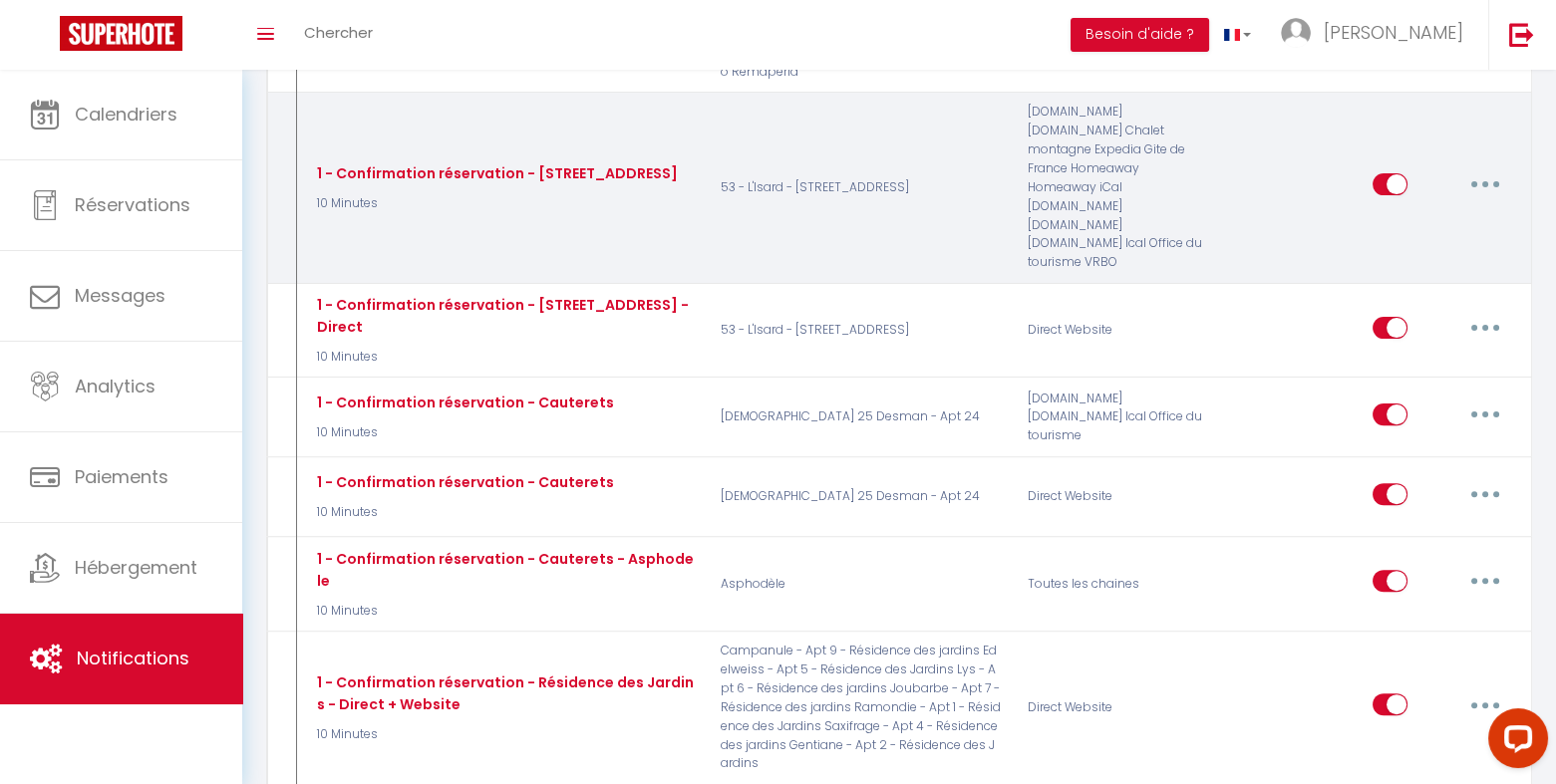 click at bounding box center [1485, 184] 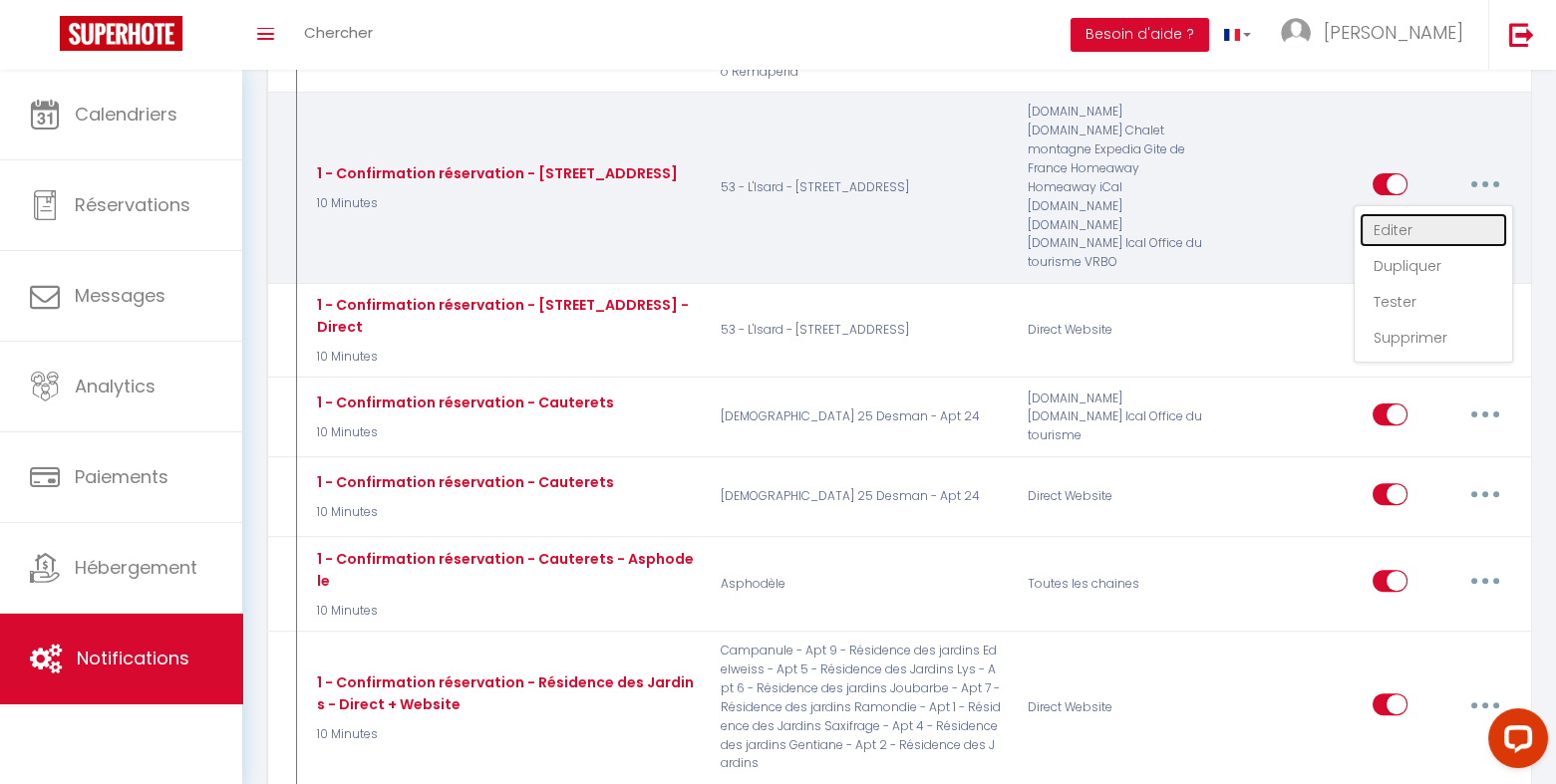 click on "Editer" at bounding box center [1433, 230] 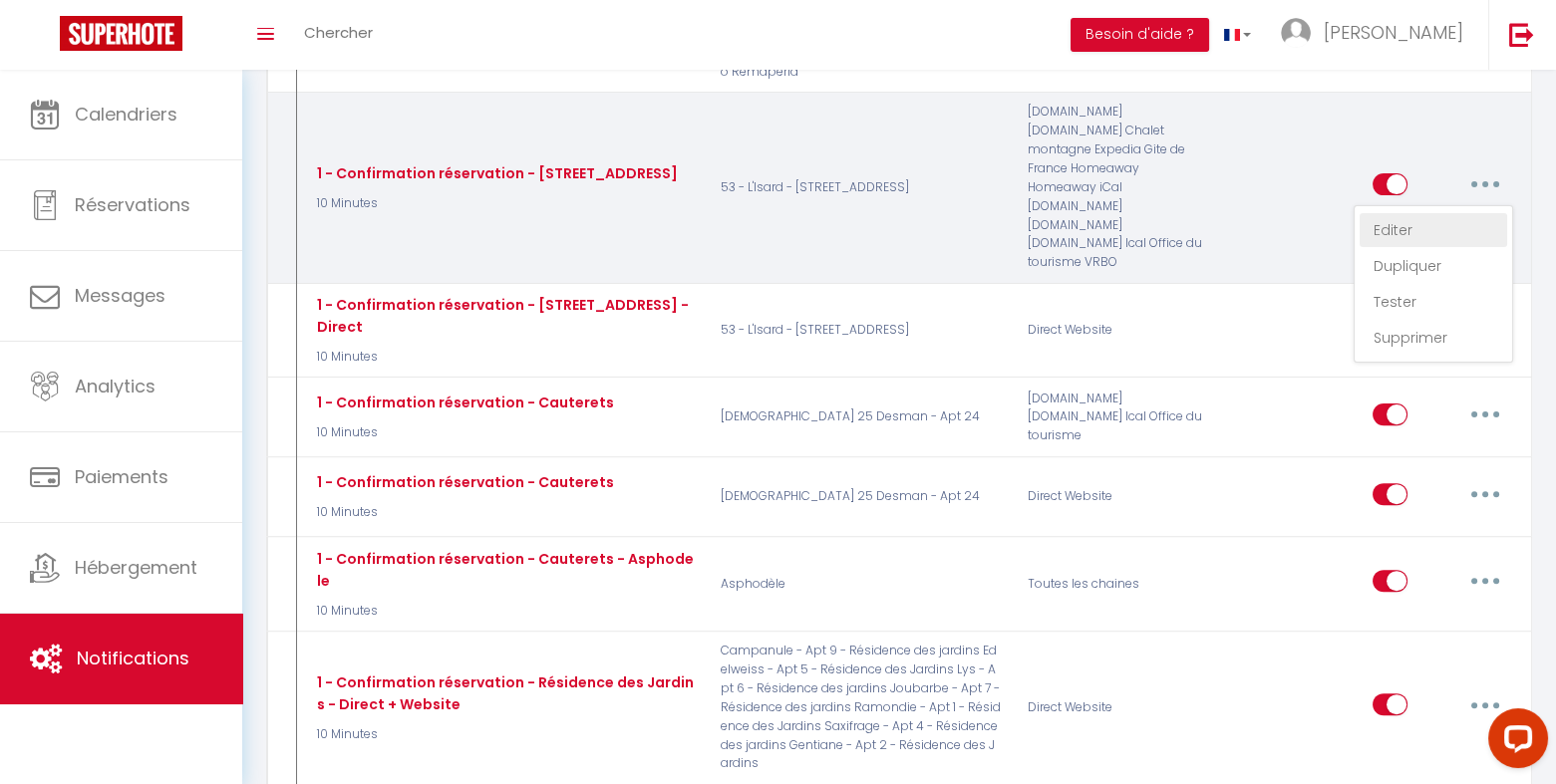 type on "1 - Confirmation réservation - 26 Avenue Foch" 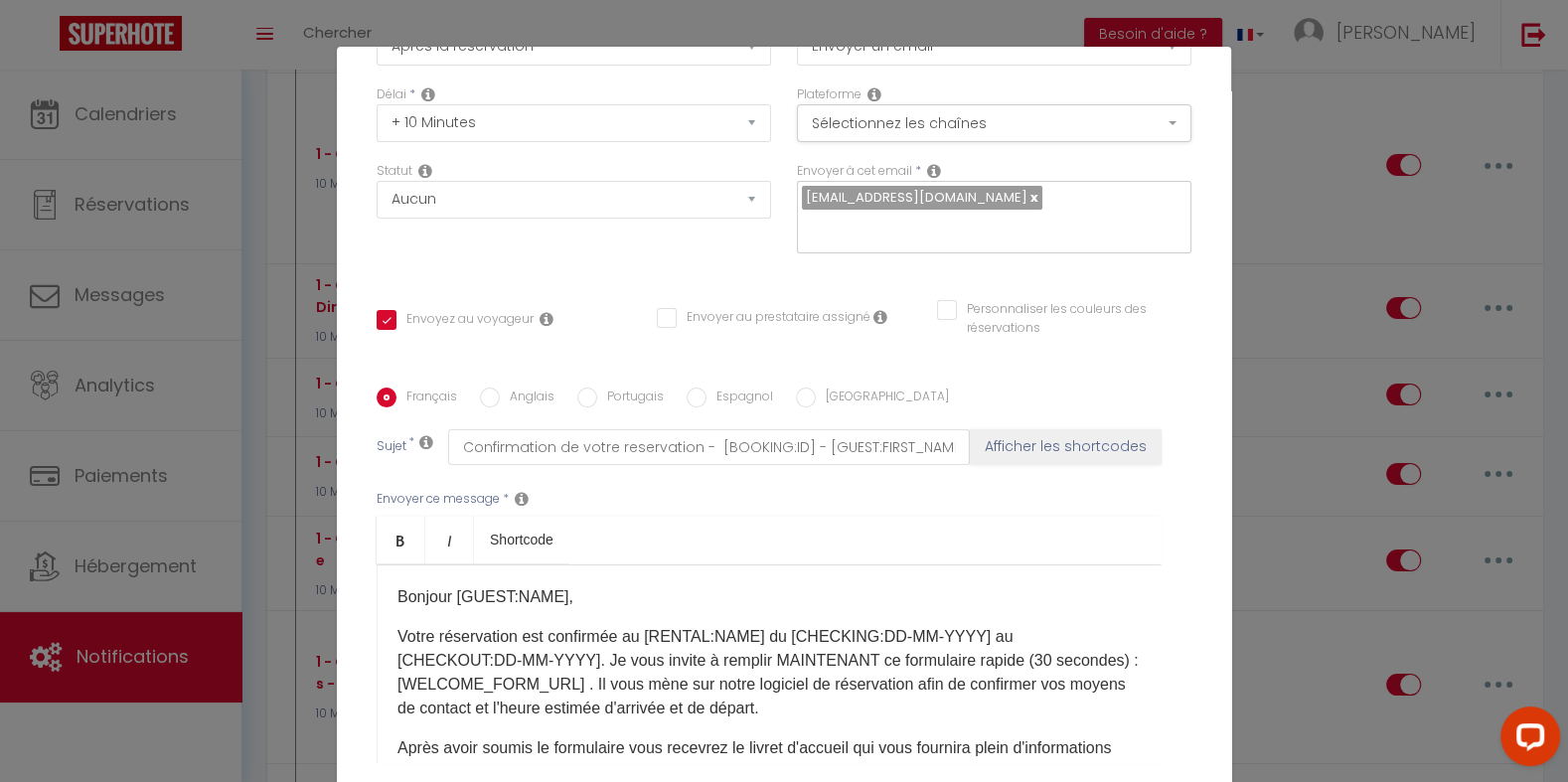 scroll, scrollTop: 302, scrollLeft: 0, axis: vertical 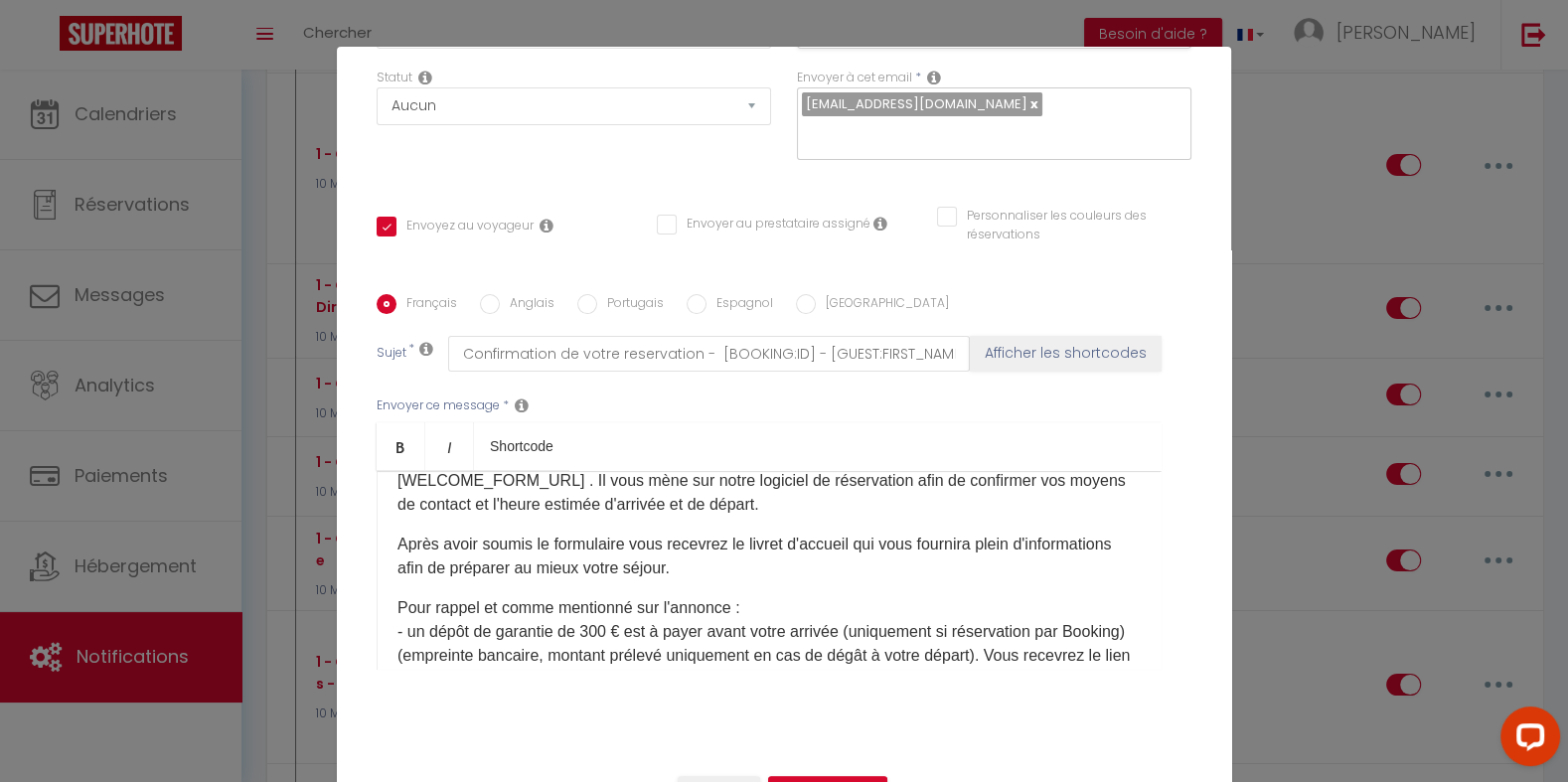 click on "Pour rappel et comme mentionné sur l'annonce : - un dépôt de garantie de 300 € est à payer avant votre arrivée (uniquement si réservation par Booking)(empreinte bancaire, montant prélevé uniquement en cas de dégât à votre départ)​. Vous recevrez le lien 48h avant votre arrivée. - L'arrivée se fait en autonomie. Vous pouvez arriver à partir de 16h, heure à laquelle le code de la serrure connectée s'active. Vous recevrez le matin de votre arrivée les informations d'arrivée et le code de la serrure par message sur la plateforme sur laquelle vous avez réservé (à condition d'avoir effectué le dépôt de garantie).​ - Le séjour de votre animal de compagnie est soumis au paiement d'un forfait de 20 €. Merci de nous prévenir dès maintenant. -  Le linge de lit et le linge de toilette sont inclus.   Les couettes et oreillers sont disponibles dans le logement." at bounding box center [769, 859] 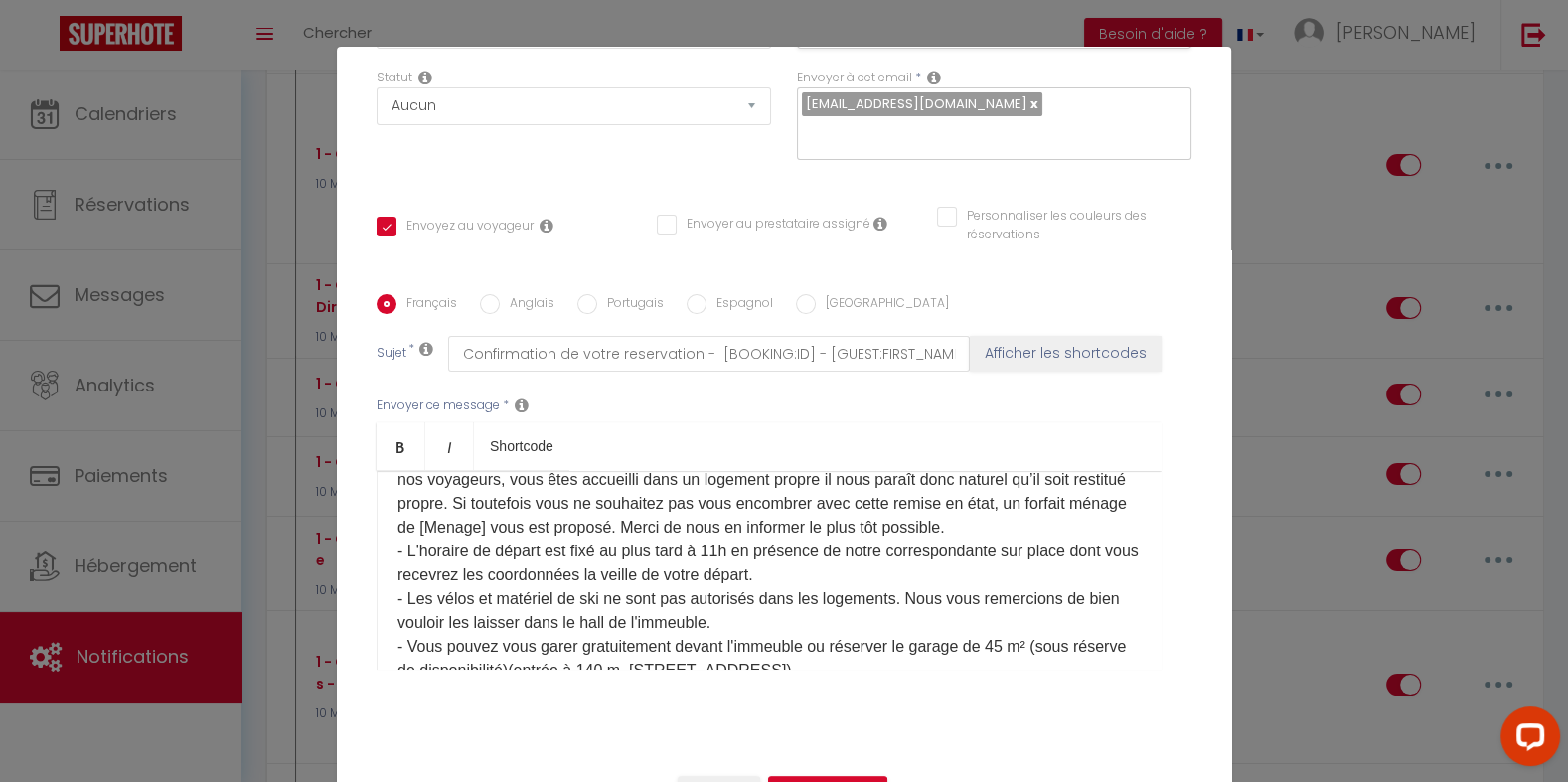 scroll, scrollTop: 548, scrollLeft: 0, axis: vertical 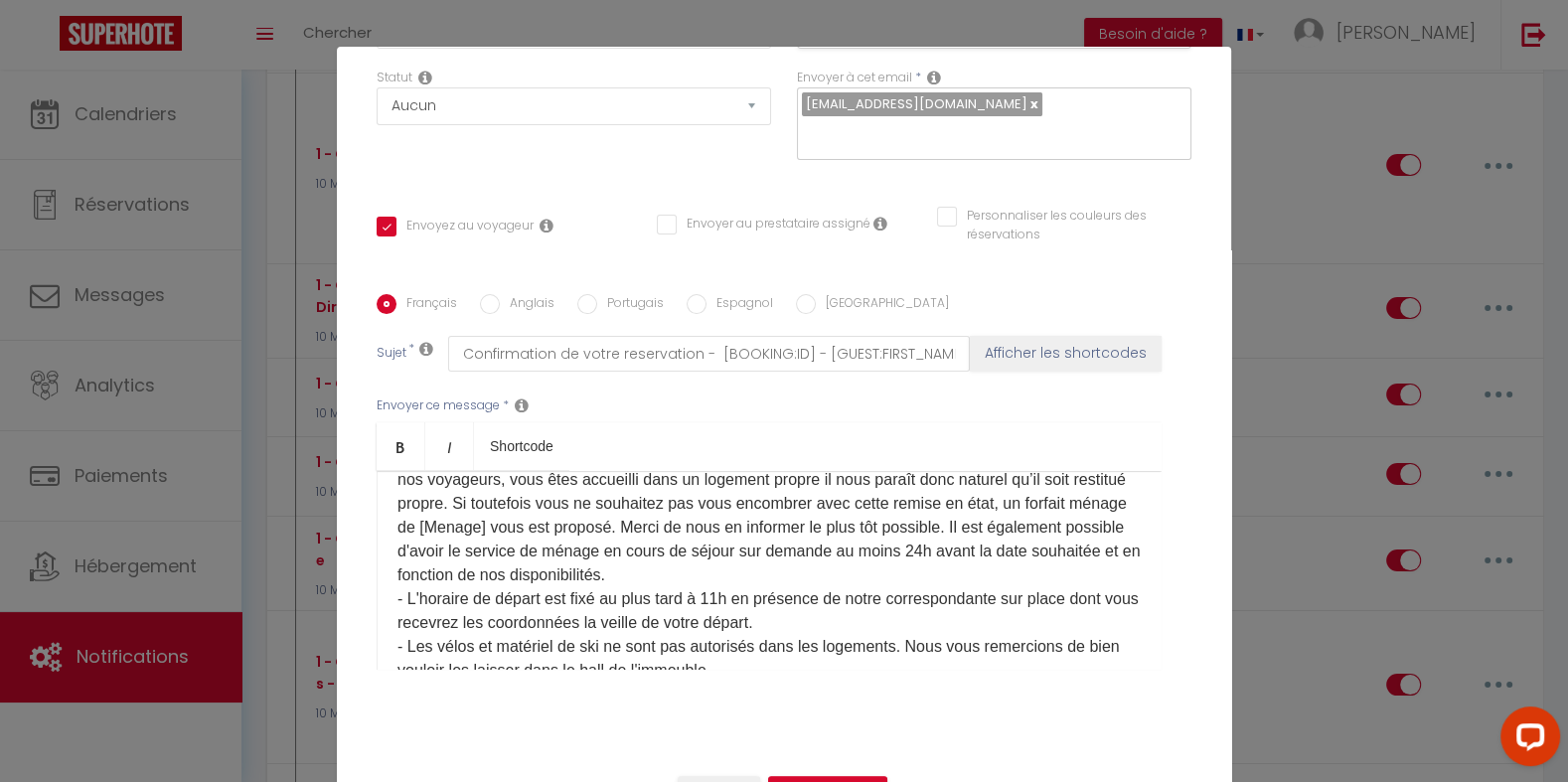 click on "Pour rappel et comme mentionné sur l'annonce : - un dépôt de garantie de 400 € est à payer avant votre arrivée (uniquement si réservation par Booking)(empreinte bancaire, montant prélevé uniquement en cas de dégât à votre départ)​. Vous recevrez le lien 48h avant votre arrivée. - L'arrivée se fait en autonomie. Vous pouvez arriver à partir de 16h, heure à laquelle le code de la serrure connectée s'active. Vous recevrez le matin de votre arrivée les informations d'arrivée et le code de la serrure par message sur la plateforme sur laquelle vous avez réservé (à condition d'avoir effectué le dépôt de garantie).​ - Le séjour de votre animal de compagnie est soumis au paiement d'un forfait de 20 €. Merci de nous prévenir dès maintenant. -  Le linge de lit et le linge de toilette sont inclus.   Les couettes et oreillers sont disponibles dans le logement." at bounding box center [769, 444] 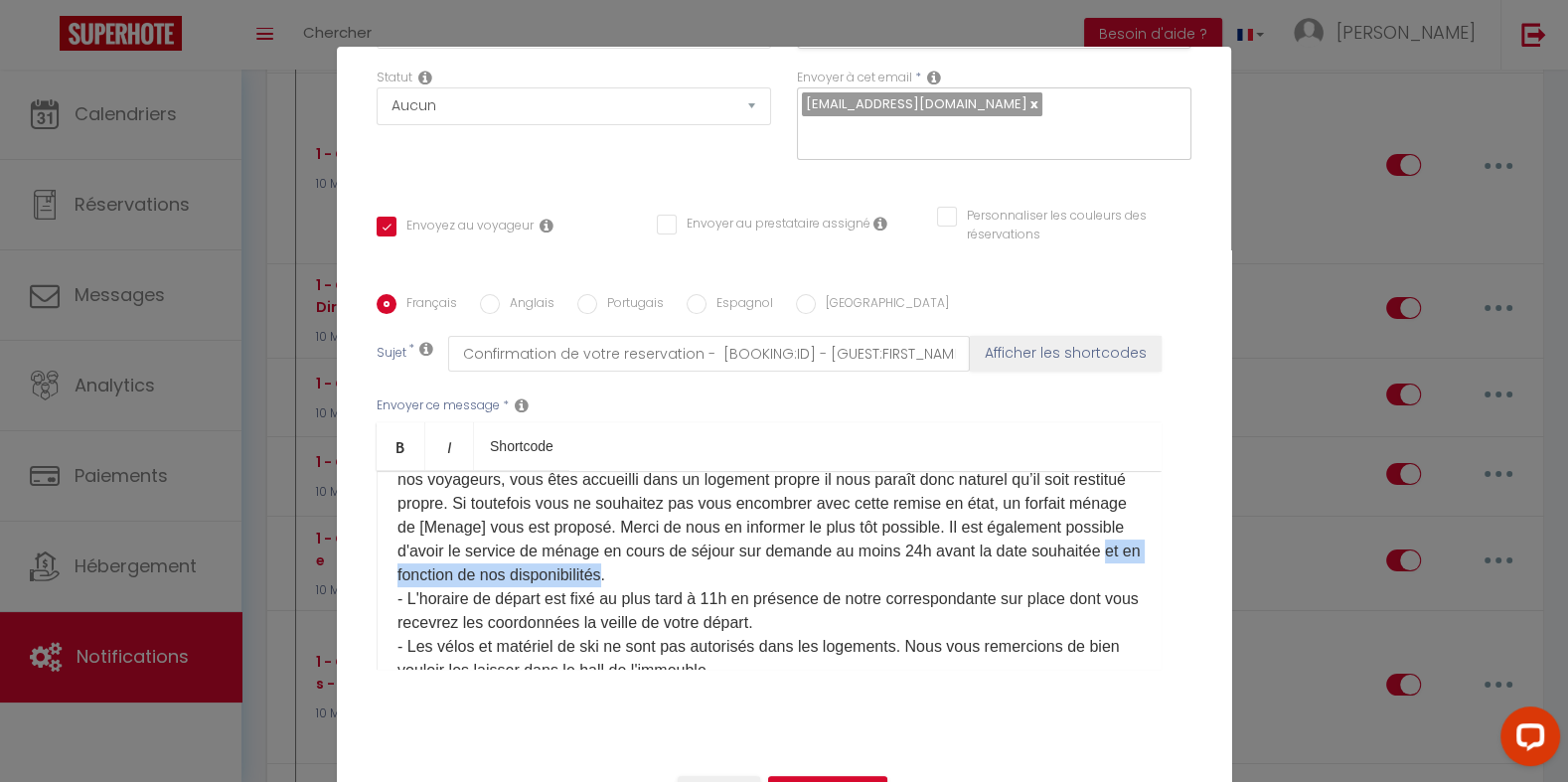 drag, startPoint x: 731, startPoint y: 573, endPoint x: 978, endPoint y: 574, distance: 247.00202 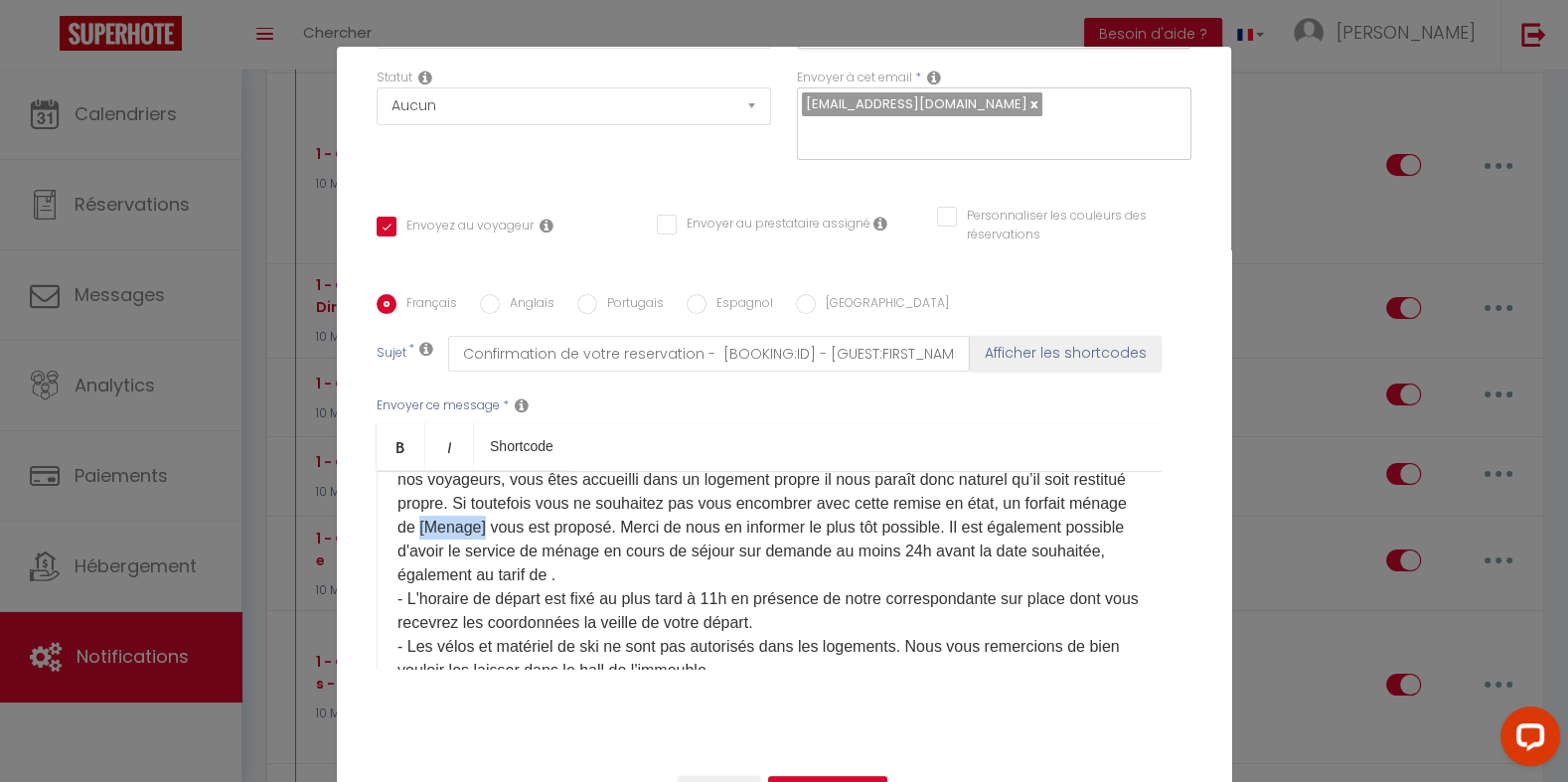 drag, startPoint x: 659, startPoint y: 528, endPoint x: 722, endPoint y: 526, distance: 63.03174 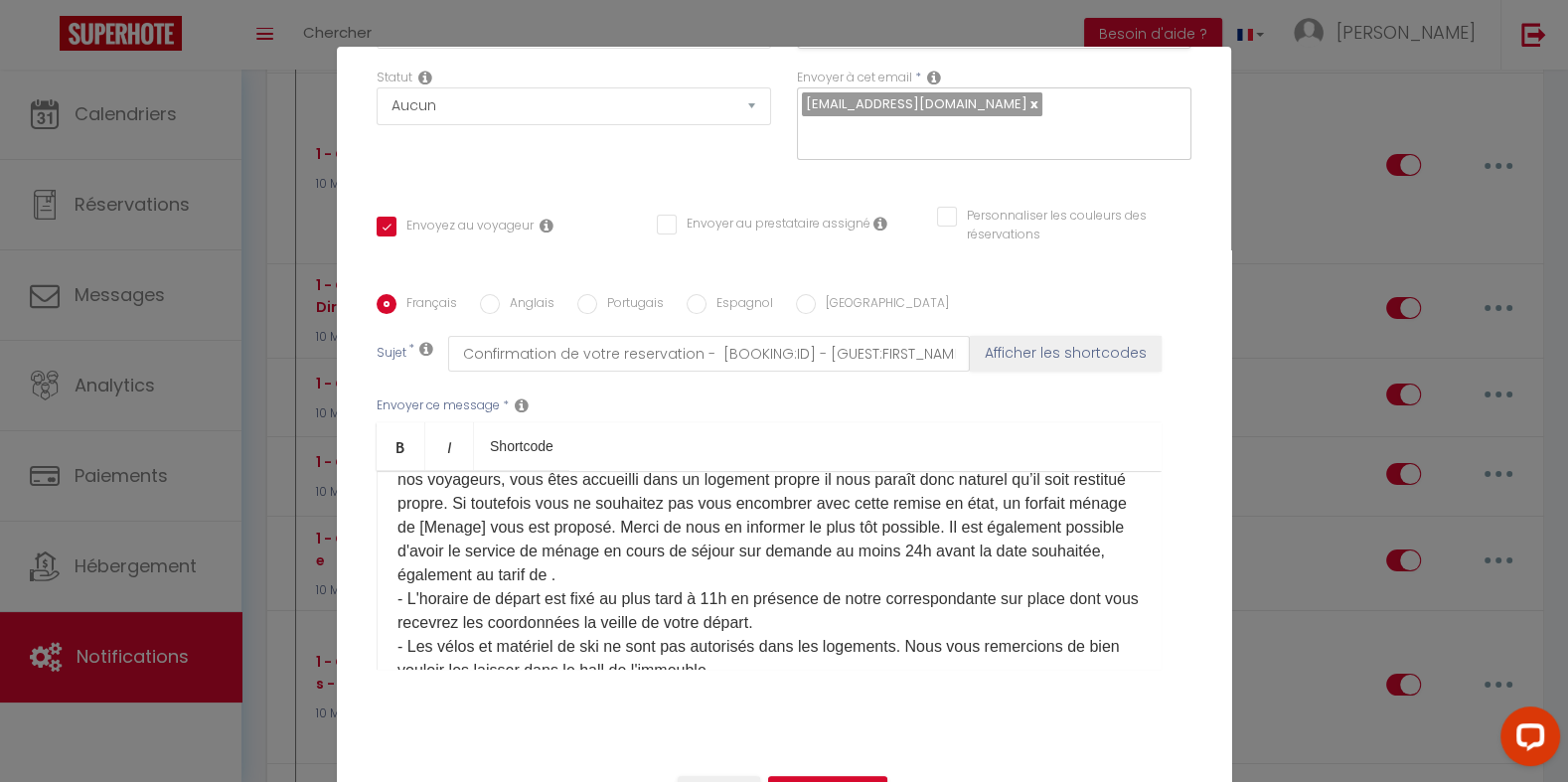 click on "Pour rappel et comme mentionné sur l'annonce : - un dépôt de garantie de 400 € est à payer avant votre arrivée (uniquement si réservation par Booking)(empreinte bancaire, montant prélevé uniquement en cas de dégât à votre départ)​. Vous recevrez le lien 48h avant votre arrivée. - L'arrivée se fait en autonomie. Vous pouvez arriver à partir de 16h, heure à laquelle le code de la serrure connectée s'active. Vous recevrez le matin de votre arrivée les informations d'arrivée et le code de la serrure par message sur la plateforme sur laquelle vous avez réservé (à condition d'avoir effectué le dépôt de garantie).​ - Le séjour de votre animal de compagnie est soumis au paiement d'un forfait de 20 €. Merci de nous prévenir dès maintenant. -  Le linge de lit et le linge de toilette sont inclus.   Les couettes et oreillers sont disponibles dans le logement." at bounding box center [769, 444] 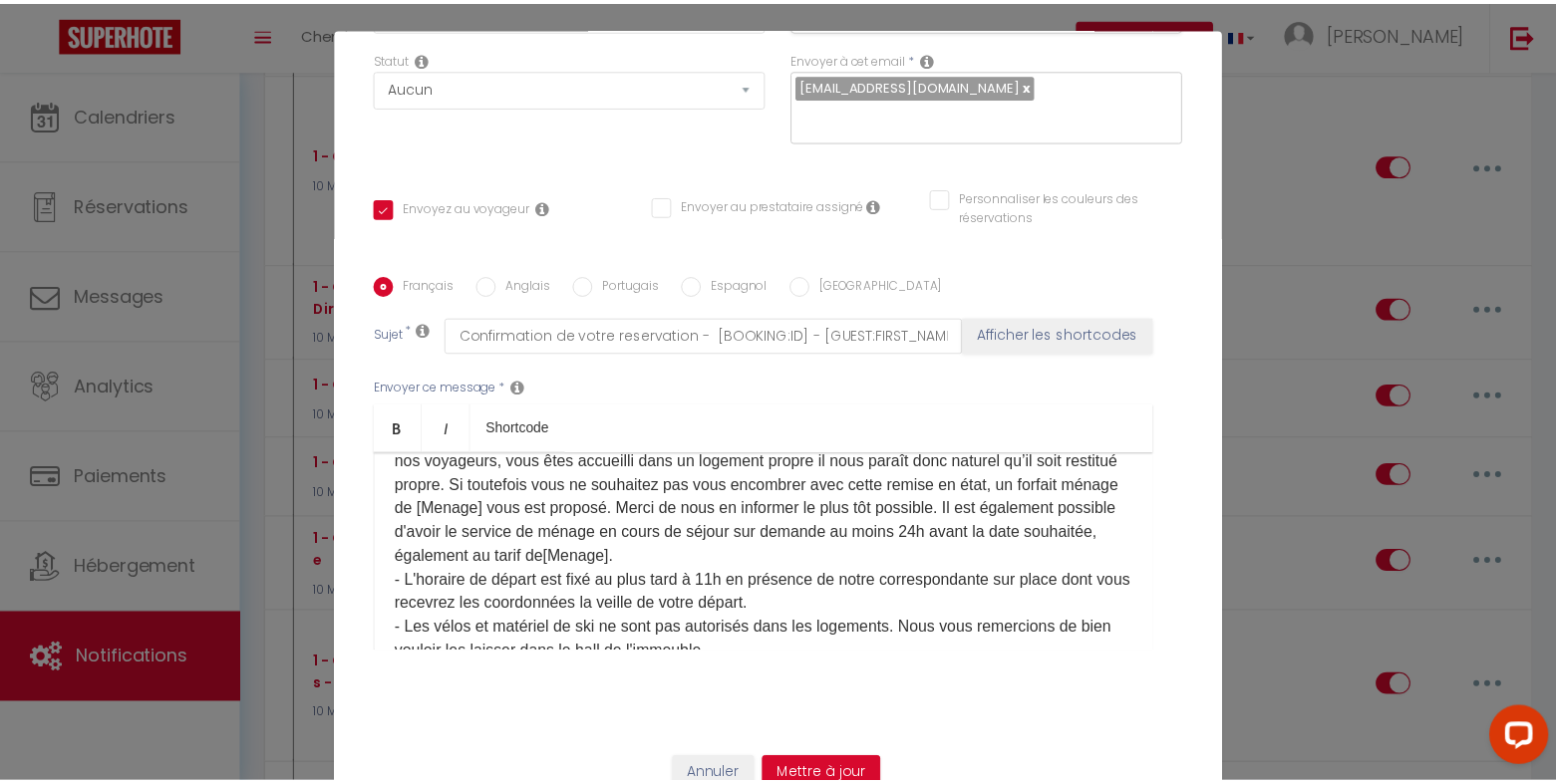 scroll, scrollTop: 93, scrollLeft: 0, axis: vertical 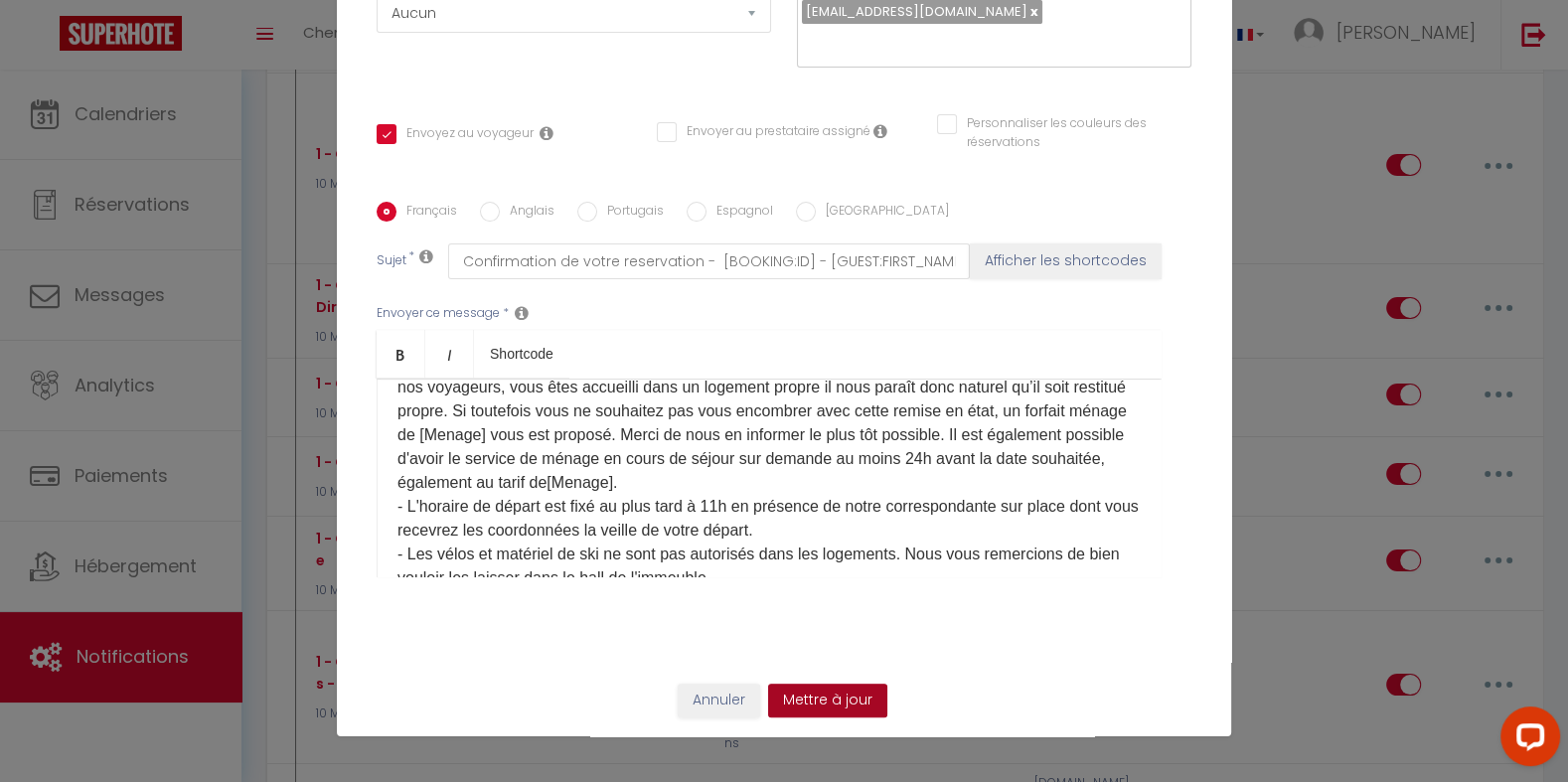 click on "Mettre à jour" at bounding box center [828, 701] 